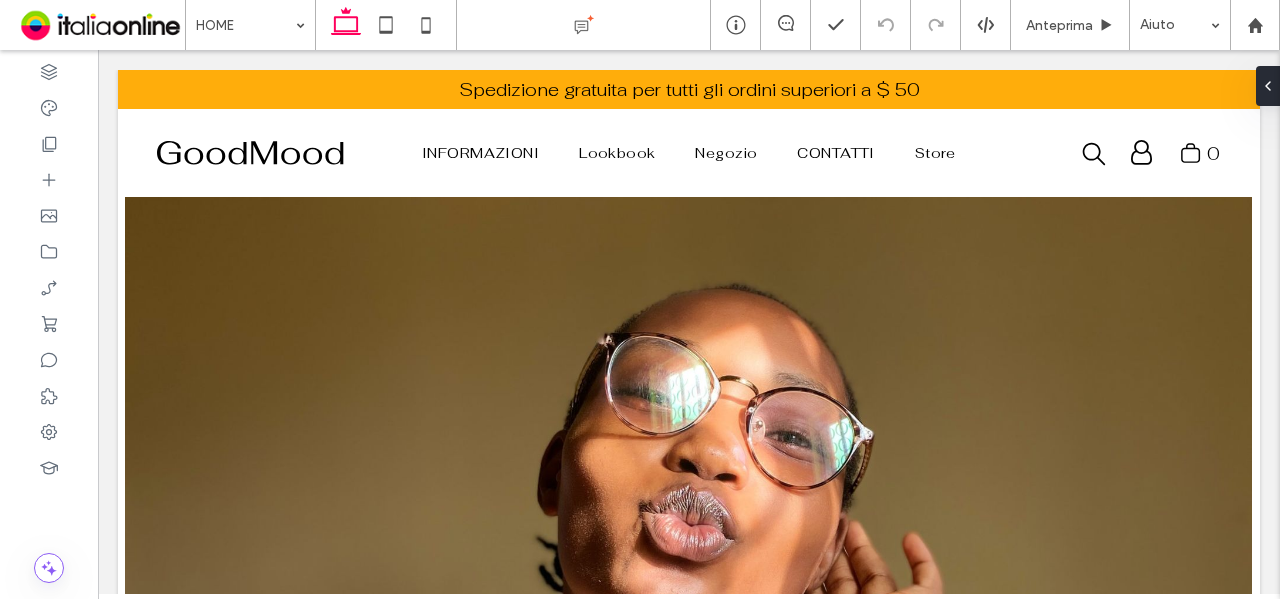 scroll, scrollTop: 0, scrollLeft: 0, axis: both 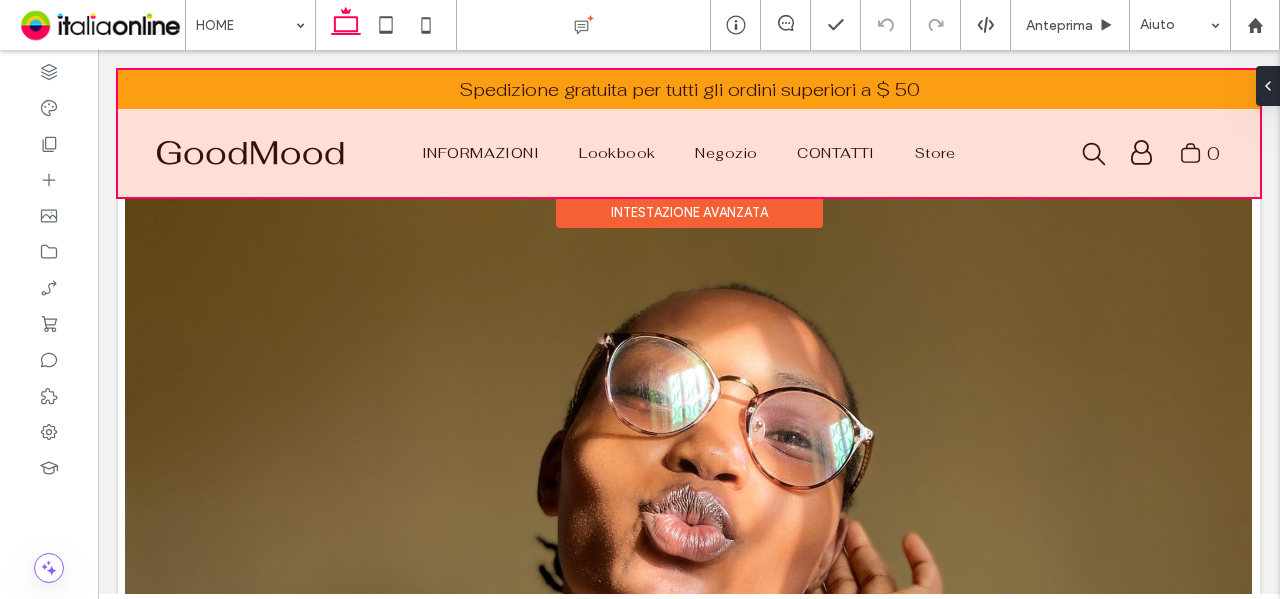 click on "Intestazione avanzata" at bounding box center (689, 212) 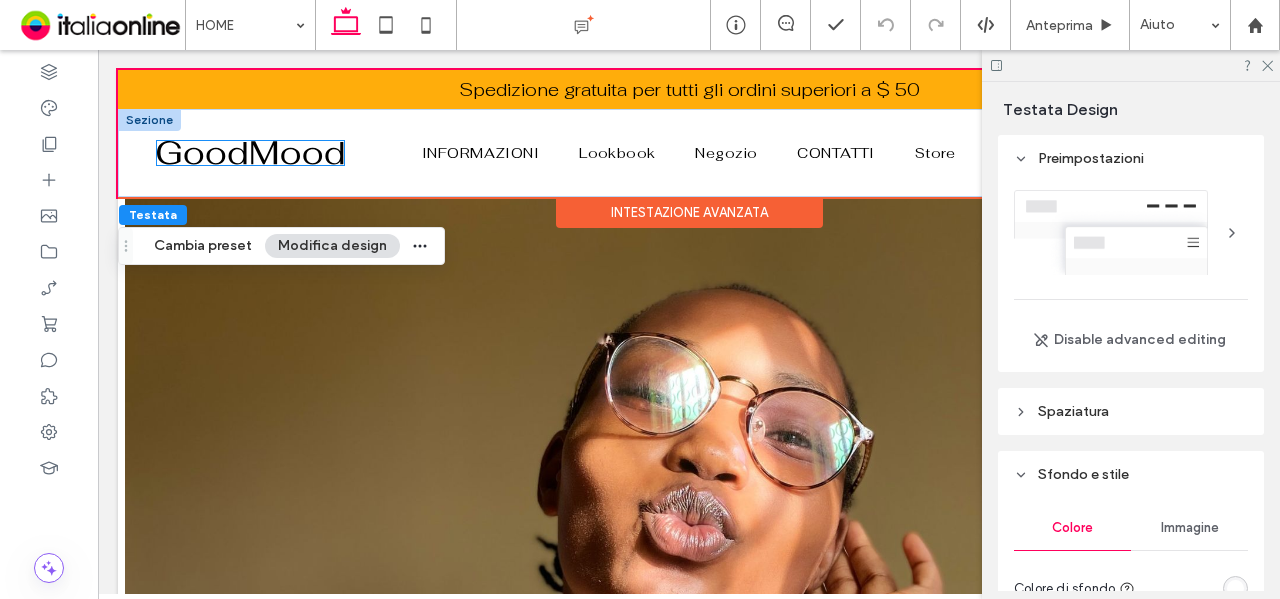 click at bounding box center (250, 153) 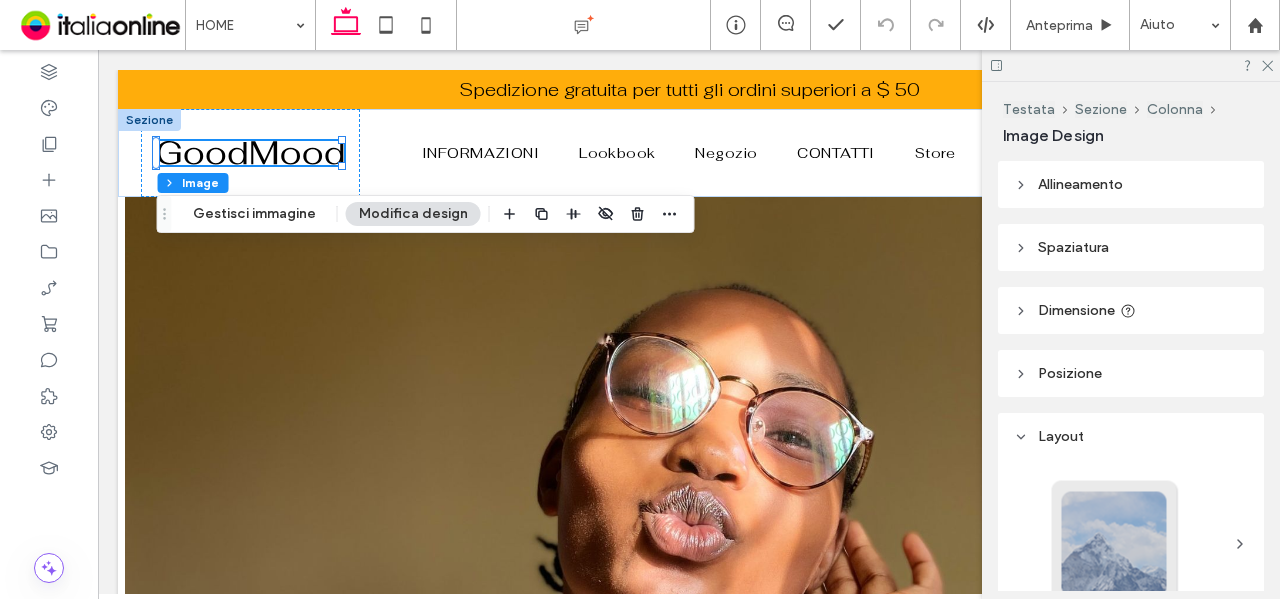 click on "Allineamento" at bounding box center (1080, 184) 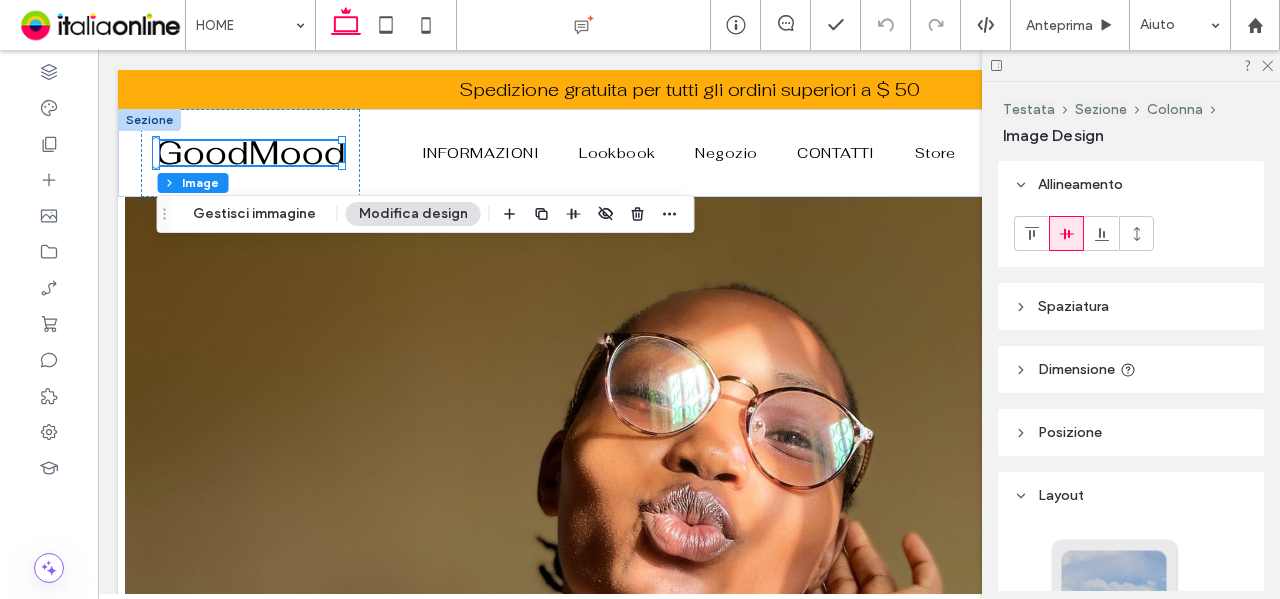click on "Testata Sezione Colonna Image Gestisci immagine Modifica design" at bounding box center [426, 214] 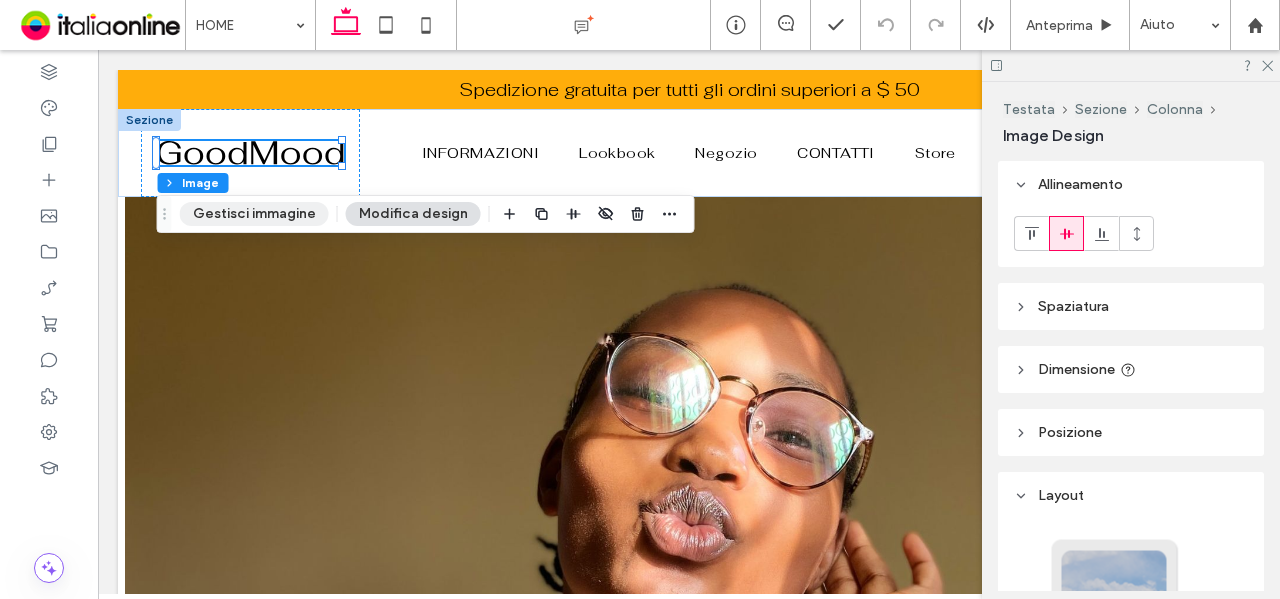 click on "Gestisci immagine" at bounding box center (254, 214) 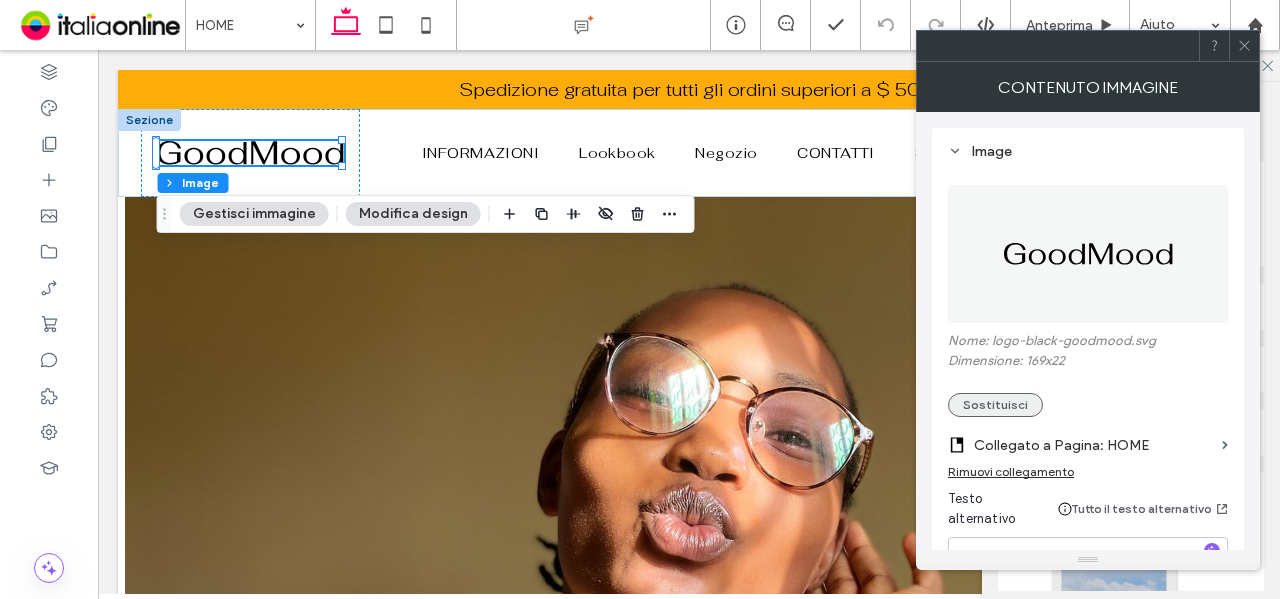 click on "Sostituisci" at bounding box center (995, 405) 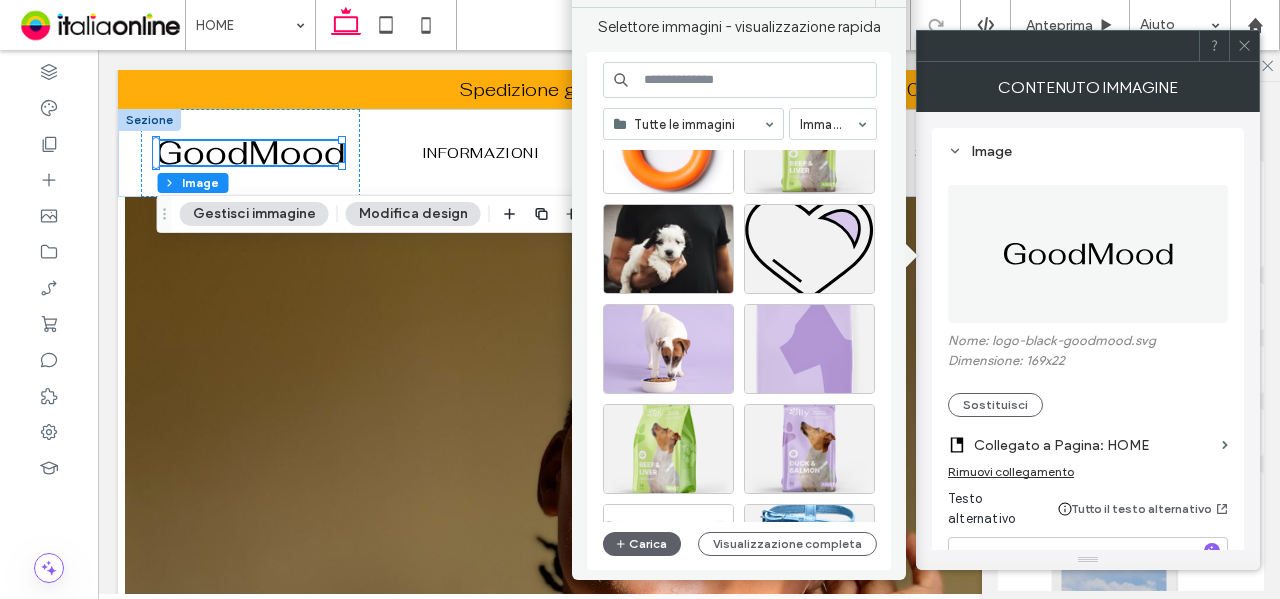scroll, scrollTop: 0, scrollLeft: 0, axis: both 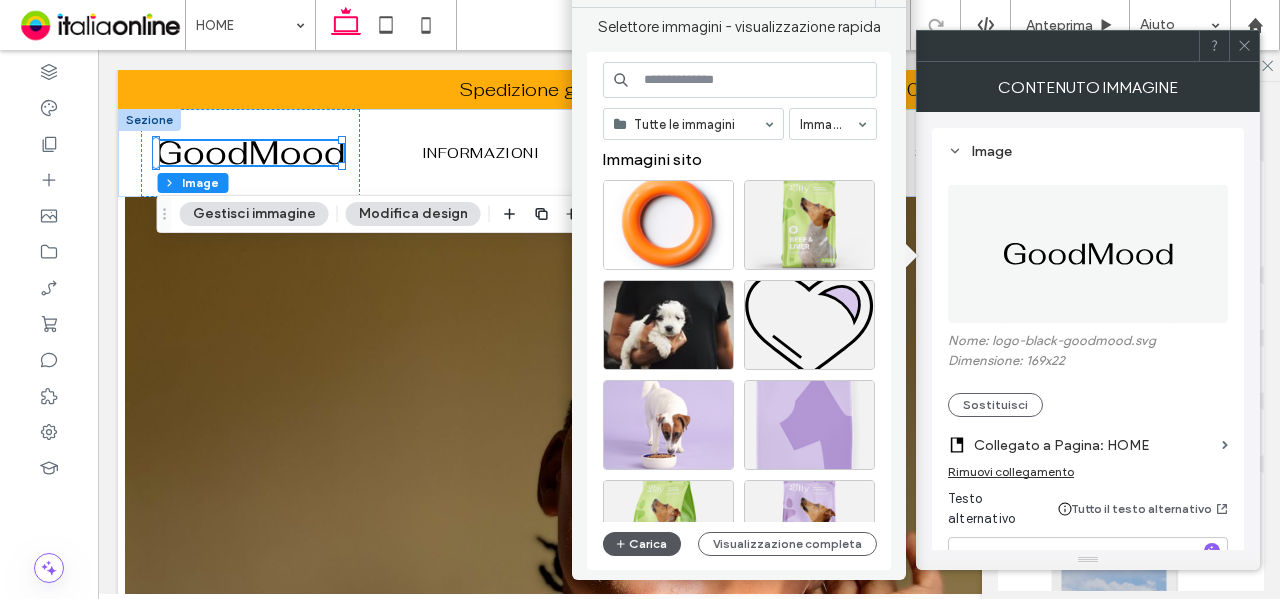 click on "Carica" at bounding box center [642, 544] 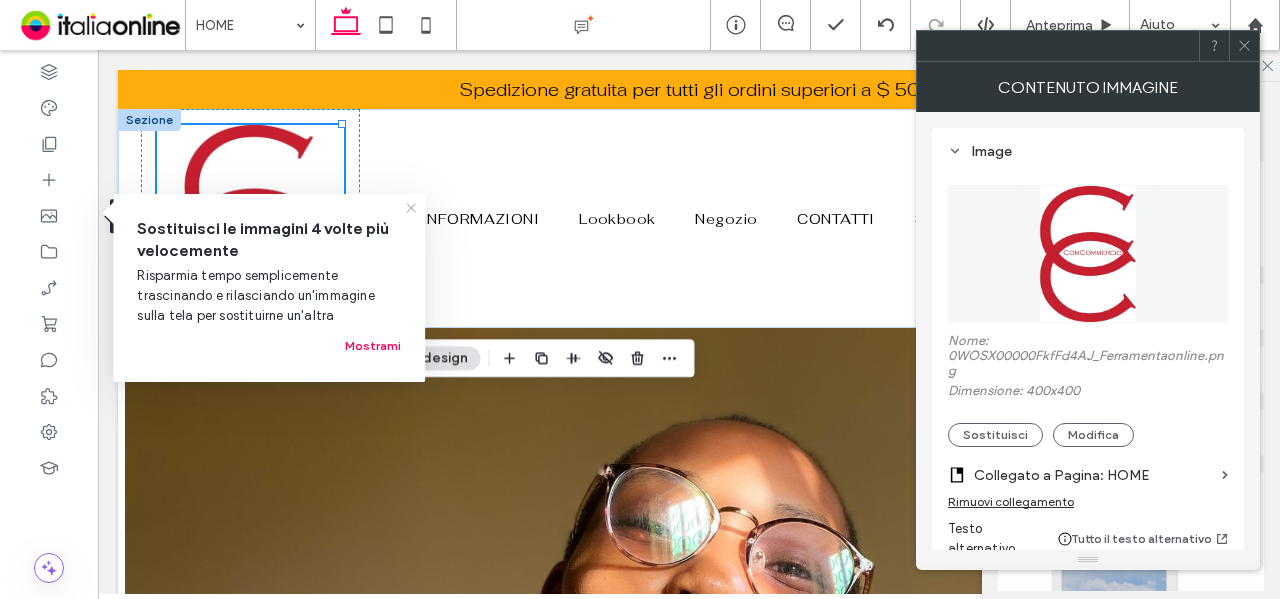 click 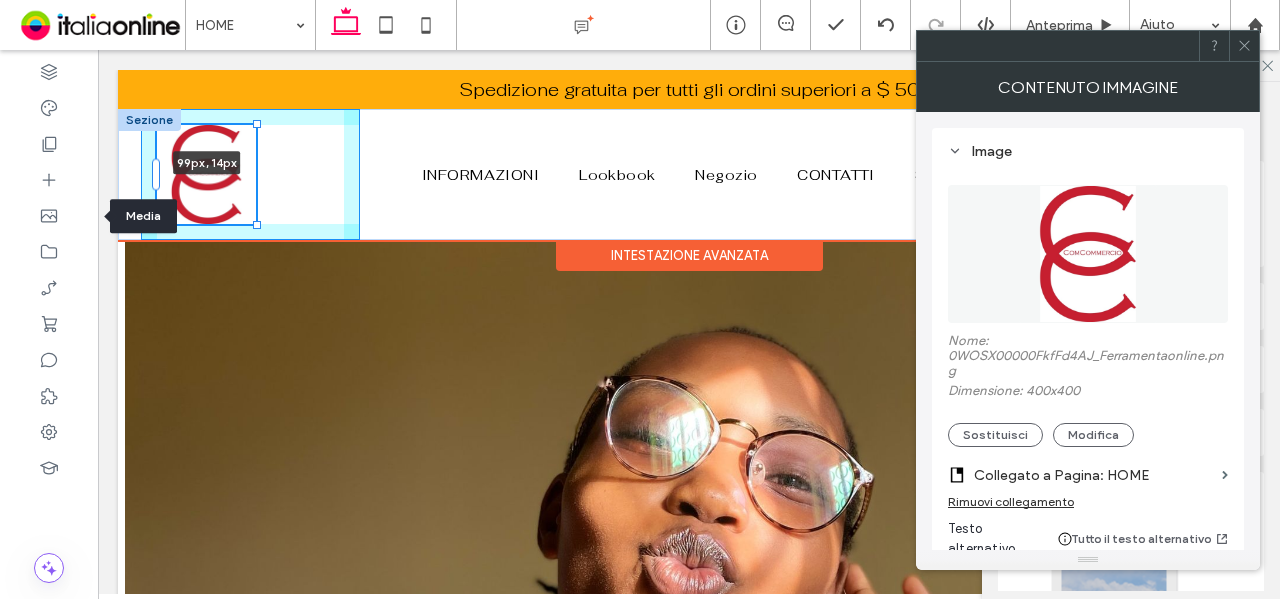 drag, startPoint x: 341, startPoint y: 306, endPoint x: 283, endPoint y: 194, distance: 126.12692 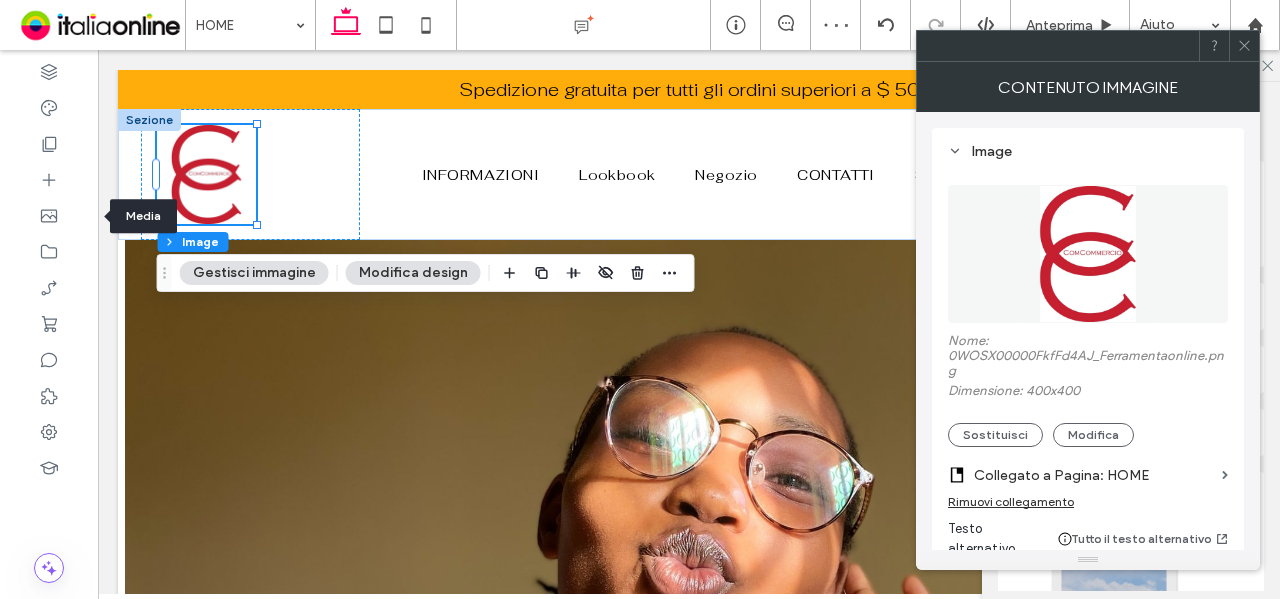 drag, startPoint x: 1249, startPoint y: 49, endPoint x: 1233, endPoint y: 54, distance: 16.763054 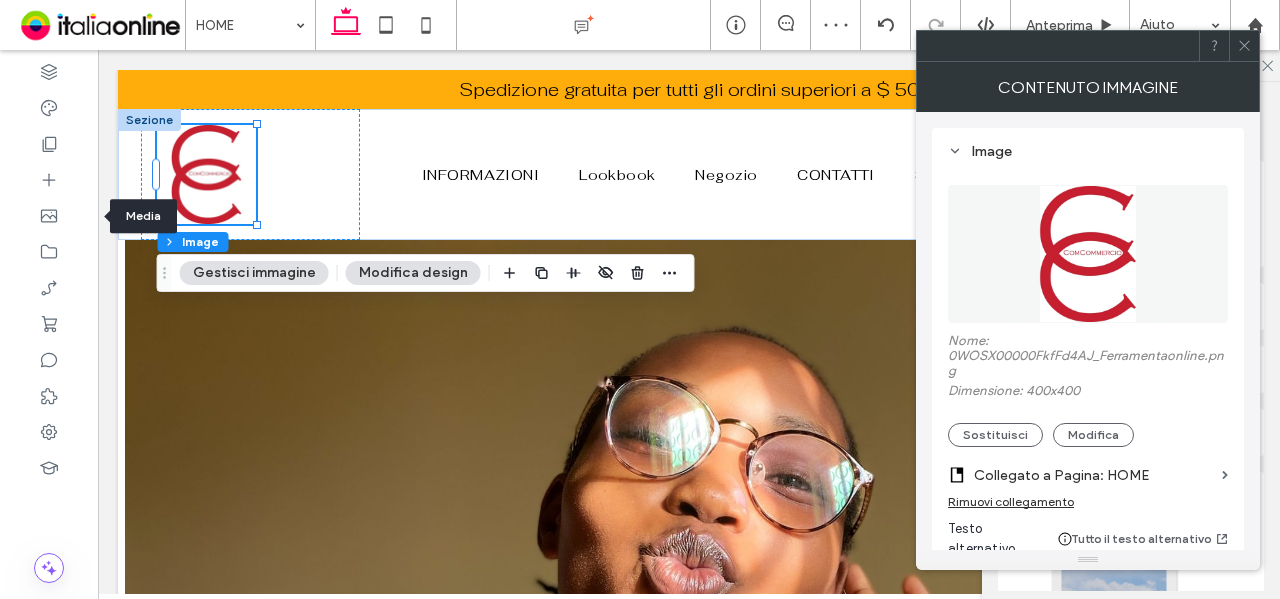 click 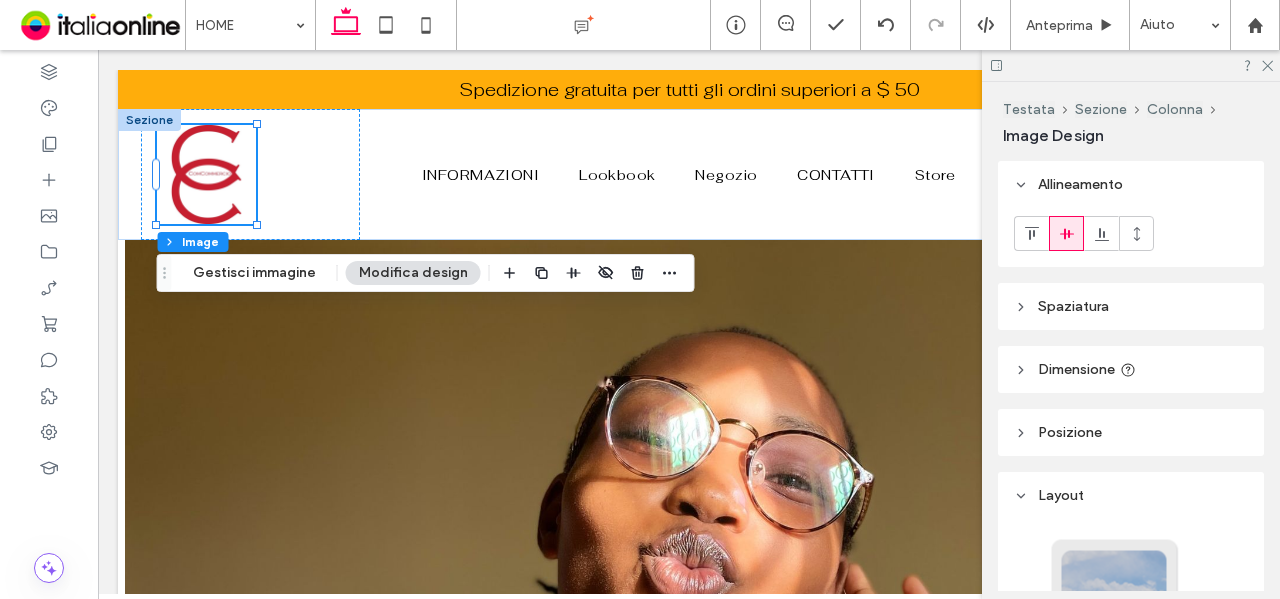 click at bounding box center [1131, 65] 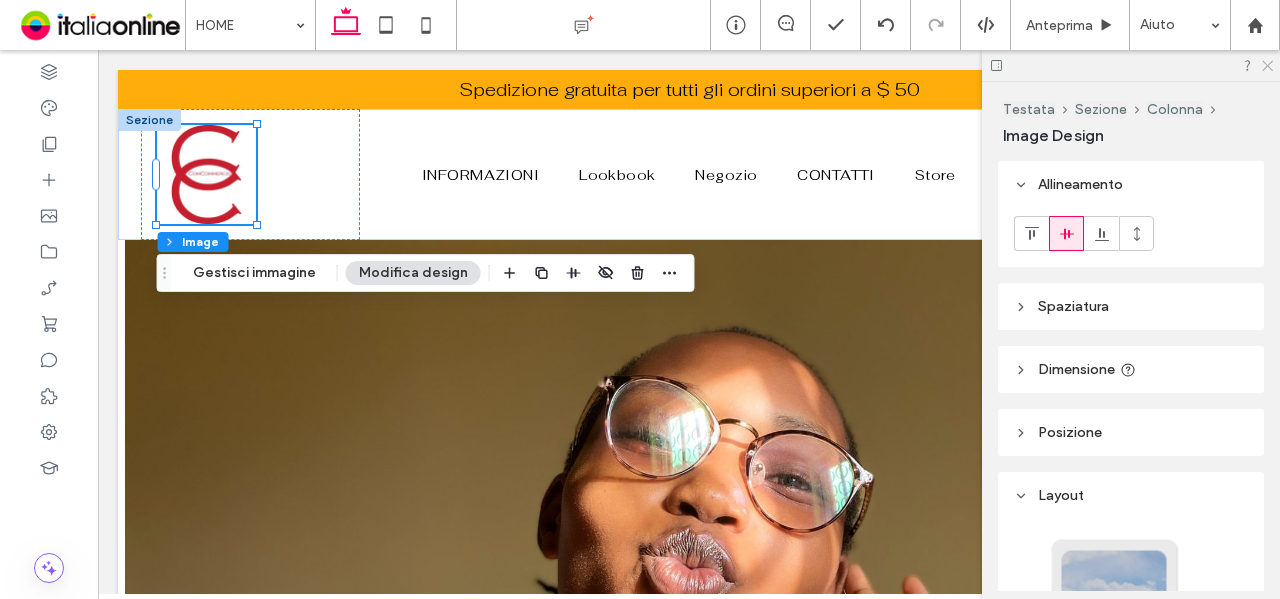 click 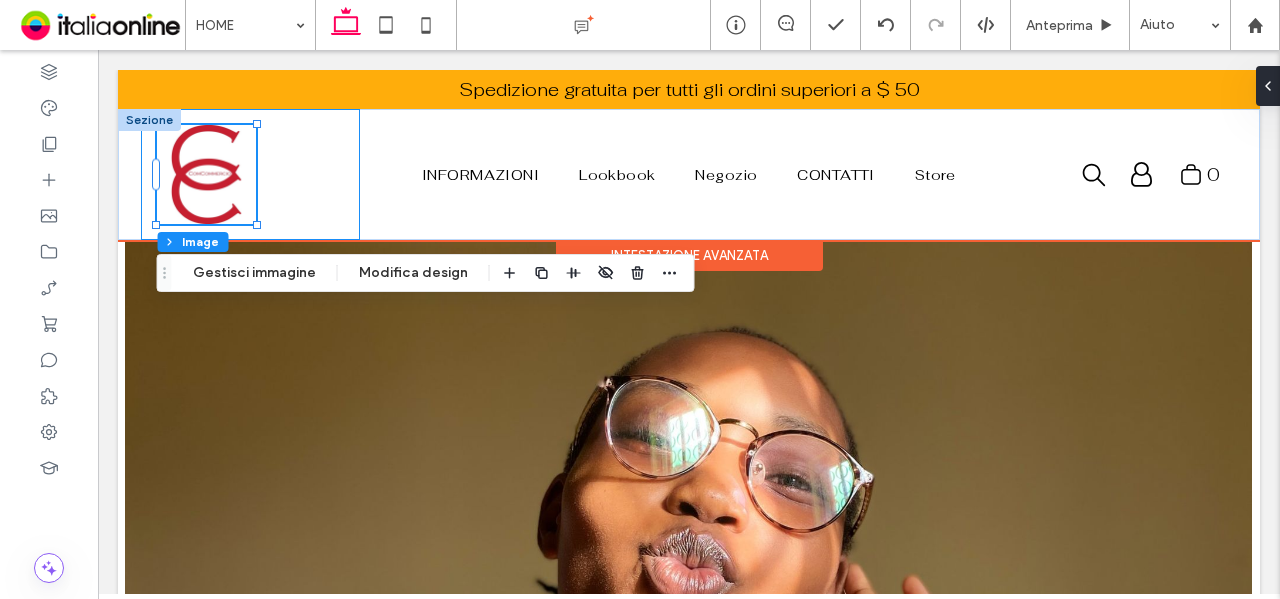 click on "99px , 14px" at bounding box center [250, 174] 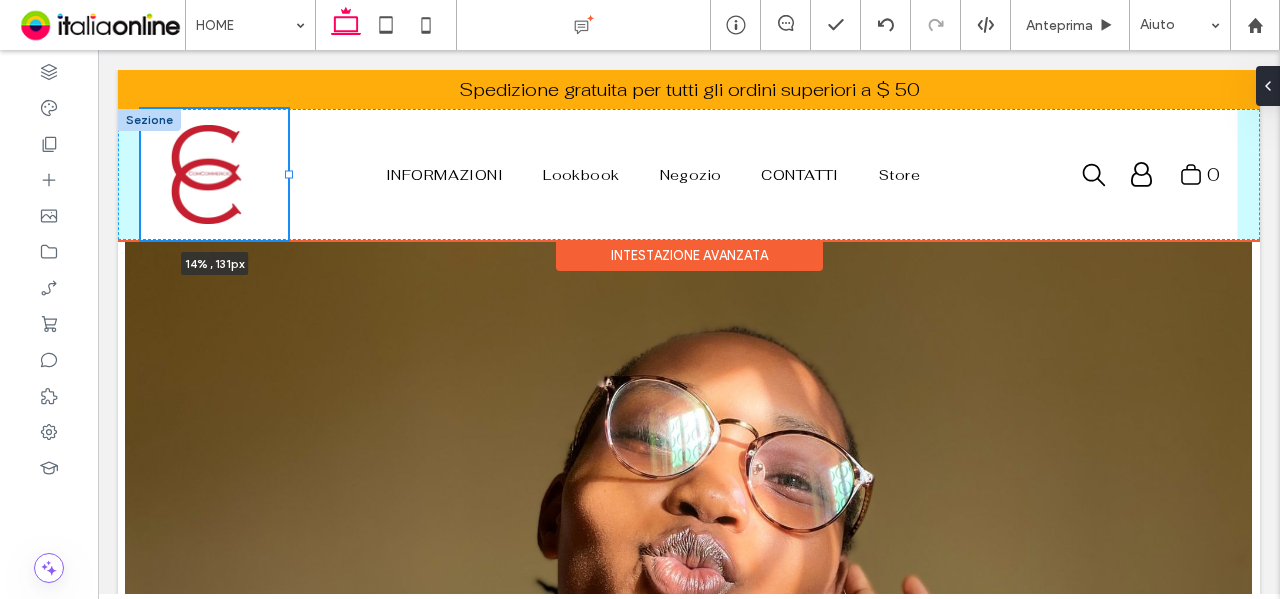 drag, startPoint x: 356, startPoint y: 174, endPoint x: 287, endPoint y: 165, distance: 69.58448 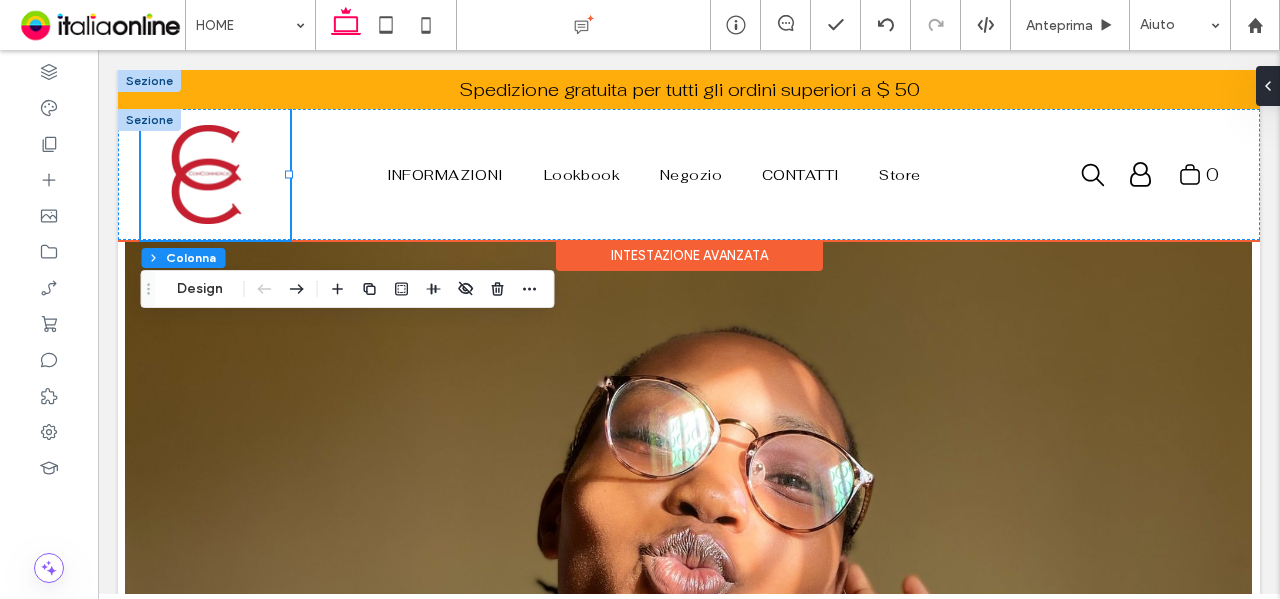 click at bounding box center [149, 81] 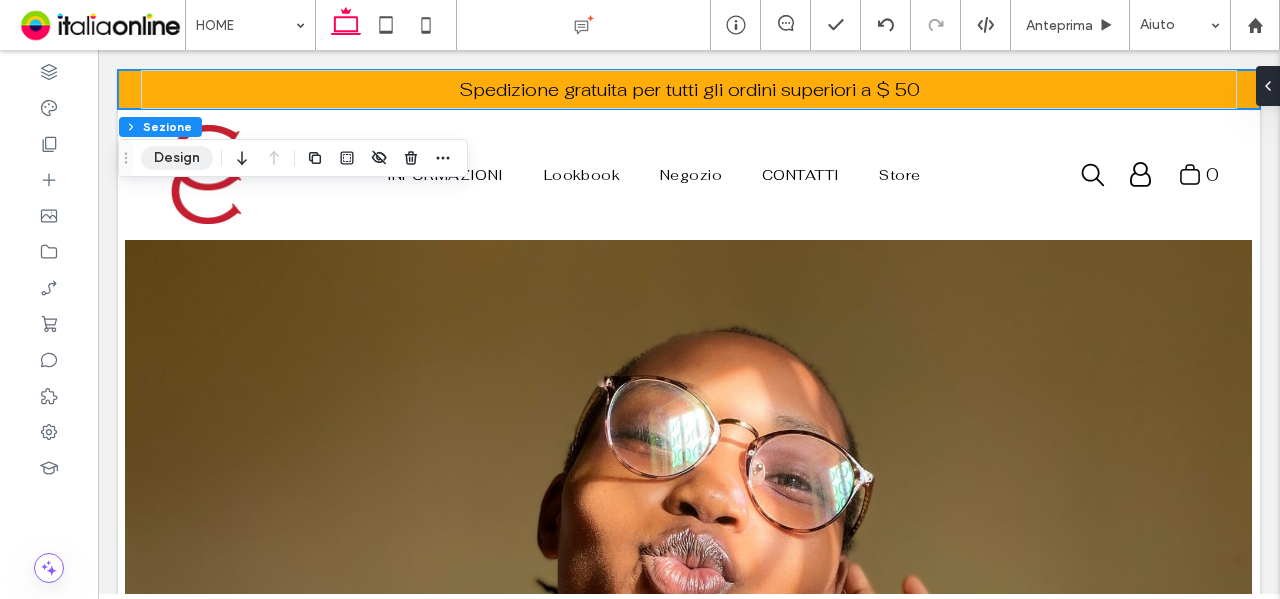 click on "Design" at bounding box center (177, 158) 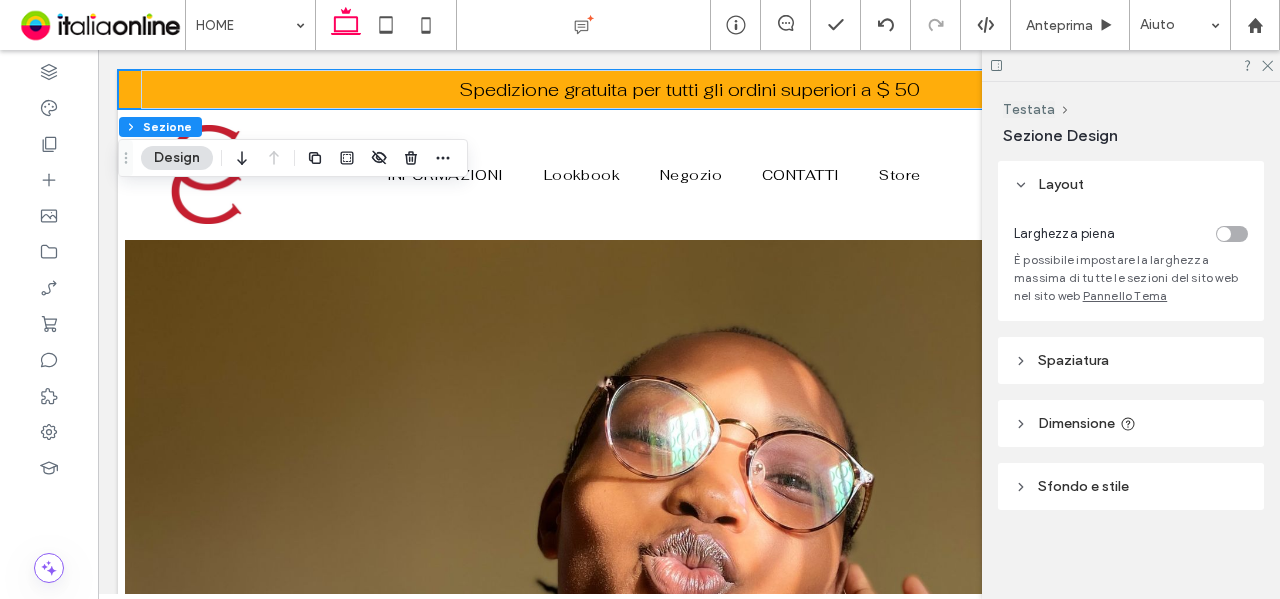 click on "Sfondo e stile" at bounding box center (1083, 486) 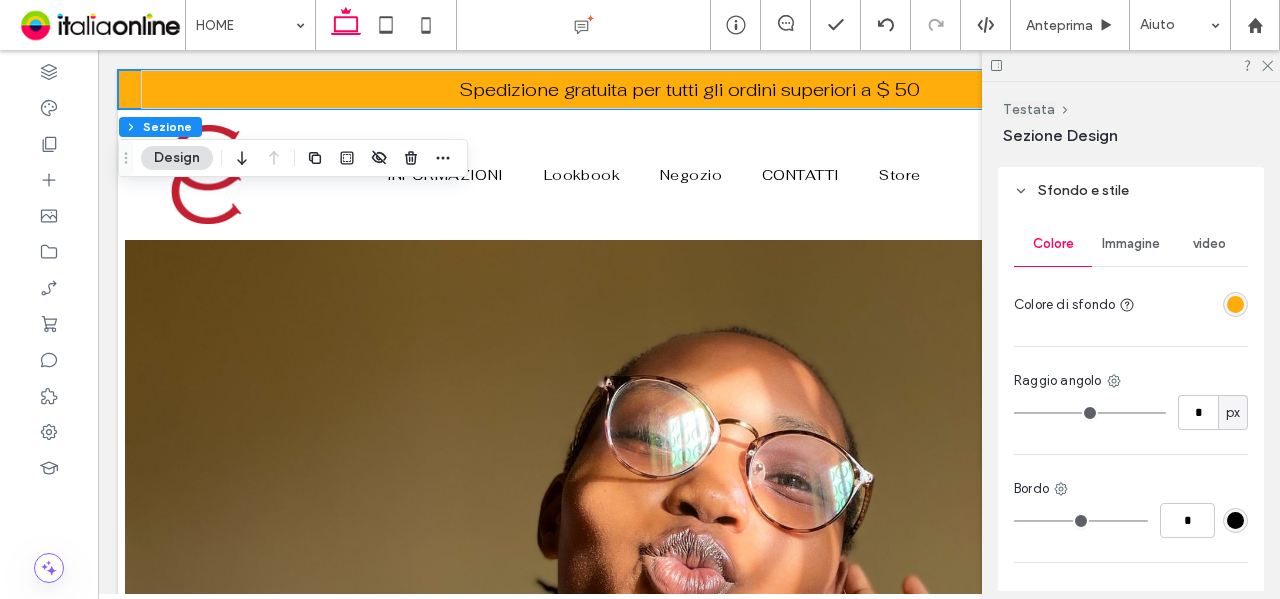 scroll, scrollTop: 300, scrollLeft: 0, axis: vertical 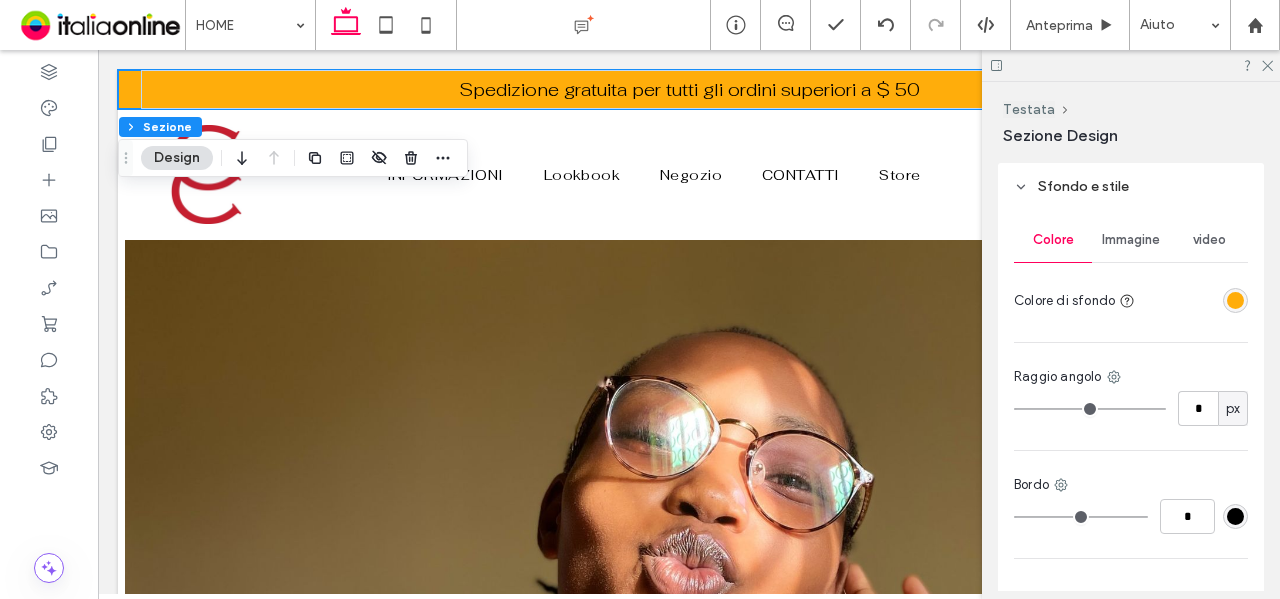 click at bounding box center (1235, 300) 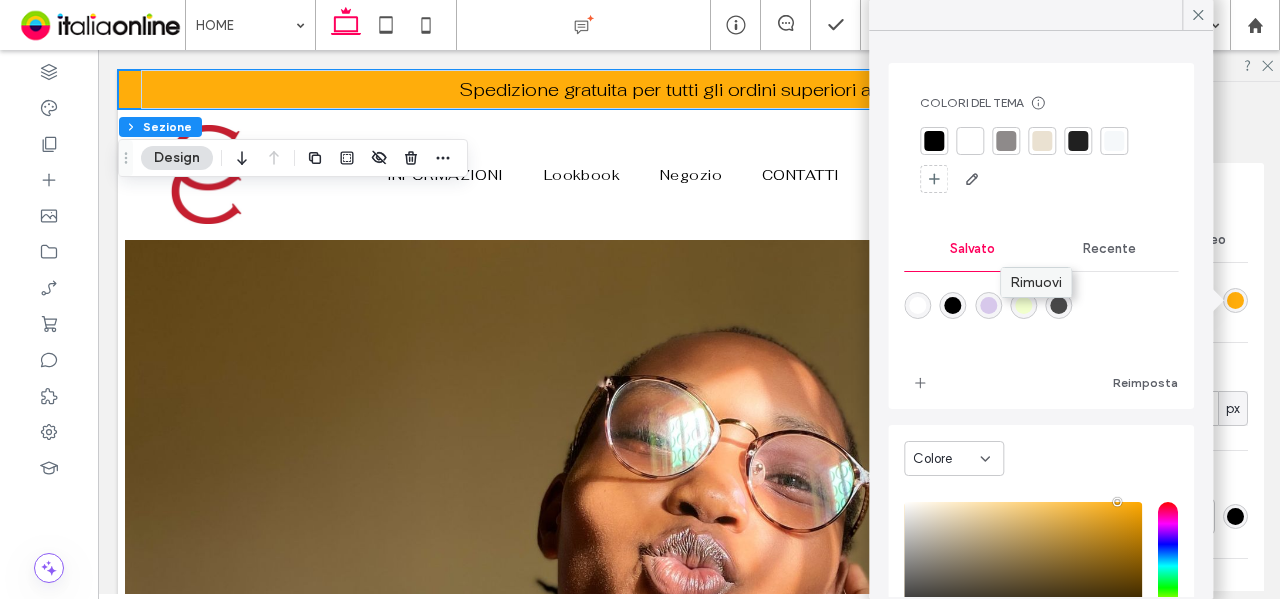 click on "Rimuovi" at bounding box center (1036, 282) 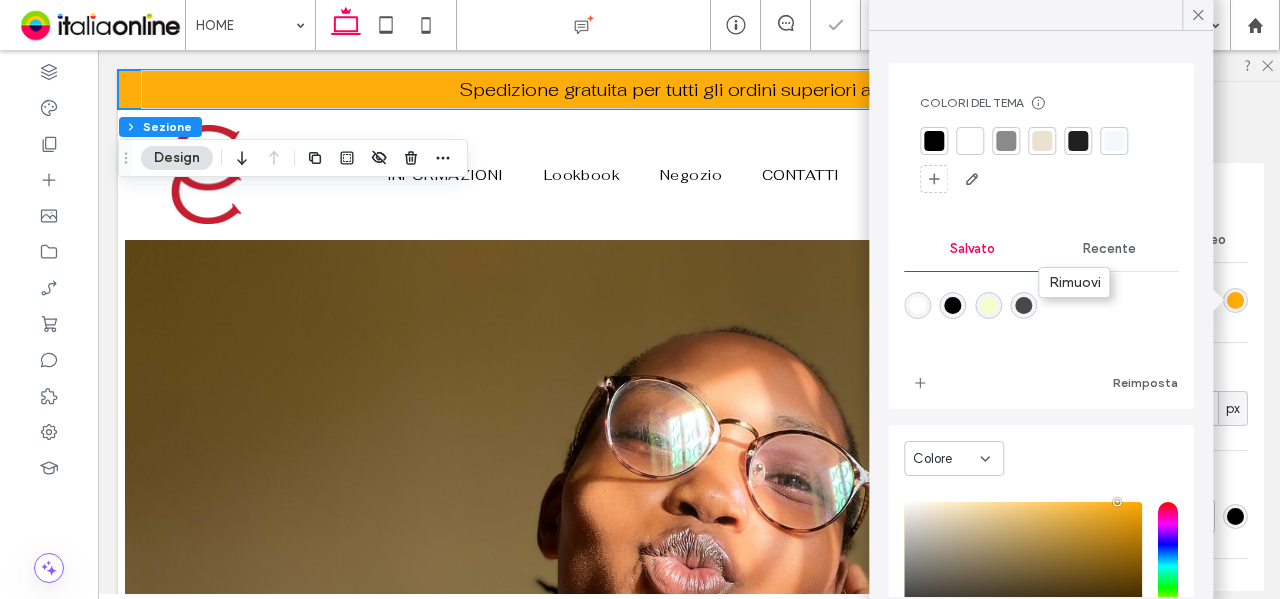 click on "Rimuovi" at bounding box center [1075, 282] 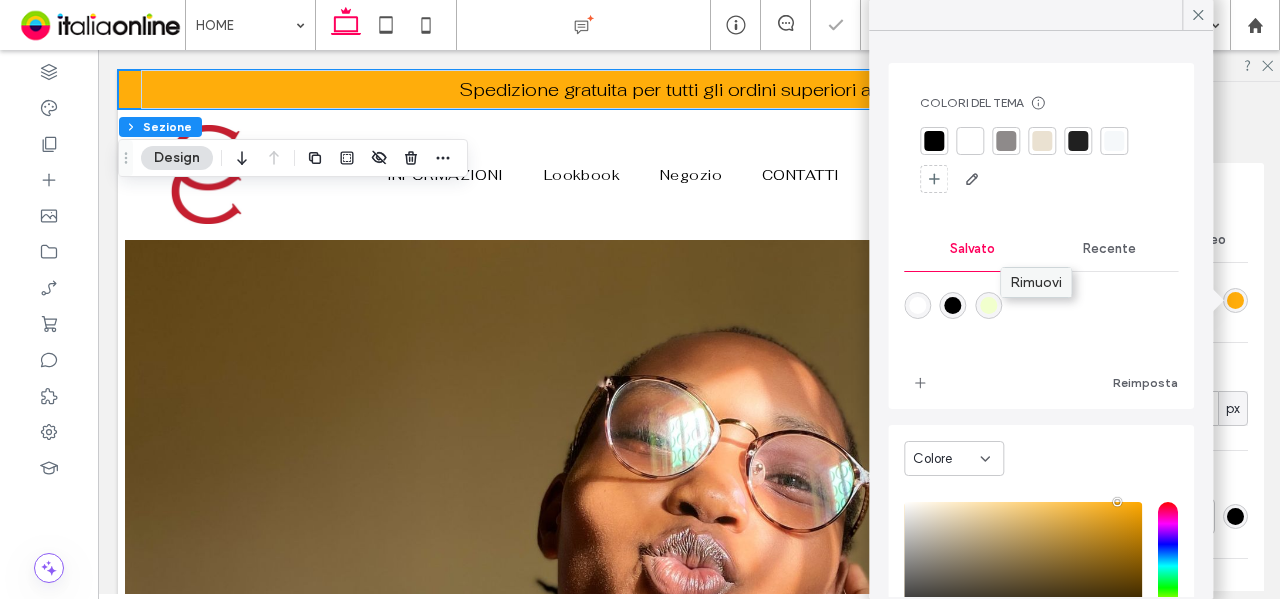drag, startPoint x: 1026, startPoint y: 276, endPoint x: 986, endPoint y: 301, distance: 47.169907 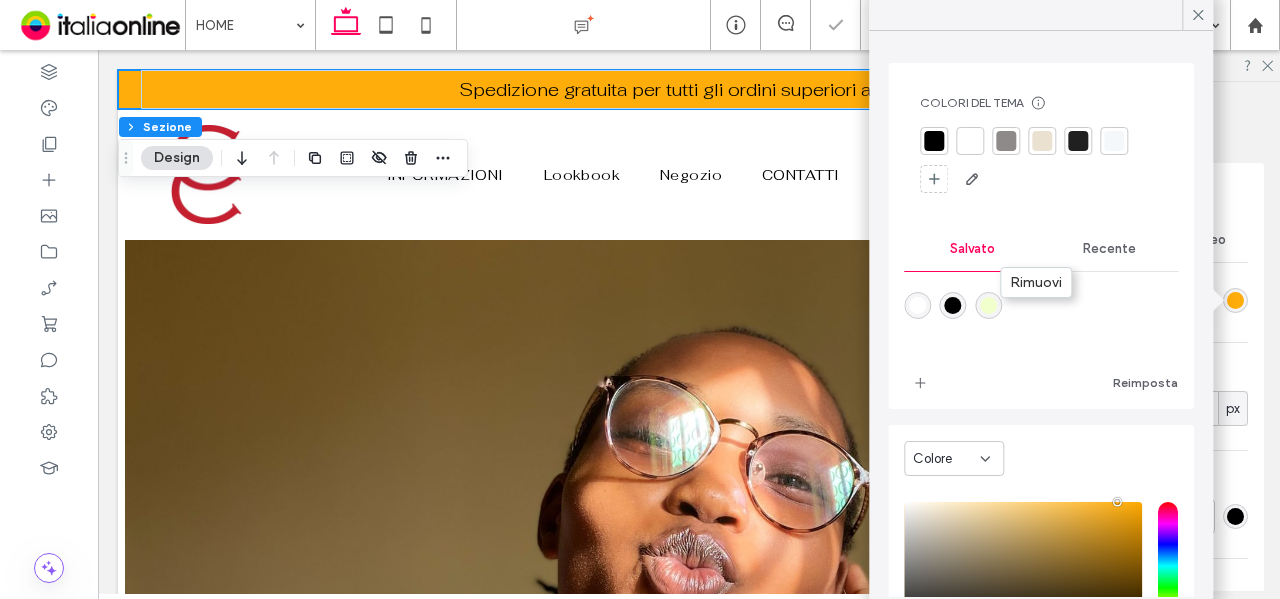 click on "Rimuovi" at bounding box center [1036, 282] 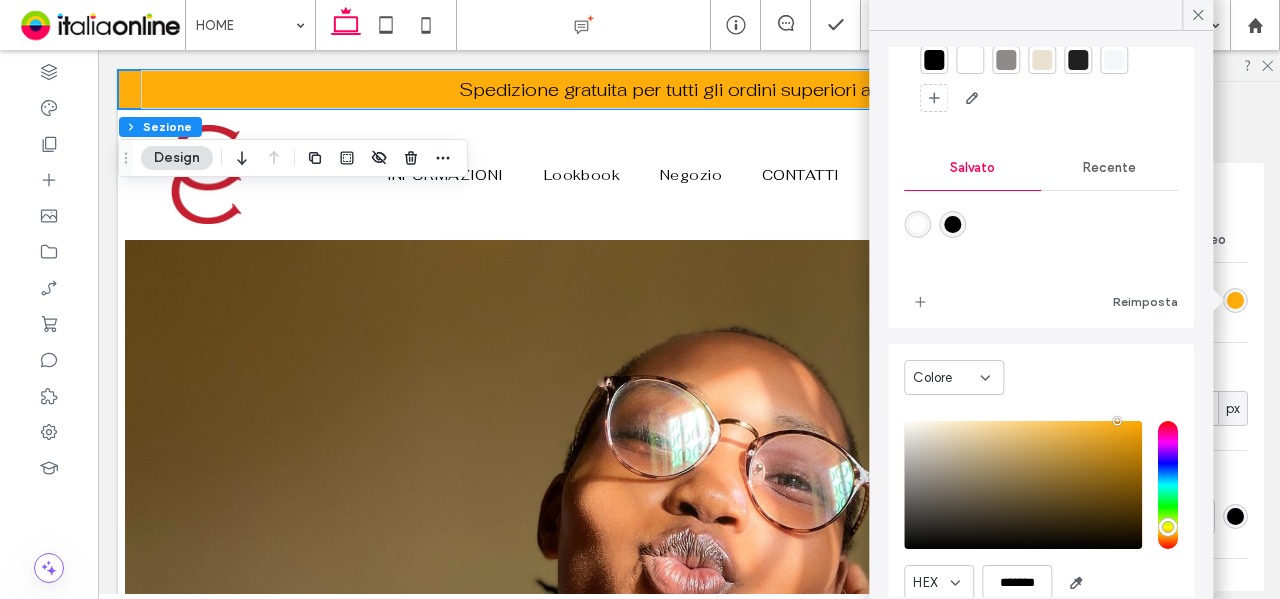 scroll, scrollTop: 160, scrollLeft: 0, axis: vertical 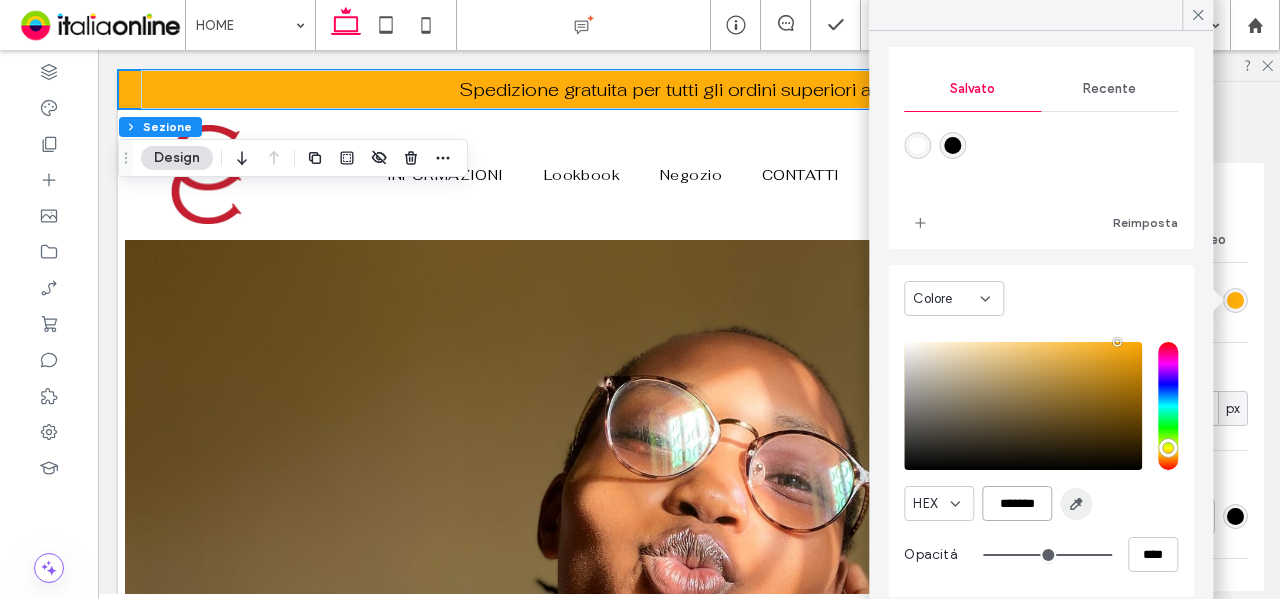 drag, startPoint x: 1001, startPoint y: 505, endPoint x: 1070, endPoint y: 497, distance: 69.46222 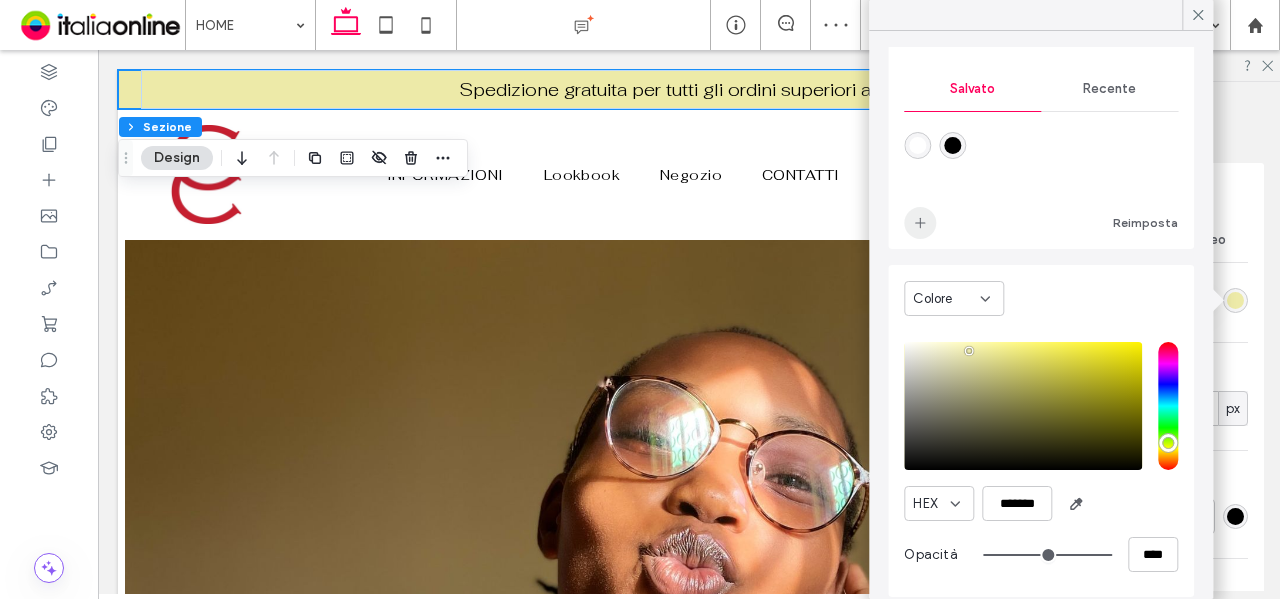 click 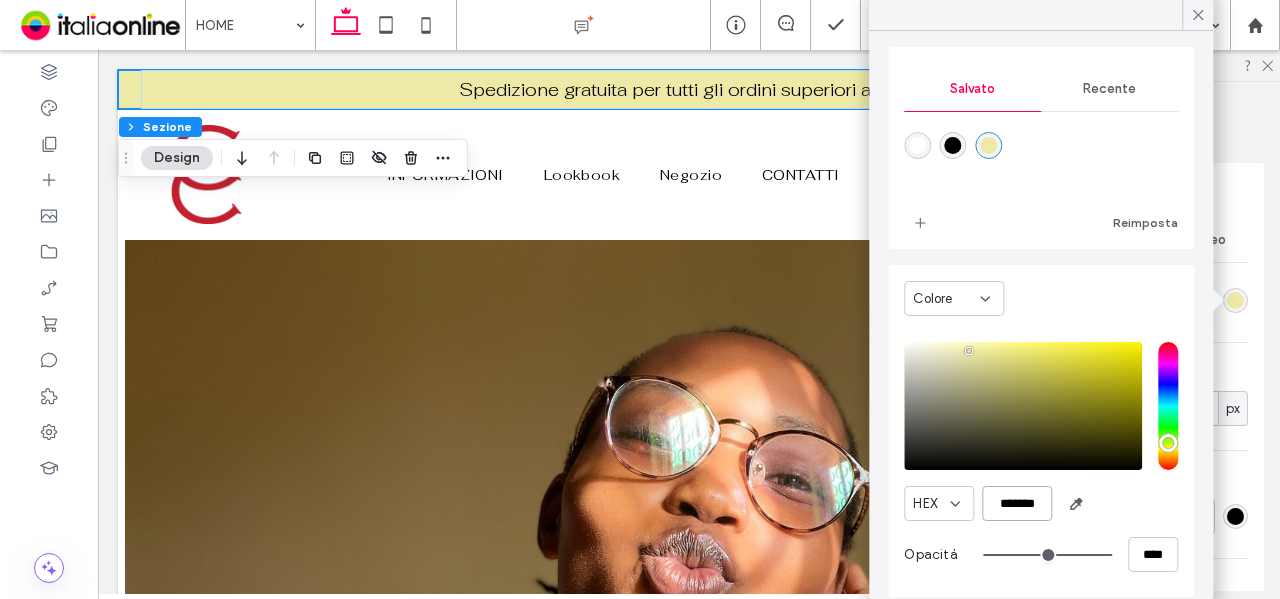 drag, startPoint x: 1000, startPoint y: 508, endPoint x: 1047, endPoint y: 504, distance: 47.169907 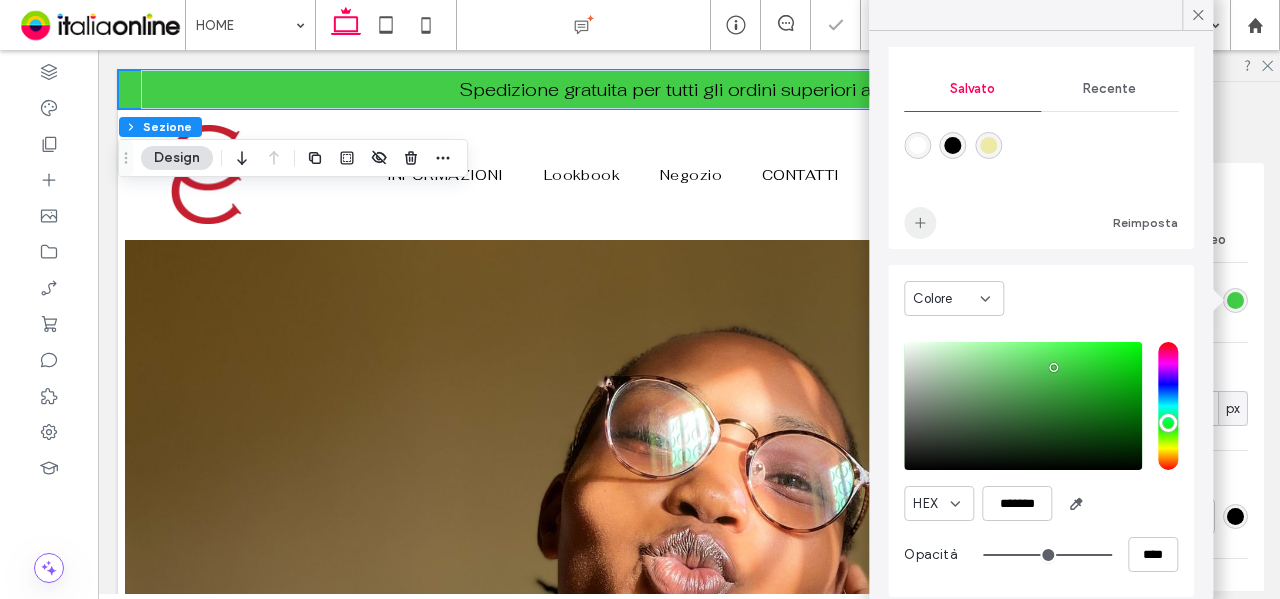click 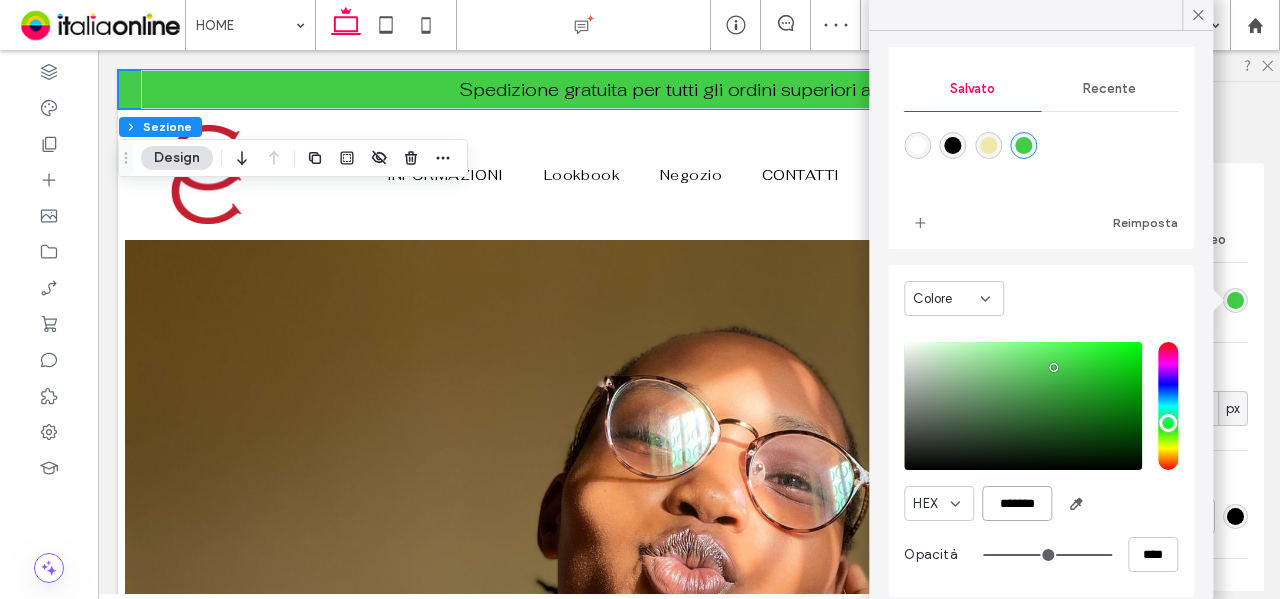 drag, startPoint x: 1000, startPoint y: 504, endPoint x: 1045, endPoint y: 501, distance: 45.099888 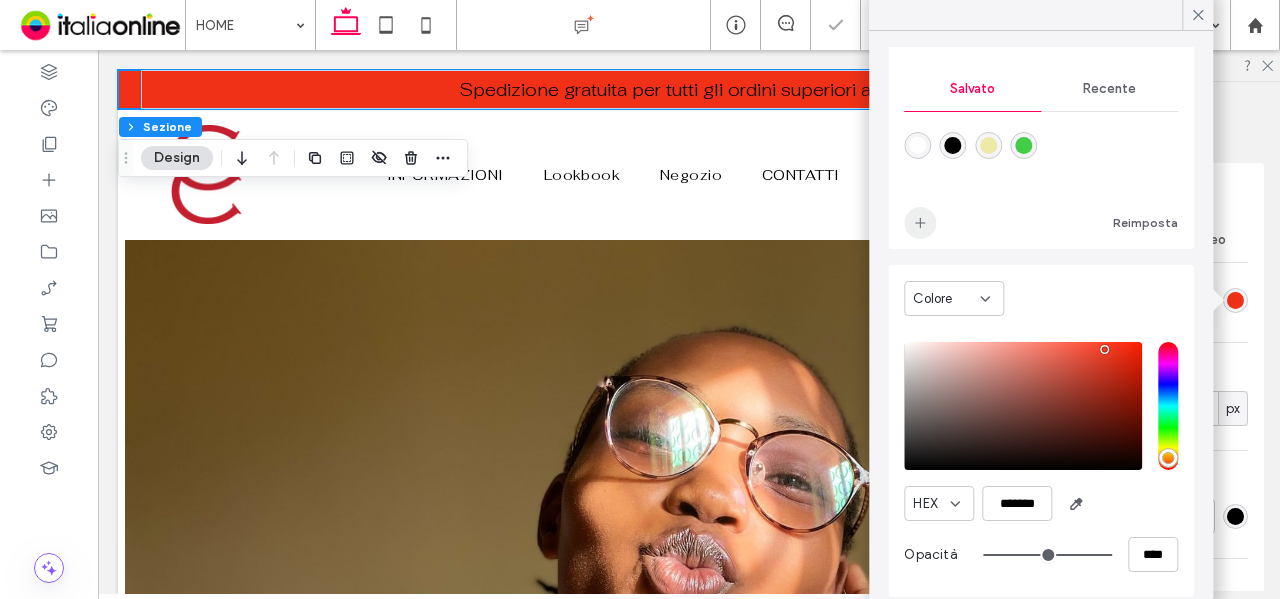 click 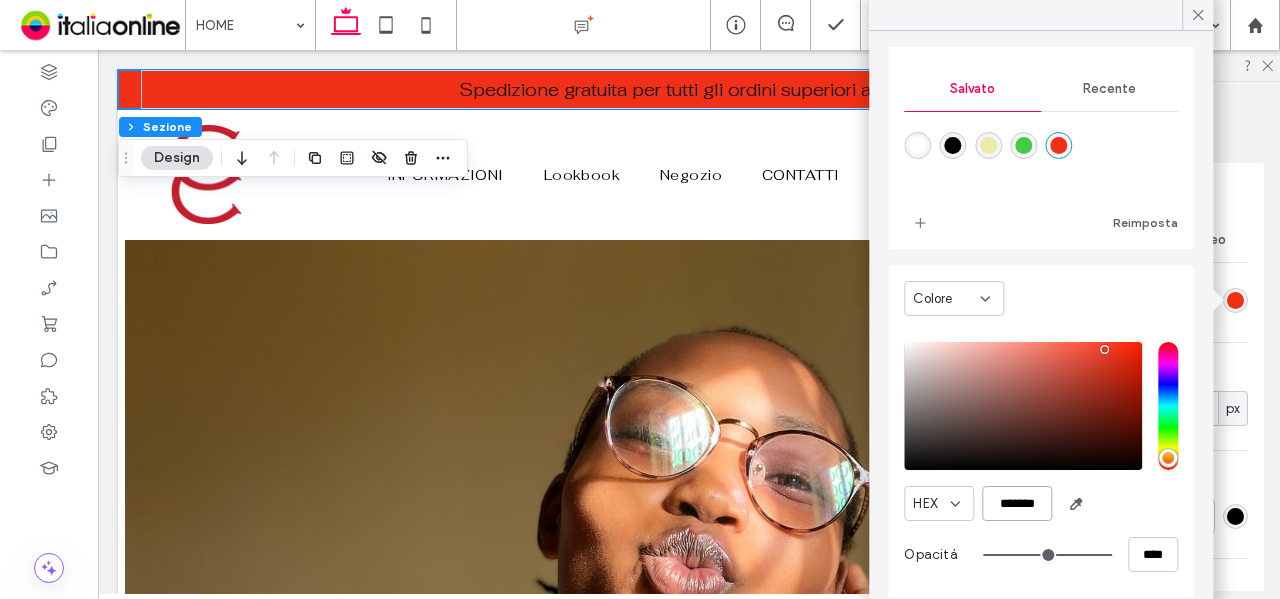 drag, startPoint x: 1002, startPoint y: 505, endPoint x: 1048, endPoint y: 499, distance: 46.389652 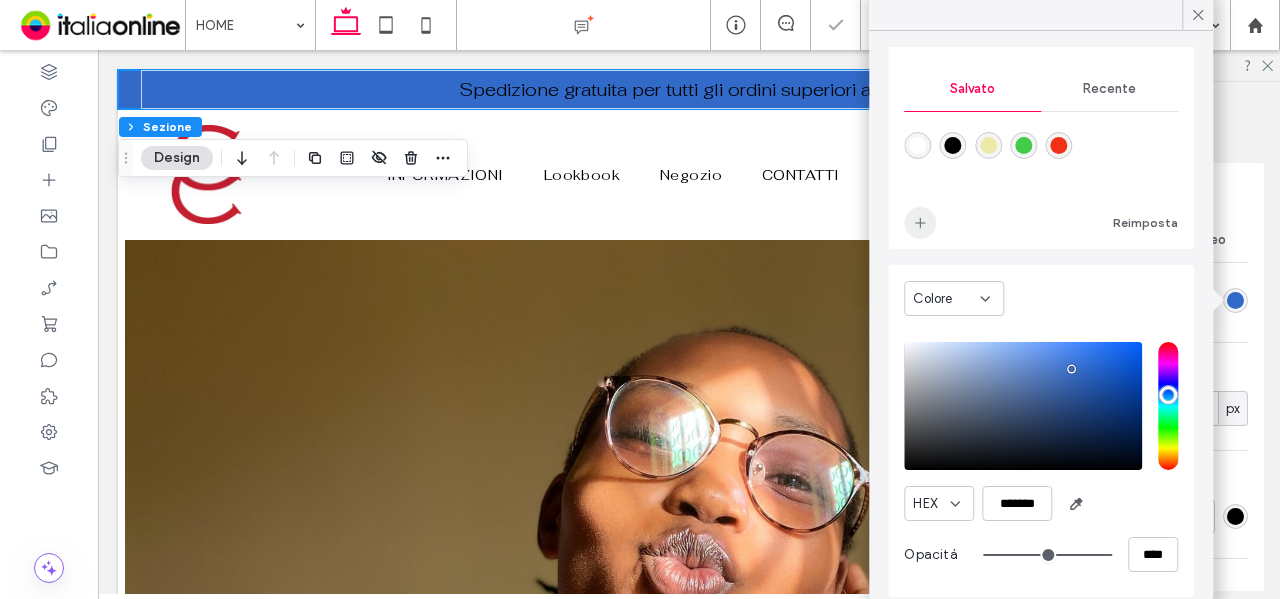 click 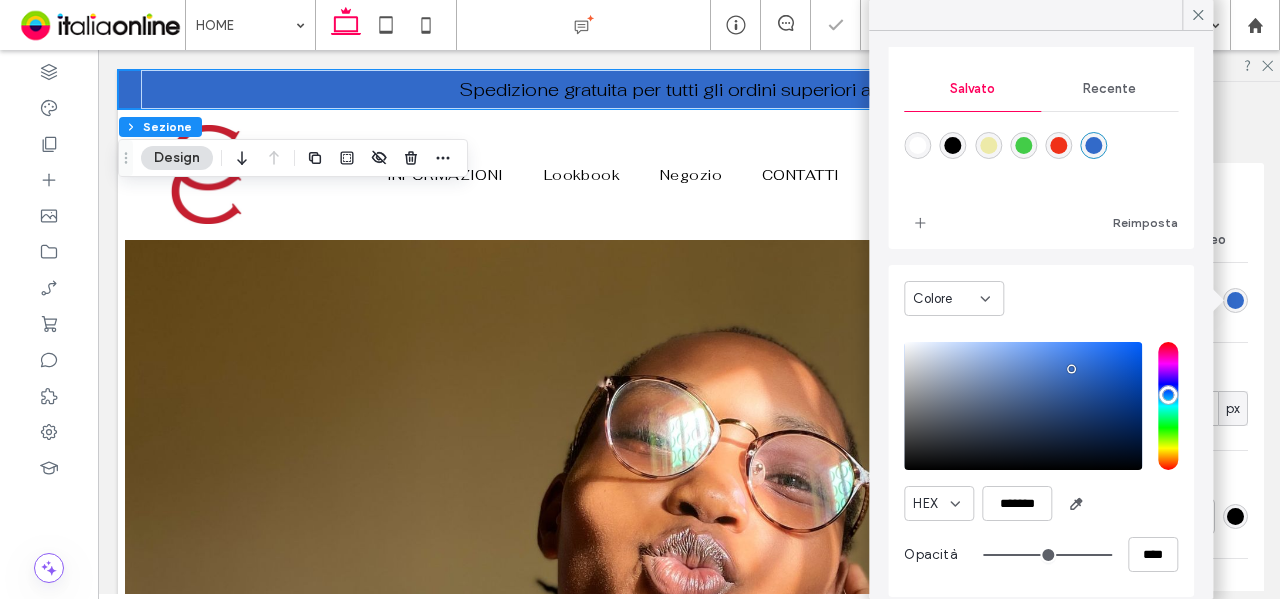 click at bounding box center [988, 145] 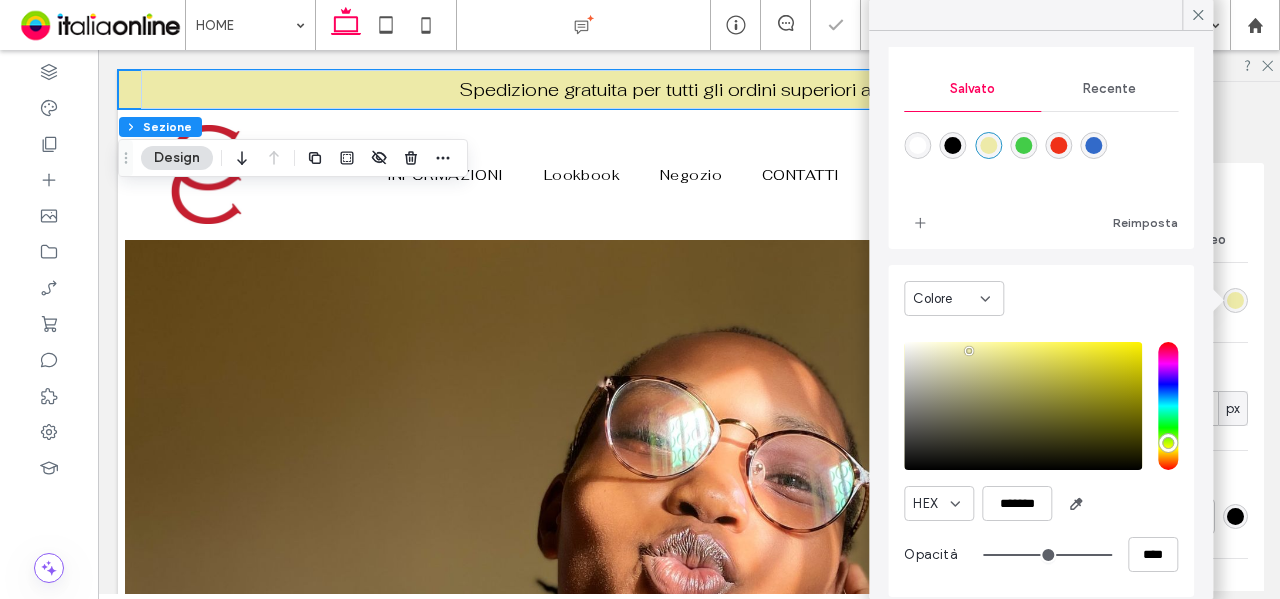 click at bounding box center [1023, 145] 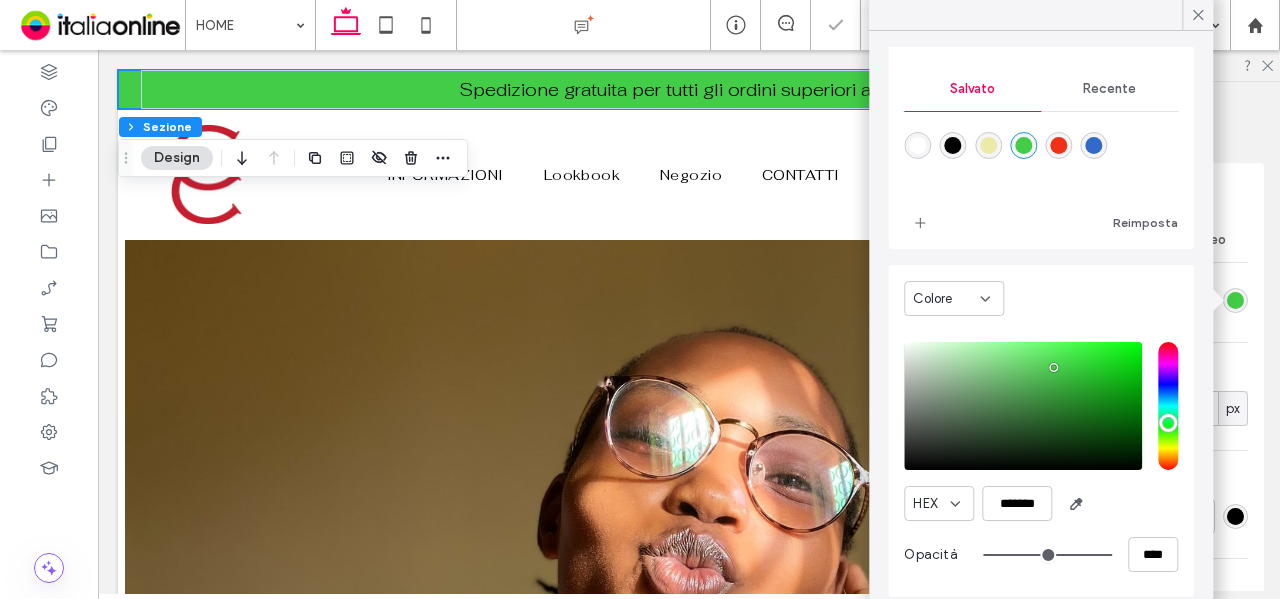 click at bounding box center [988, 145] 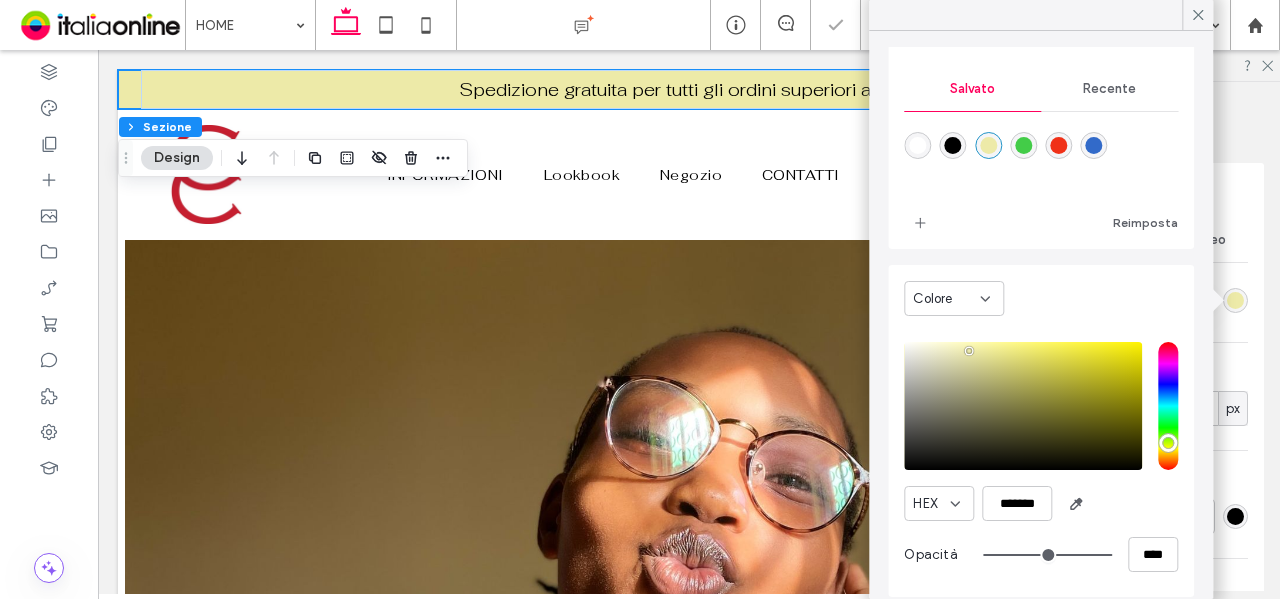 click at bounding box center (1094, 145) 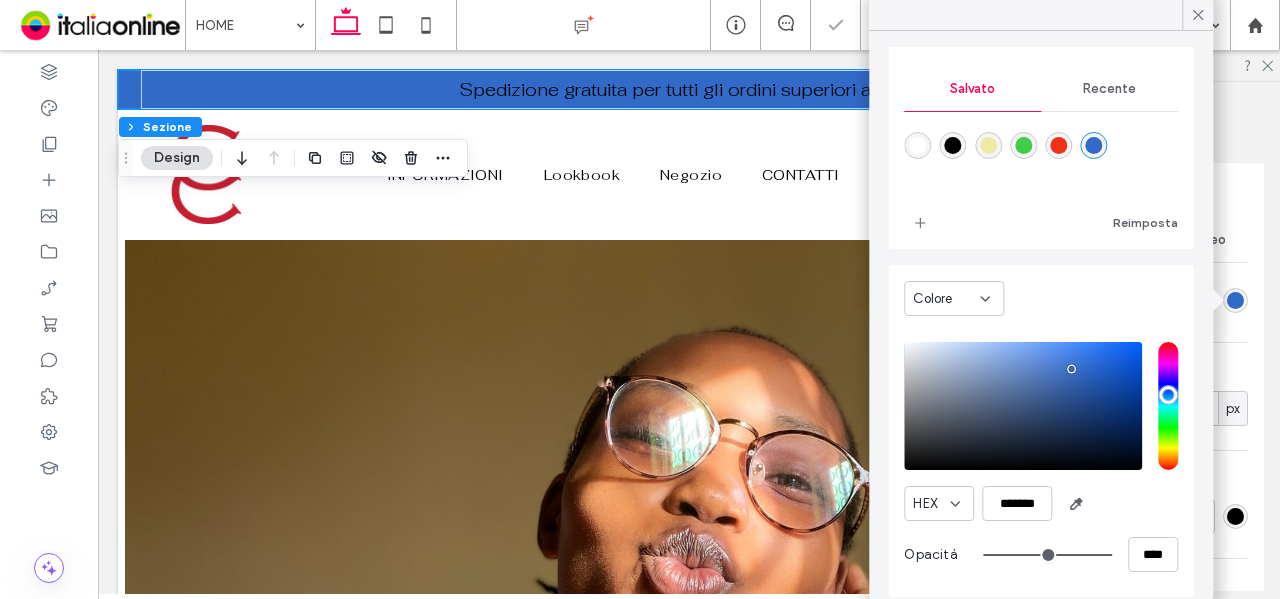 click at bounding box center [1023, 406] 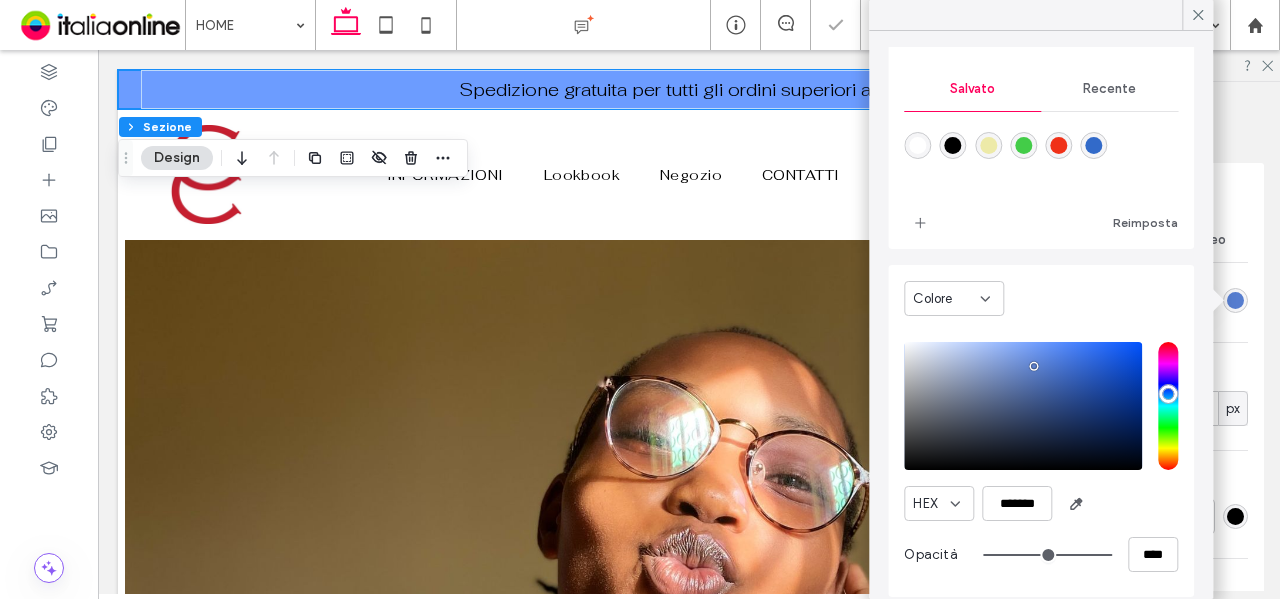 drag, startPoint x: 992, startPoint y: 373, endPoint x: 1034, endPoint y: 366, distance: 42.579338 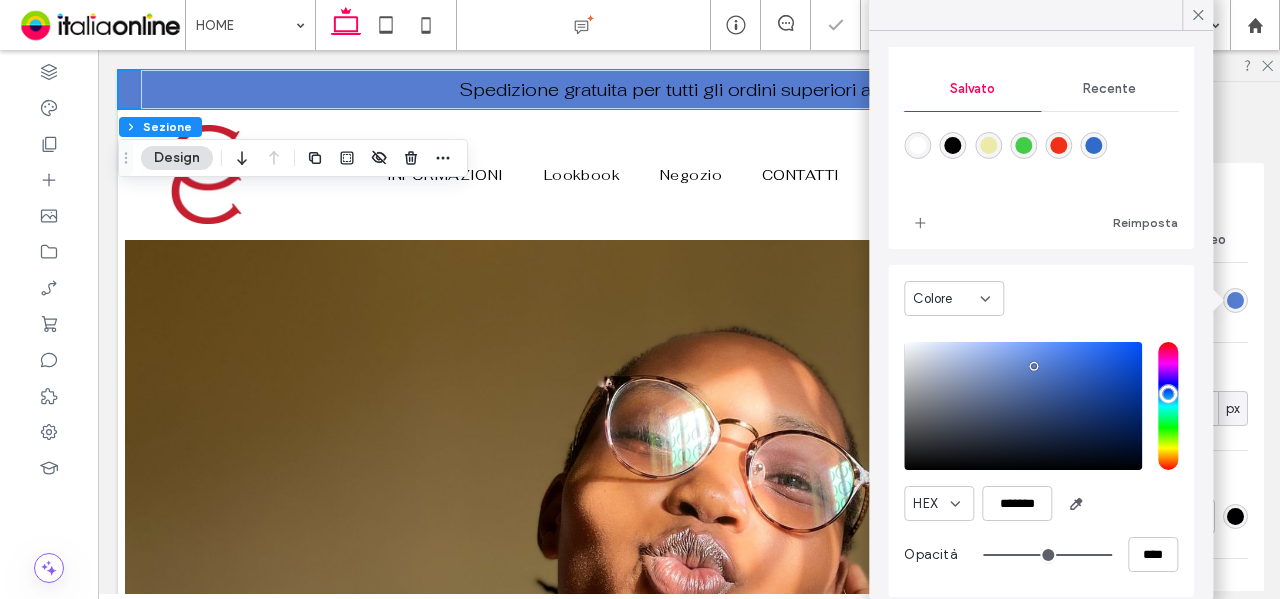click at bounding box center (1058, 145) 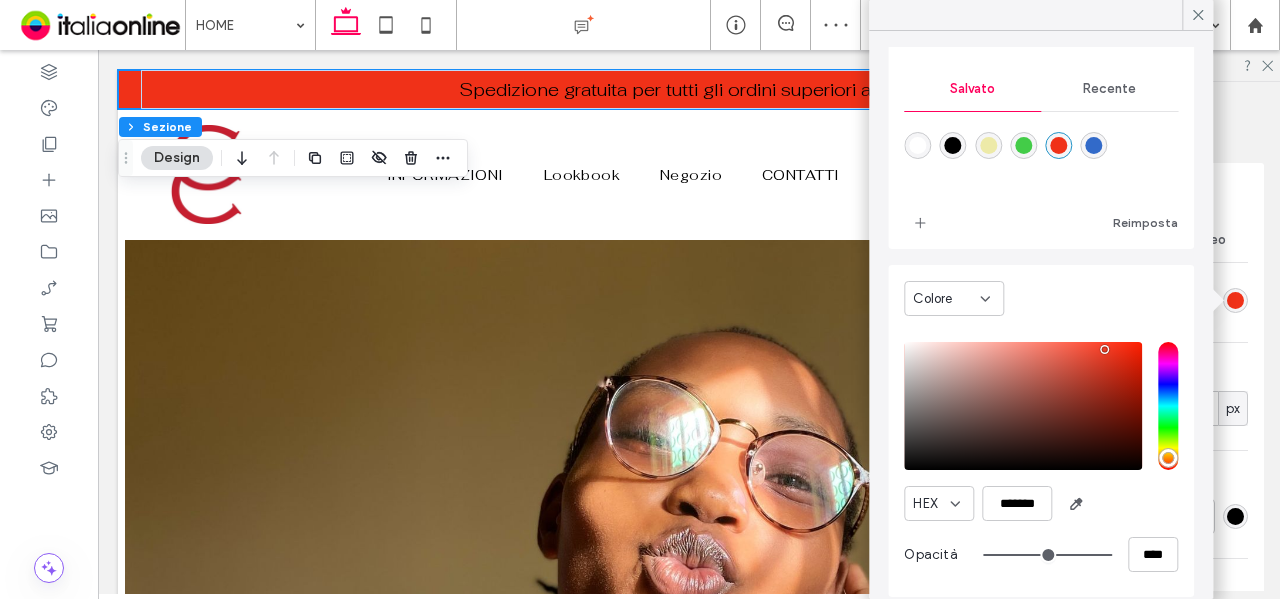 click at bounding box center [1094, 145] 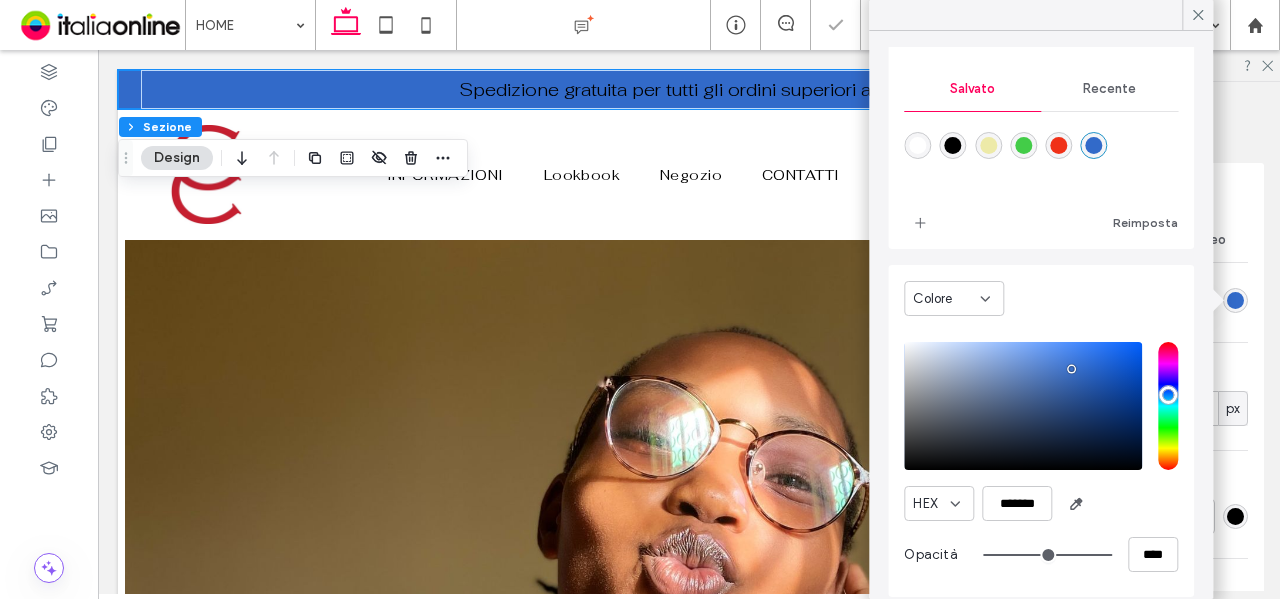 type on "***" 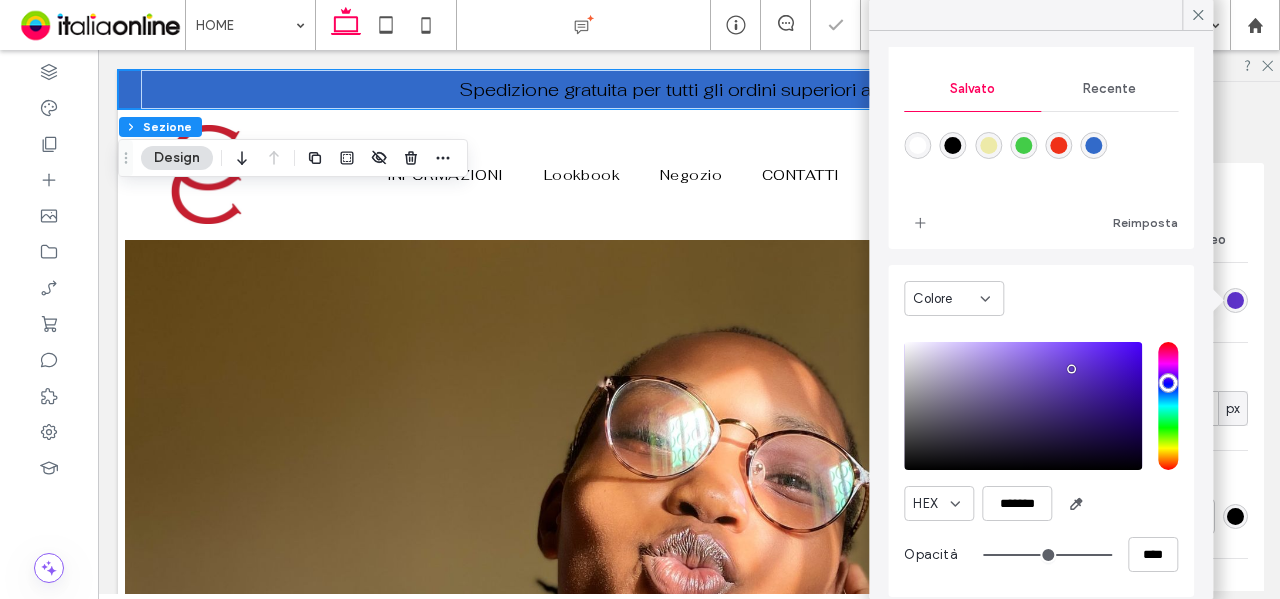 type on "*******" 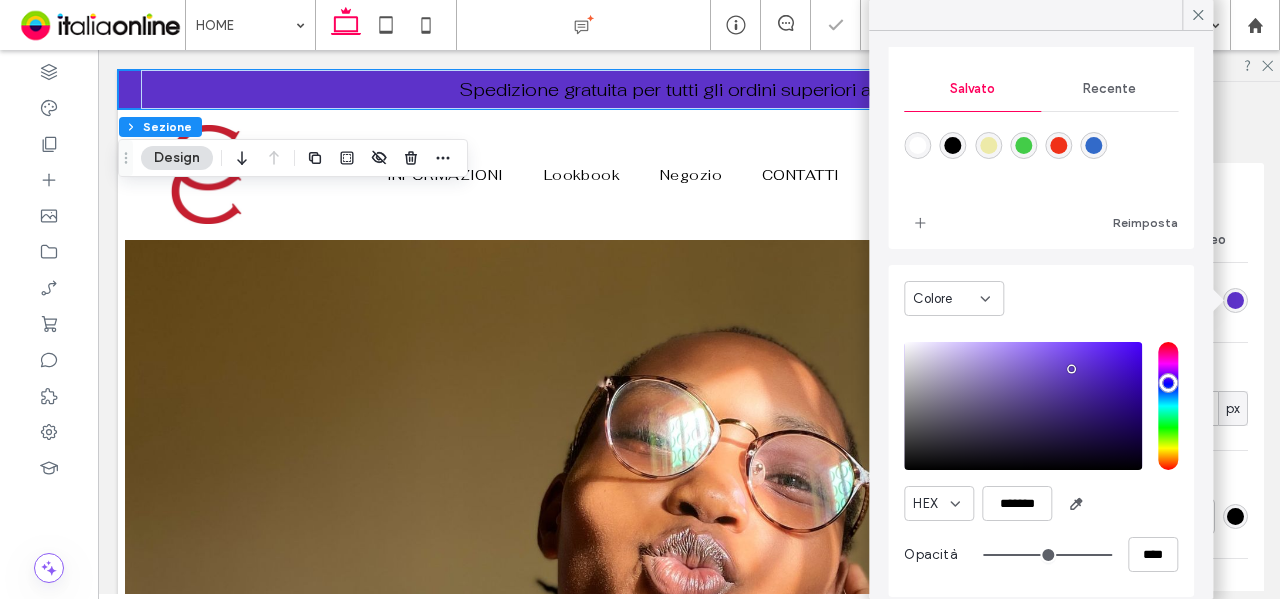 type on "***" 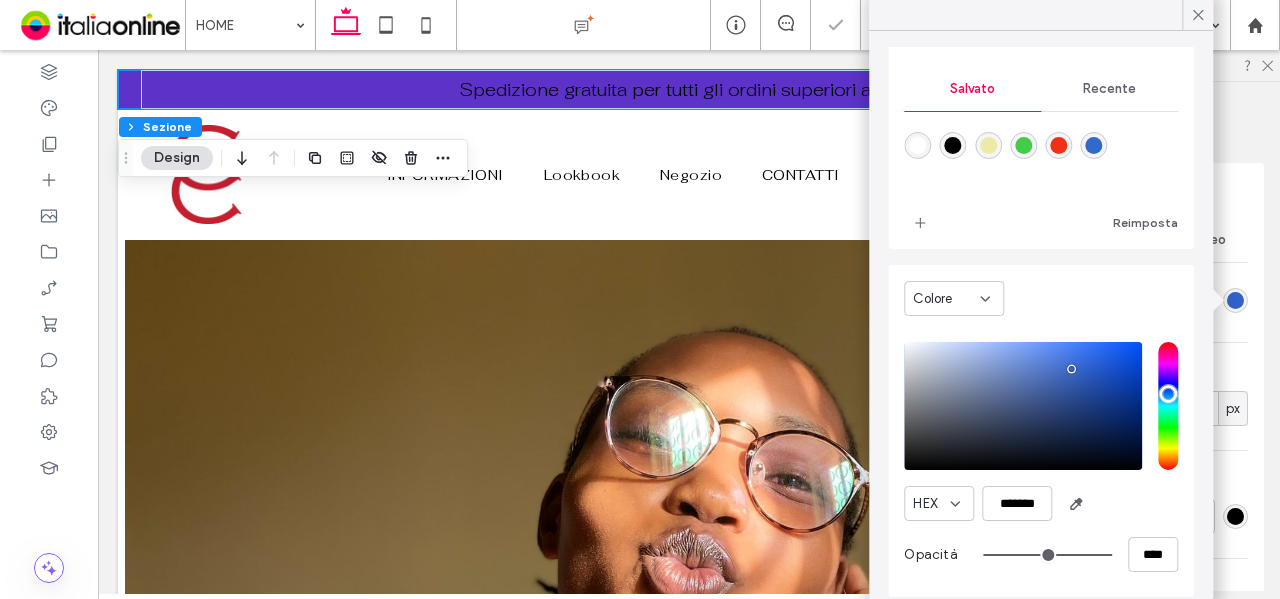 click at bounding box center [1168, 406] 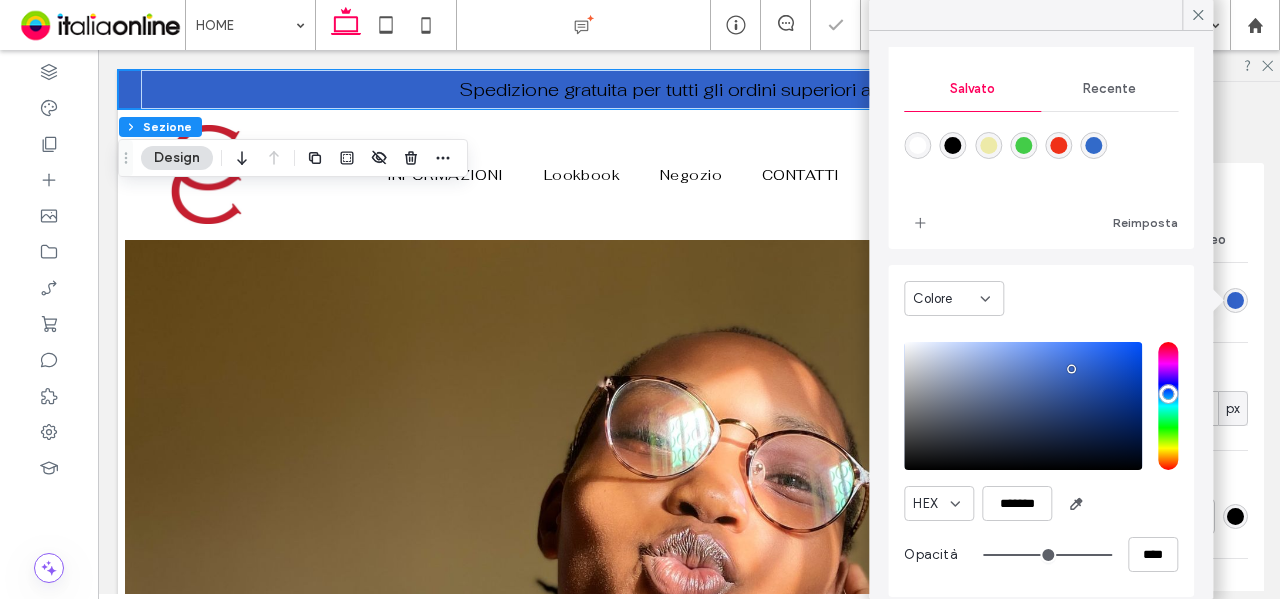 type on "***" 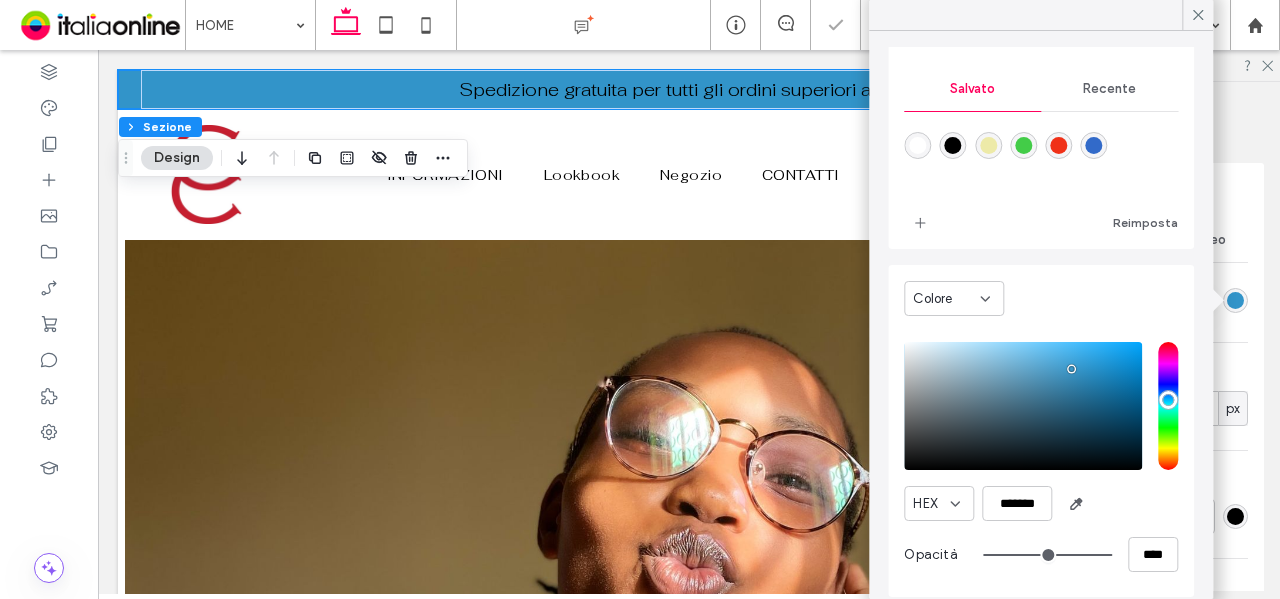 type on "***" 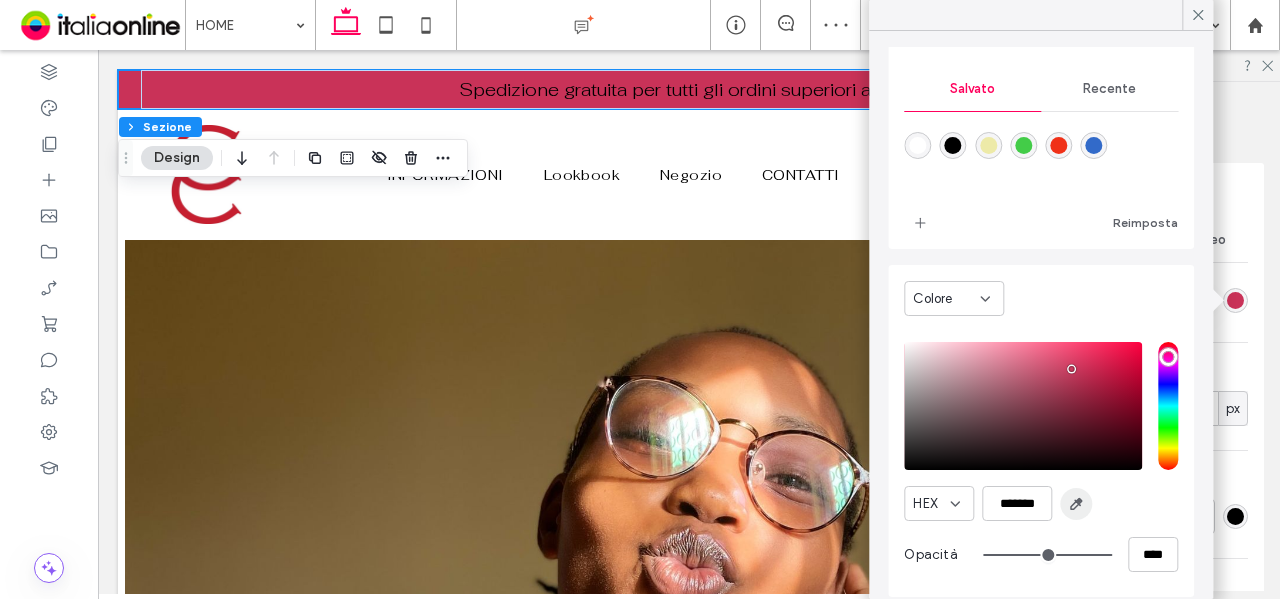 click 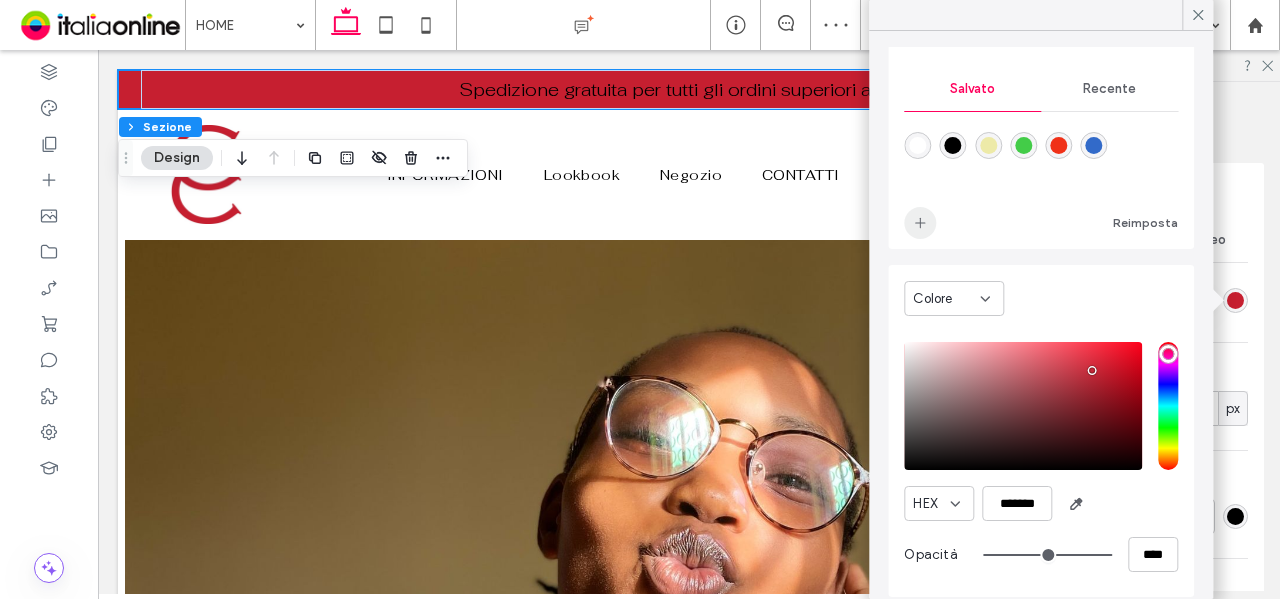click 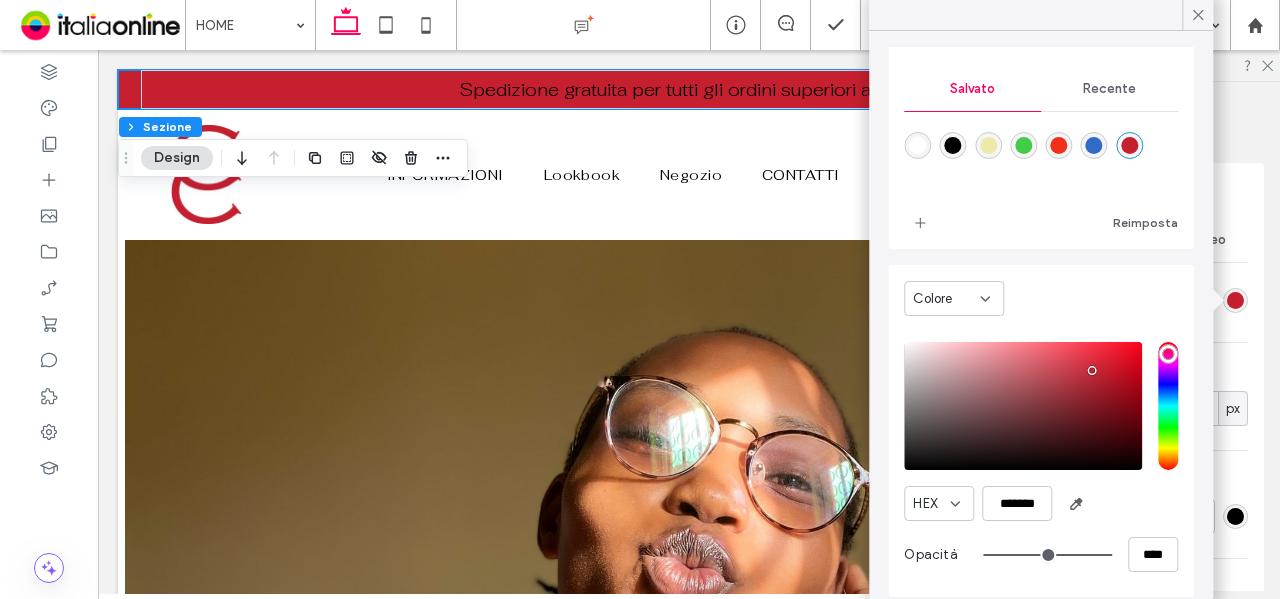 click at bounding box center [1058, 145] 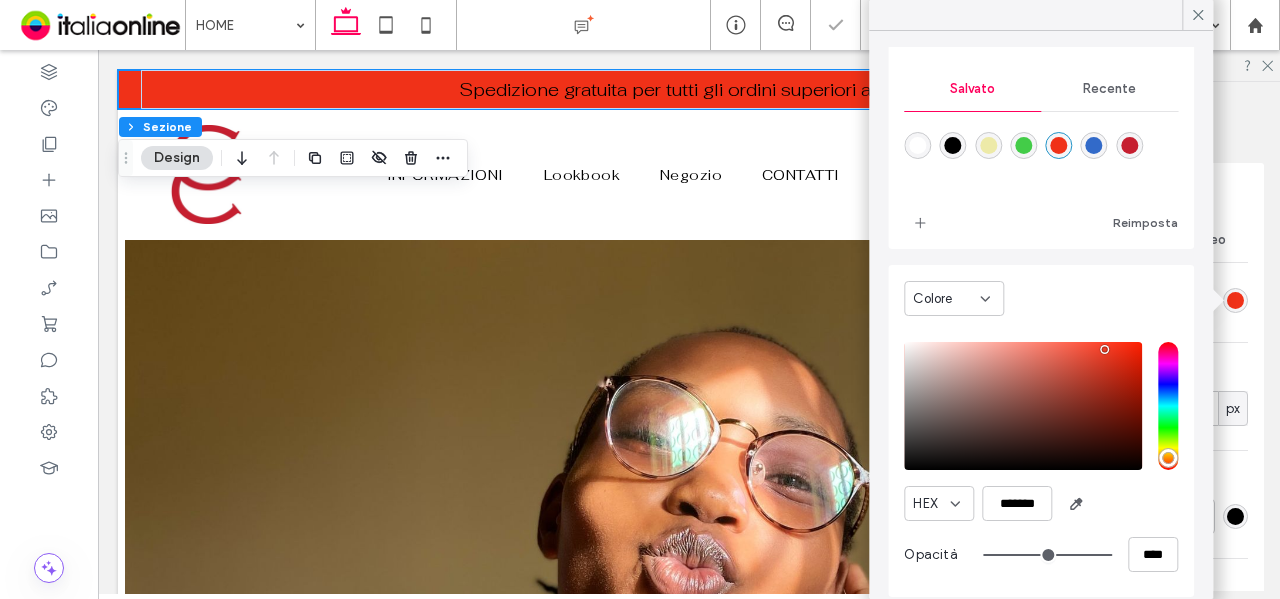 click at bounding box center [1129, 145] 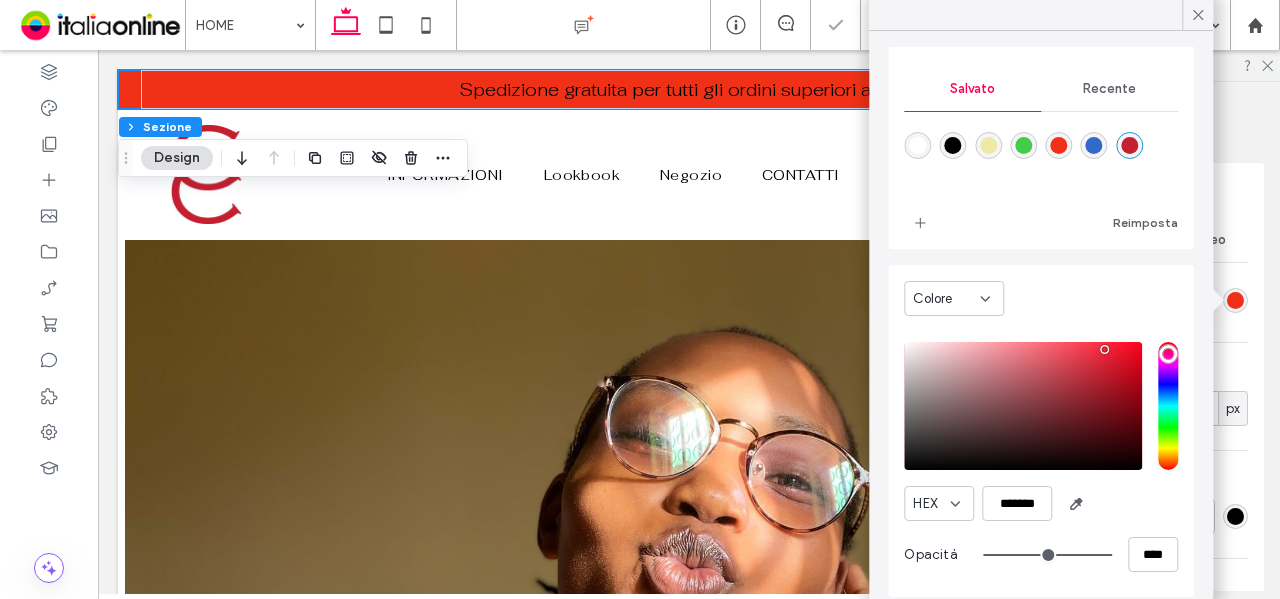 type on "*******" 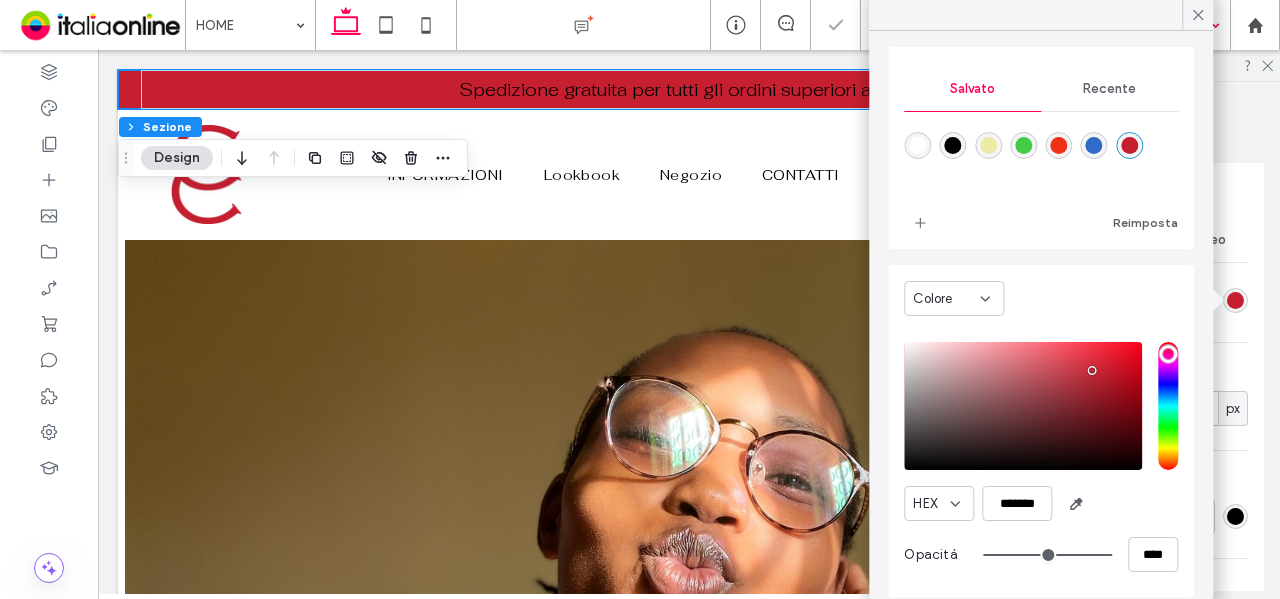 drag, startPoint x: 1197, startPoint y: 17, endPoint x: 1148, endPoint y: 36, distance: 52.554733 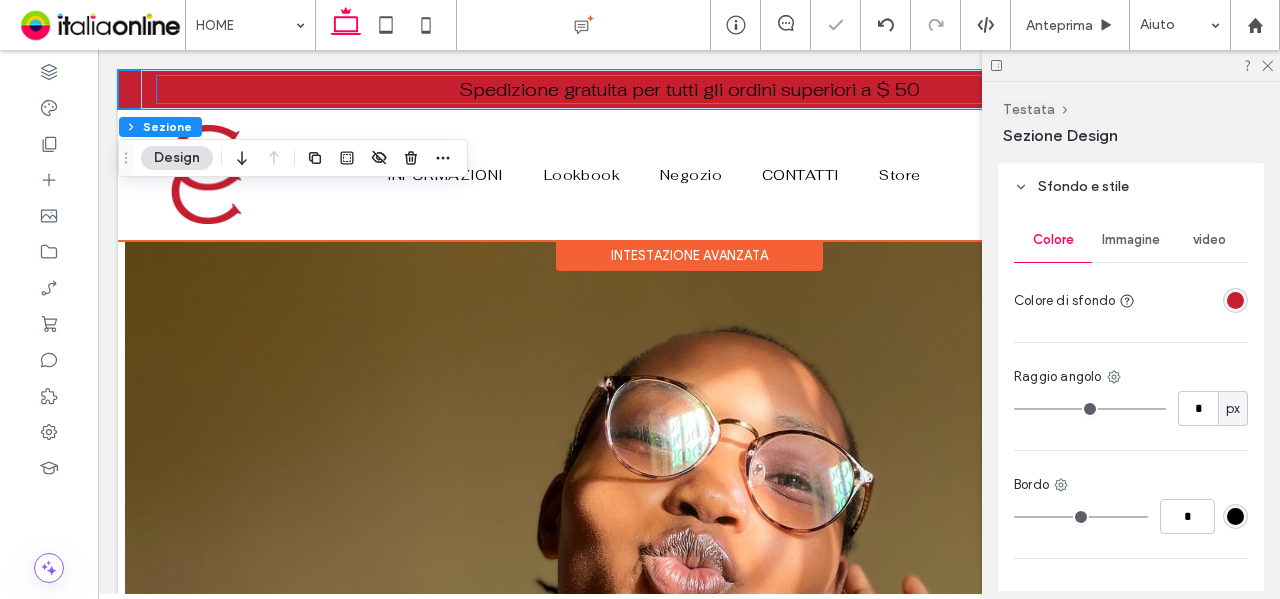 click on "Spedizione gratuita per tutti gli ordini superiori a $ 50" at bounding box center [689, 89] 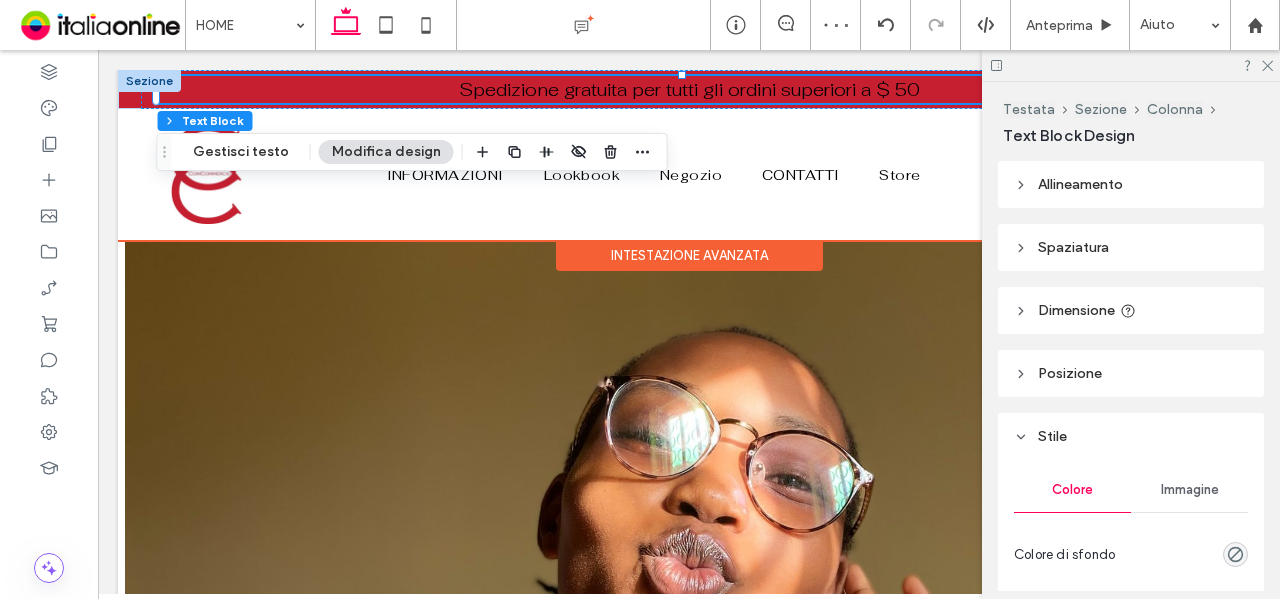 click on "Spedizione gratuita per tutti gli ordini superiori a $ 50" at bounding box center [689, 89] 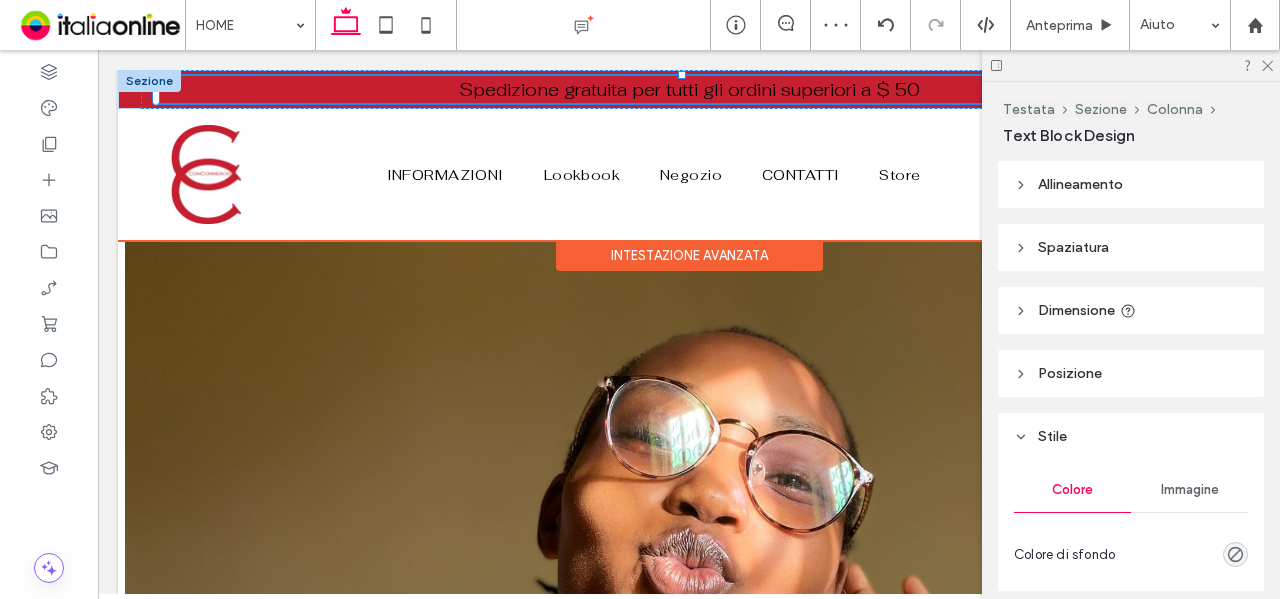 type on "********" 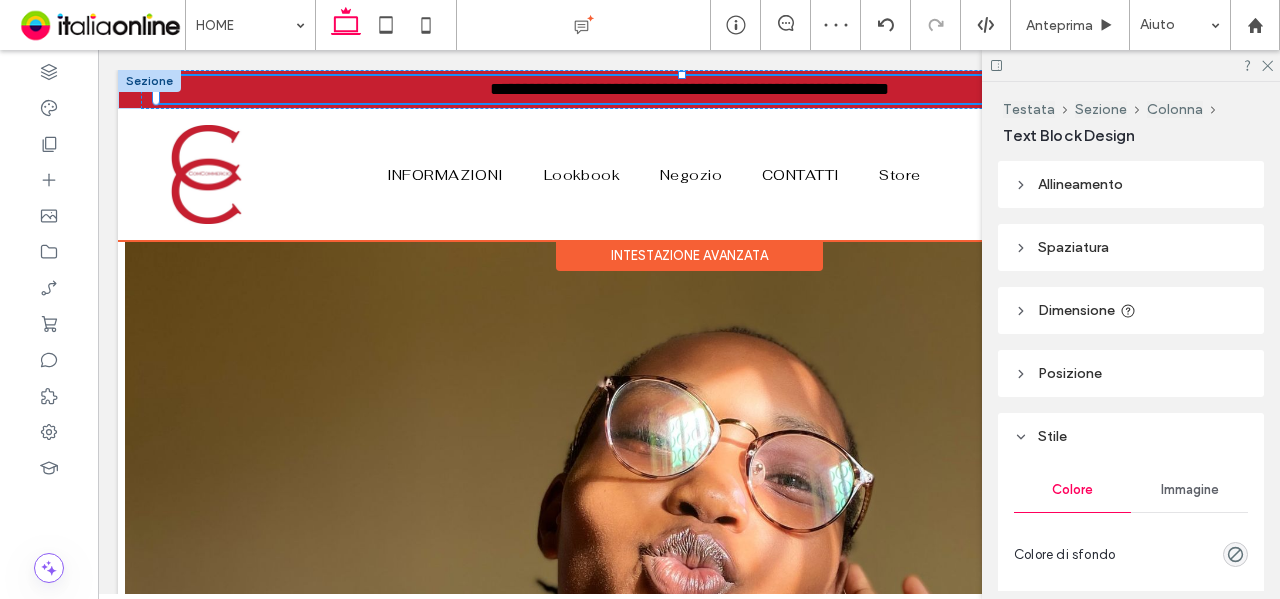 click on "**********" at bounding box center (689, 89) 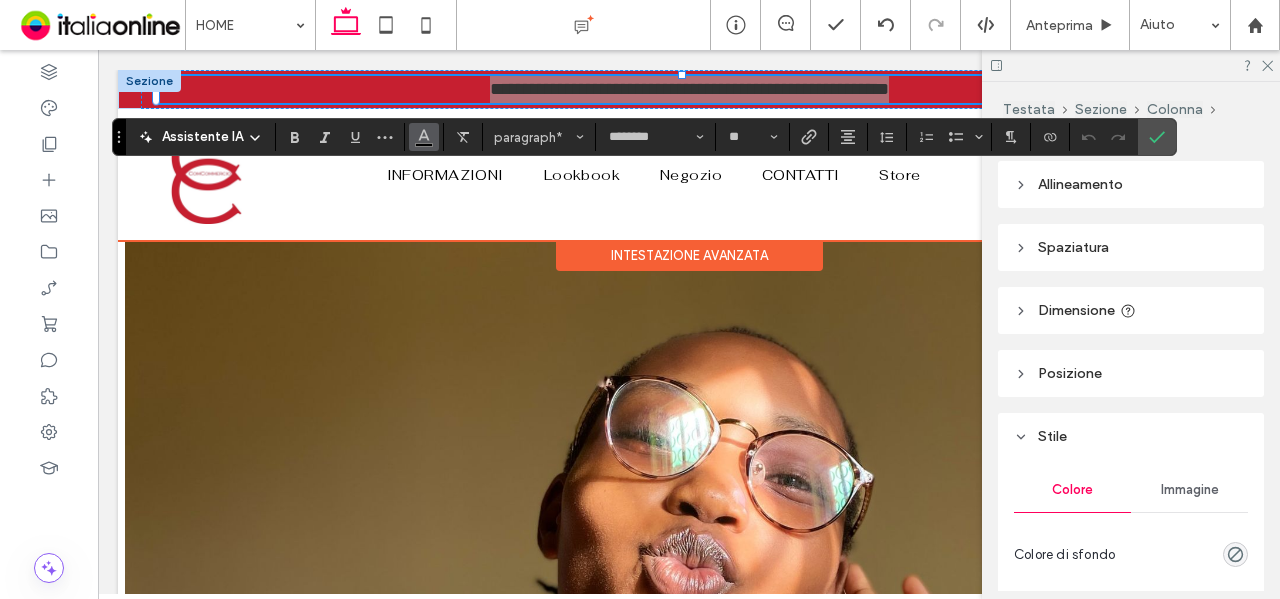 click 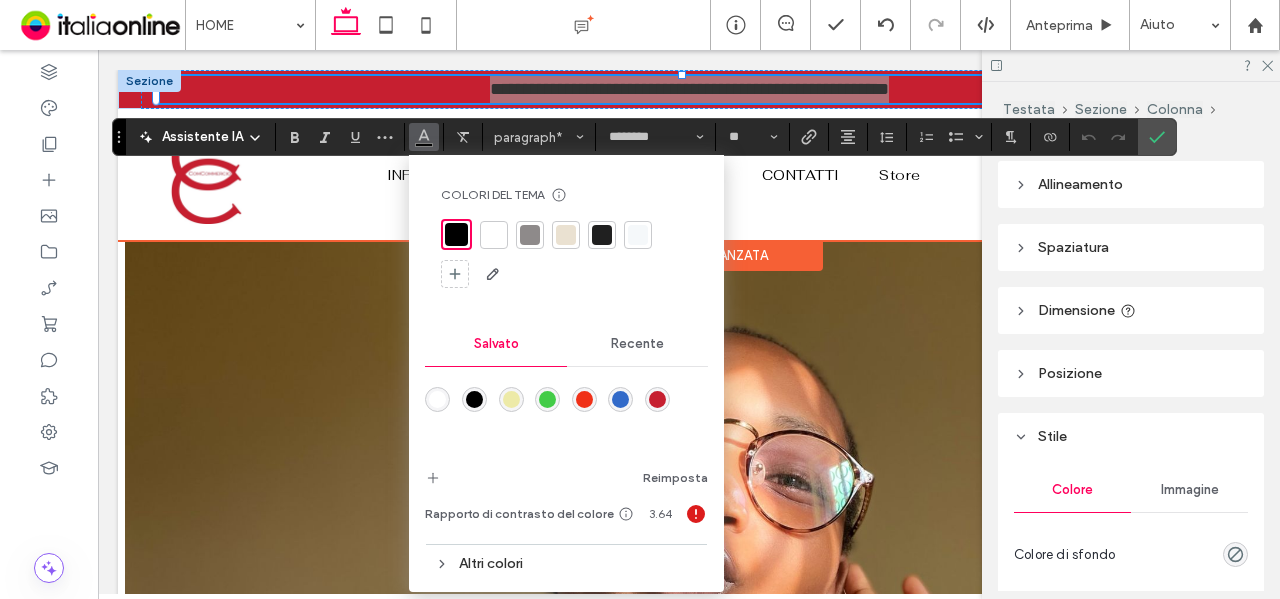 click at bounding box center [494, 235] 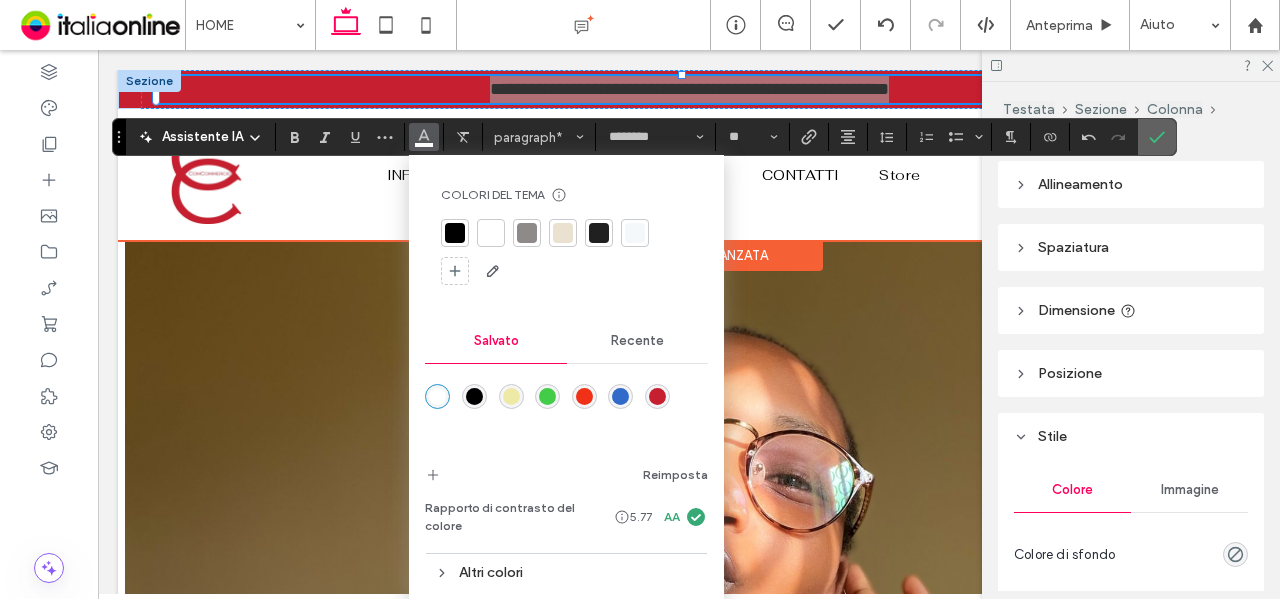 click at bounding box center (1157, 137) 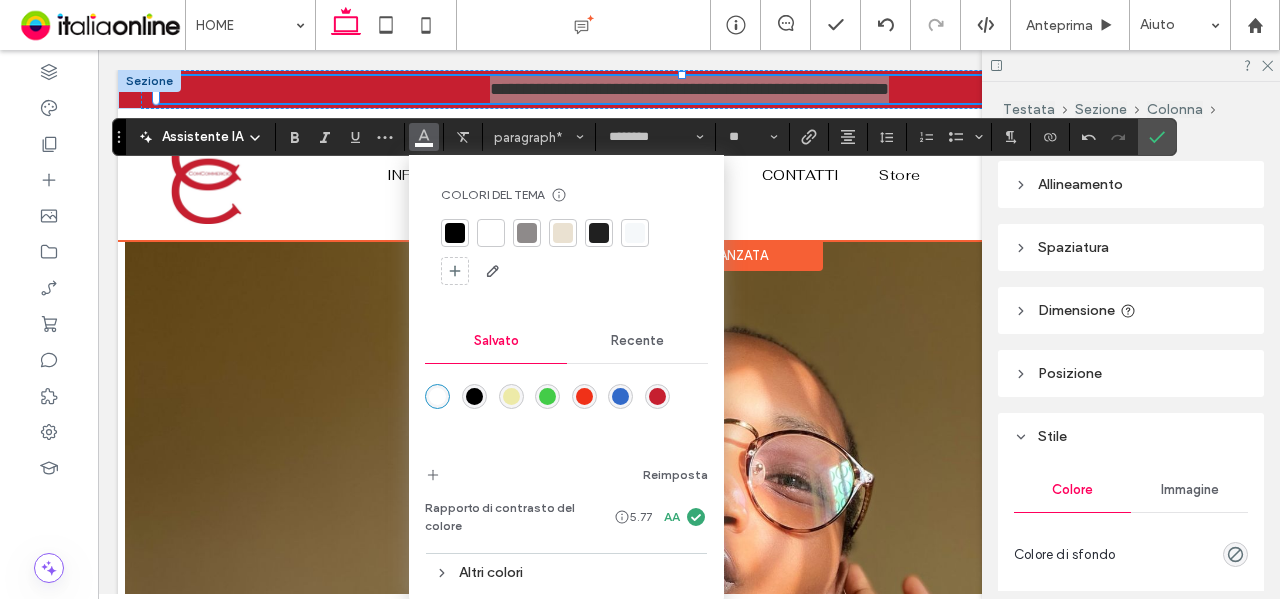 click at bounding box center [1157, 137] 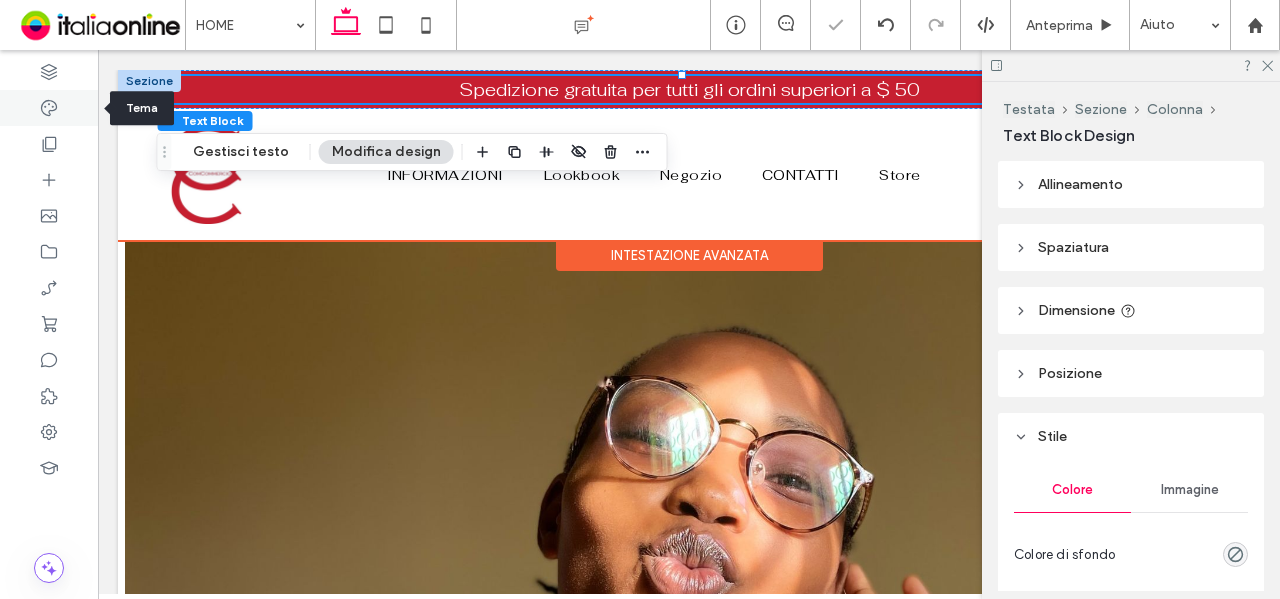 click 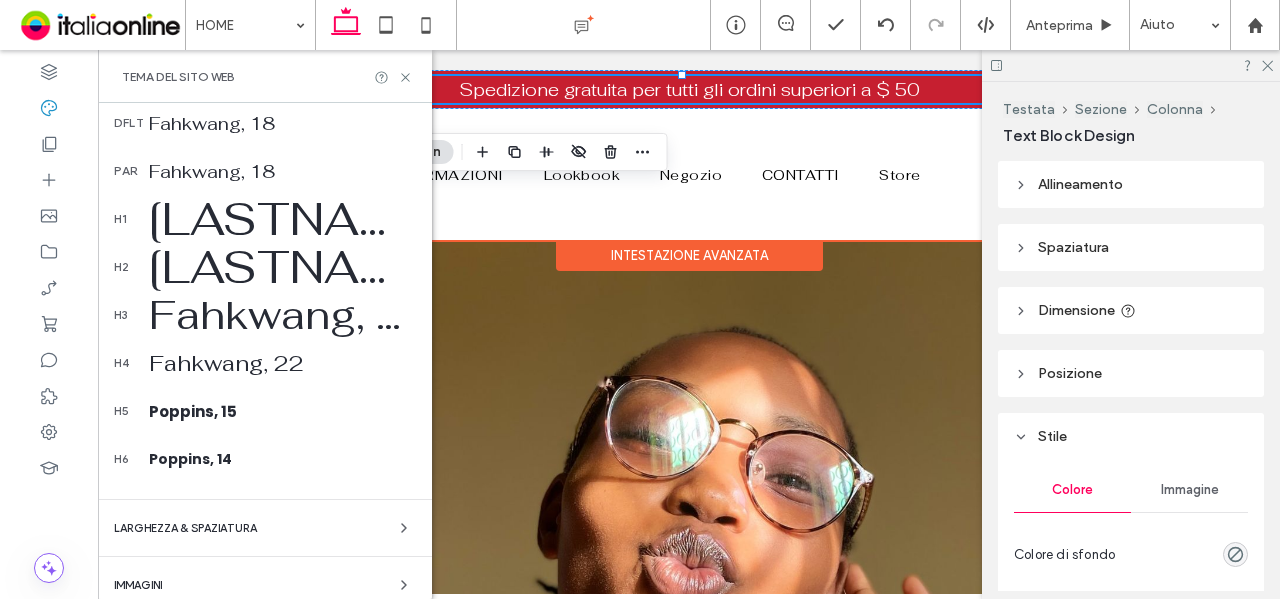 scroll, scrollTop: 289, scrollLeft: 0, axis: vertical 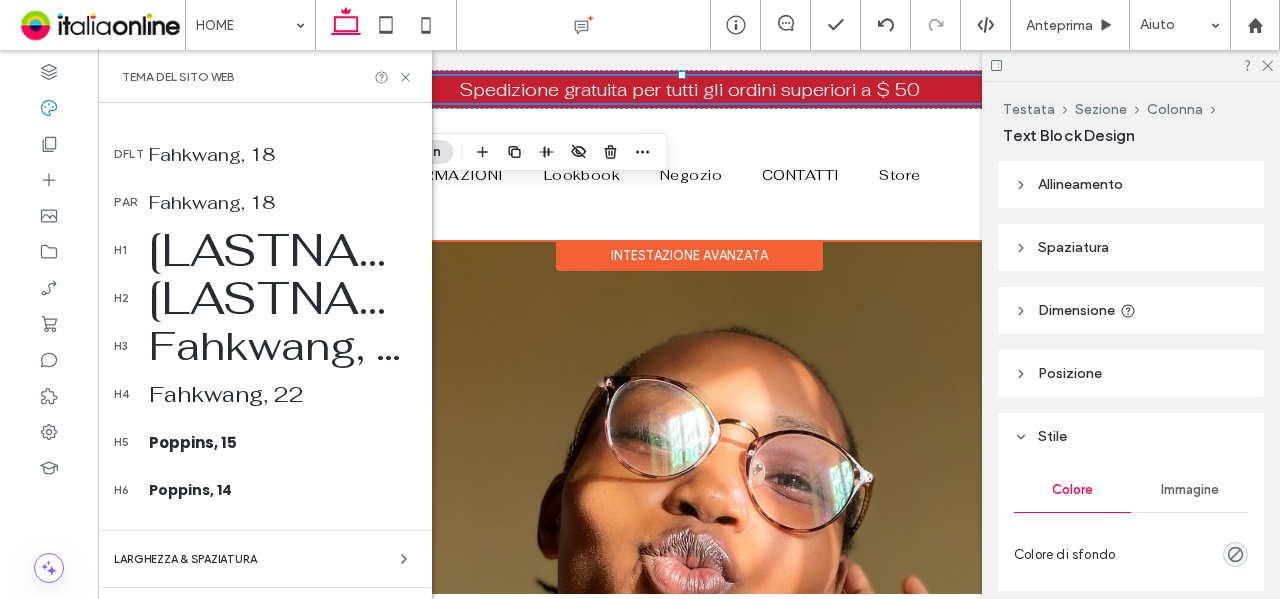 click on "Fahkwang, 18" at bounding box center [282, 154] 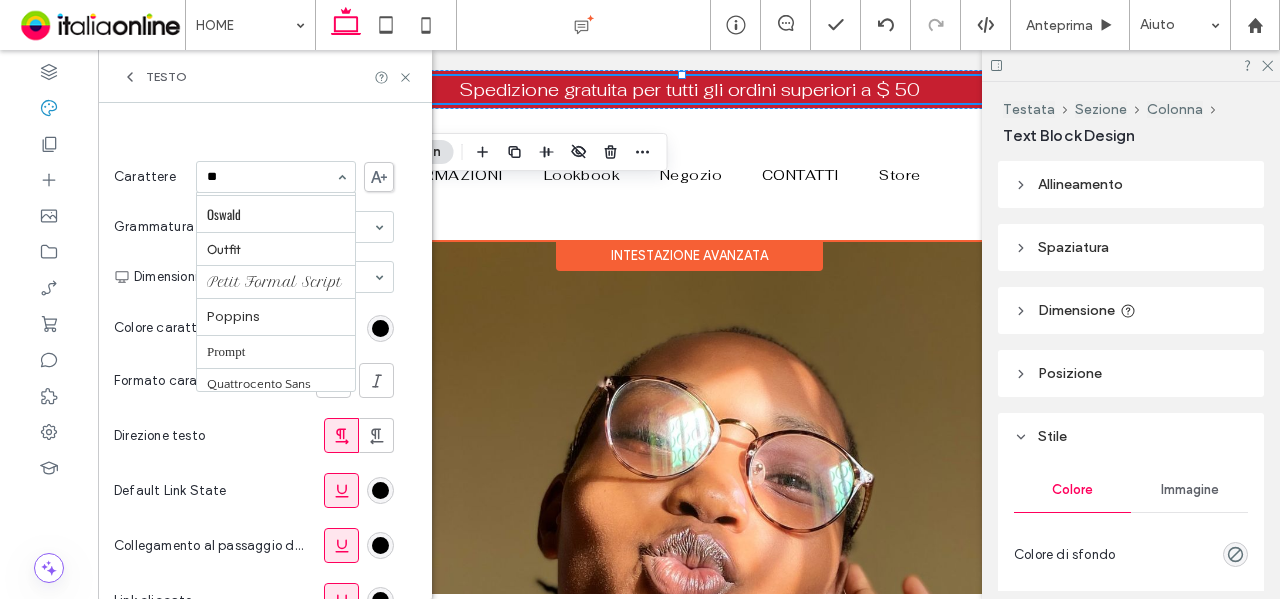 scroll, scrollTop: 0, scrollLeft: 0, axis: both 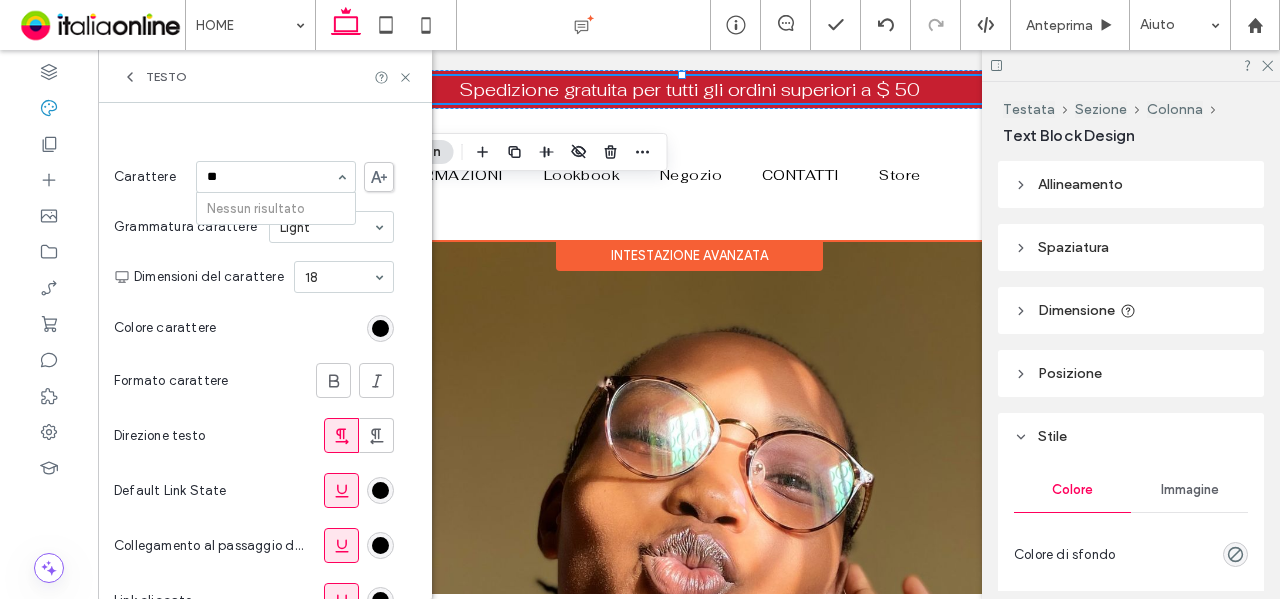 type on "***" 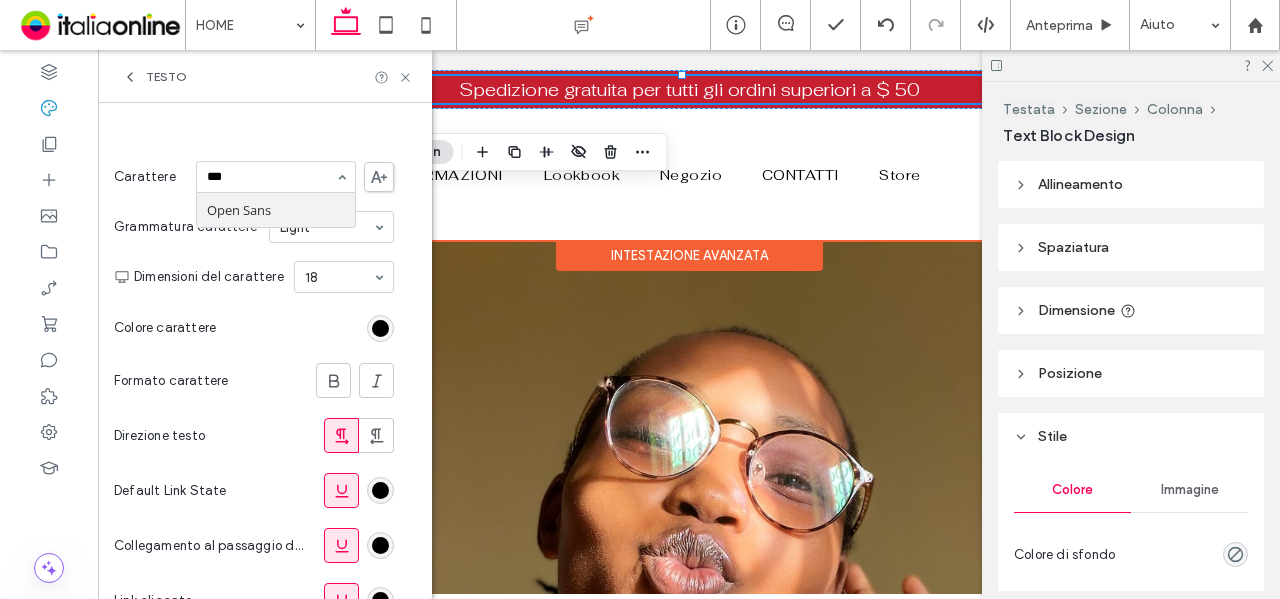 type 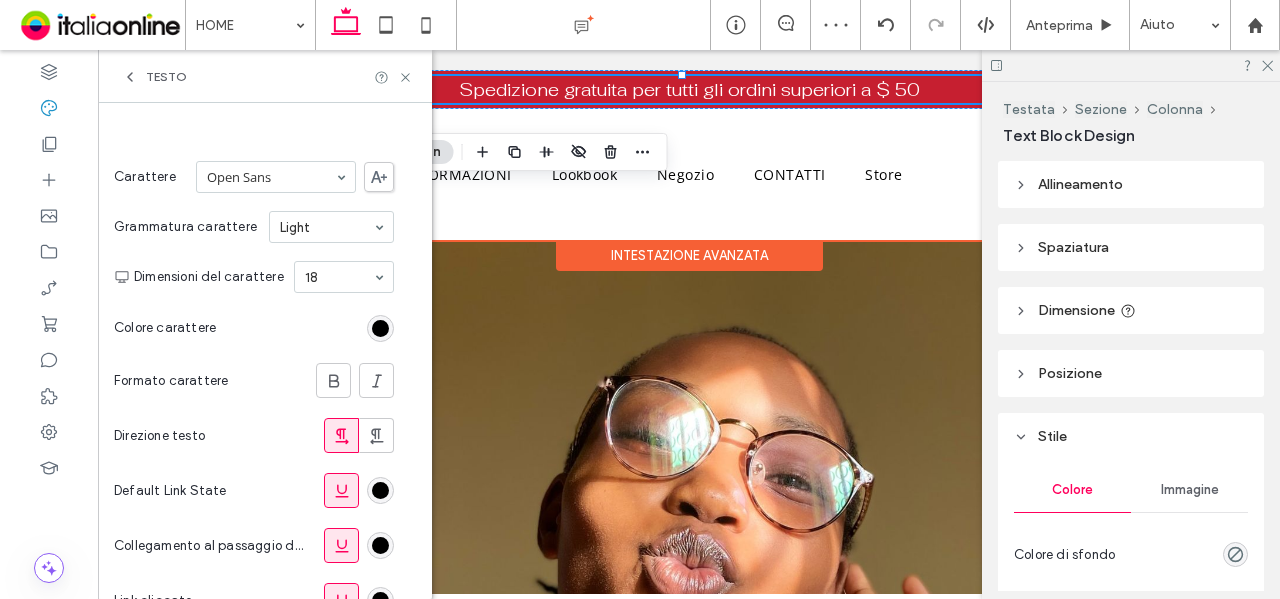 click on "Grammatura carattere Light" at bounding box center (254, 227) 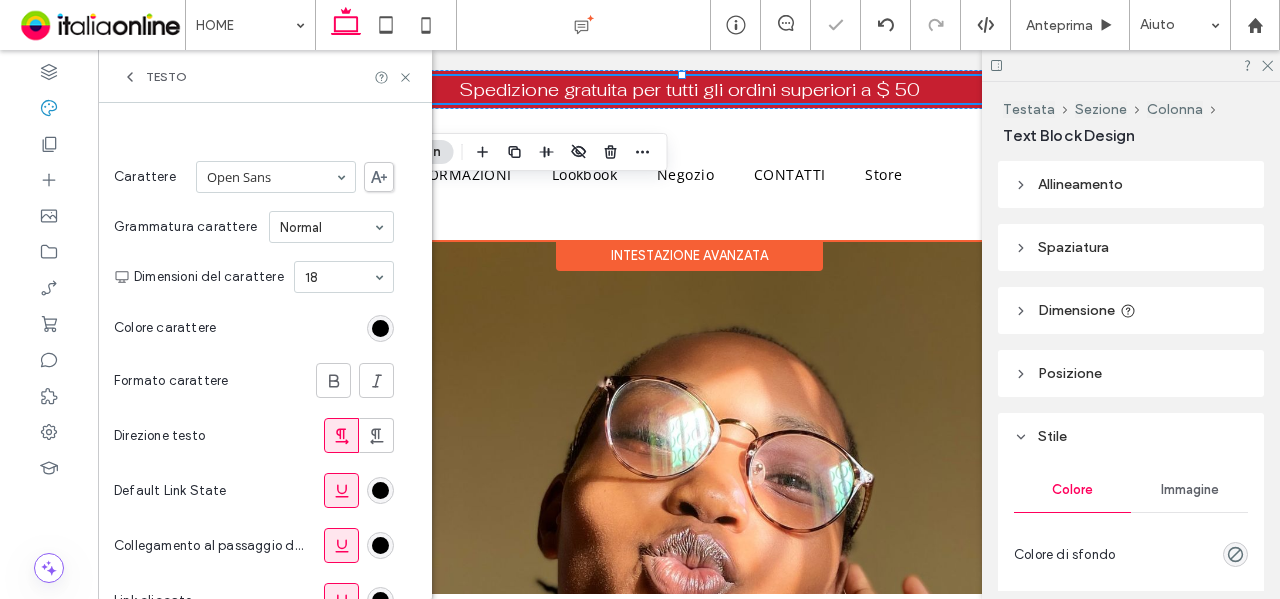 click 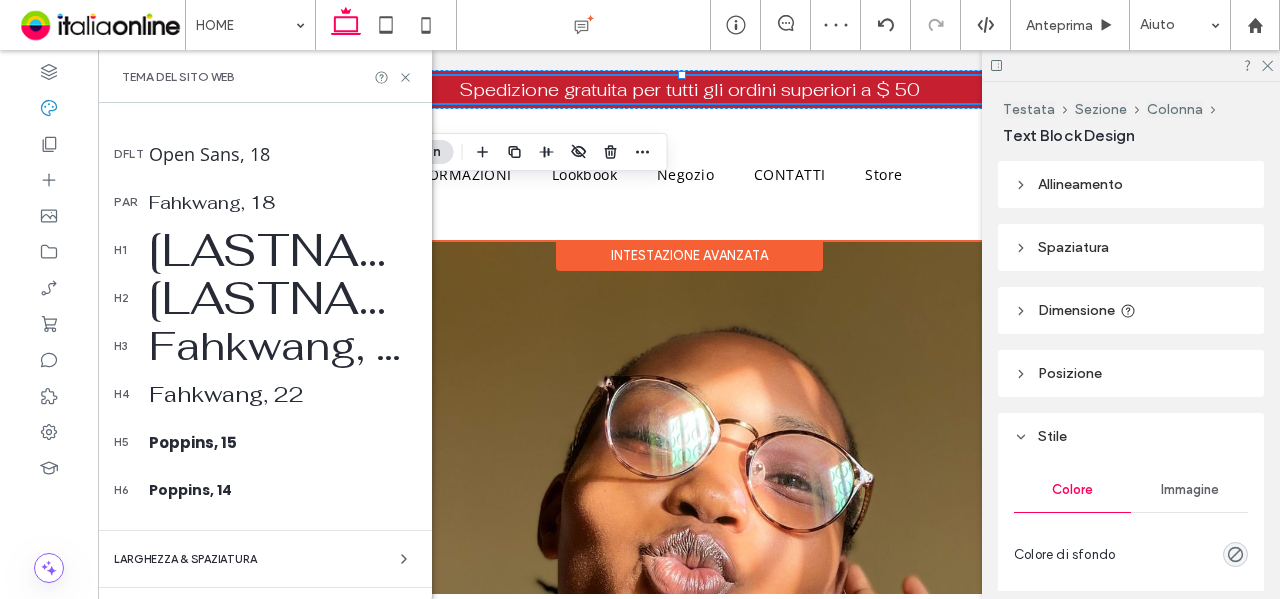 click on "Fahkwang, 70" at bounding box center (282, 250) 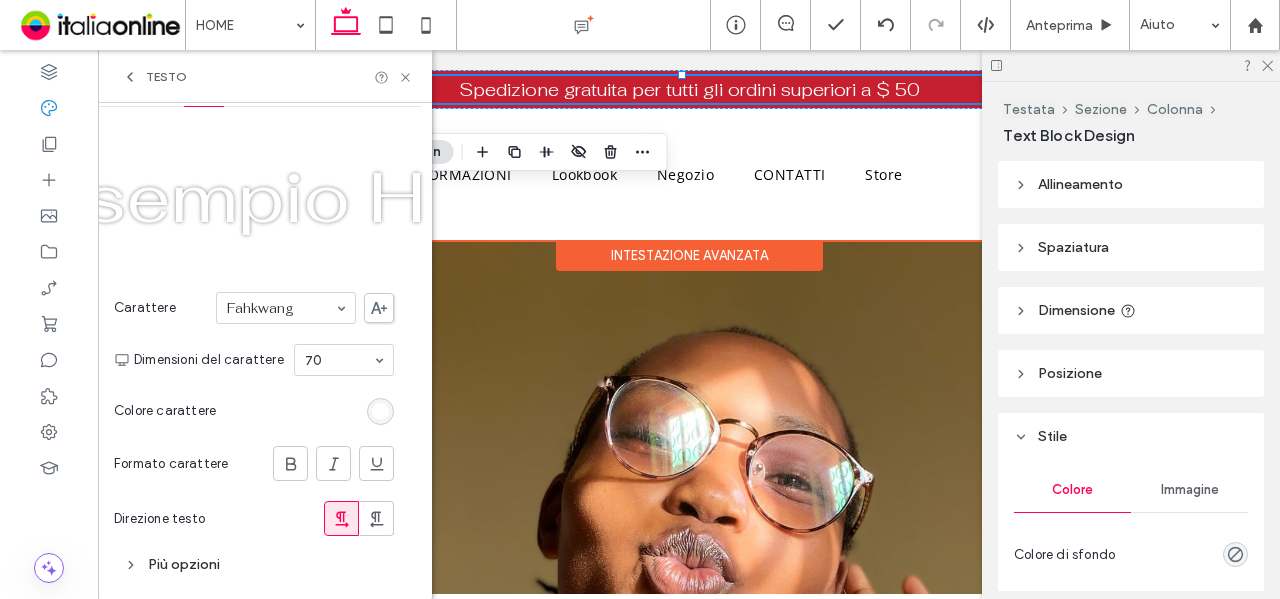 scroll, scrollTop: 54, scrollLeft: 0, axis: vertical 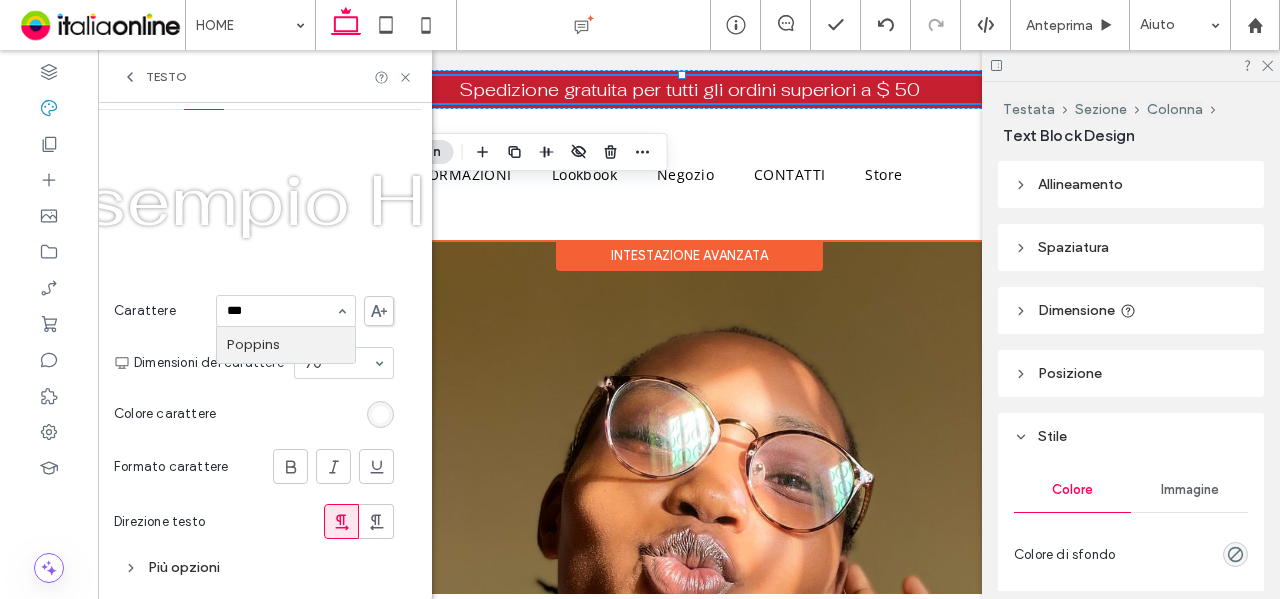 type on "****" 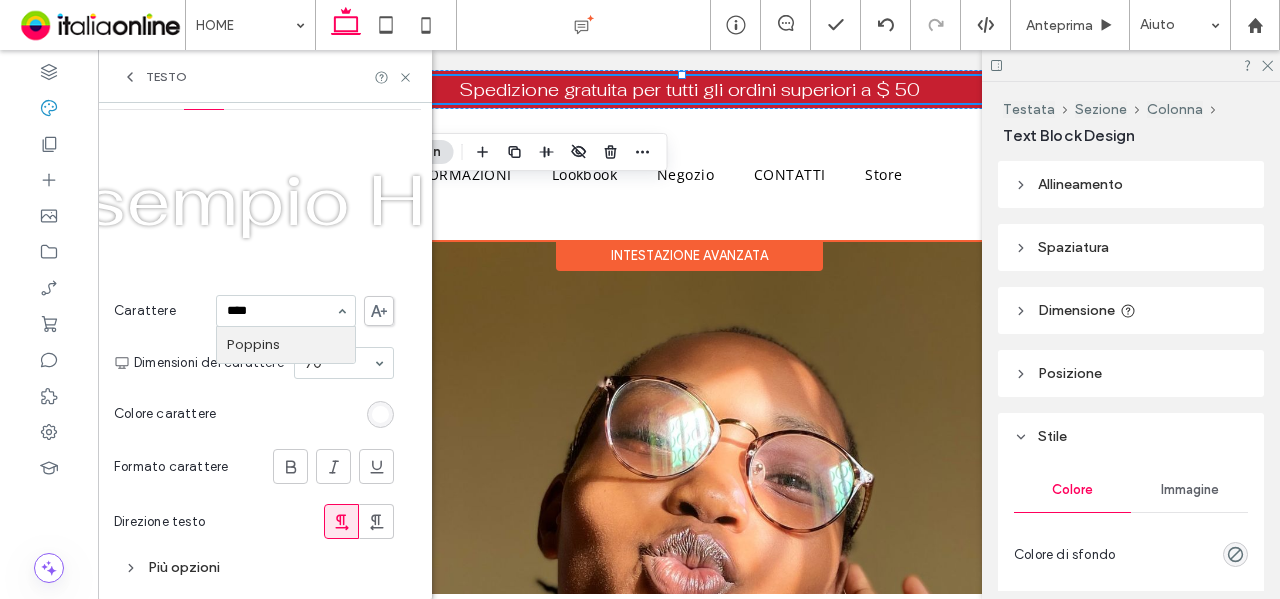 type 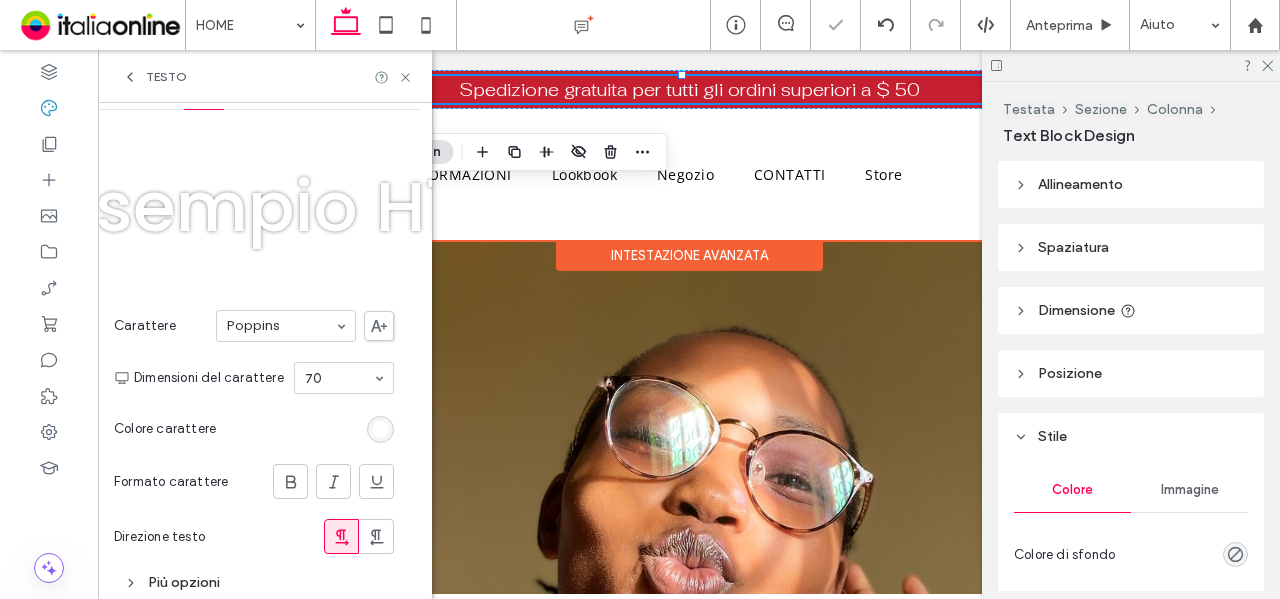 scroll, scrollTop: 54, scrollLeft: 0, axis: vertical 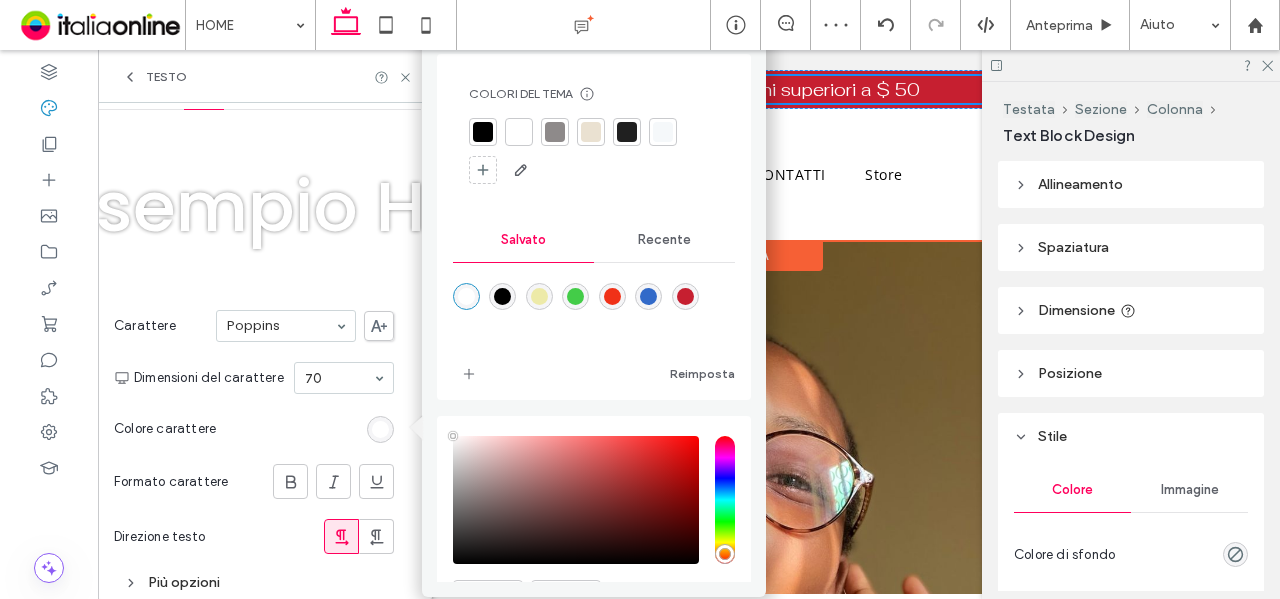 click at bounding box center [502, 296] 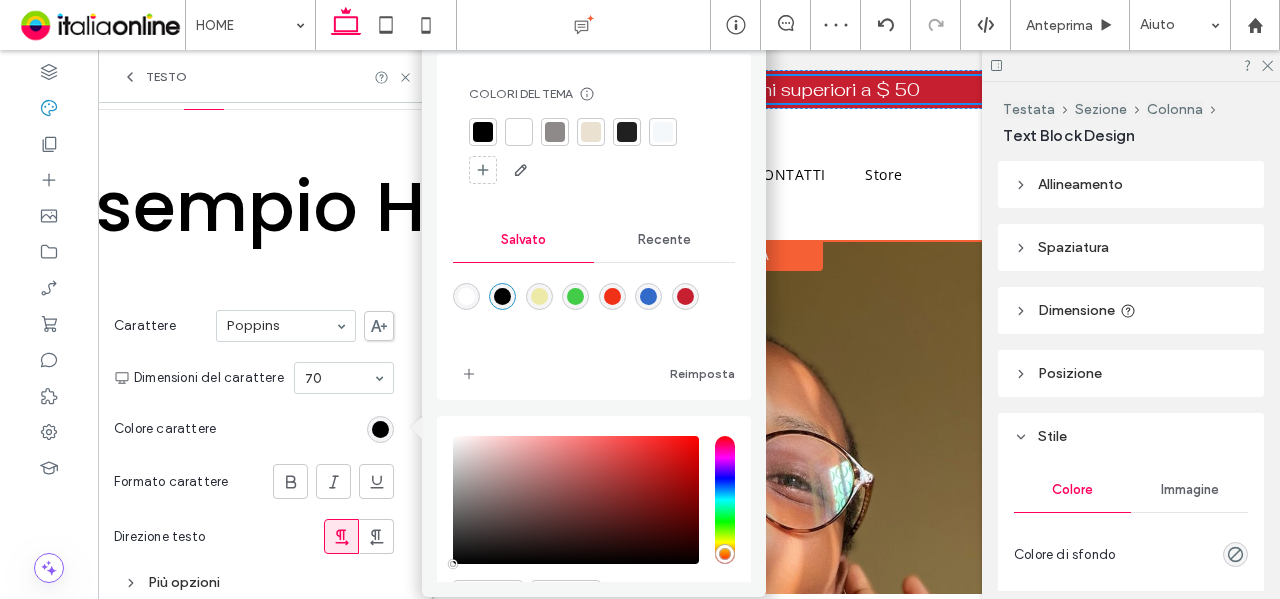type on "*******" 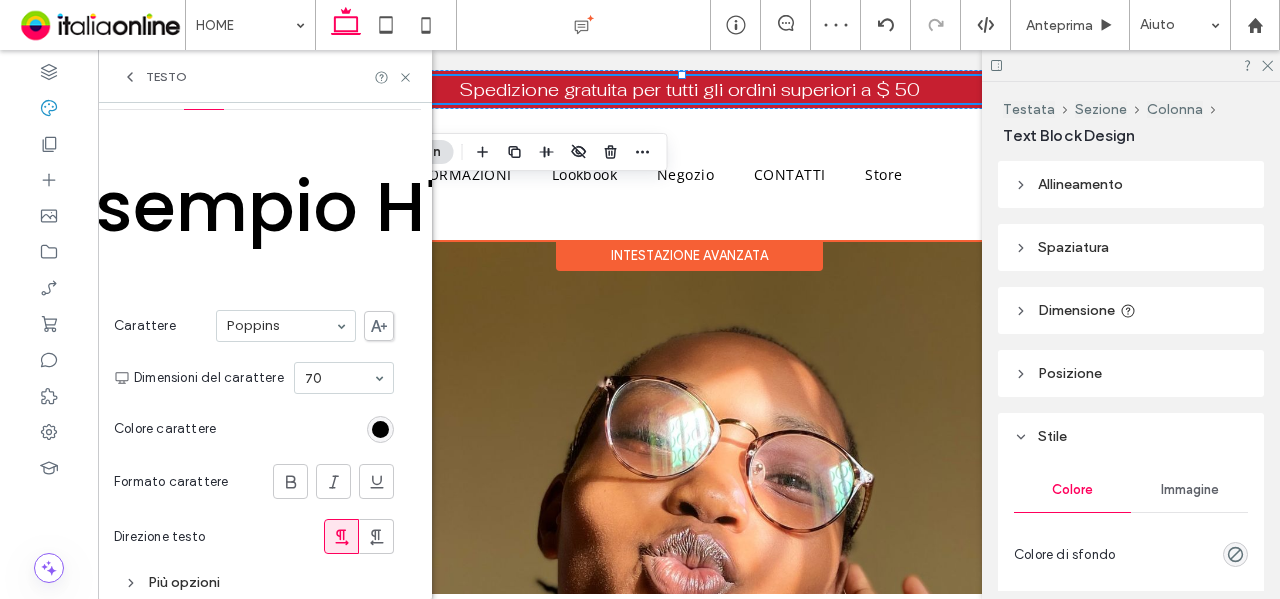 click 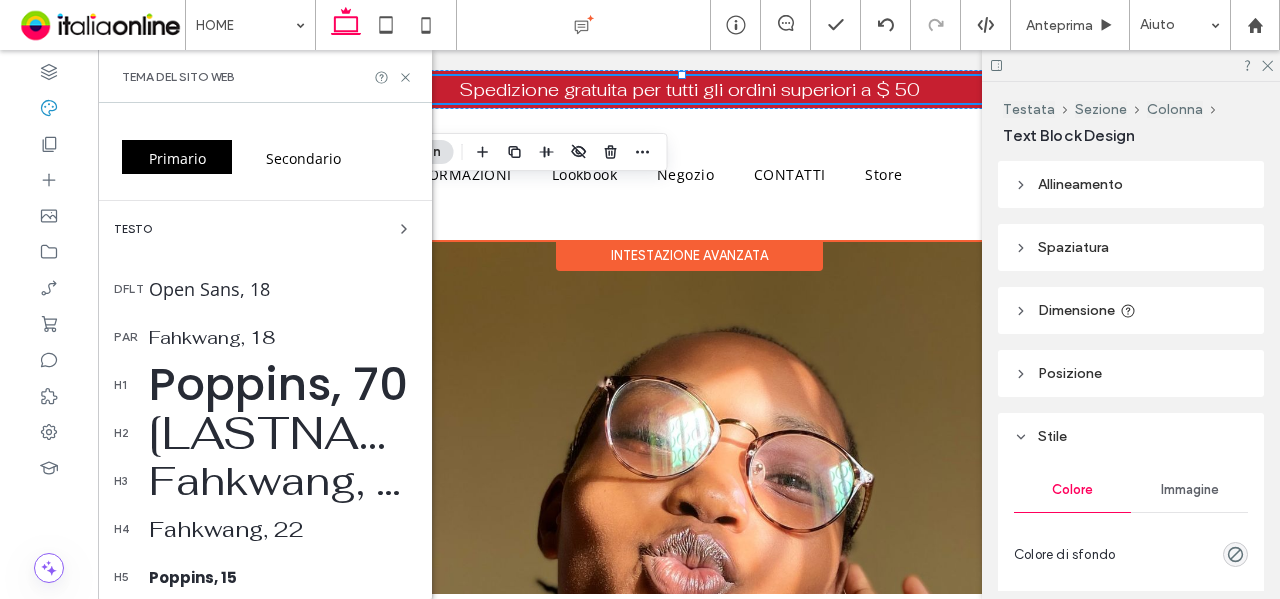 drag, startPoint x: 192, startPoint y: 405, endPoint x: 196, endPoint y: 416, distance: 11.7046995 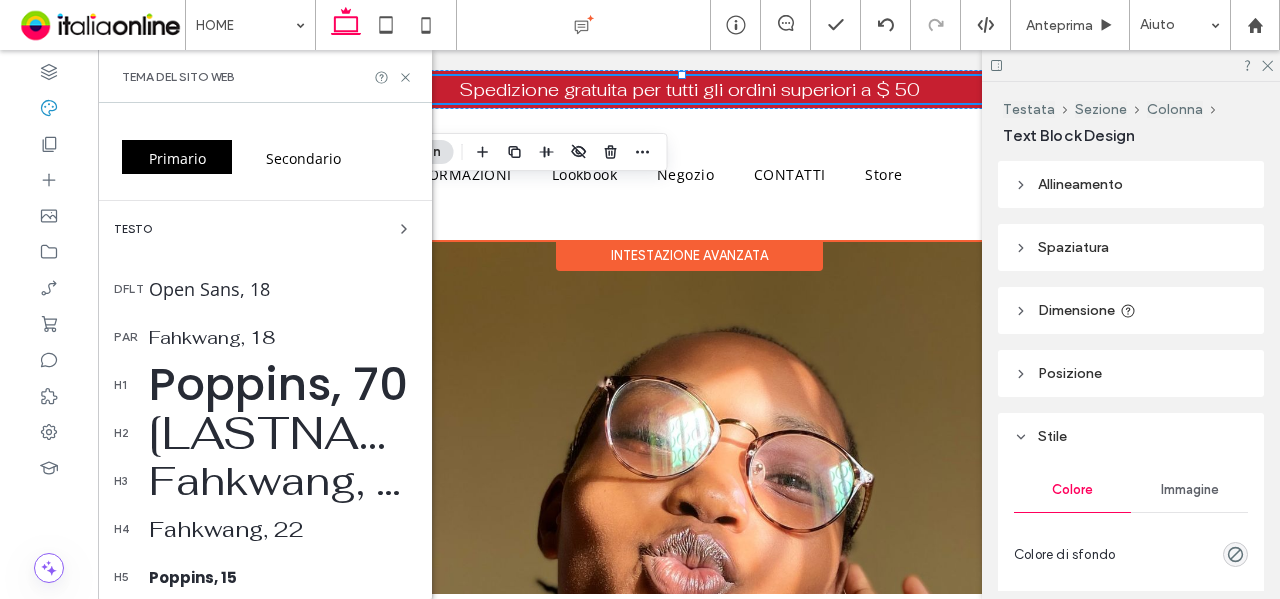 click on "Fahkwang, 50" at bounding box center [282, 433] 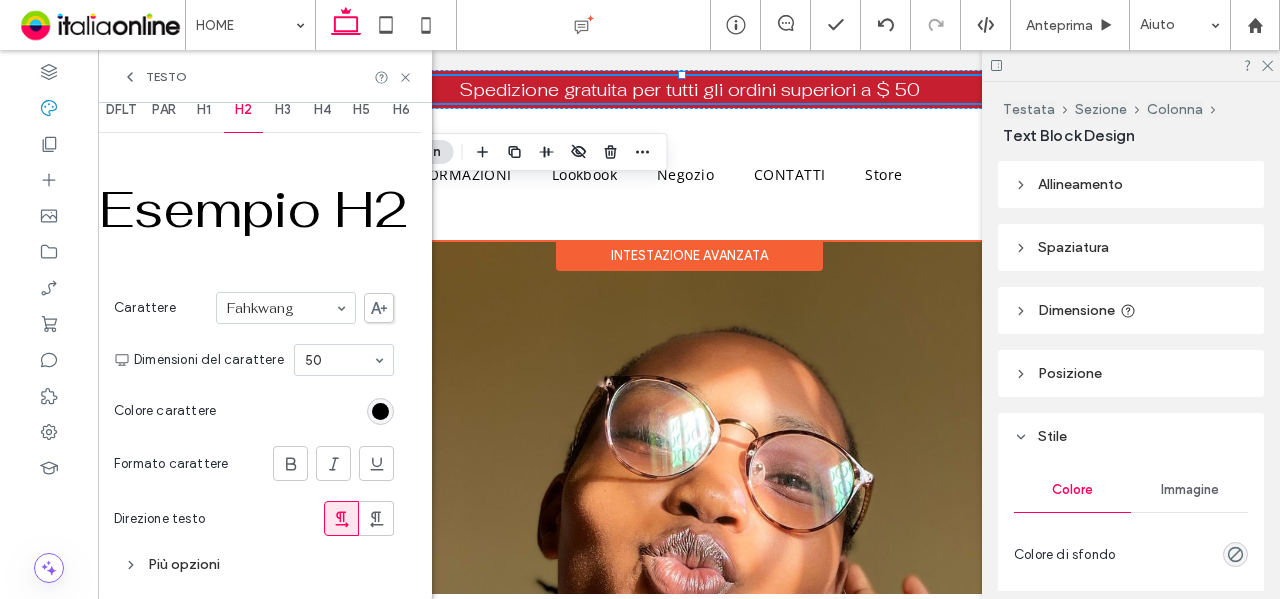 scroll, scrollTop: 28, scrollLeft: 0, axis: vertical 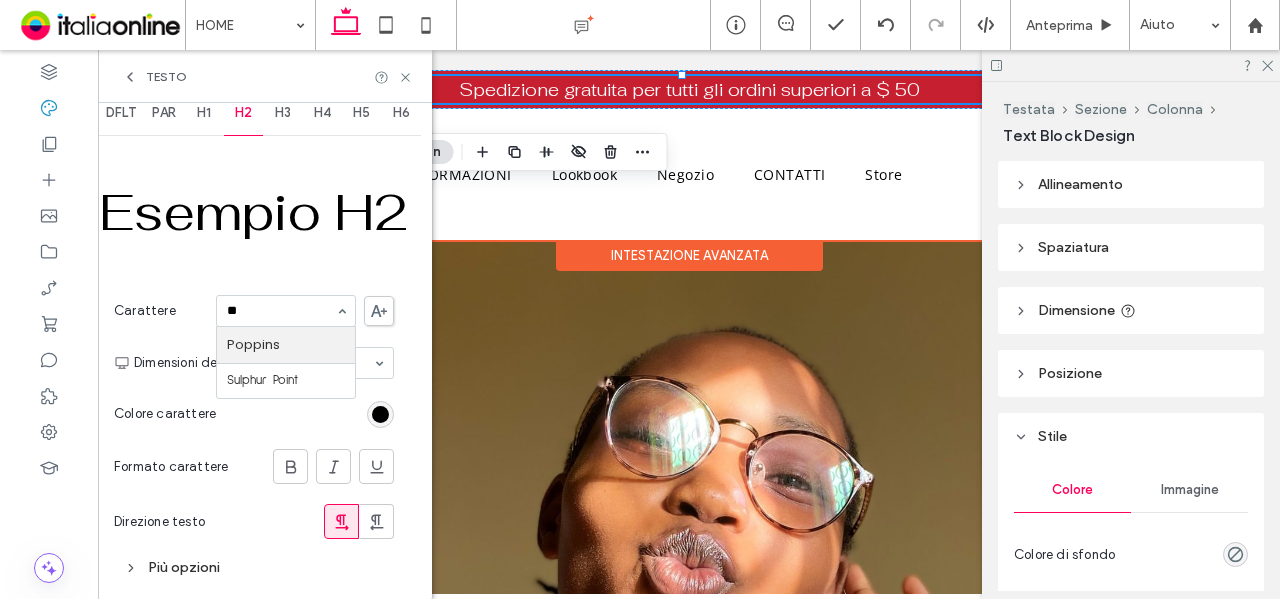 type on "***" 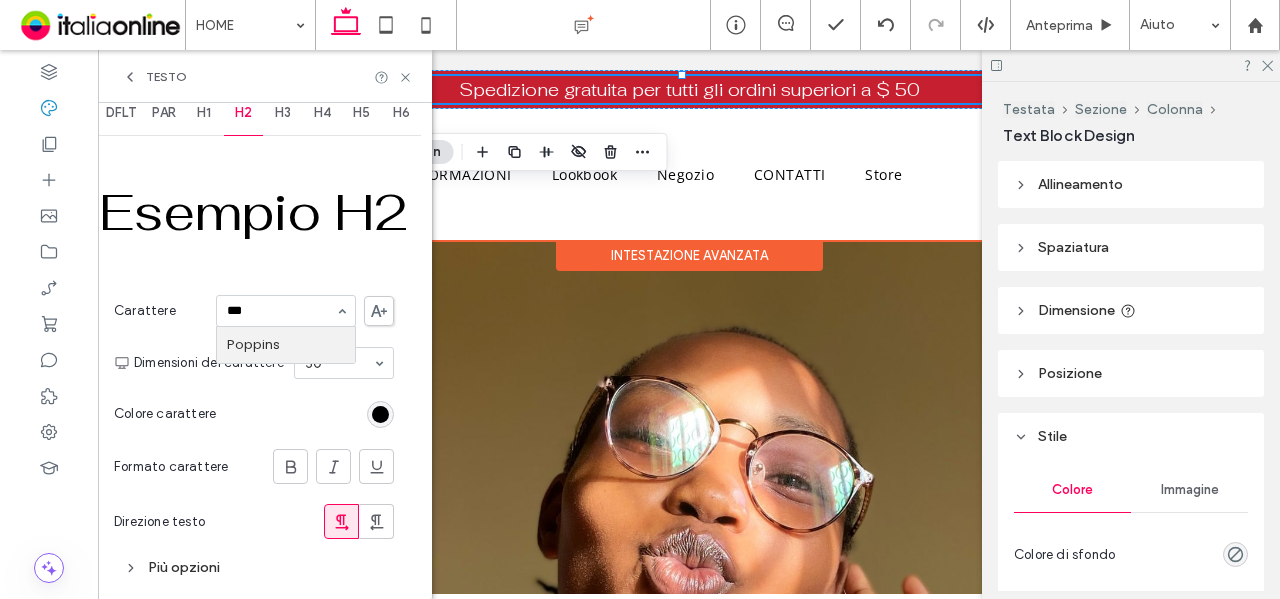 type 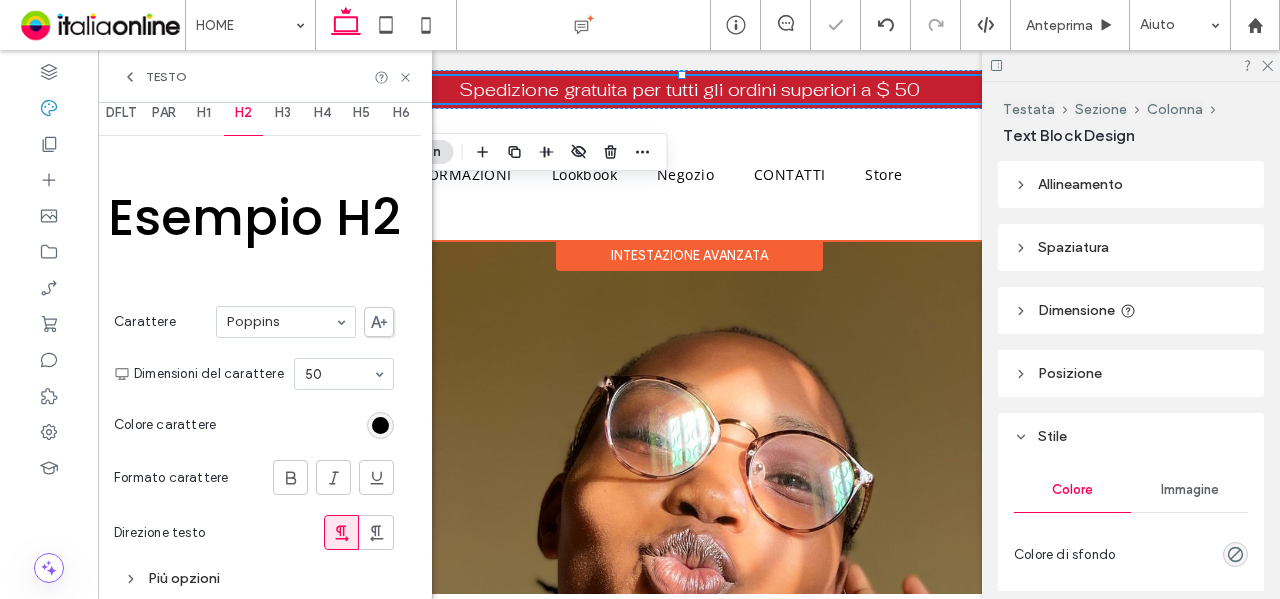 click 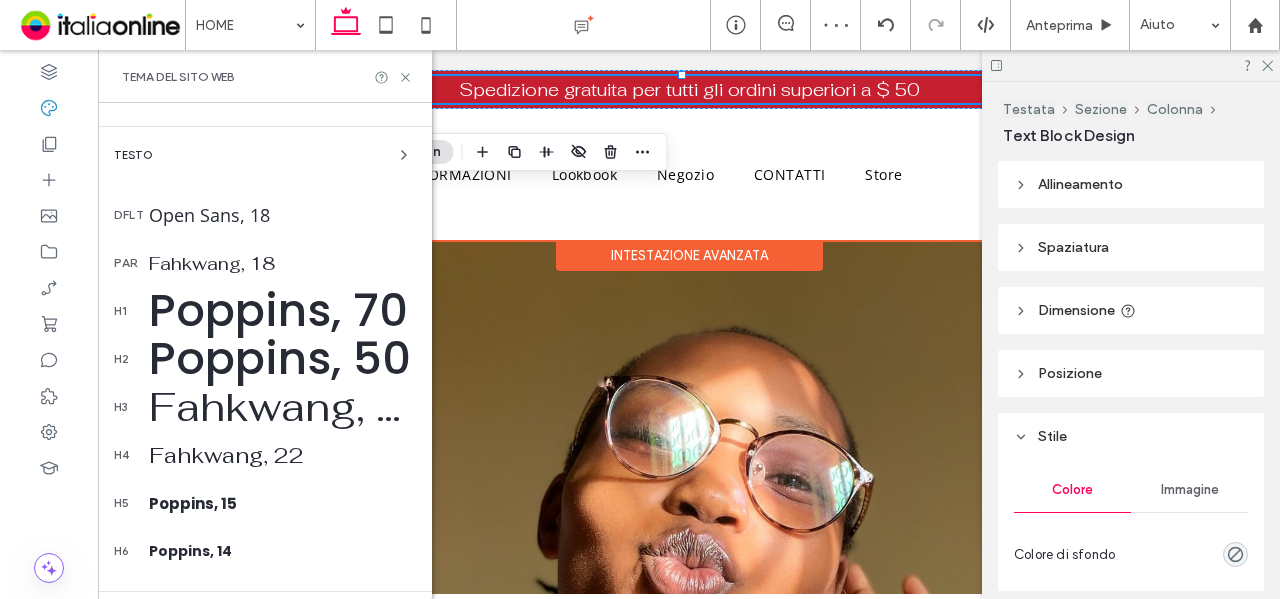 click on "Fahkwang, 40" at bounding box center (282, 407) 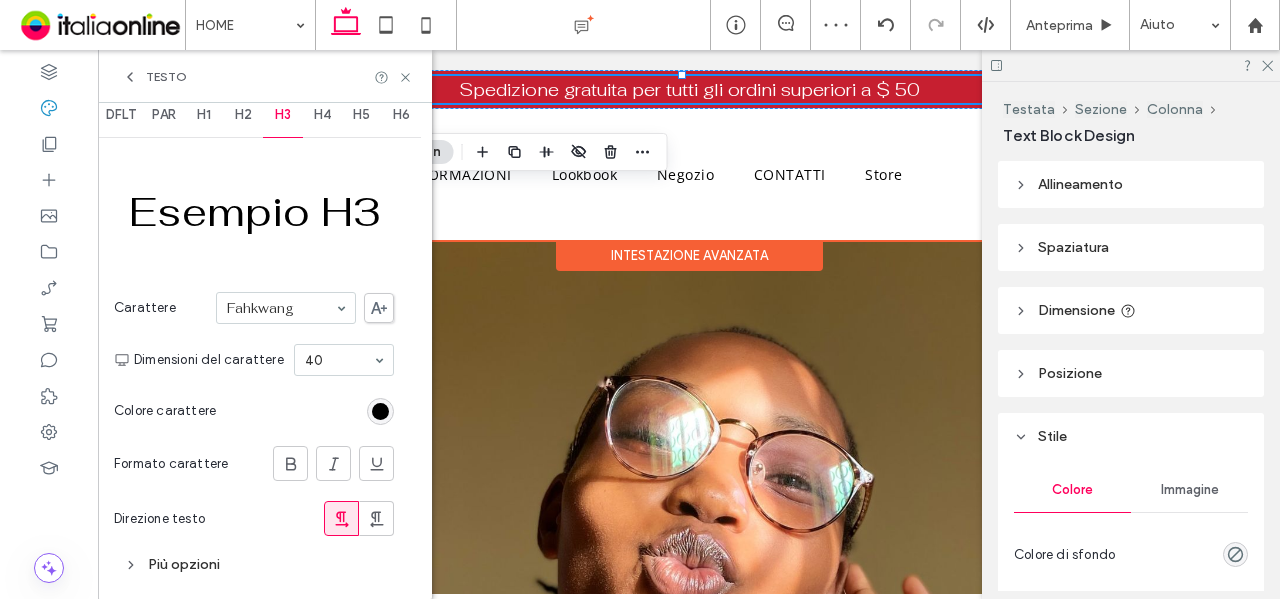 scroll, scrollTop: 23, scrollLeft: 0, axis: vertical 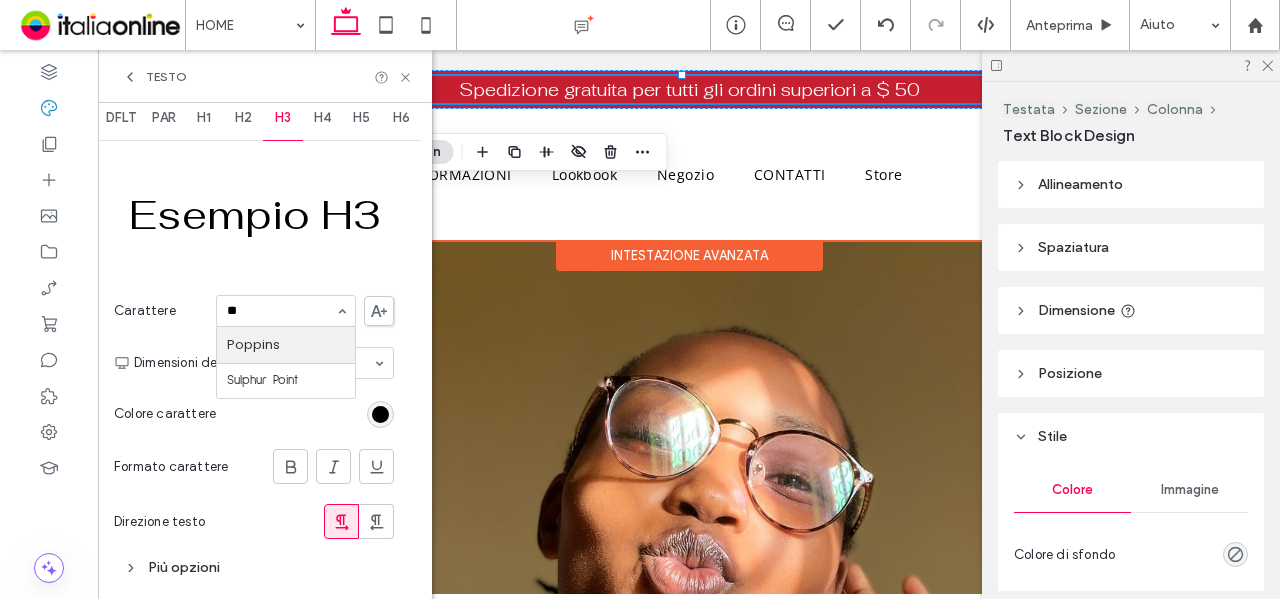 type on "***" 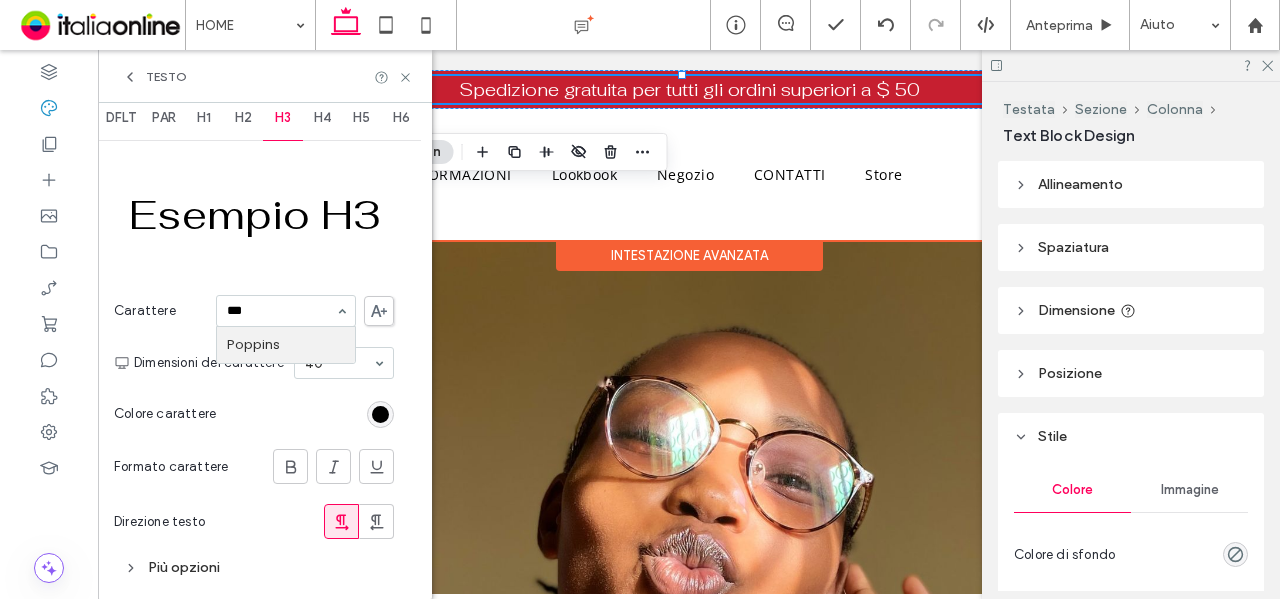 type 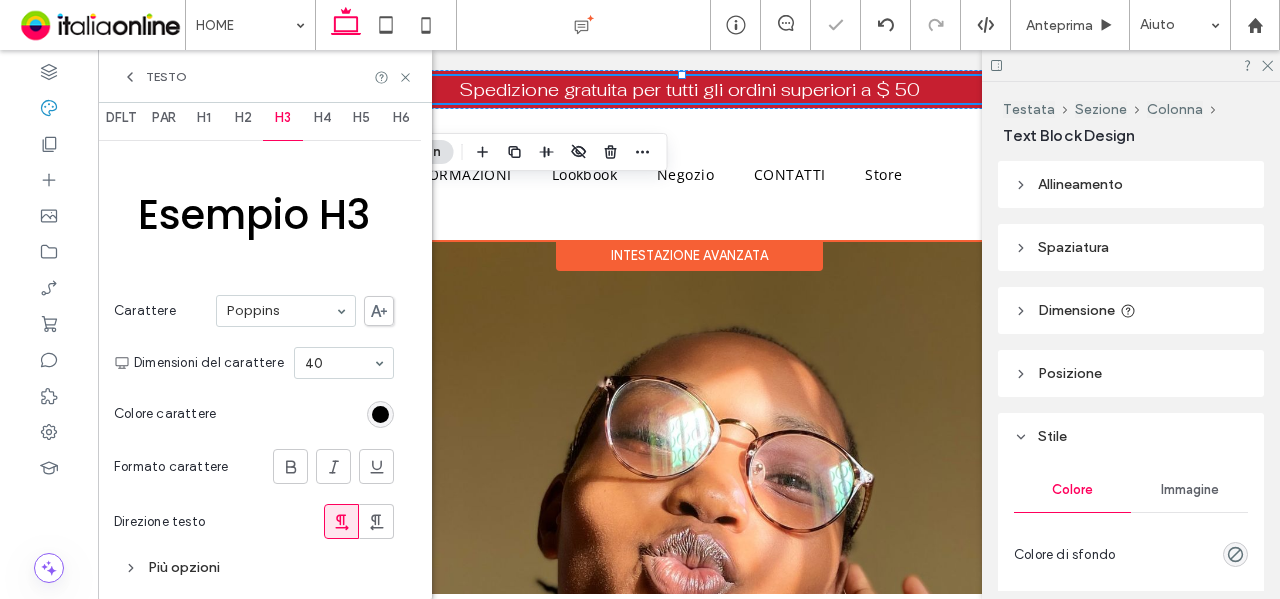 click 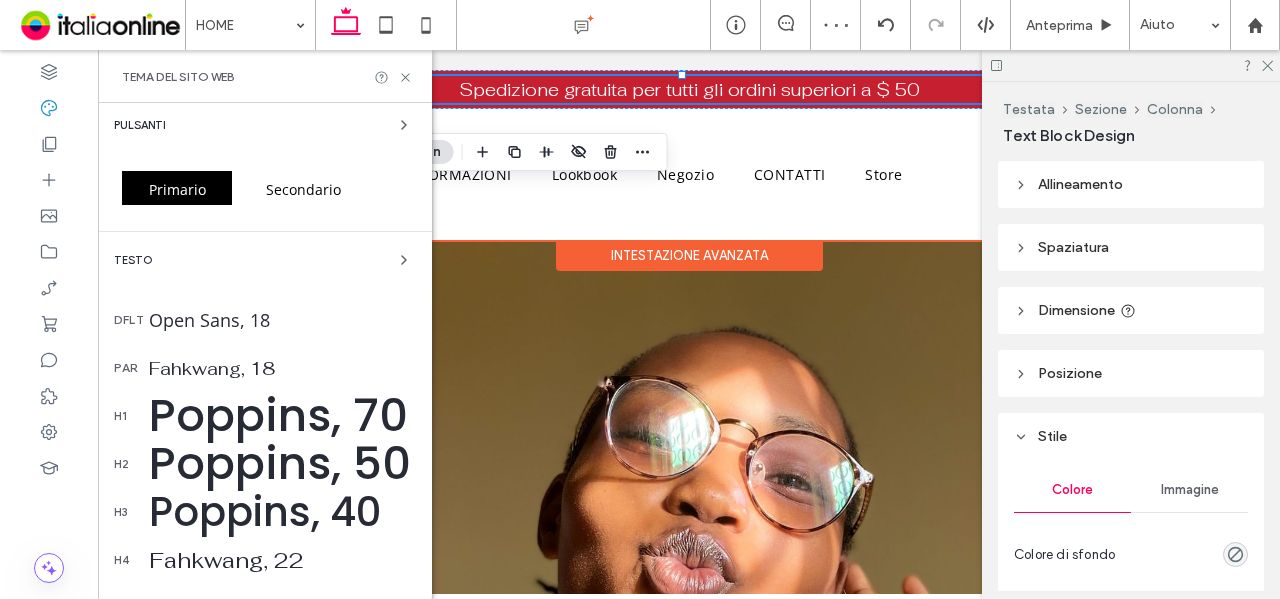 scroll, scrollTop: 223, scrollLeft: 0, axis: vertical 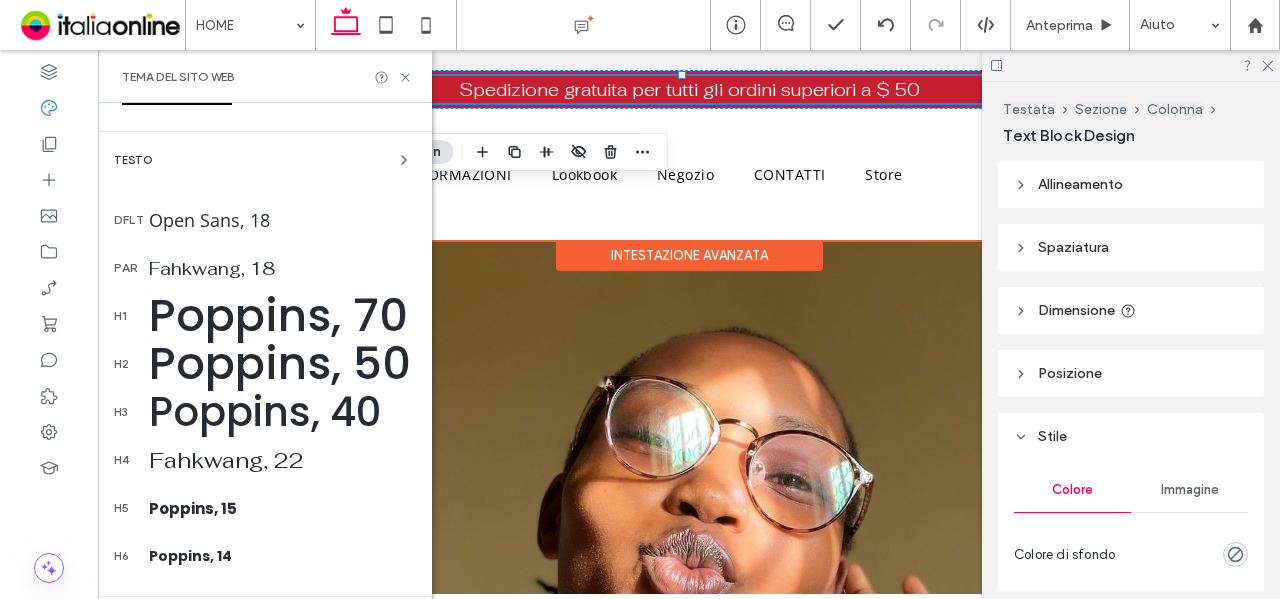 click on "Fahkwang, 22" at bounding box center (282, 460) 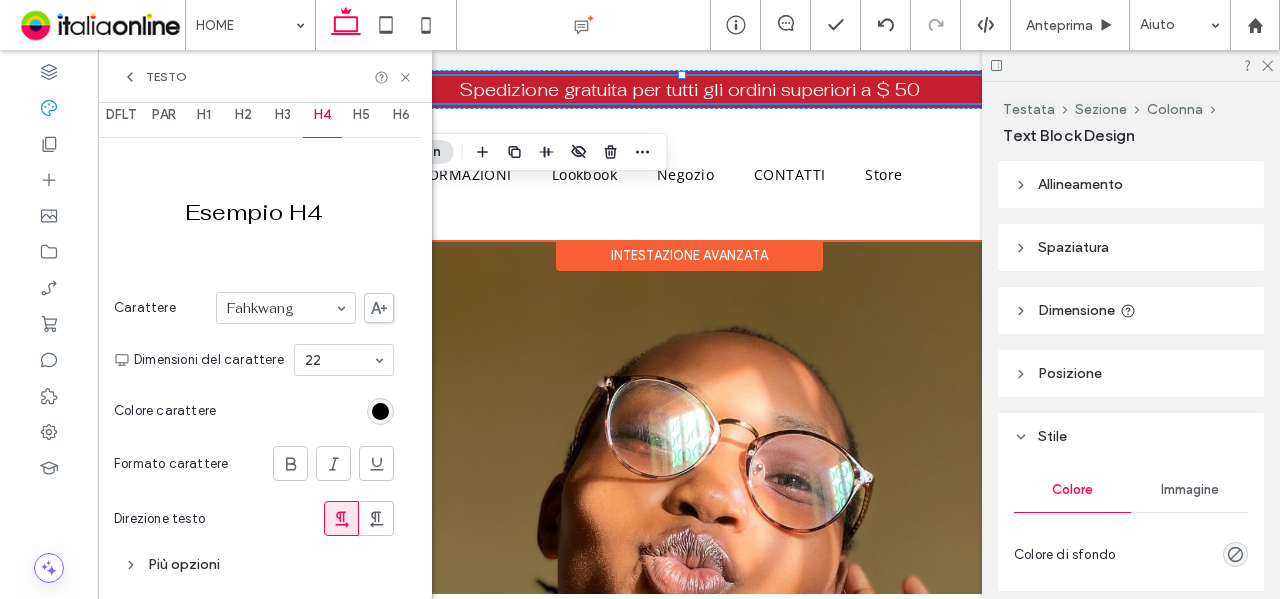 scroll, scrollTop: 23, scrollLeft: 0, axis: vertical 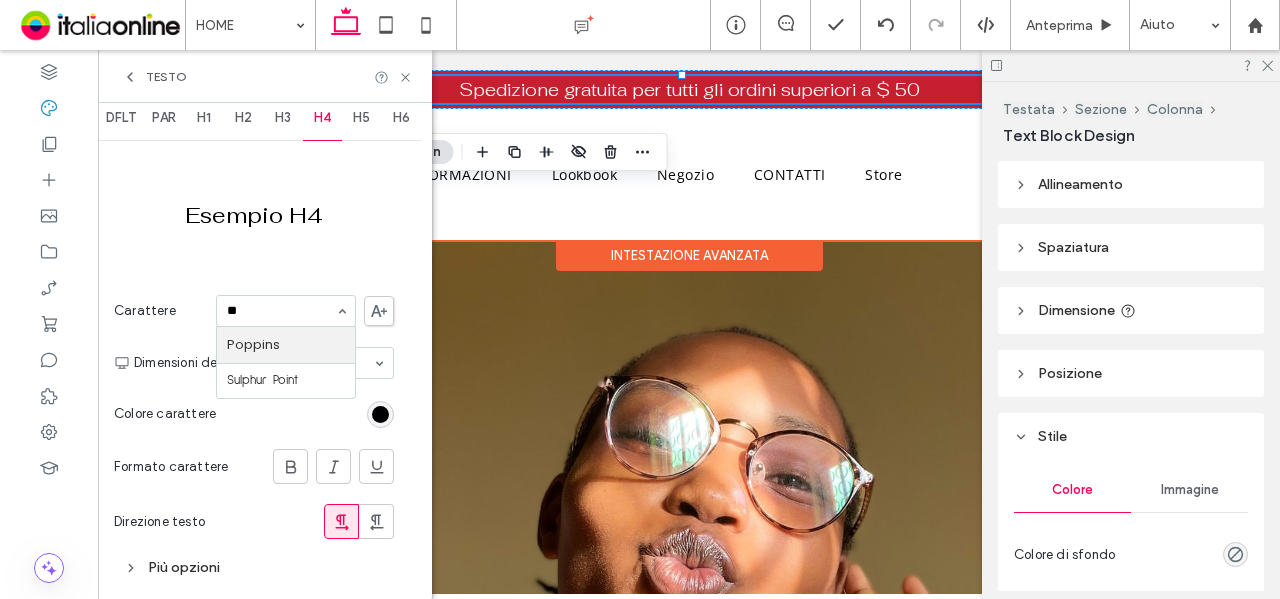type on "***" 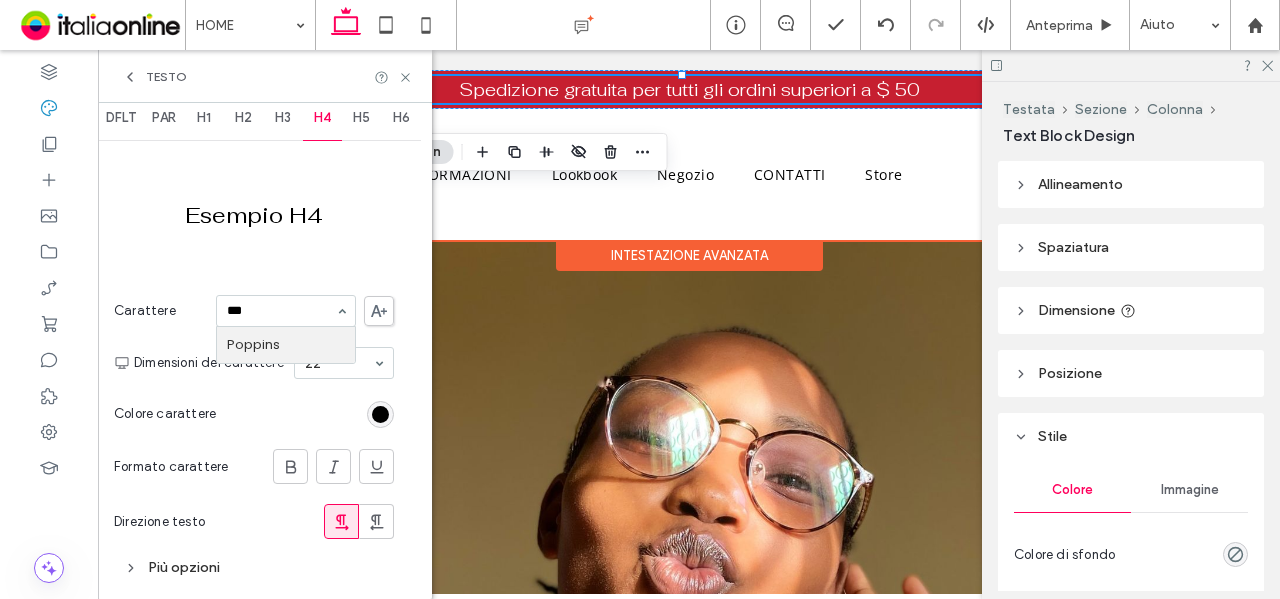 type 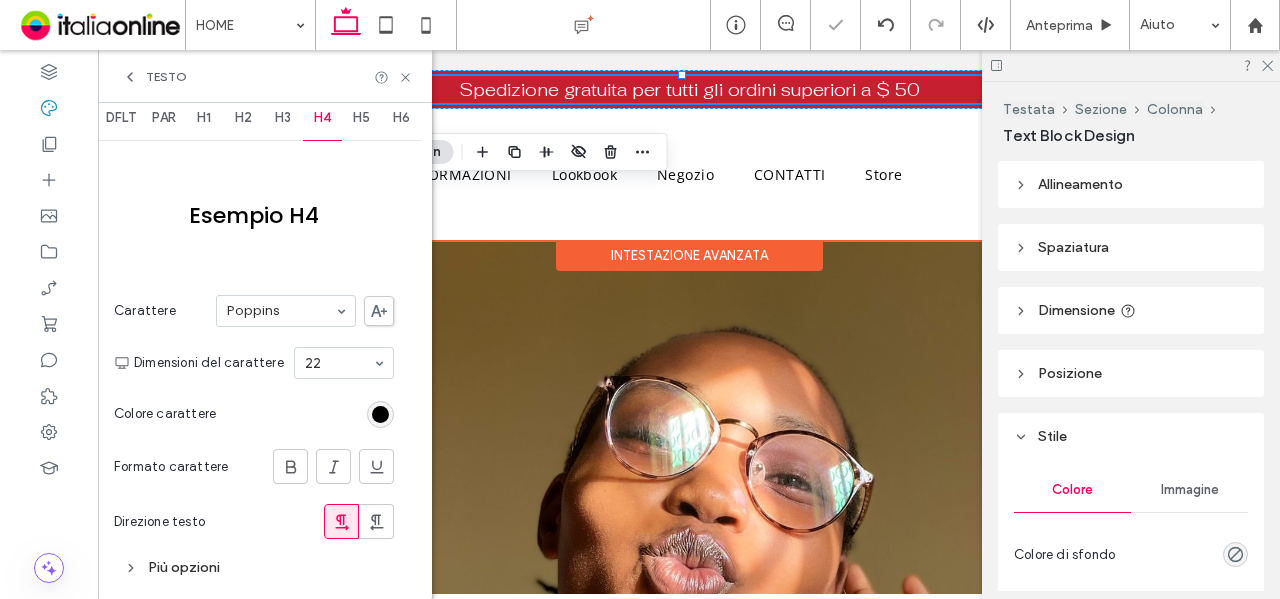 click 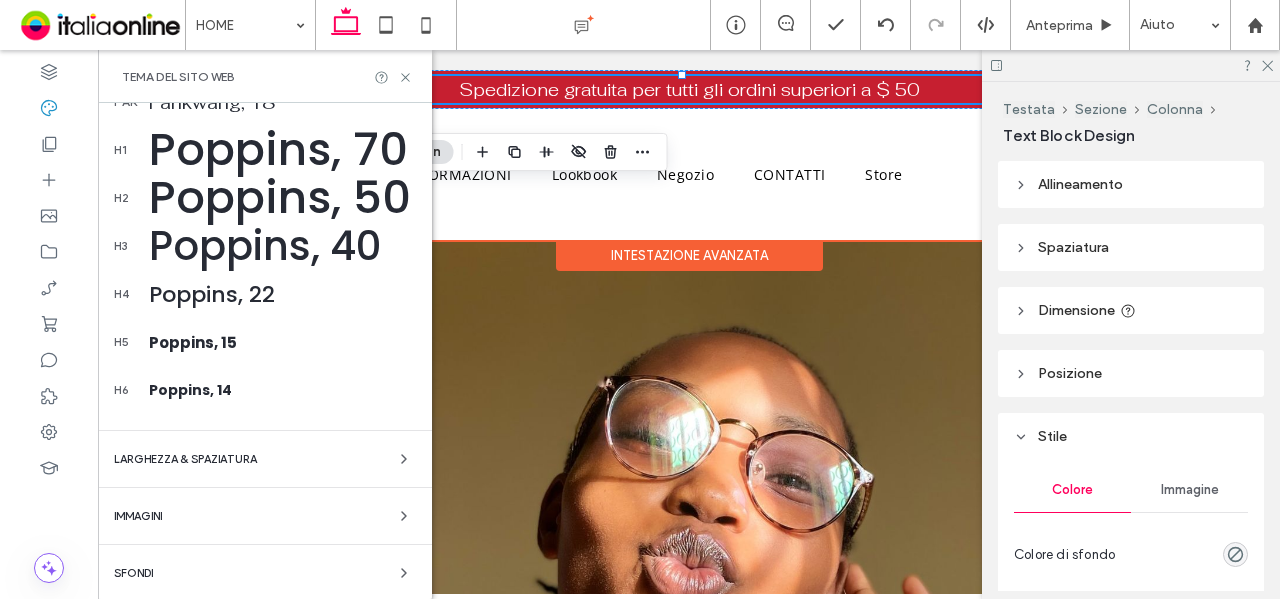 scroll, scrollTop: 0, scrollLeft: 0, axis: both 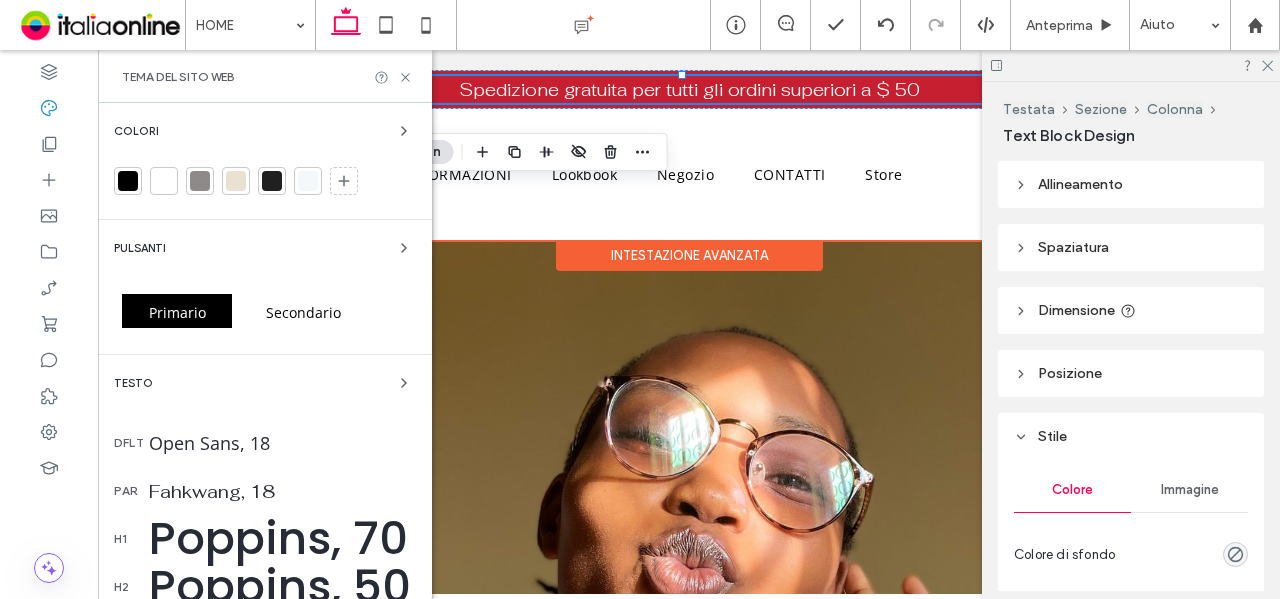click on "Primario" at bounding box center [177, 312] 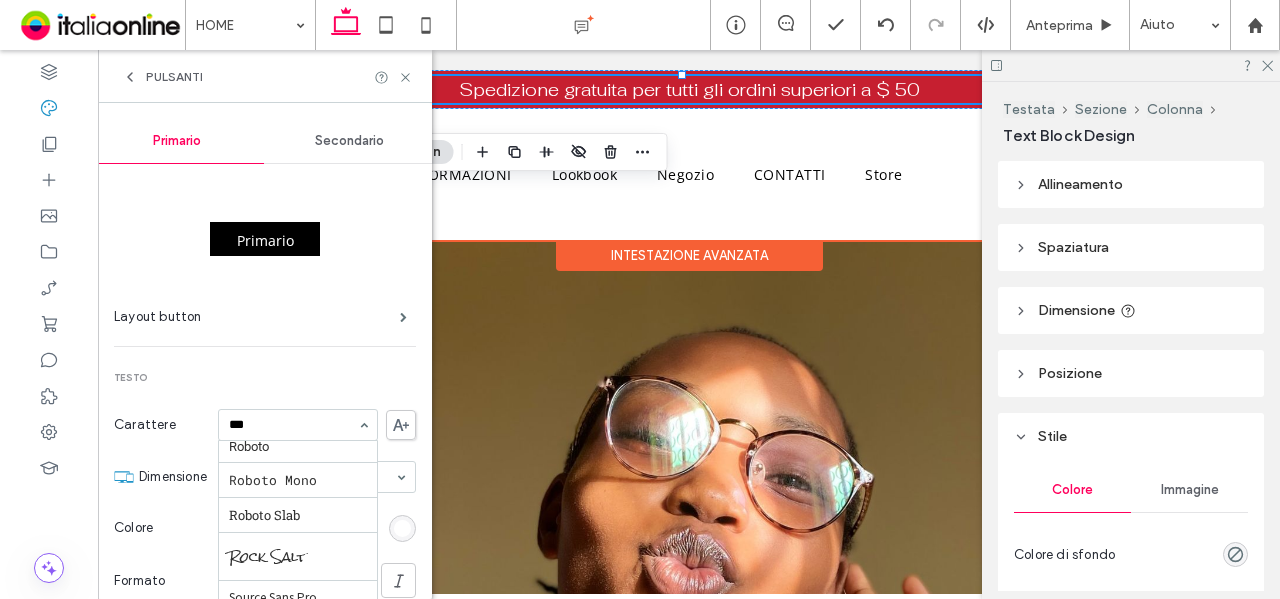 scroll, scrollTop: 0, scrollLeft: 0, axis: both 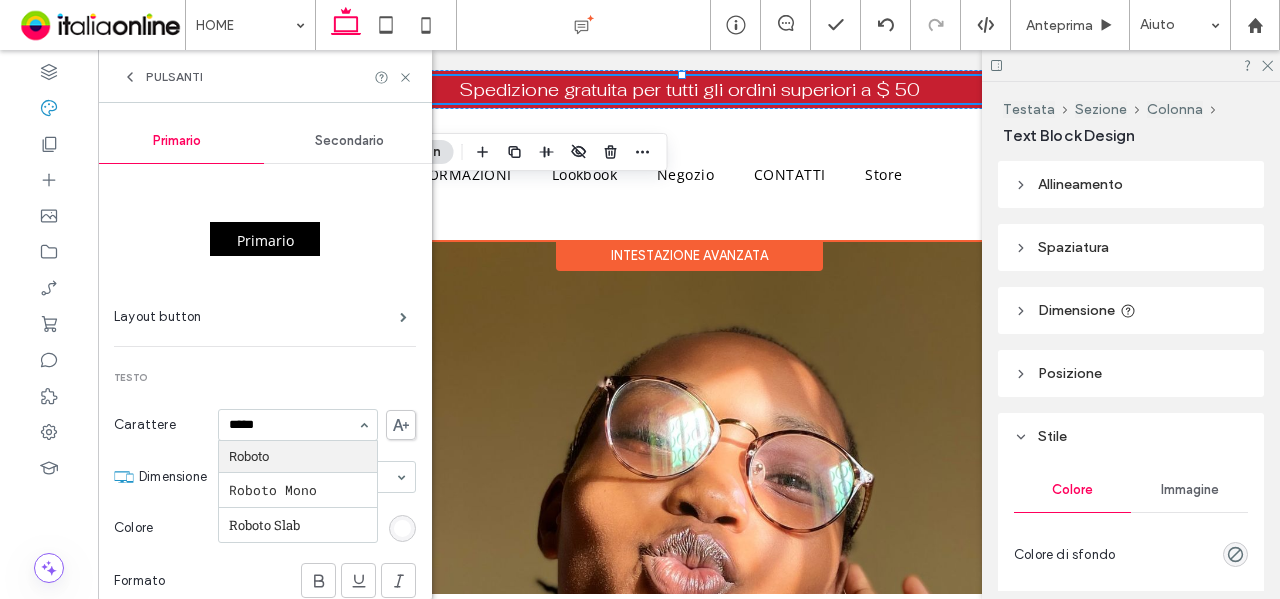type on "******" 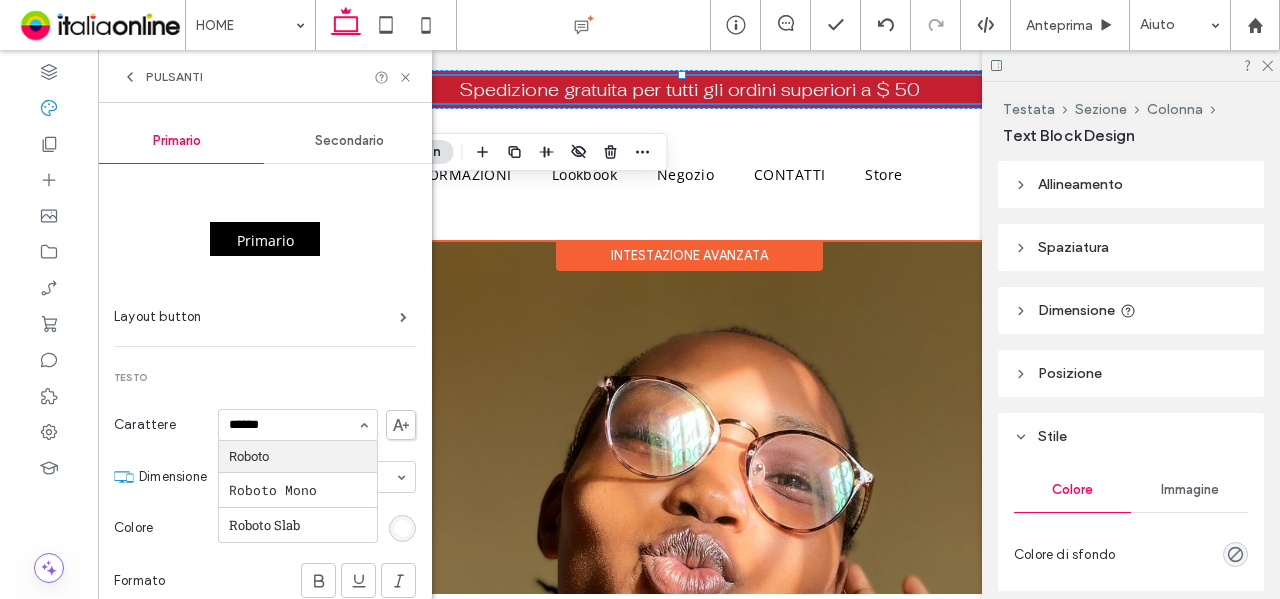 type 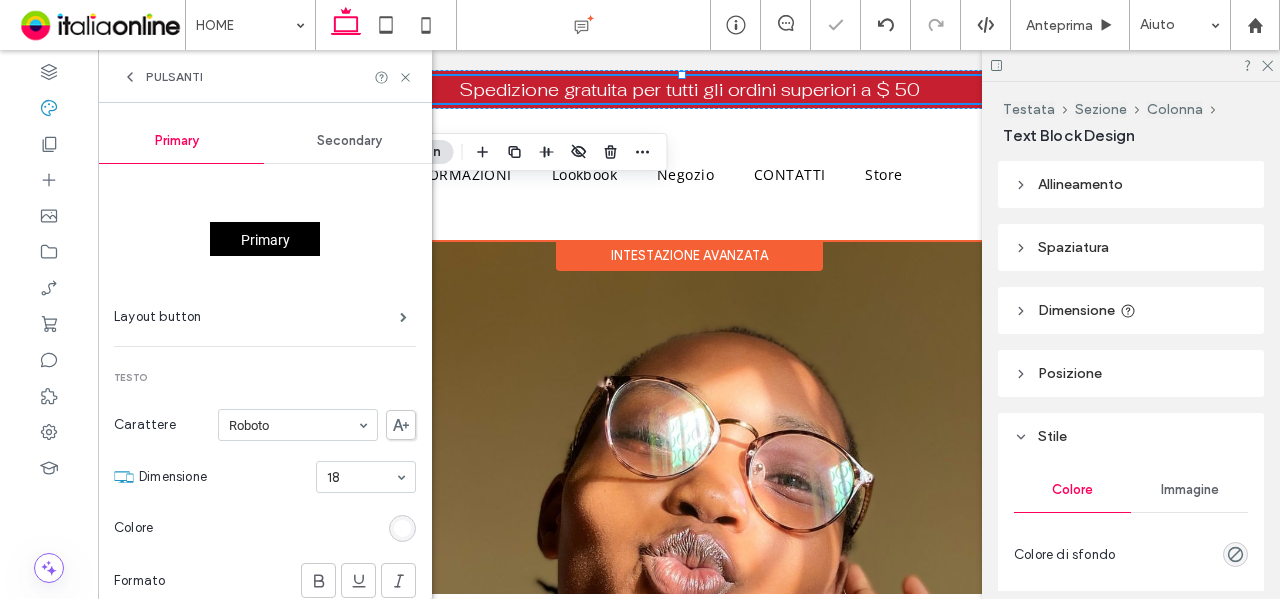 click 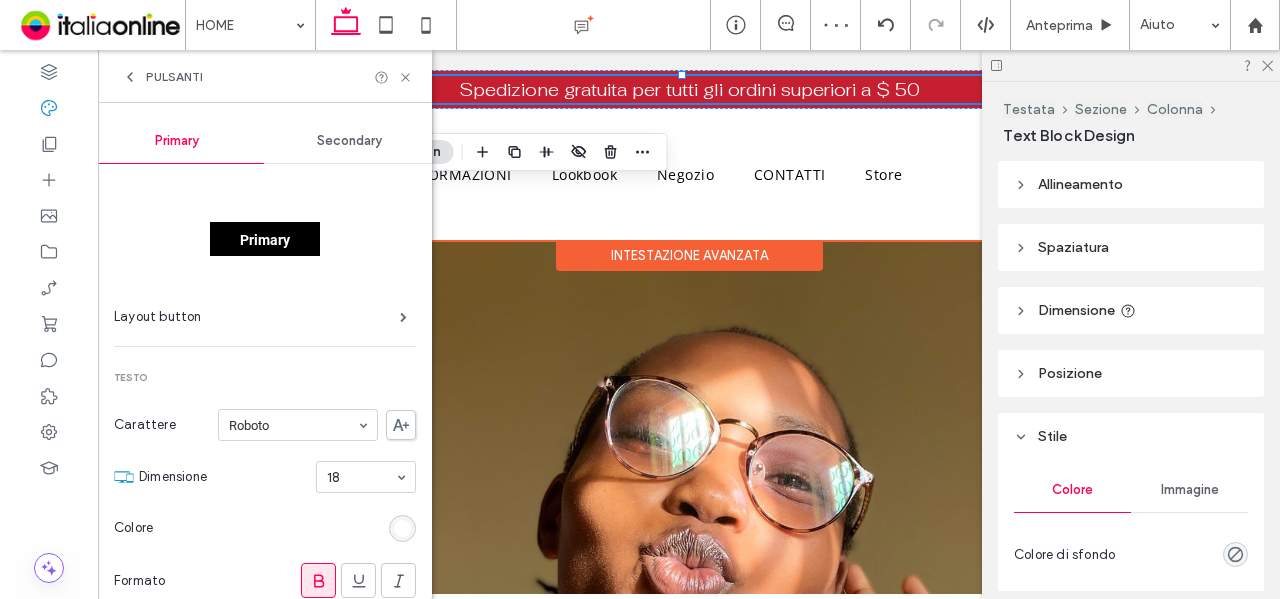 click on "Secondary" at bounding box center [349, 141] 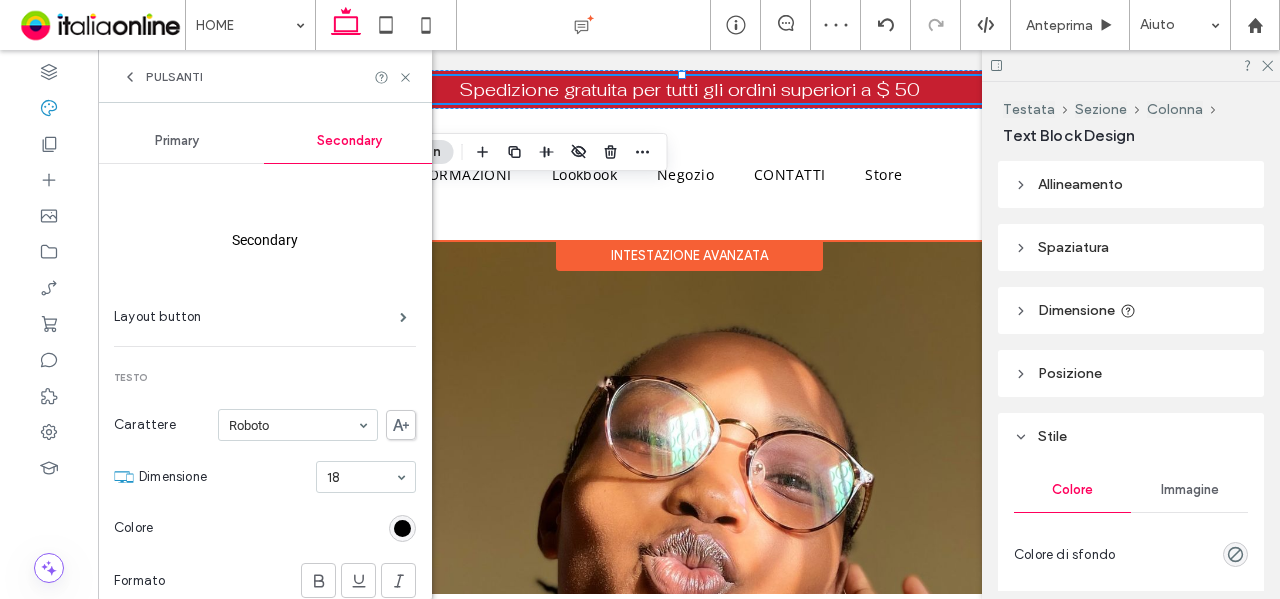 click 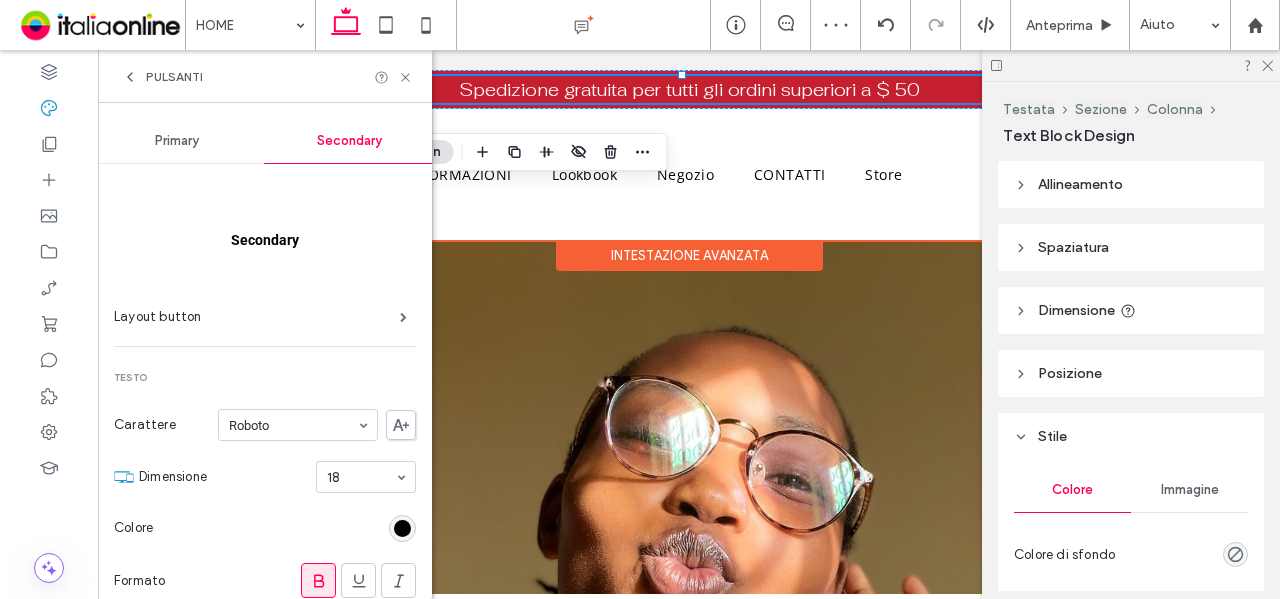 click 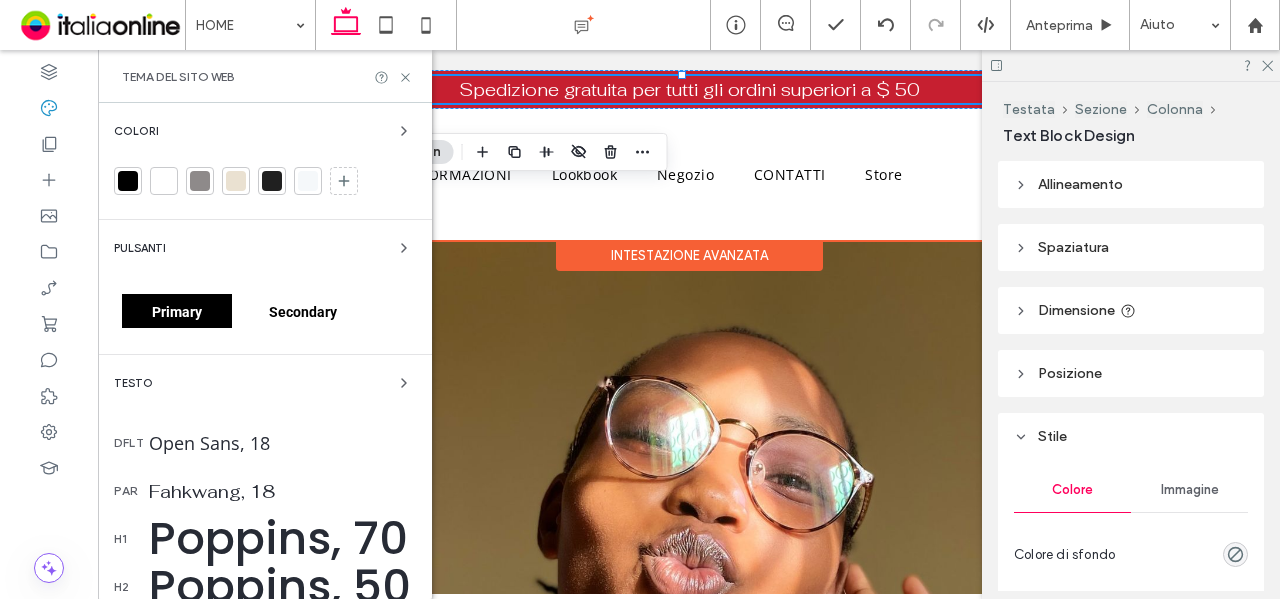 click at bounding box center [128, 181] 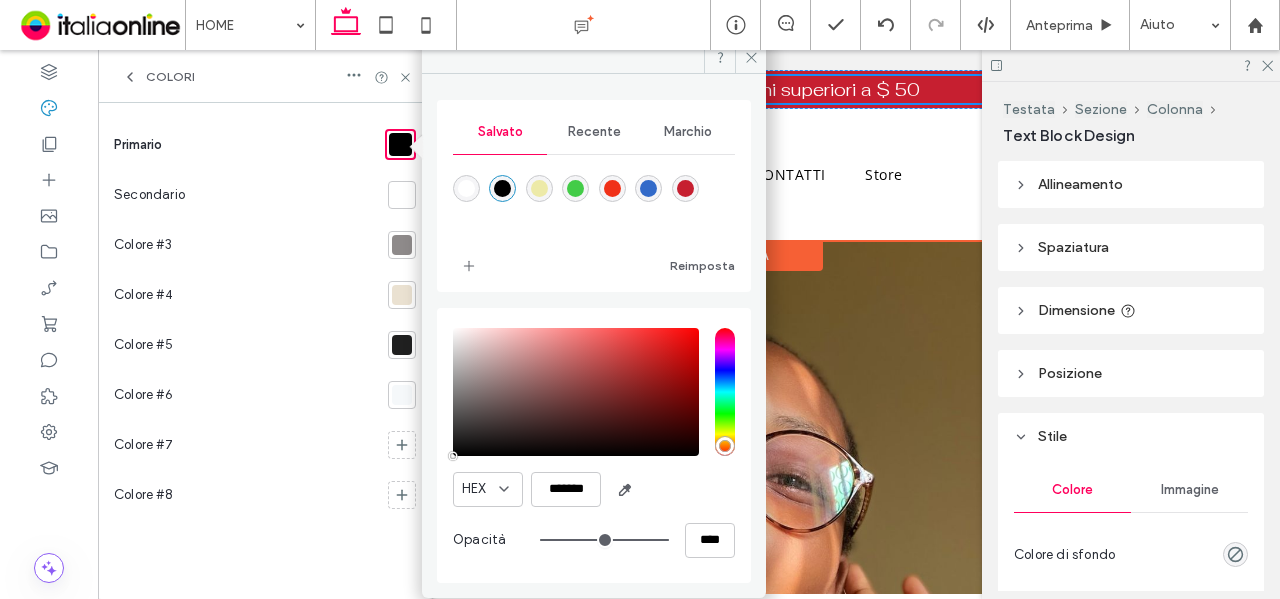 click at bounding box center (685, 188) 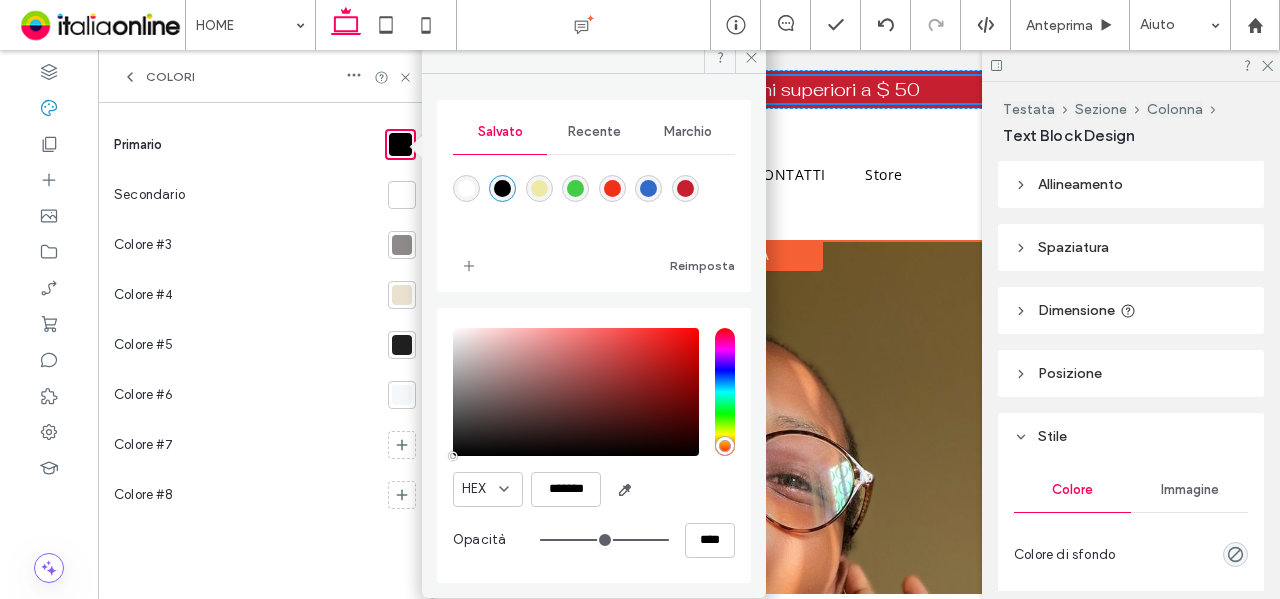 type on "*******" 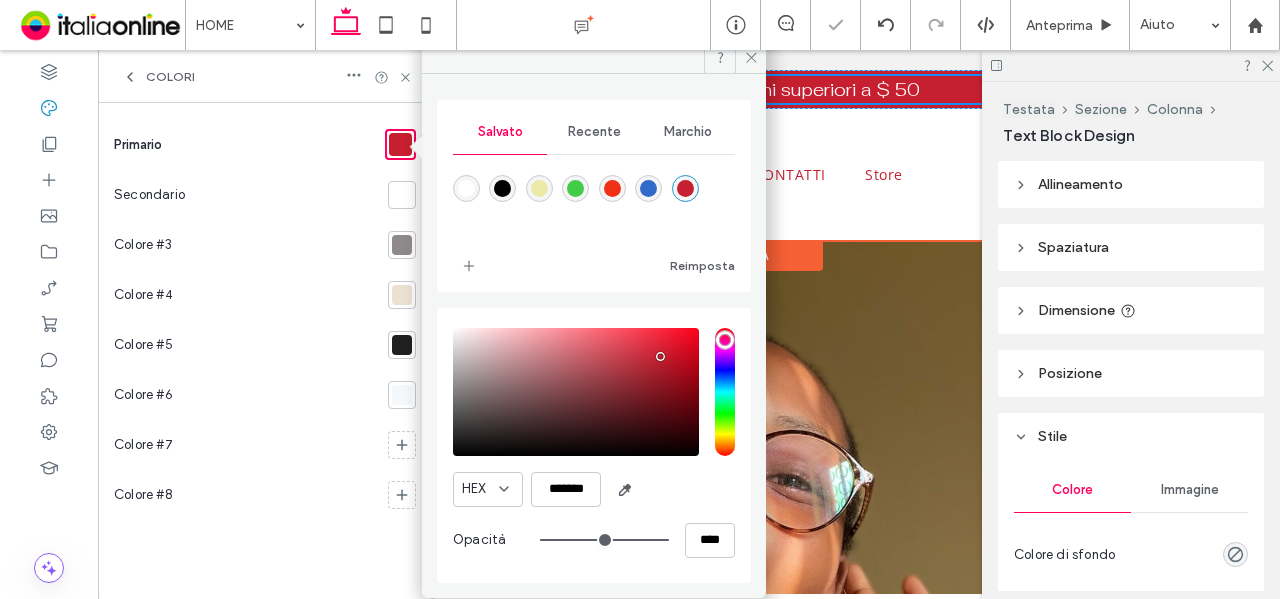 click at bounding box center [402, 245] 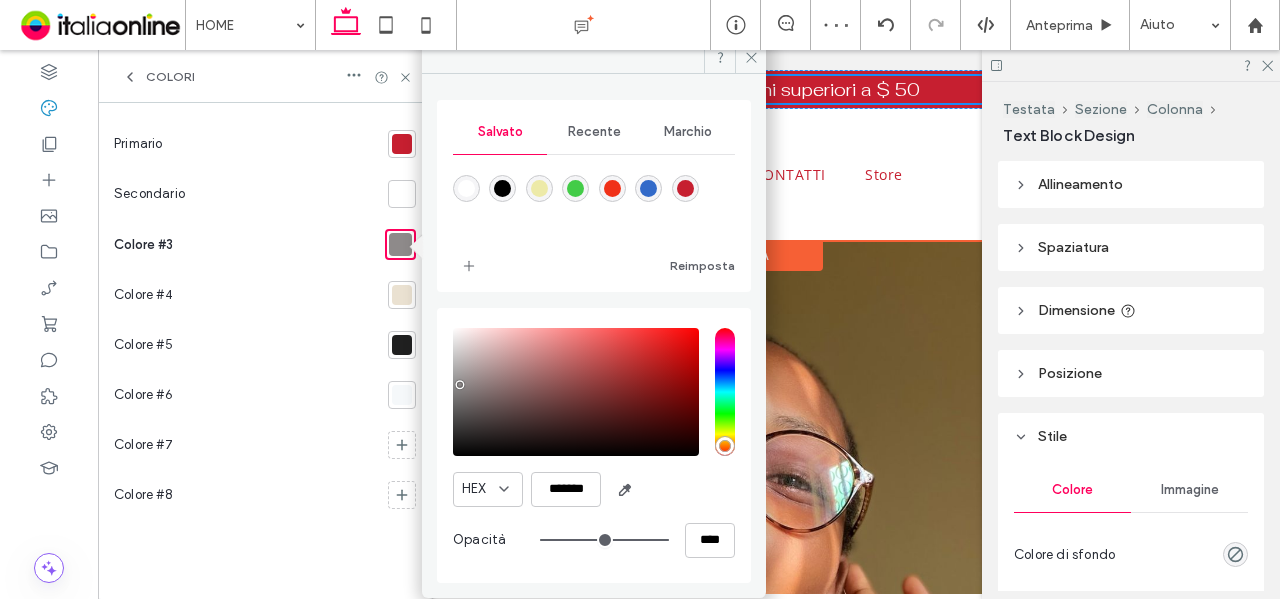 click at bounding box center (502, 188) 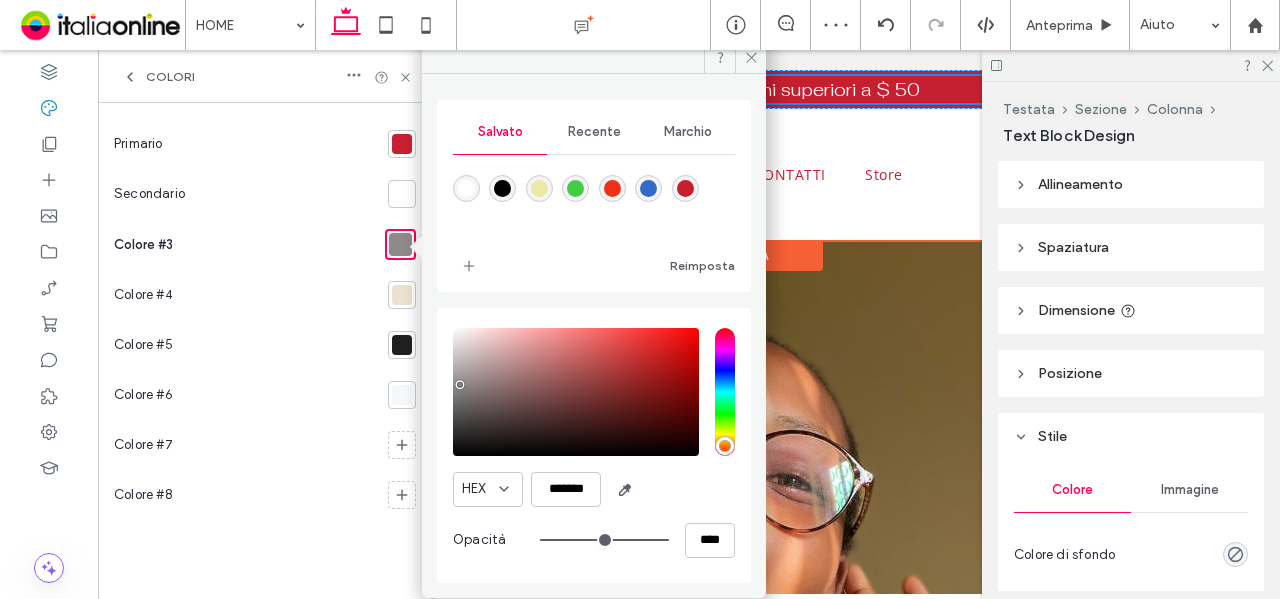 type on "*******" 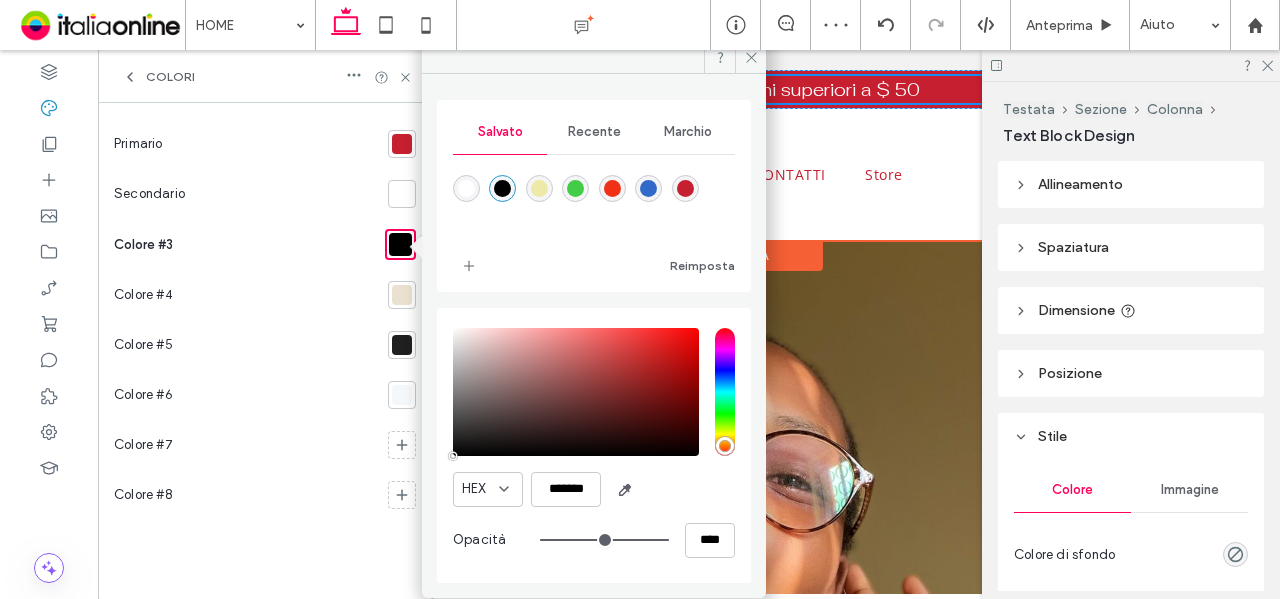 click at bounding box center (402, 295) 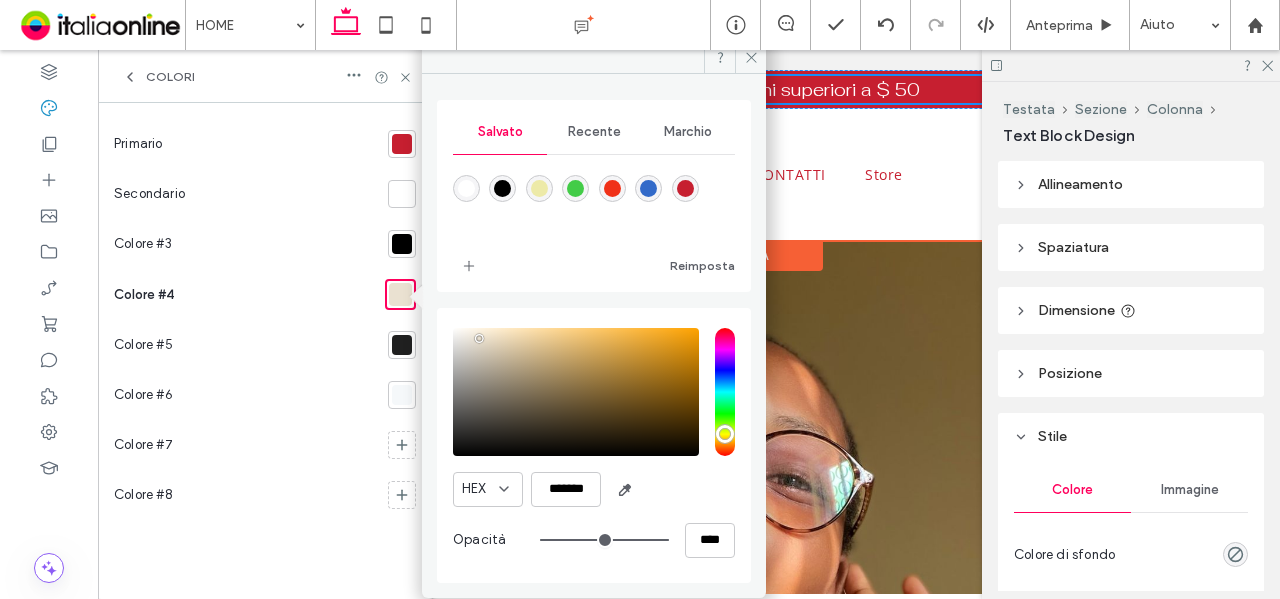 click at bounding box center [539, 188] 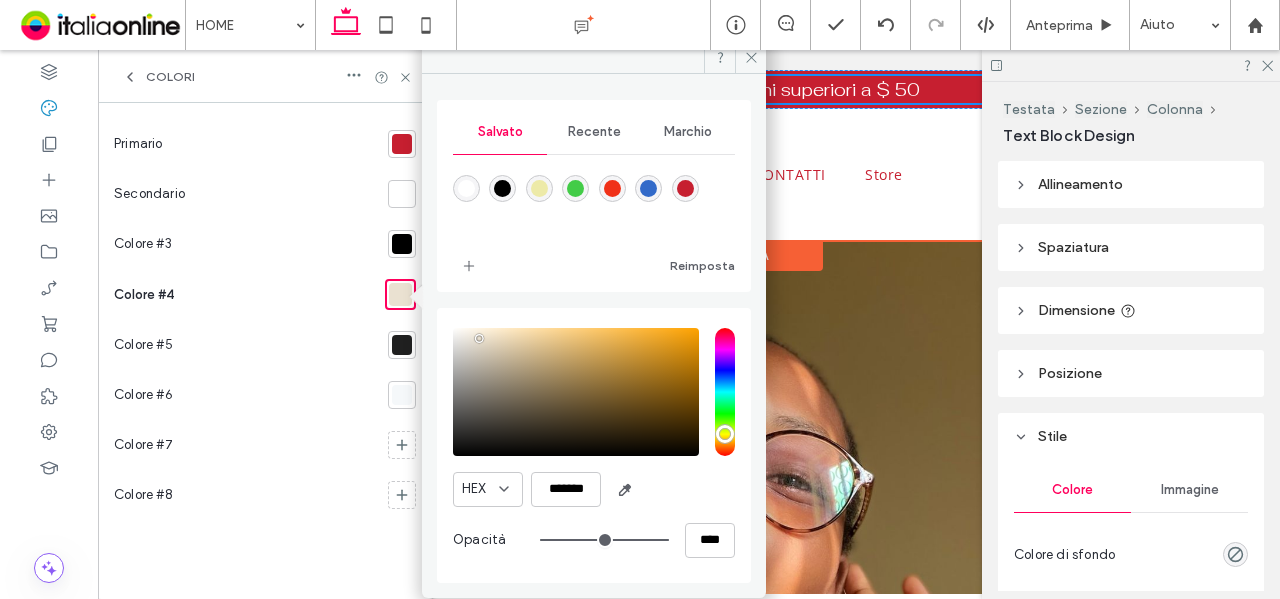 type on "*******" 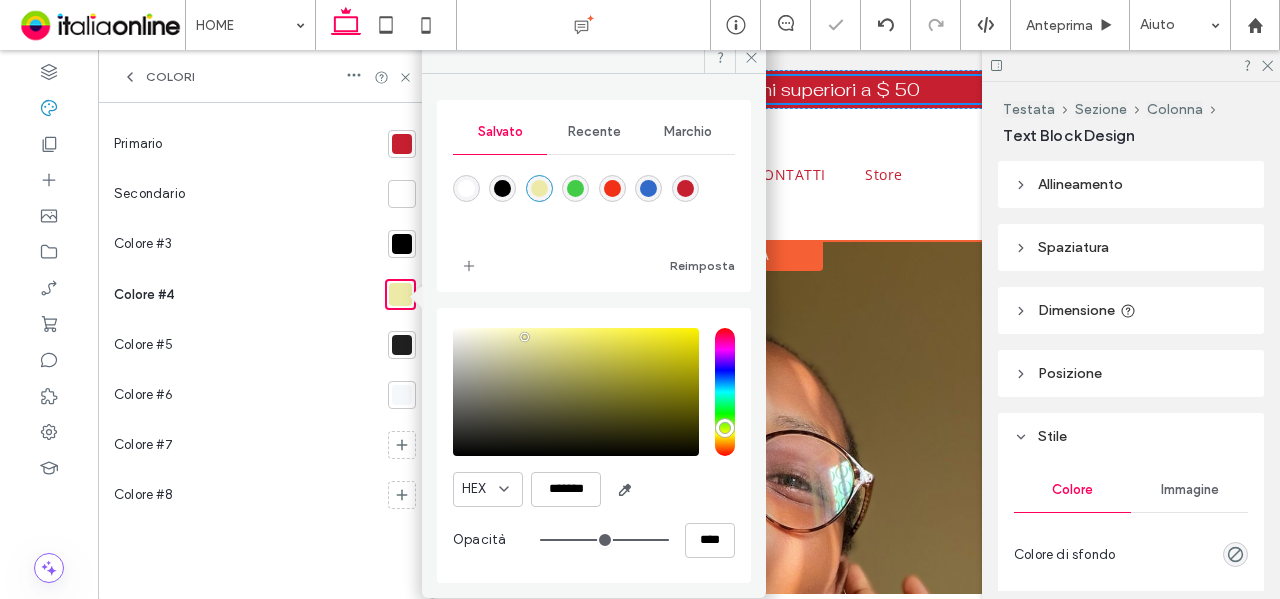 click at bounding box center (402, 345) 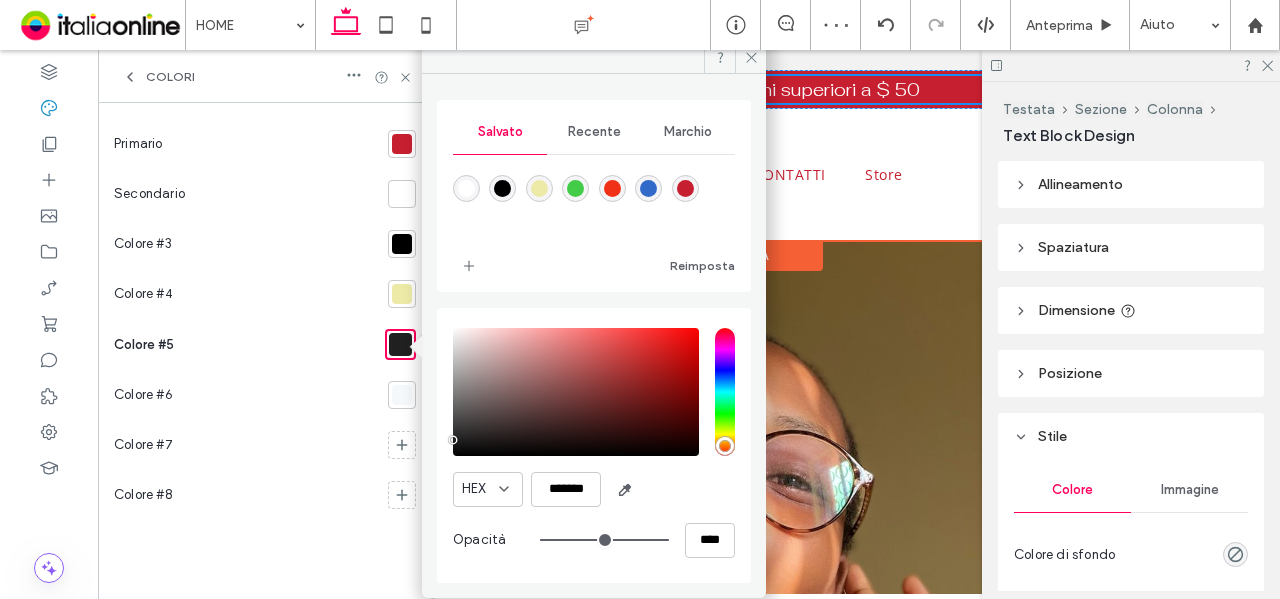 click at bounding box center (648, 188) 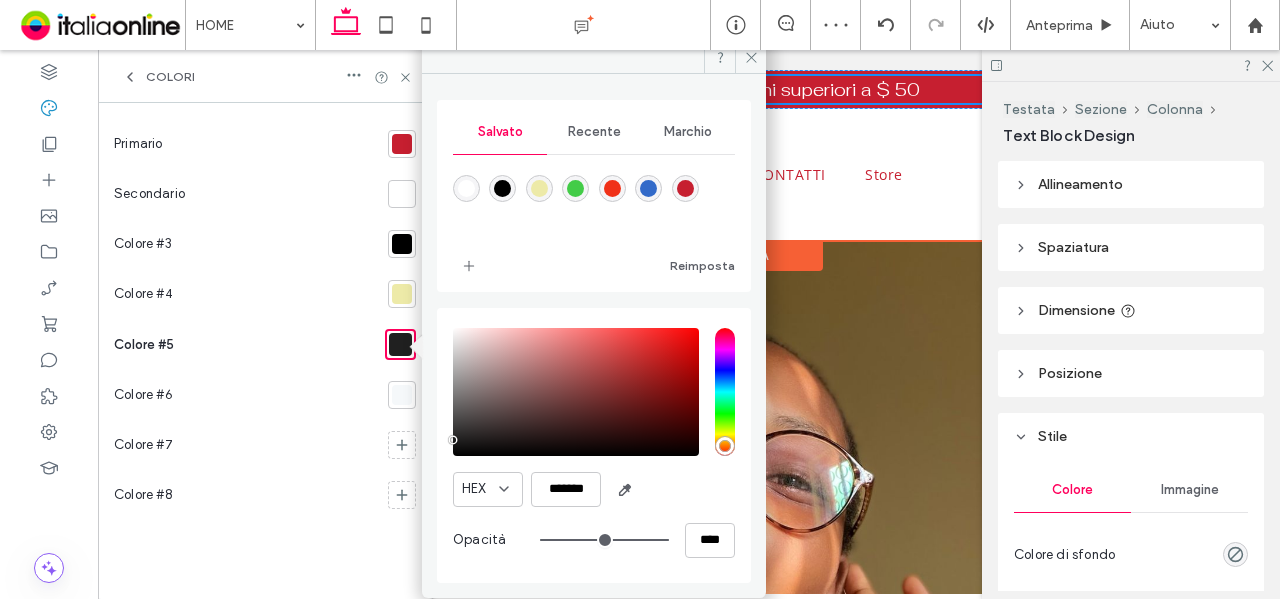 type on "*******" 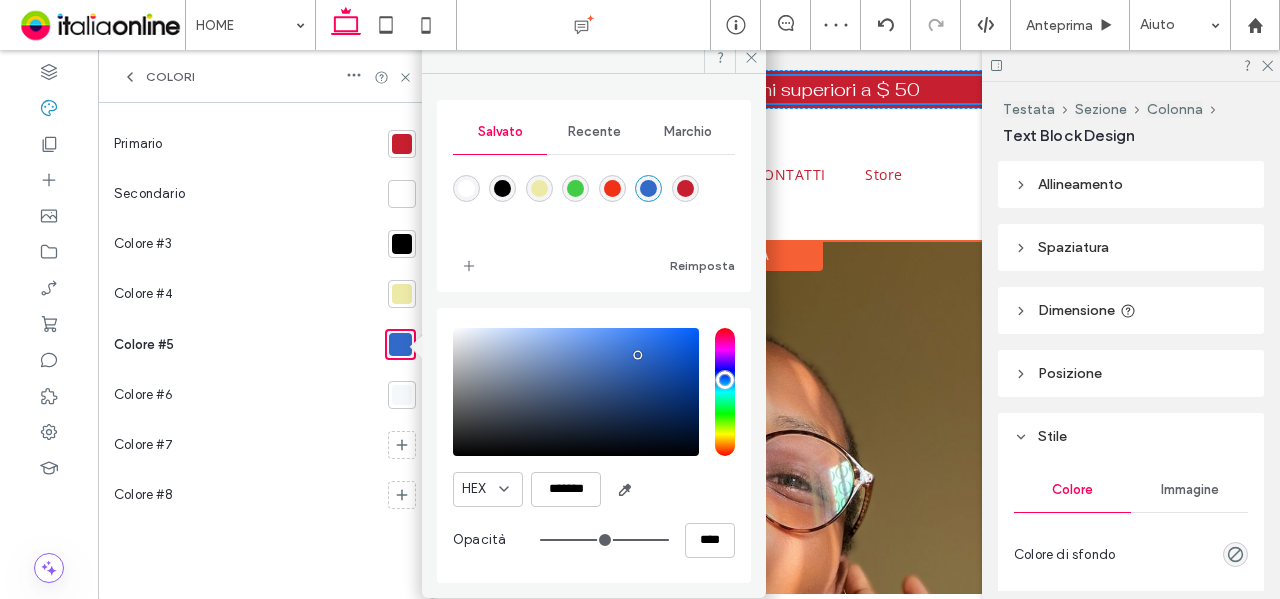 click at bounding box center [402, 395] 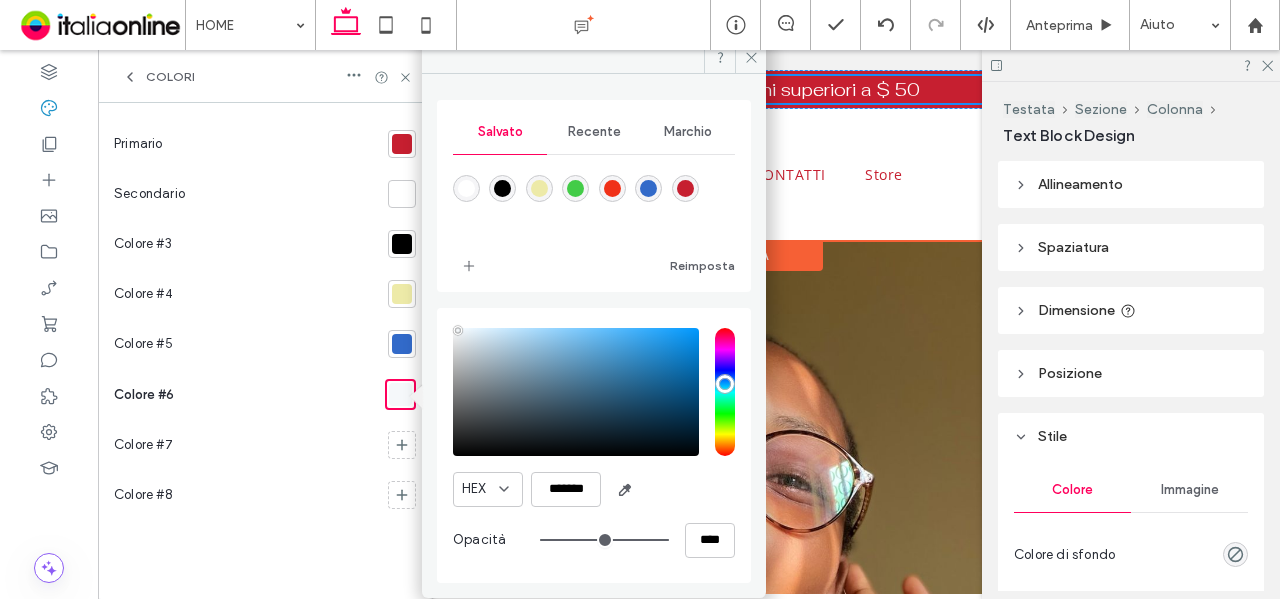 click at bounding box center [612, 188] 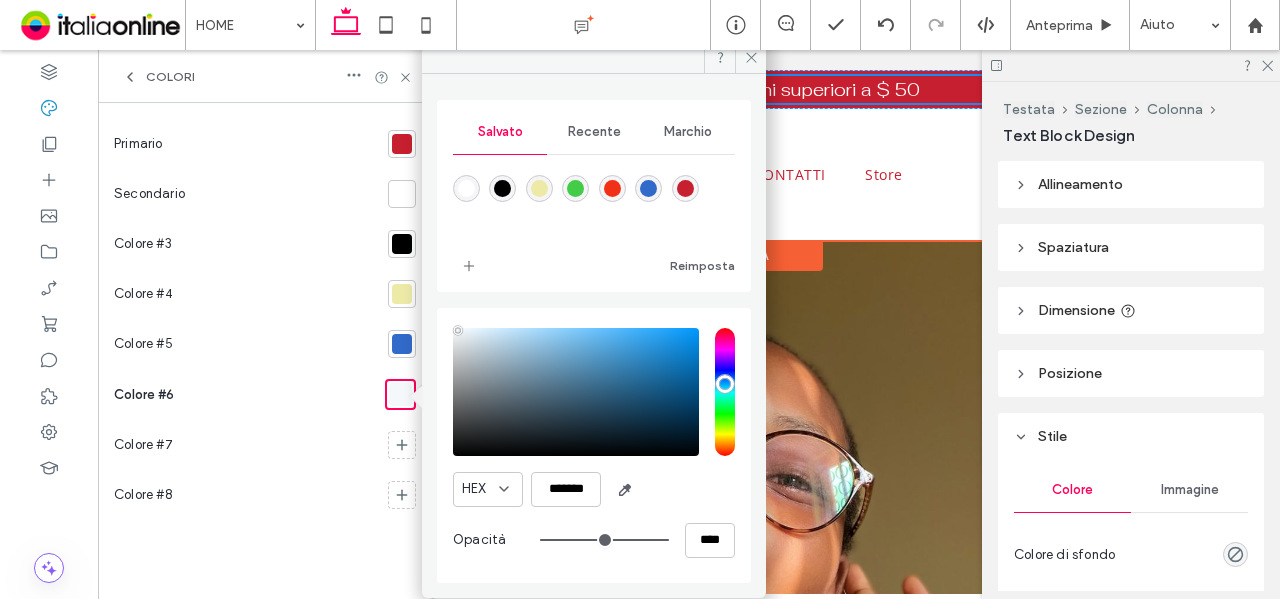 type on "*******" 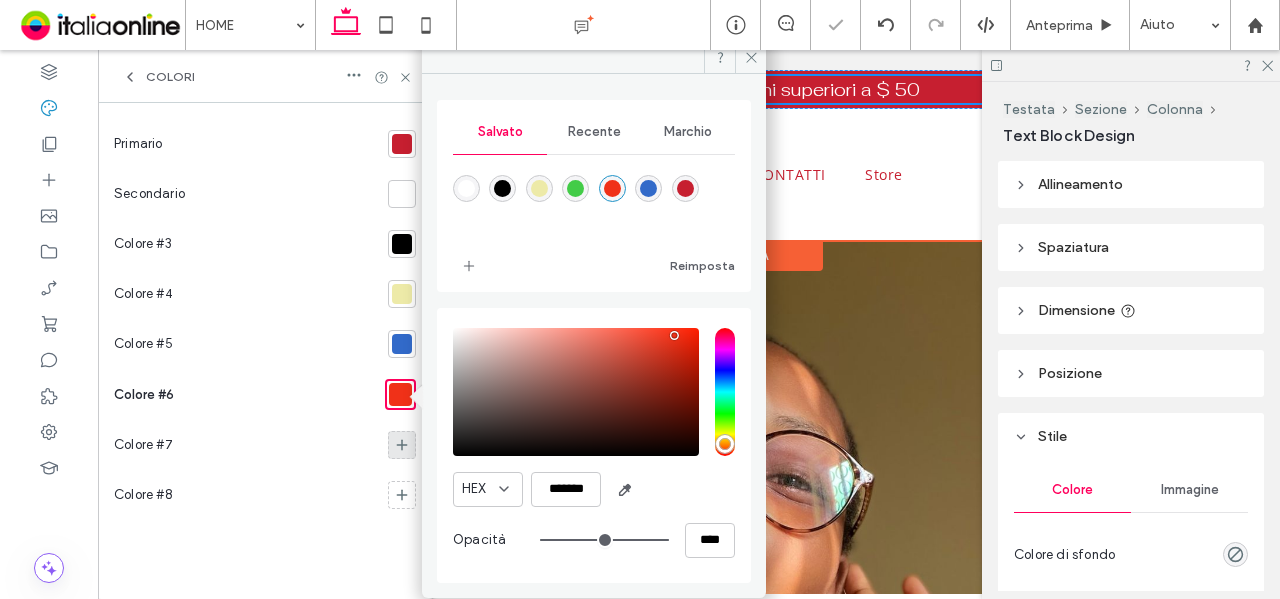 click 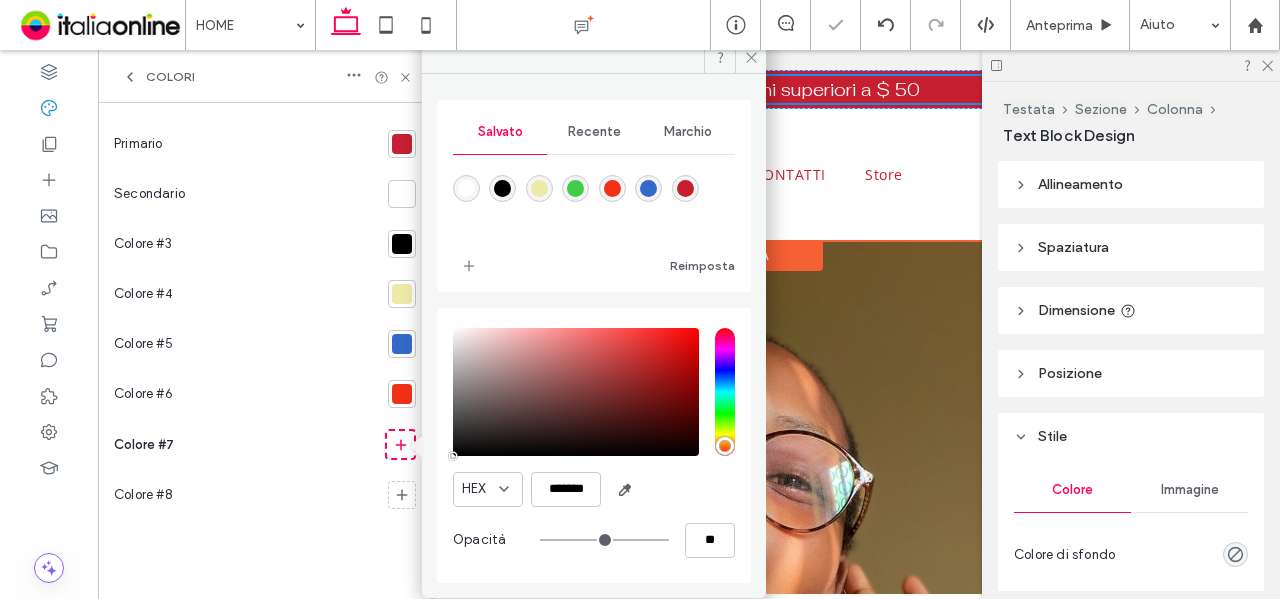 click at bounding box center (575, 188) 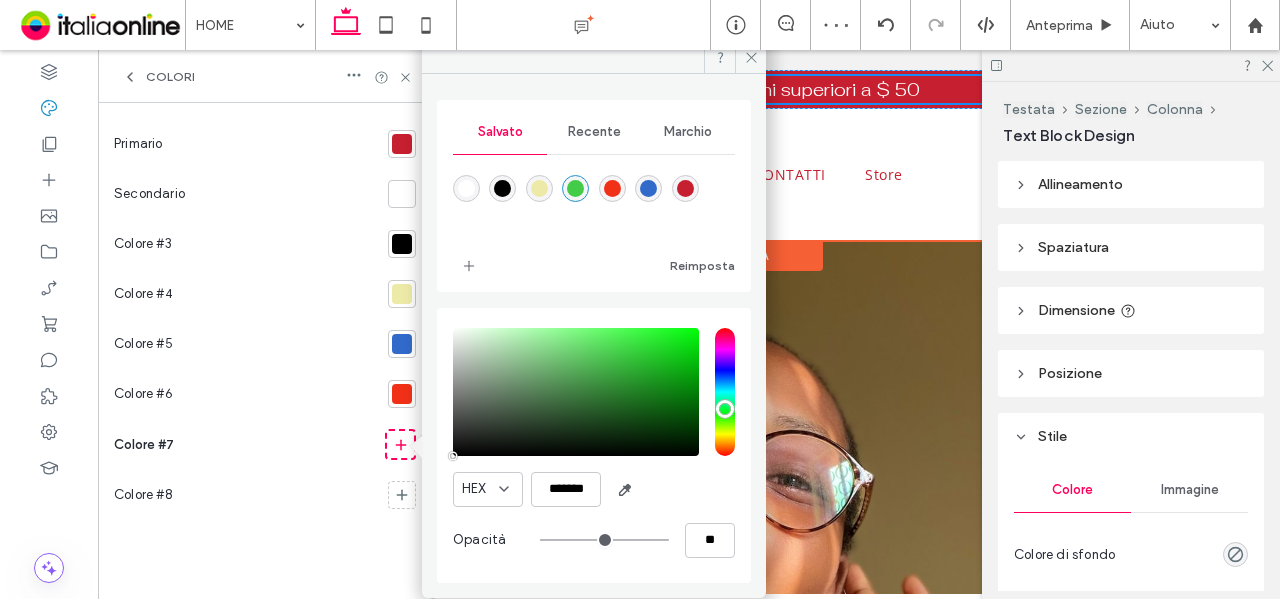 type on "*******" 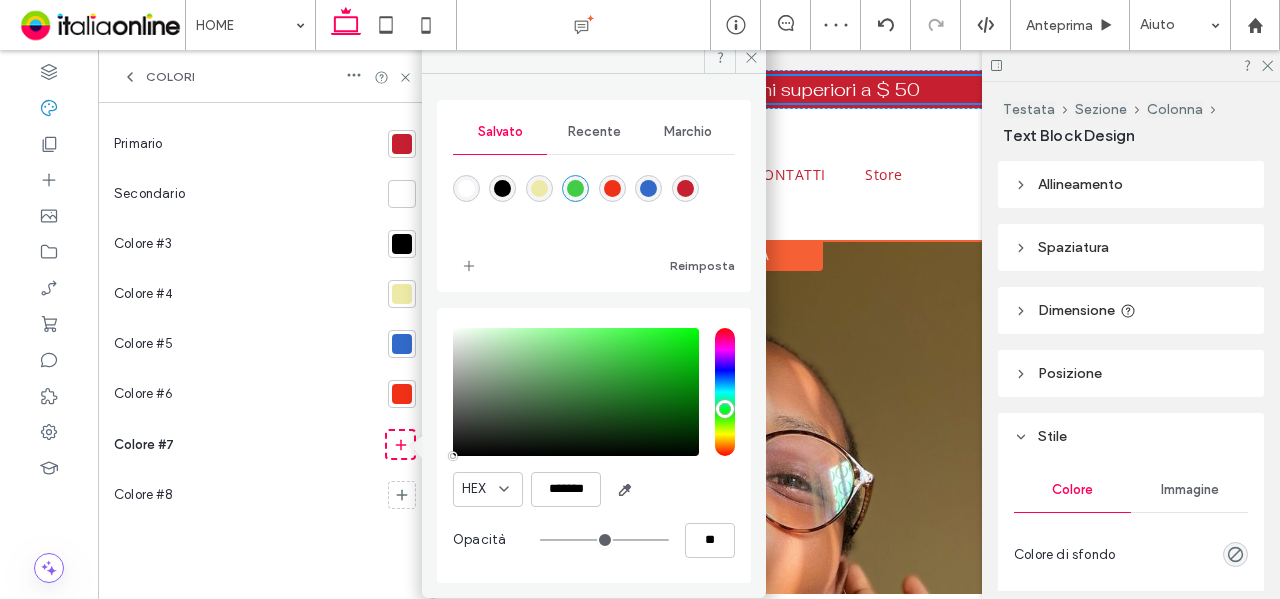 type on "***" 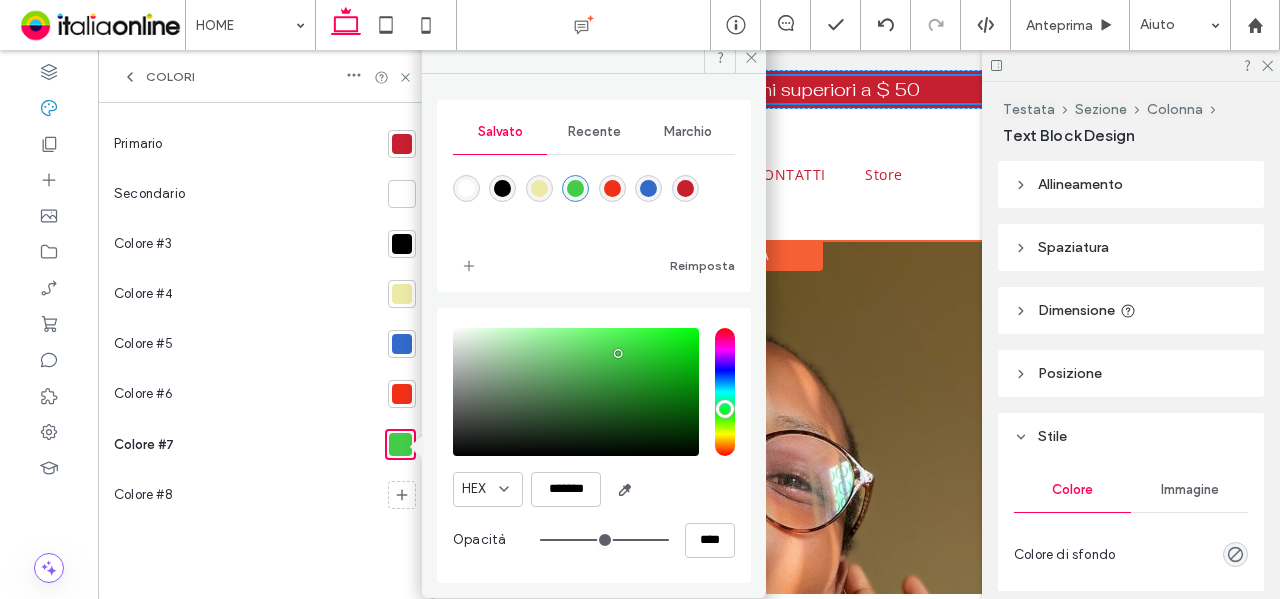 drag, startPoint x: 130, startPoint y: 77, endPoint x: 123, endPoint y: 69, distance: 10.630146 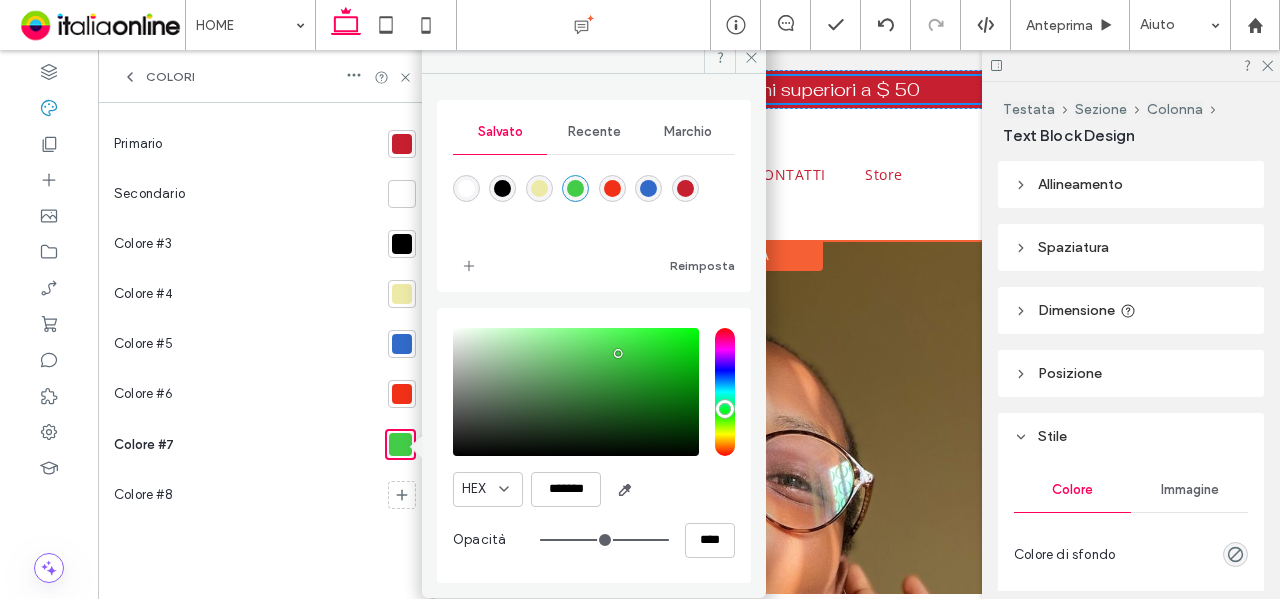 click 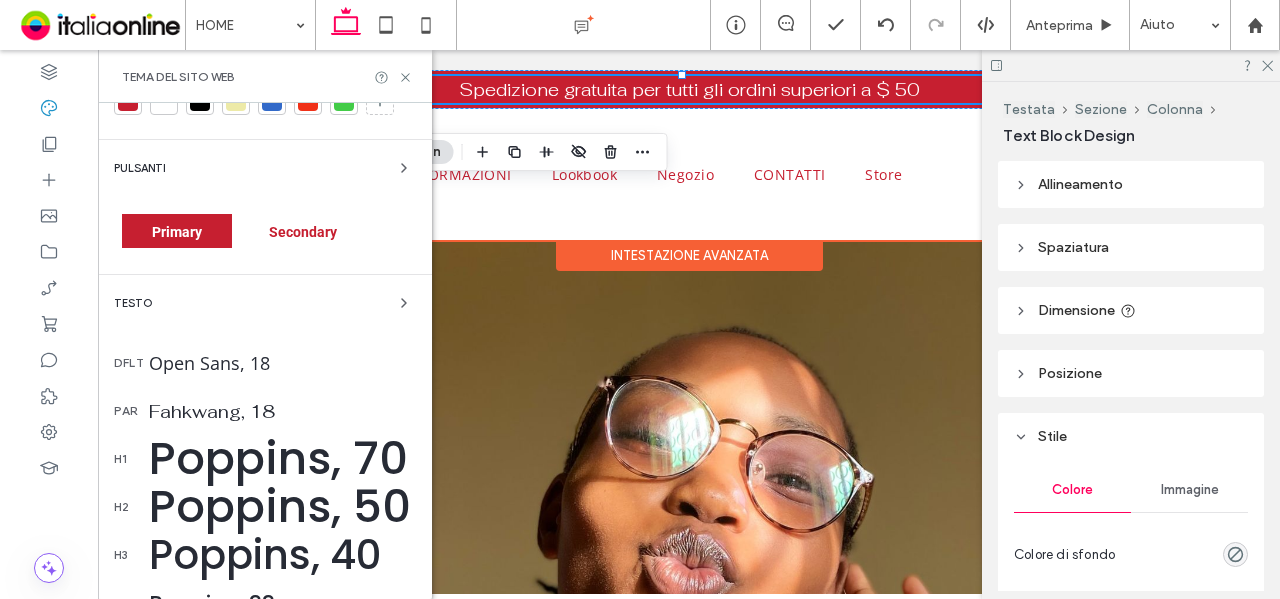 scroll, scrollTop: 389, scrollLeft: 0, axis: vertical 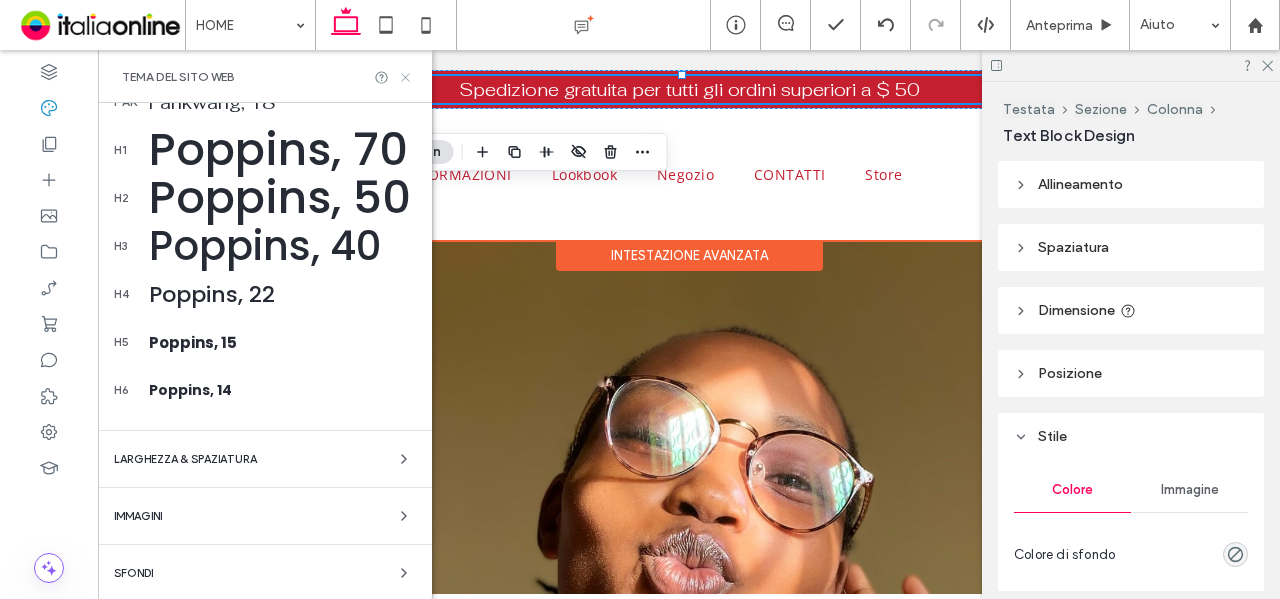 click 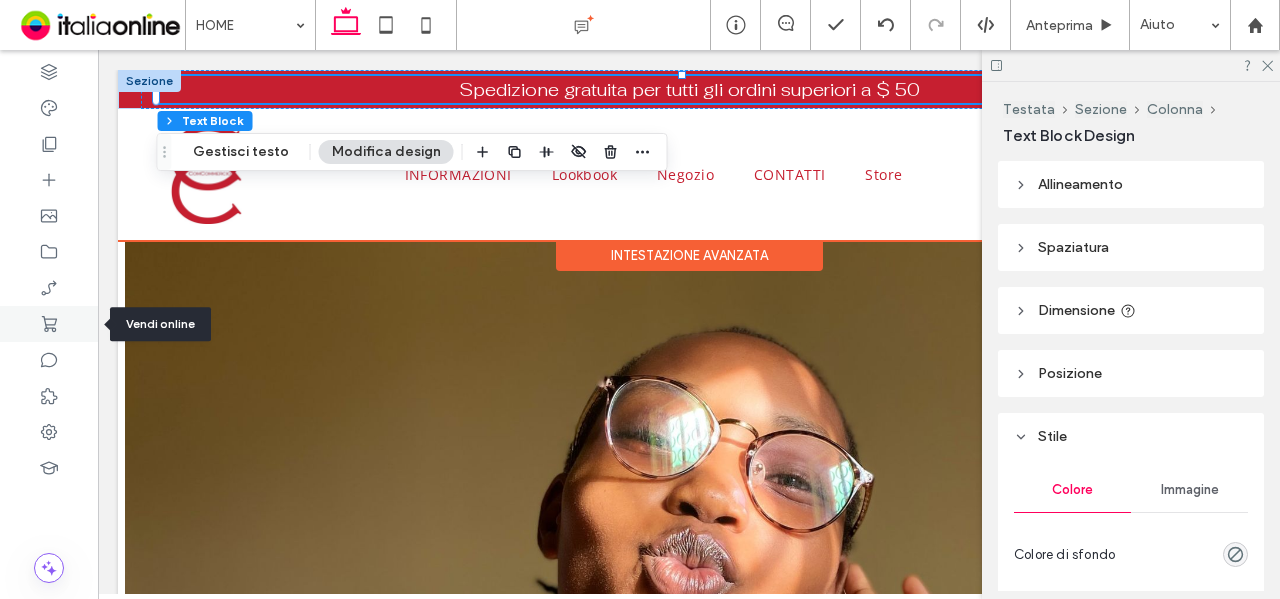 click 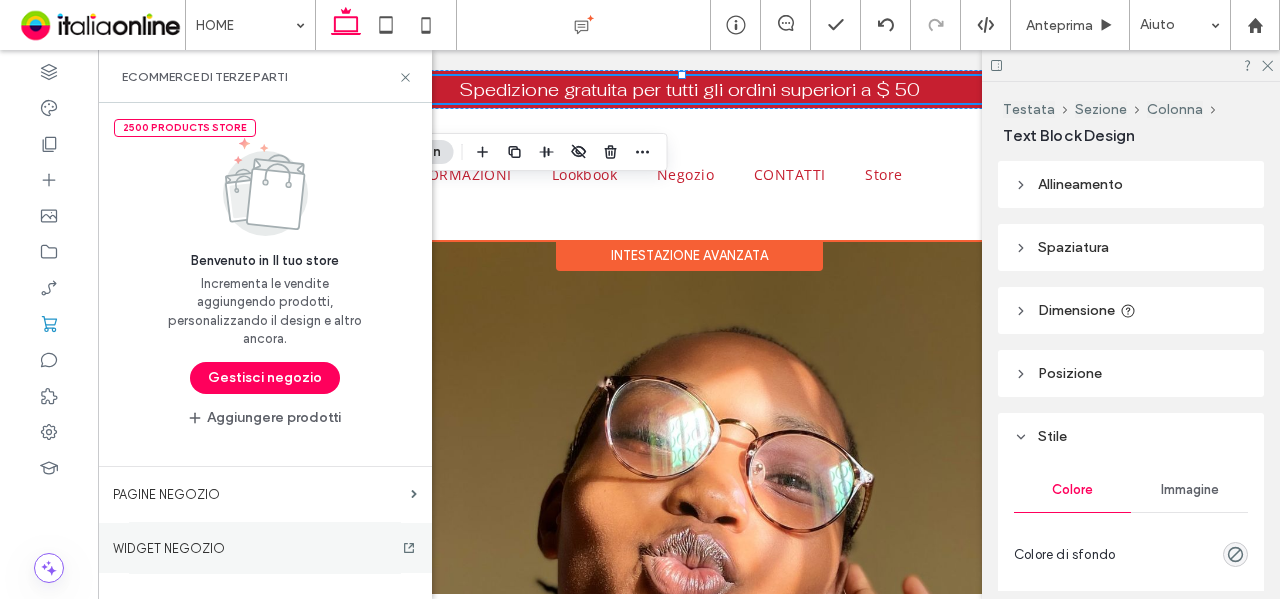 scroll, scrollTop: 18, scrollLeft: 0, axis: vertical 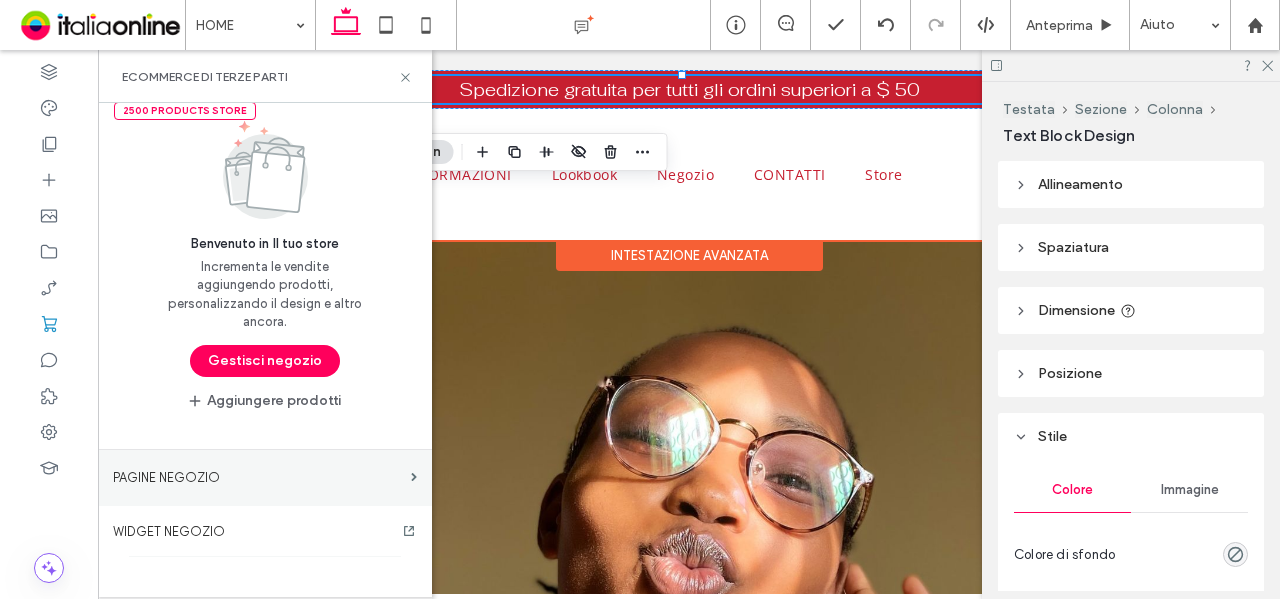 click on "PAGINE NEGOZIO" at bounding box center [258, 477] 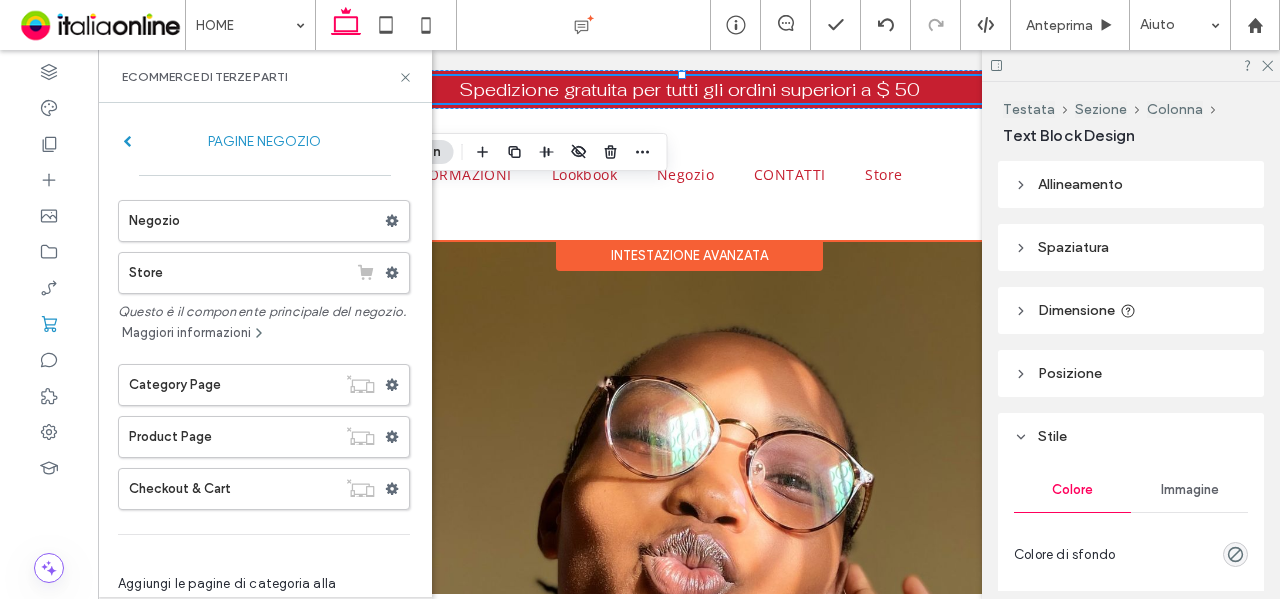click on "PAGINE NEGOZIO" at bounding box center (265, 139) 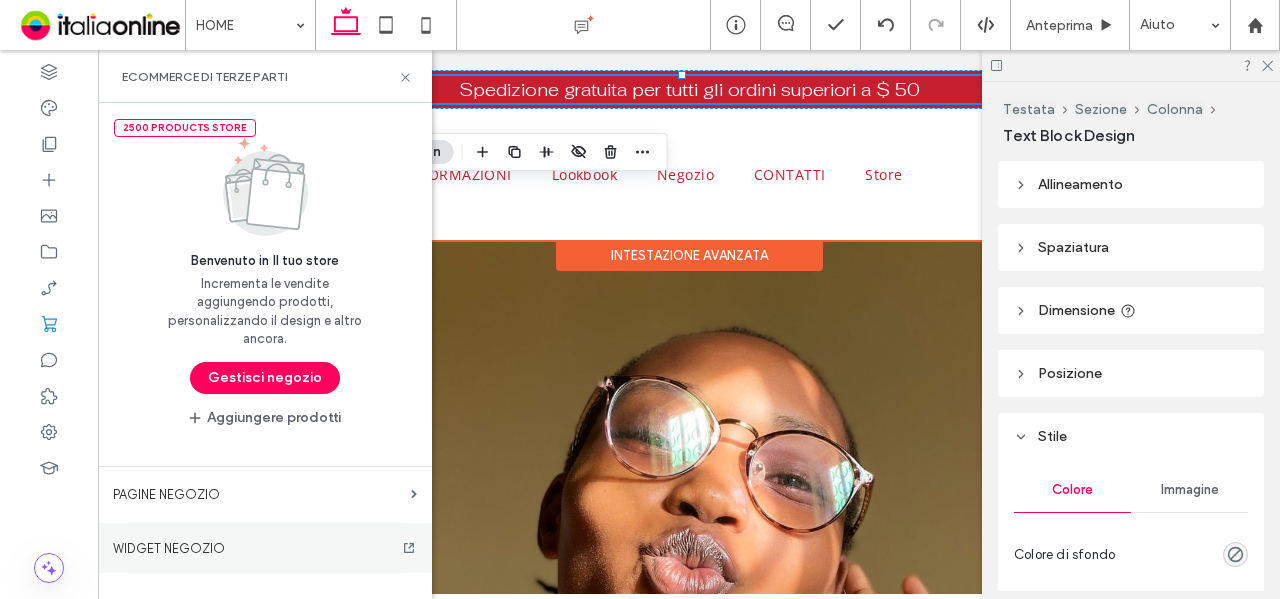 click on "WIDGET NEGOZIO" at bounding box center [265, 548] 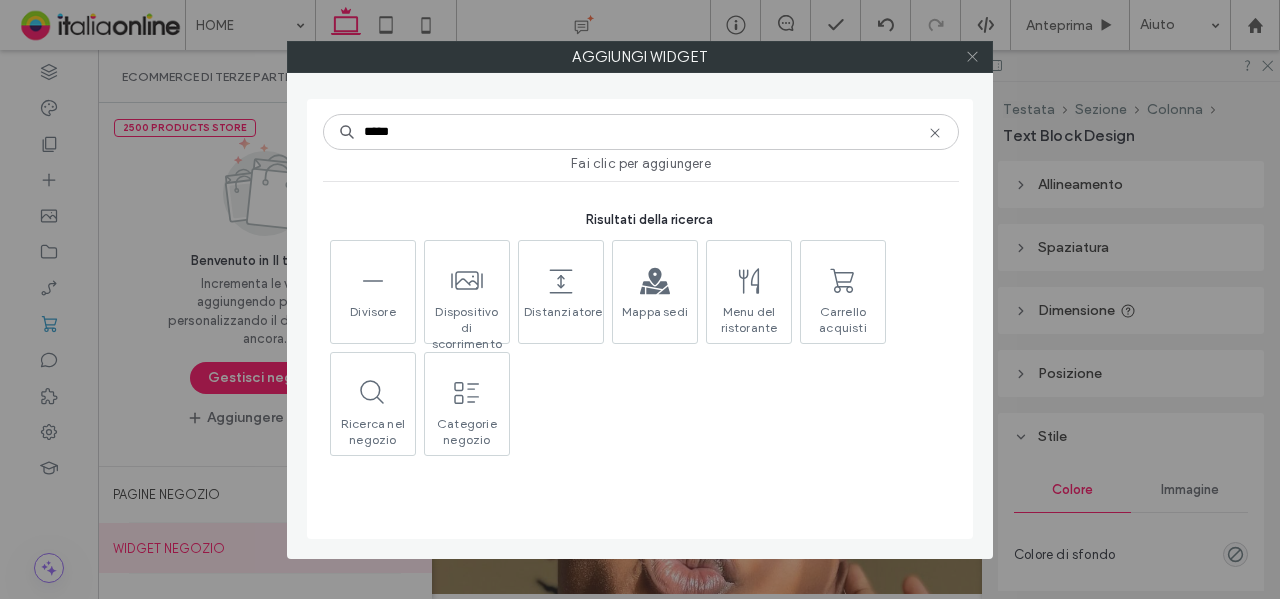 click 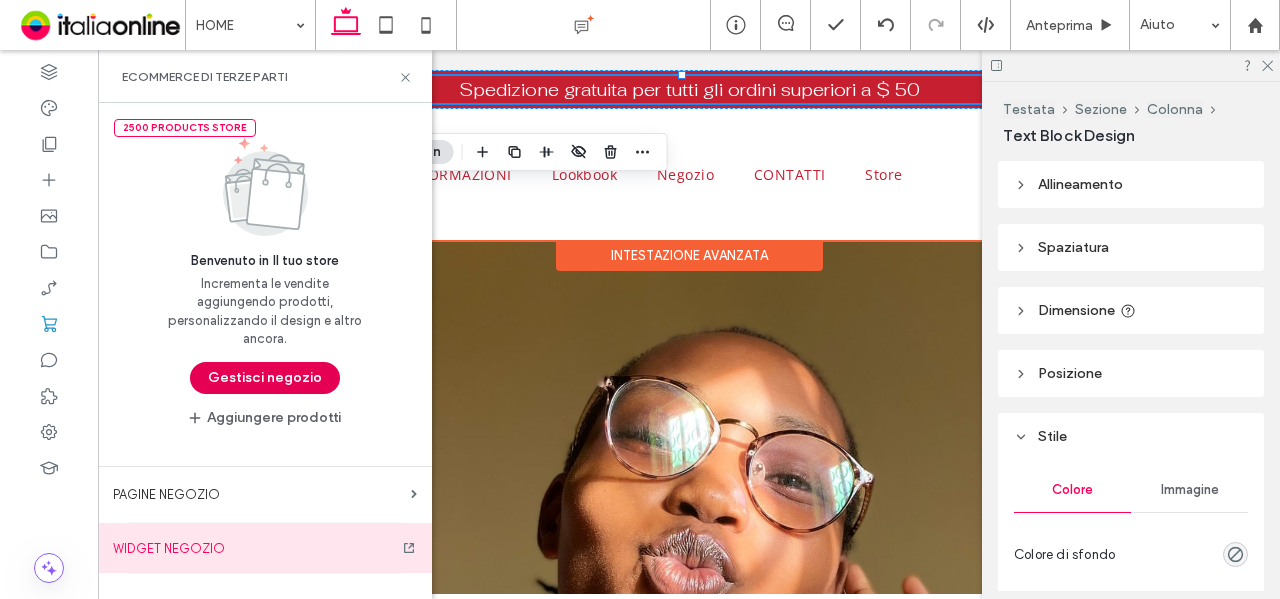 click on "Gestisci negozio" at bounding box center (265, 378) 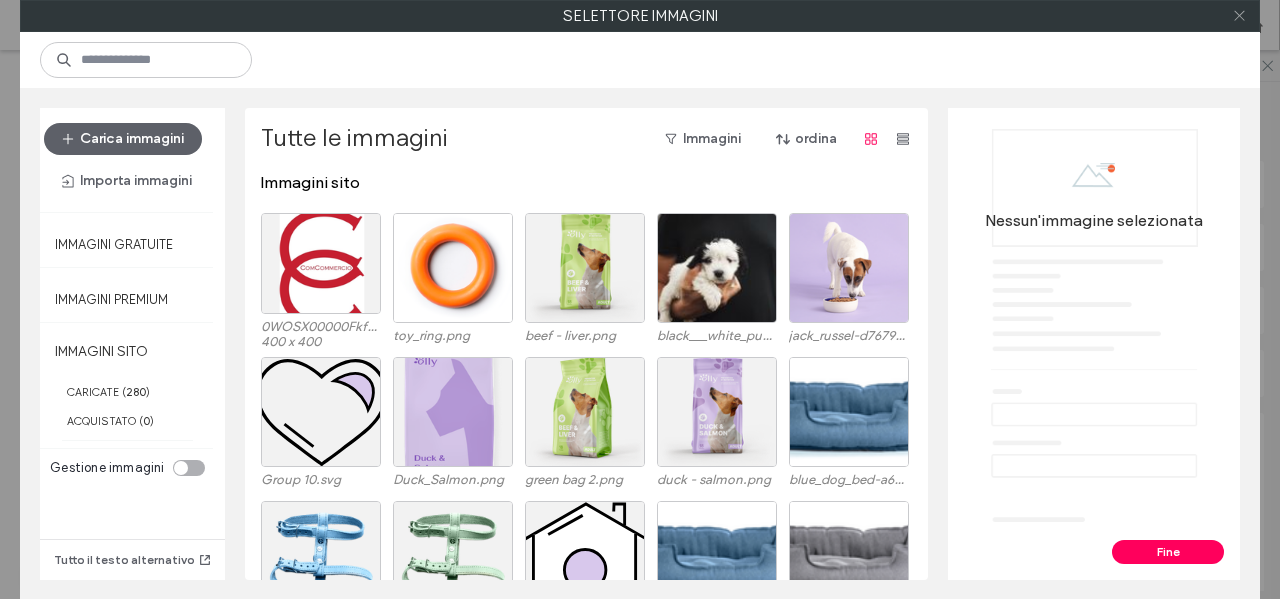 click 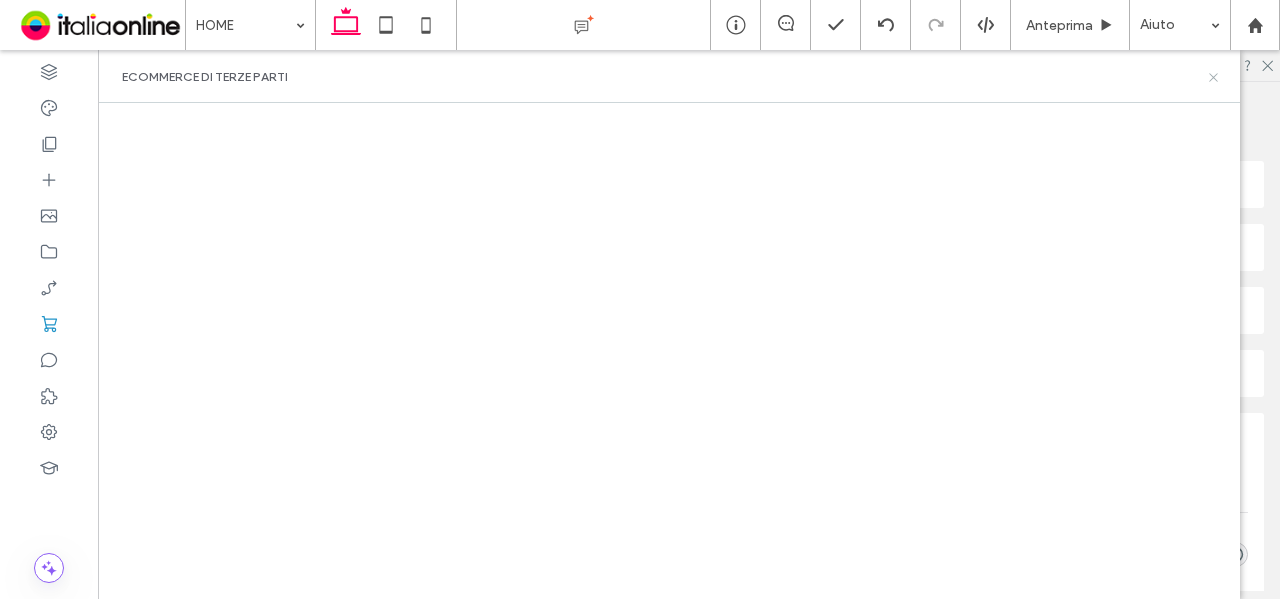 click 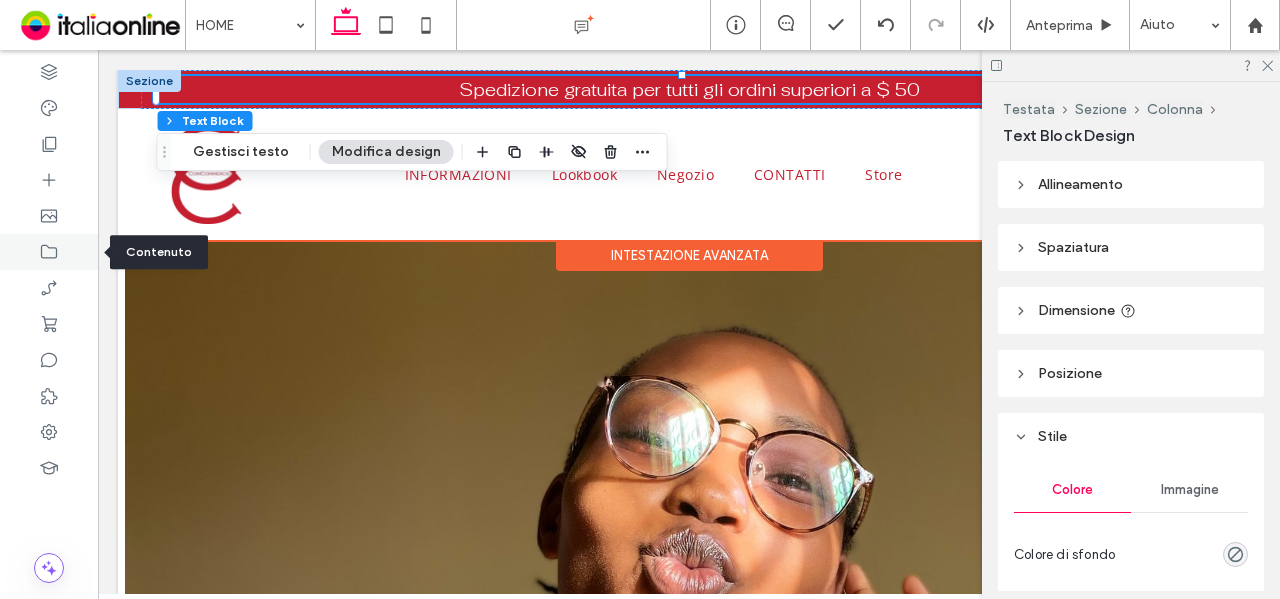 click at bounding box center (49, 252) 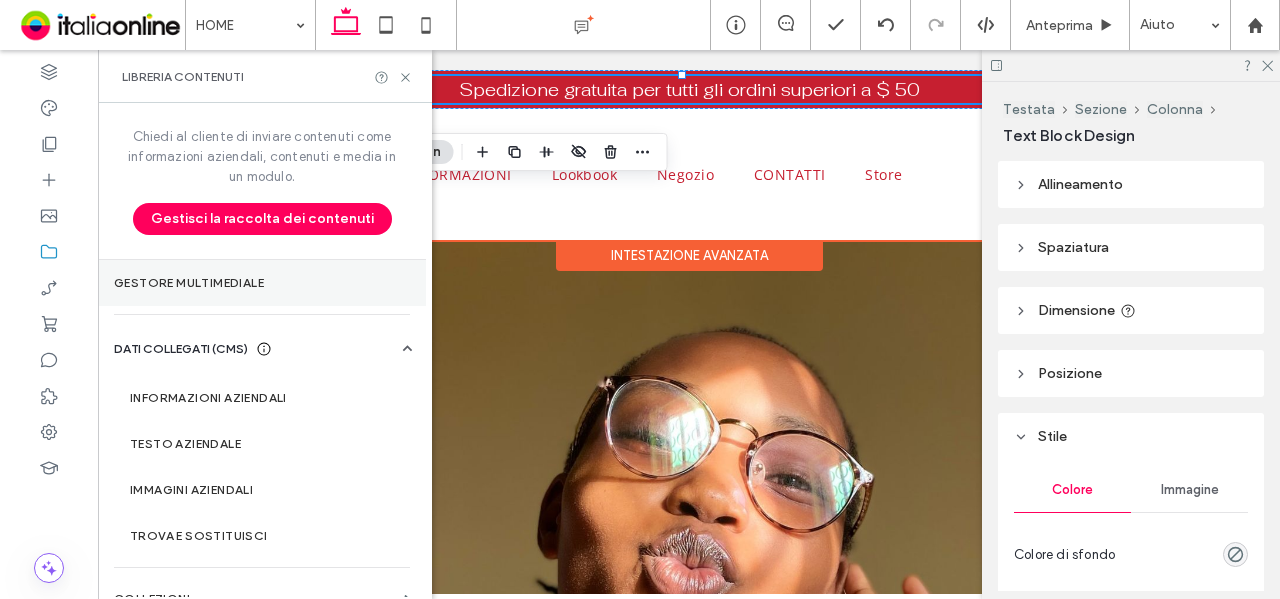 click on "Gestore multimediale" at bounding box center (262, 283) 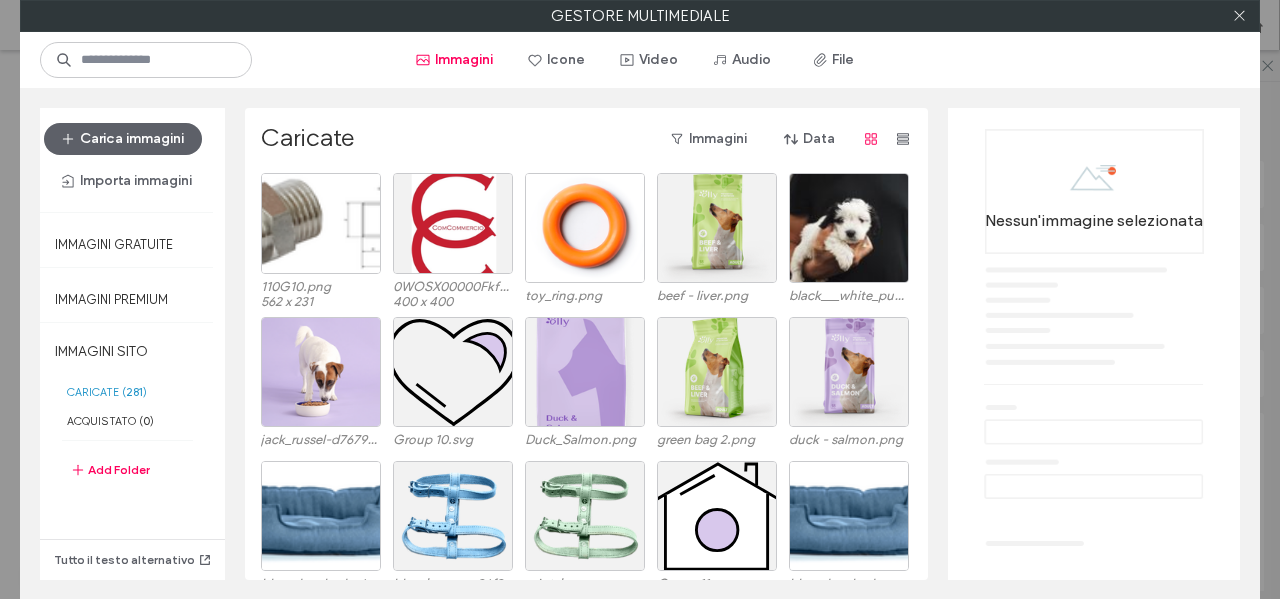 click at bounding box center [1239, 16] 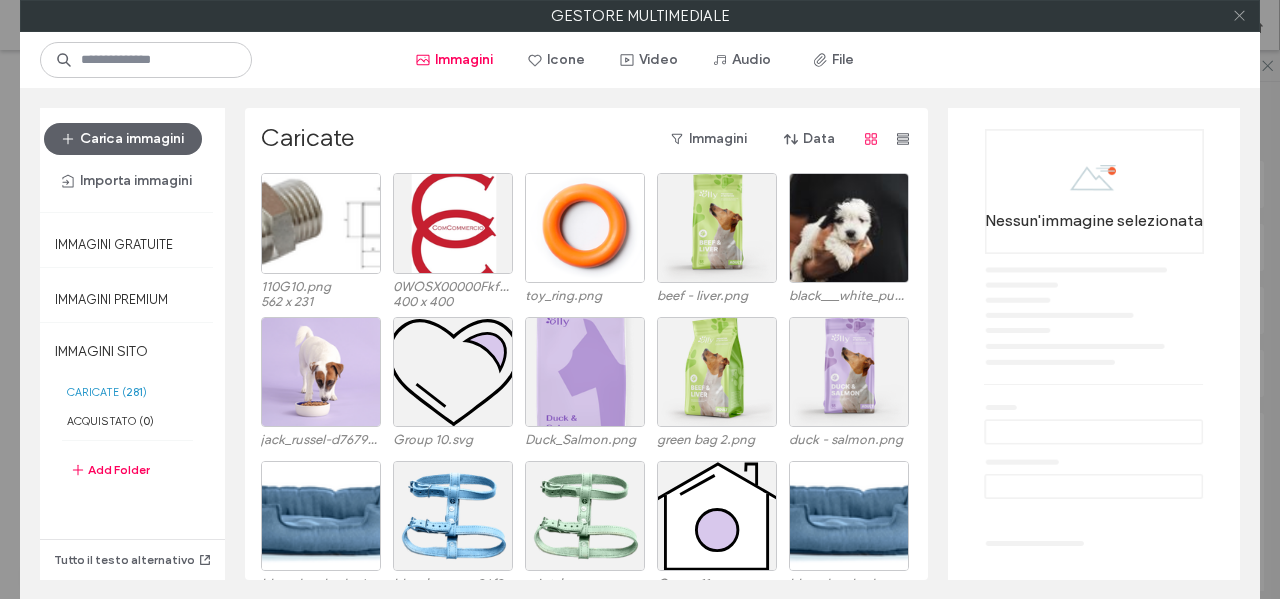click 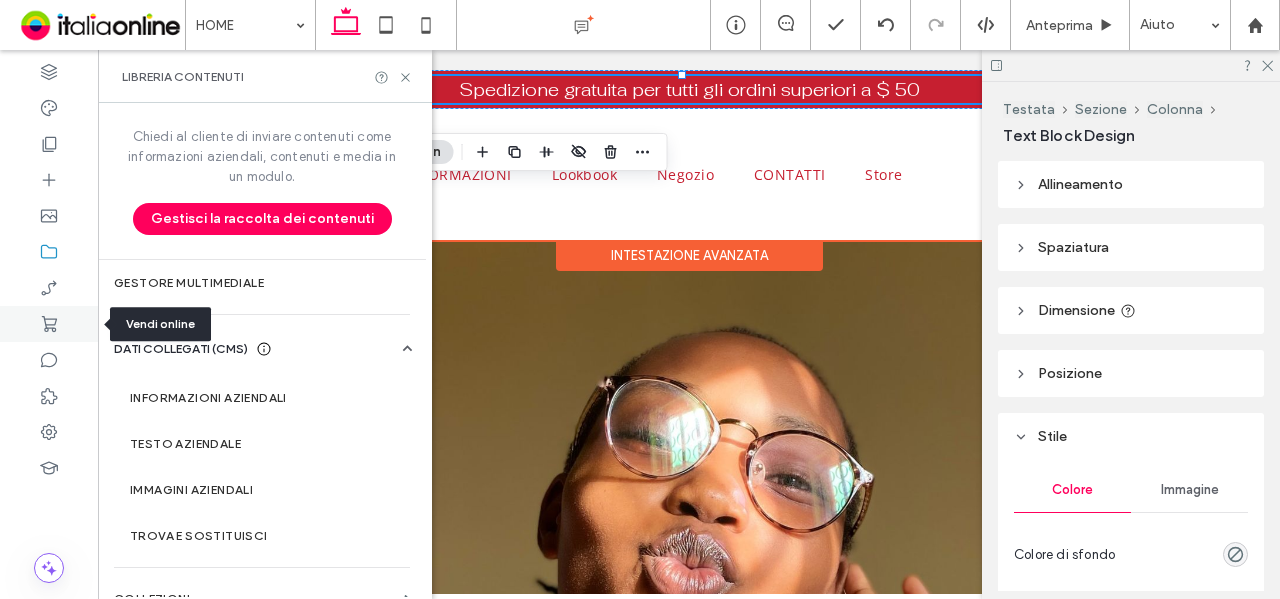 click 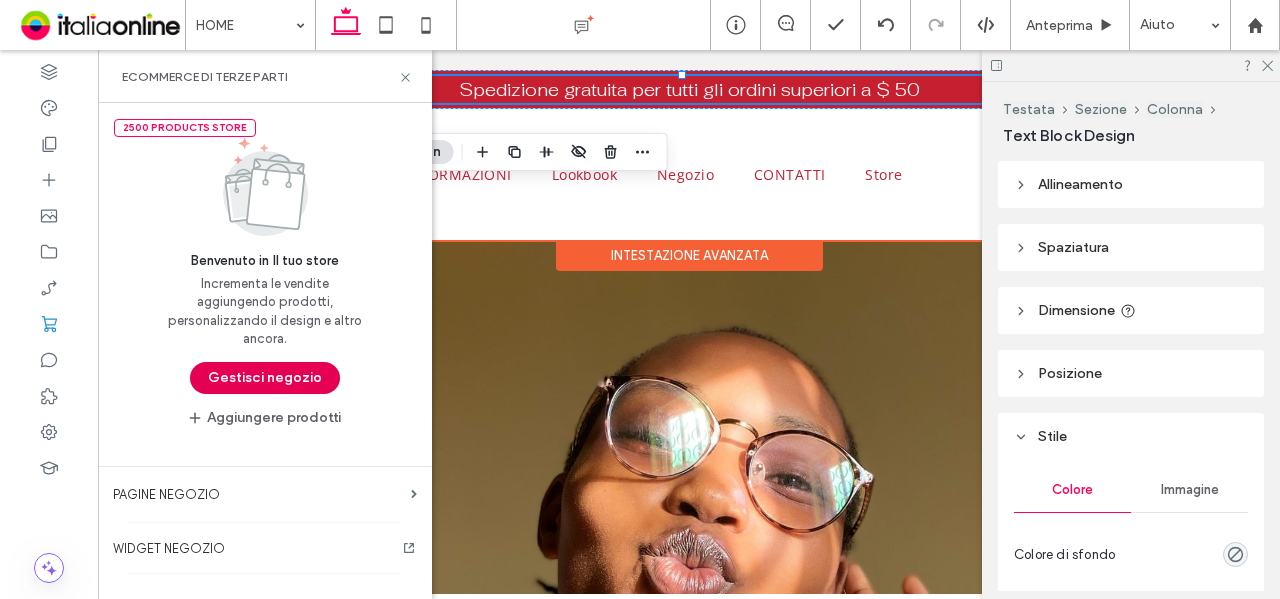 click on "Gestisci negozio" at bounding box center [265, 378] 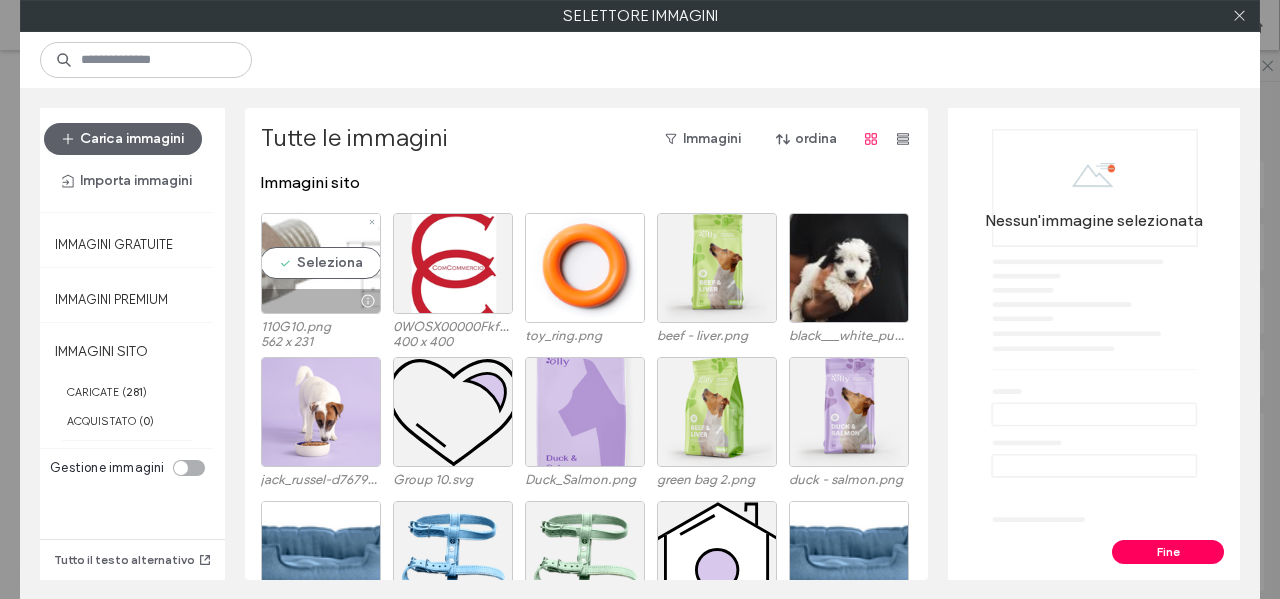 click on "Seleziona" at bounding box center [321, 263] 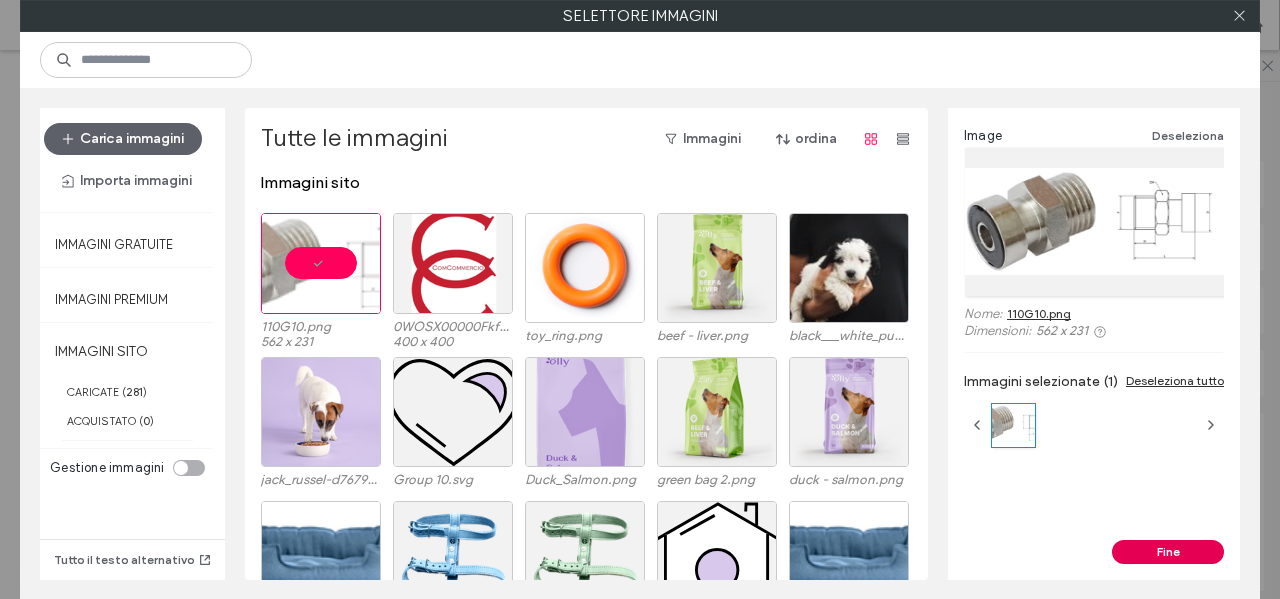 click on "Fine" at bounding box center (1168, 552) 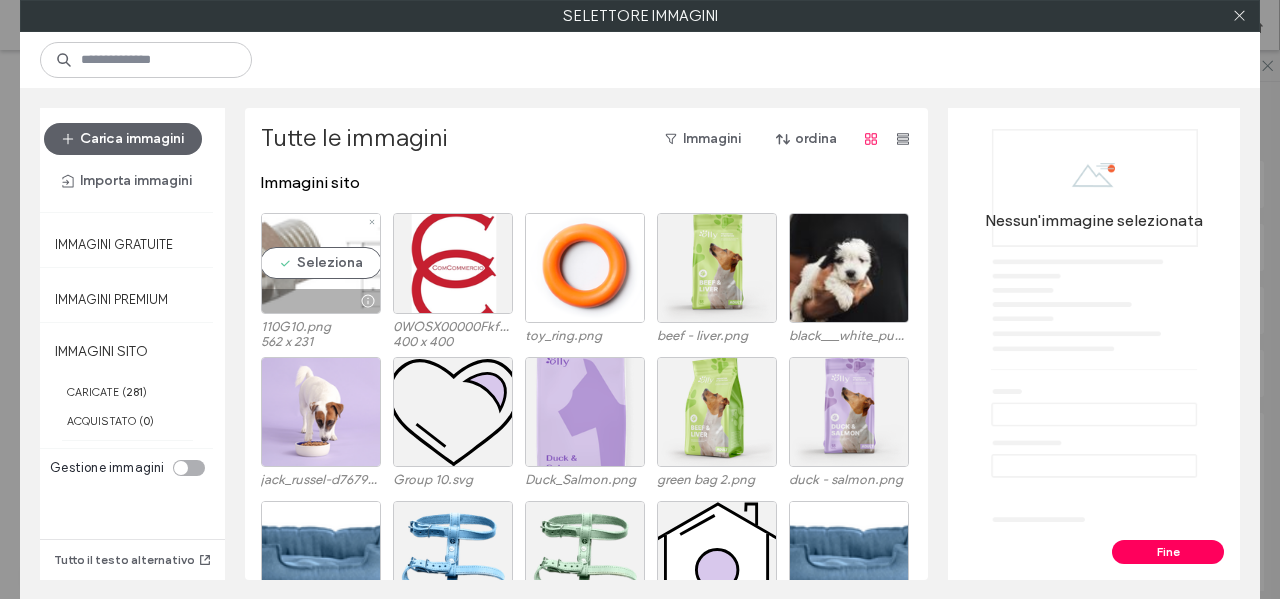click on "Seleziona" at bounding box center (321, 263) 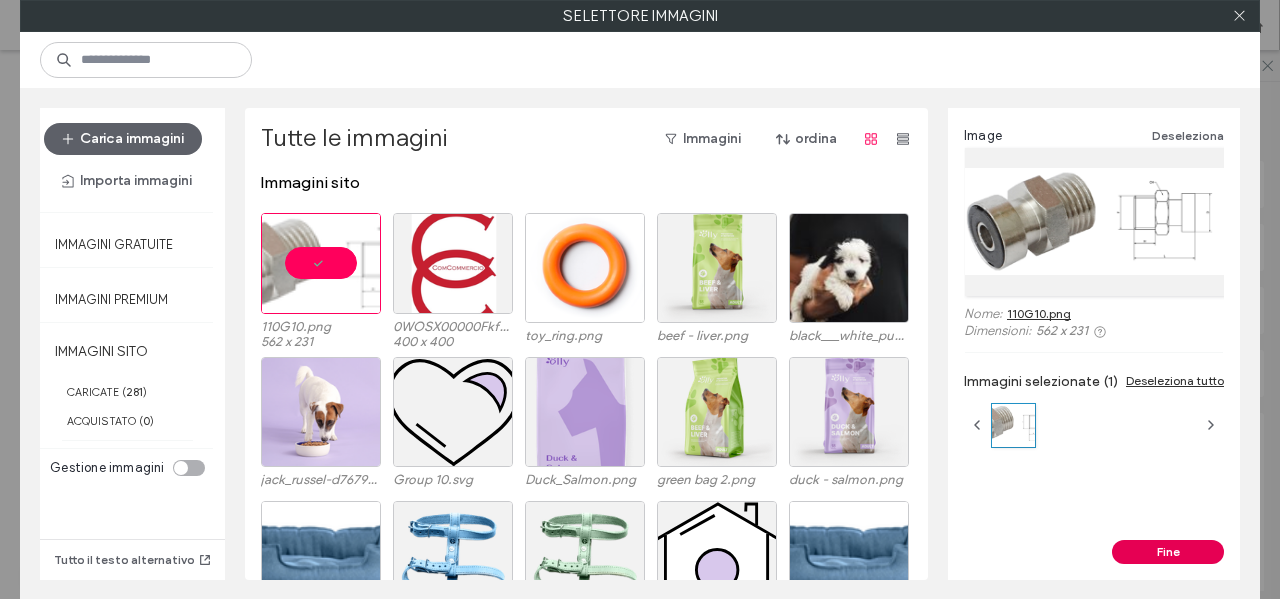 click on "Fine" at bounding box center (1168, 552) 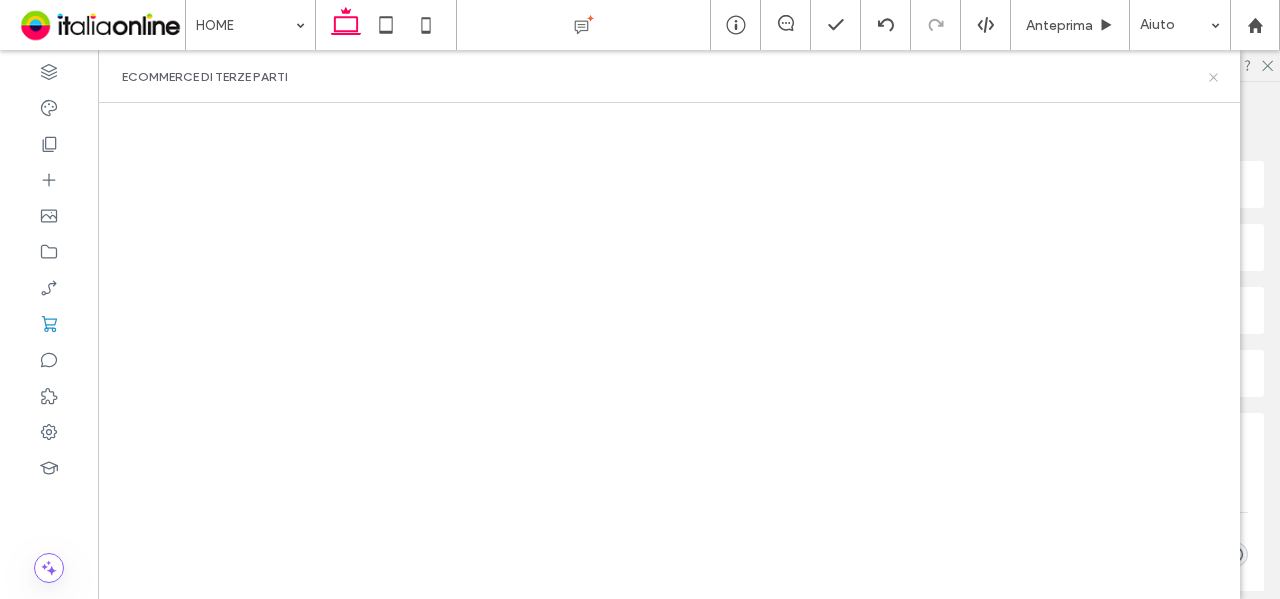 click 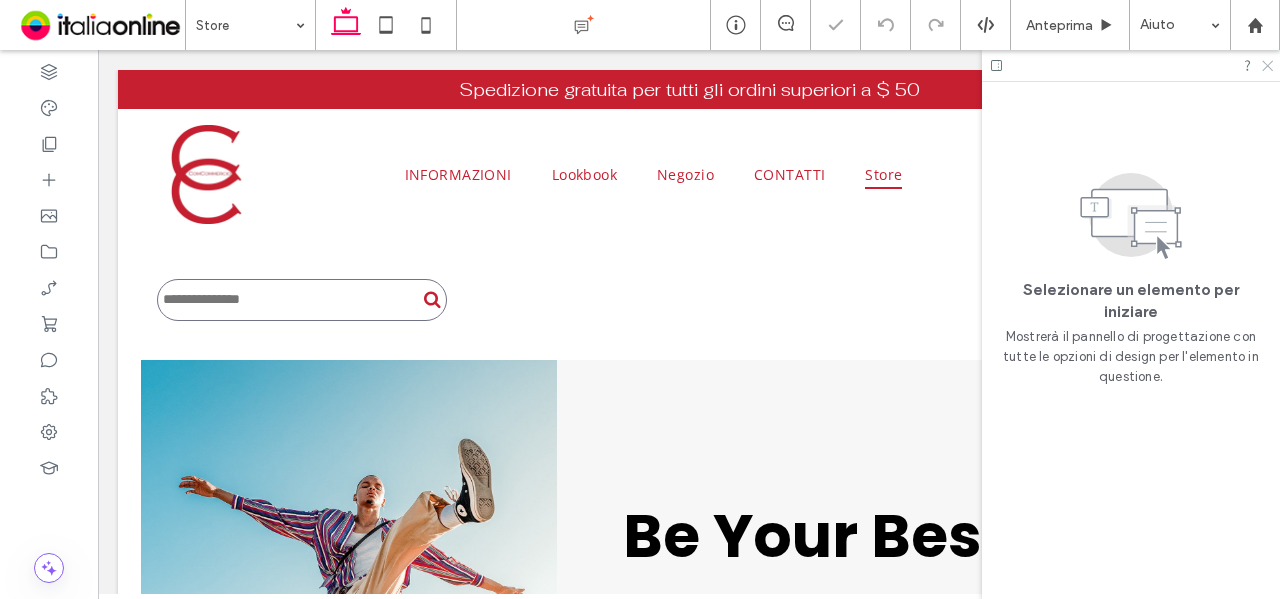 scroll, scrollTop: 0, scrollLeft: 0, axis: both 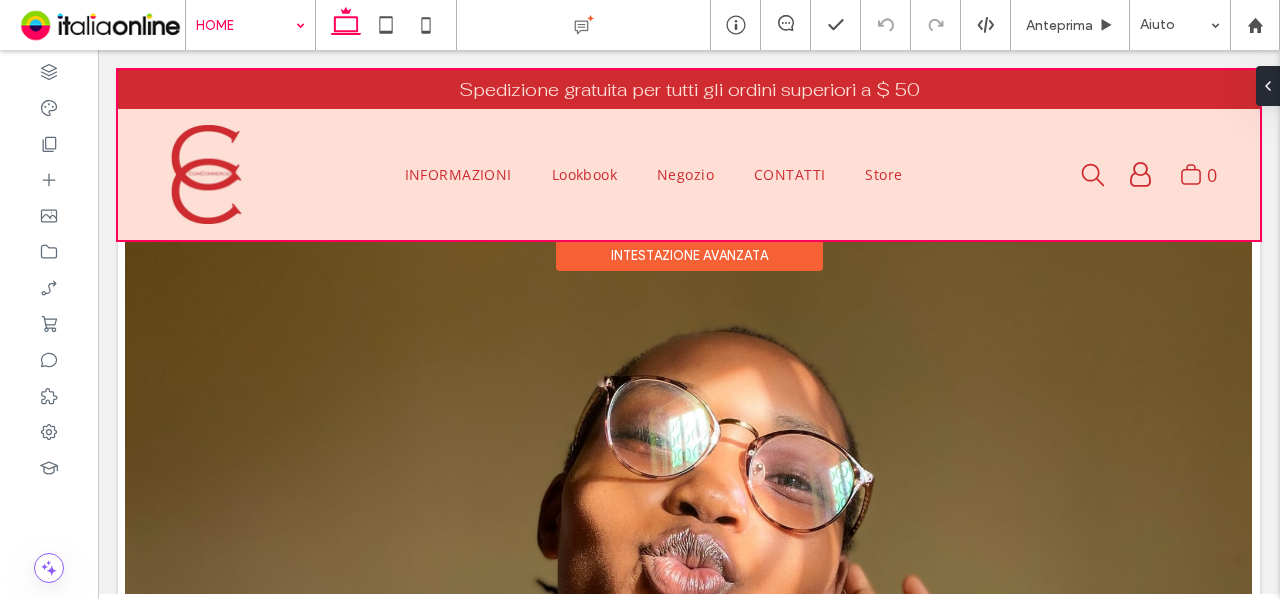 click on "Intestazione avanzata" at bounding box center (689, 255) 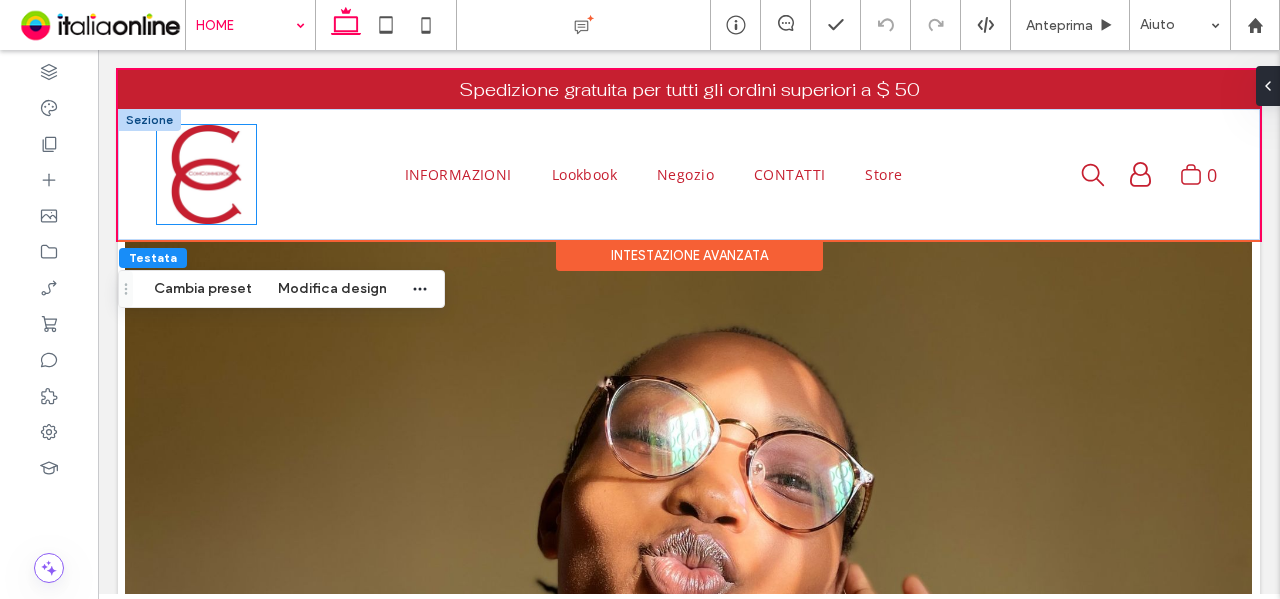 click at bounding box center (206, 174) 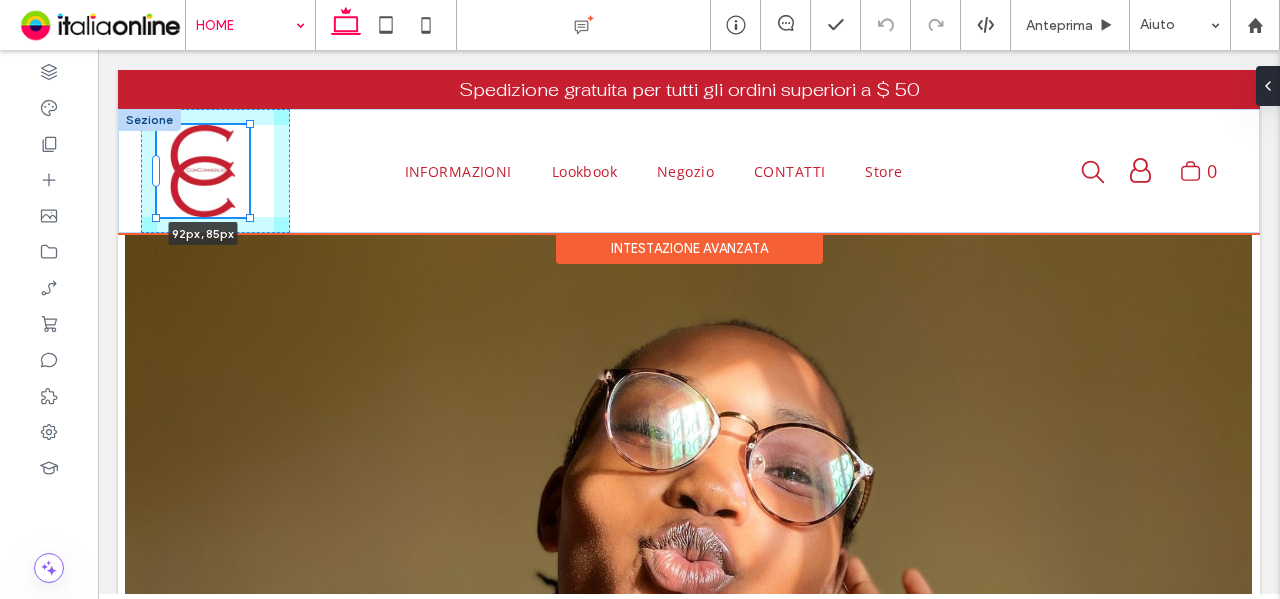 drag, startPoint x: 253, startPoint y: 221, endPoint x: 248, endPoint y: 211, distance: 11.18034 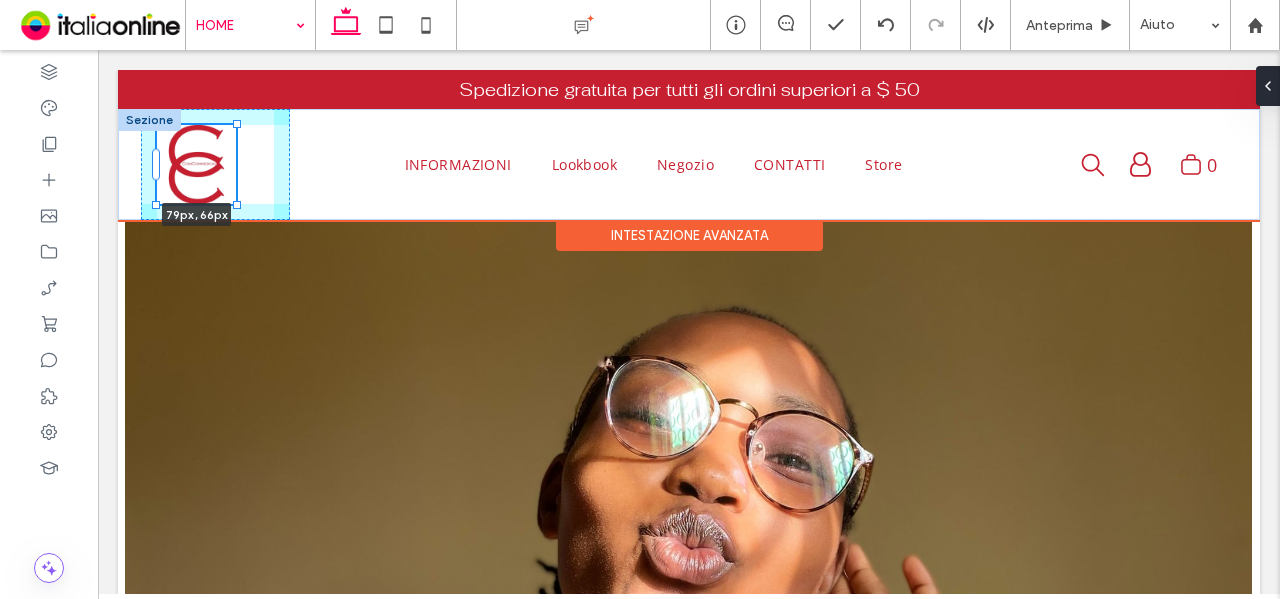drag, startPoint x: 248, startPoint y: 215, endPoint x: 234, endPoint y: 203, distance: 18.439089 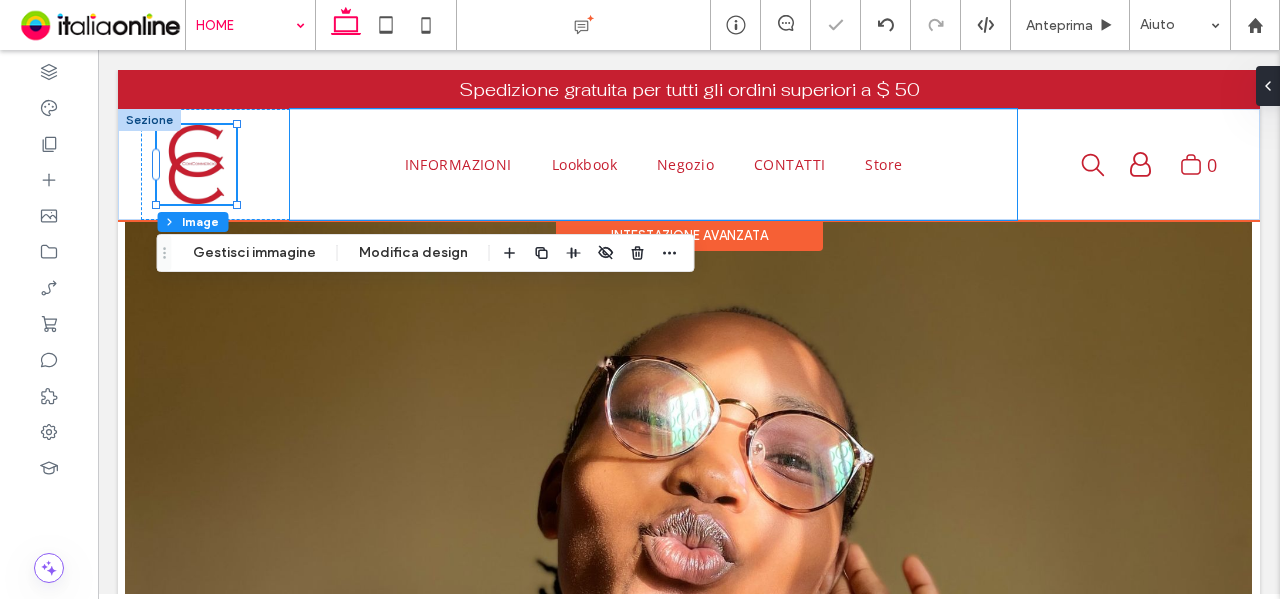 click on "INFORMAZIONI
Lookbook
Negozio
CONTATTI
Store" at bounding box center (653, 164) 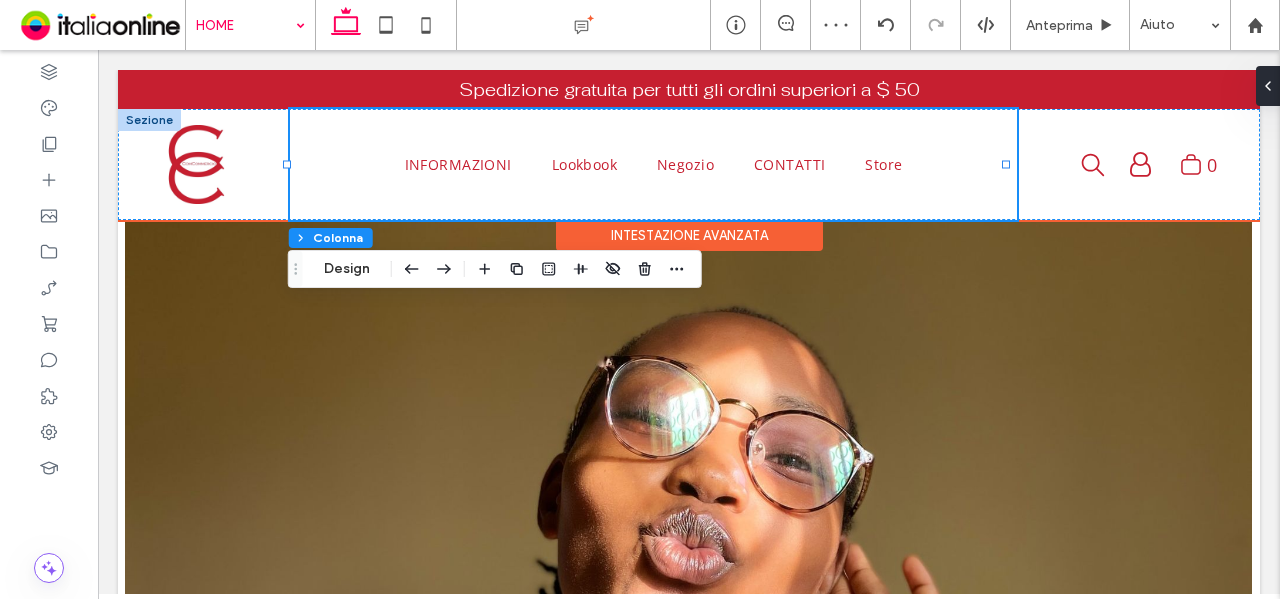 click at bounding box center [149, 120] 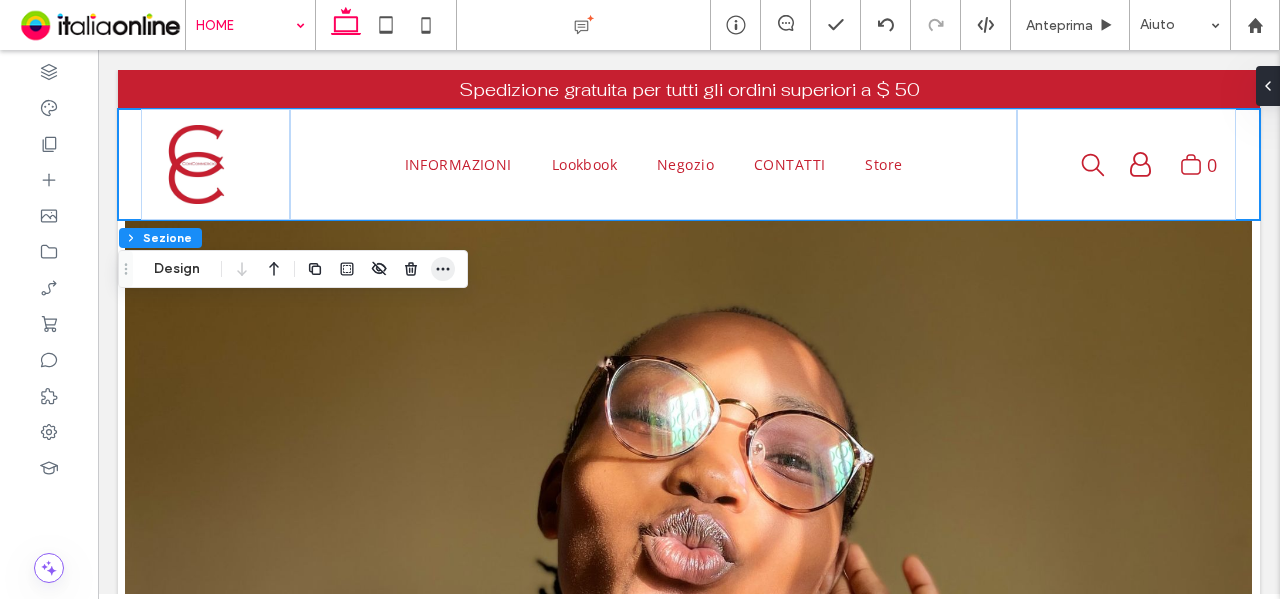 click at bounding box center [443, 269] 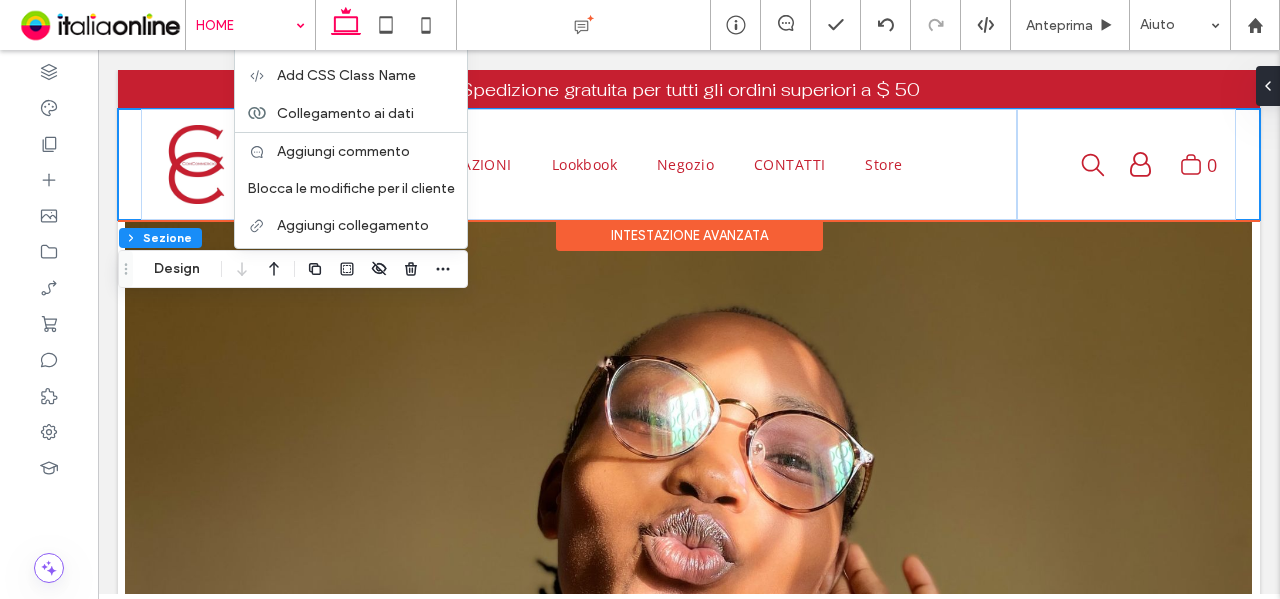 click on "Intestazione avanzata" at bounding box center [689, 235] 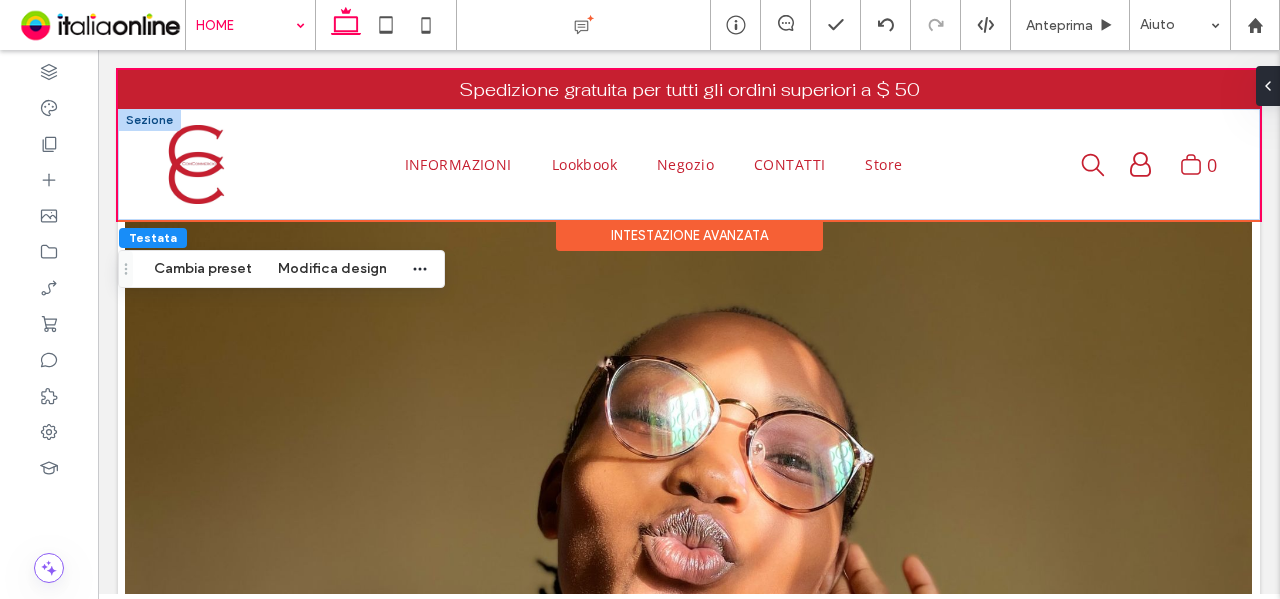 click at bounding box center [149, 120] 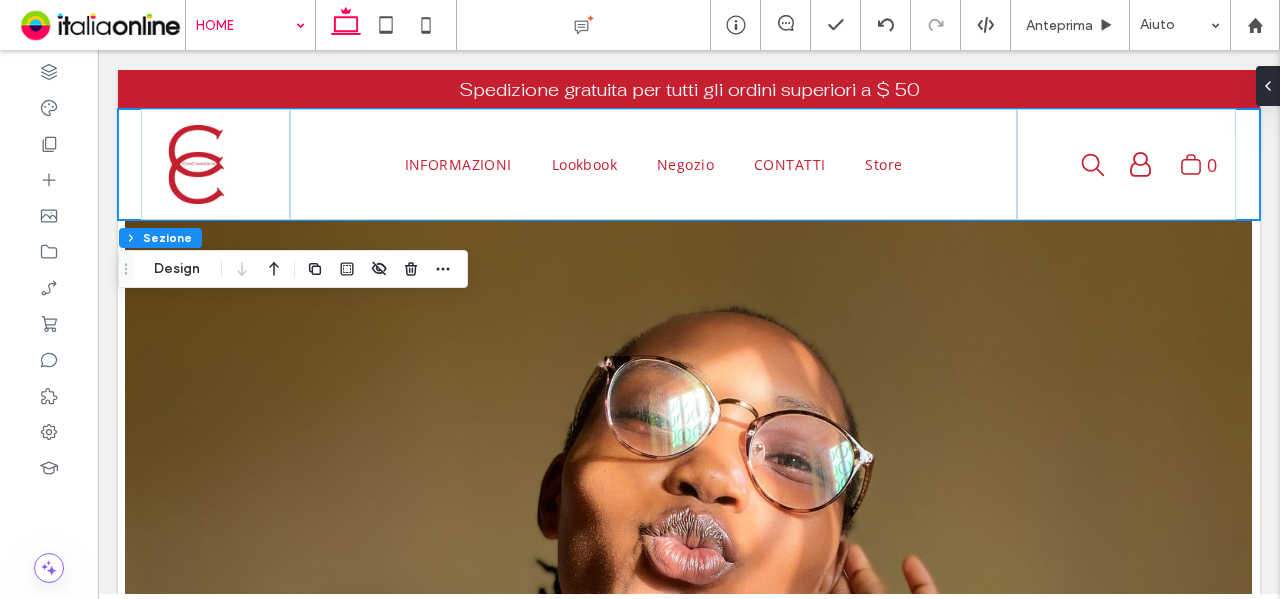 click at bounding box center (126, 269) 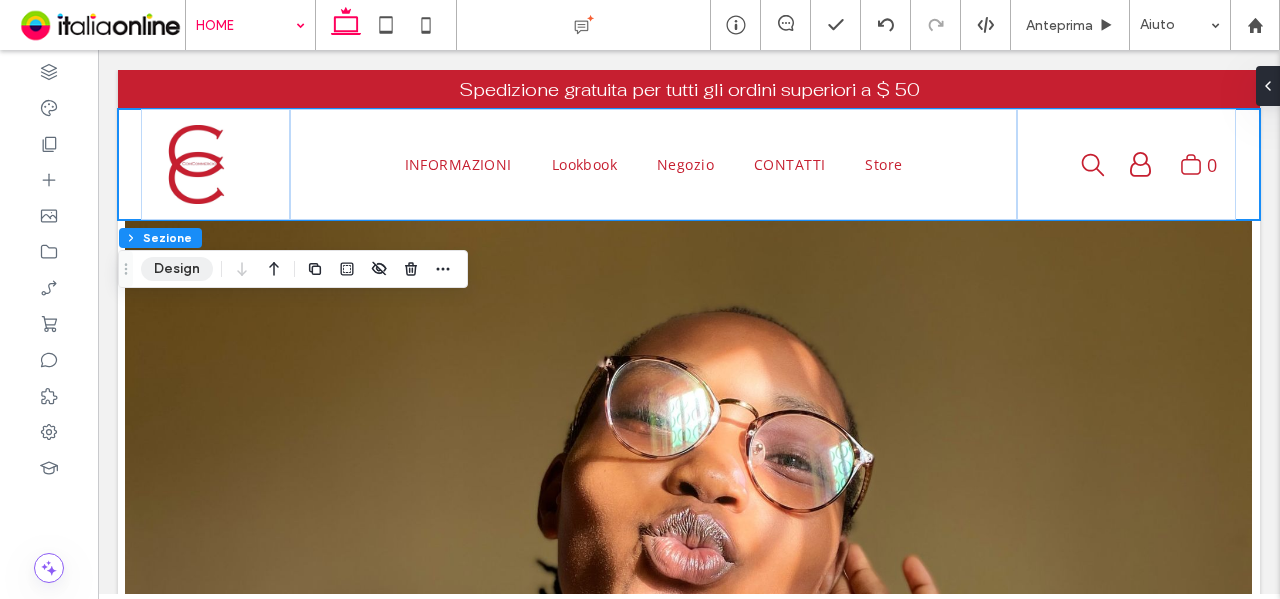 click on "Design" at bounding box center (177, 269) 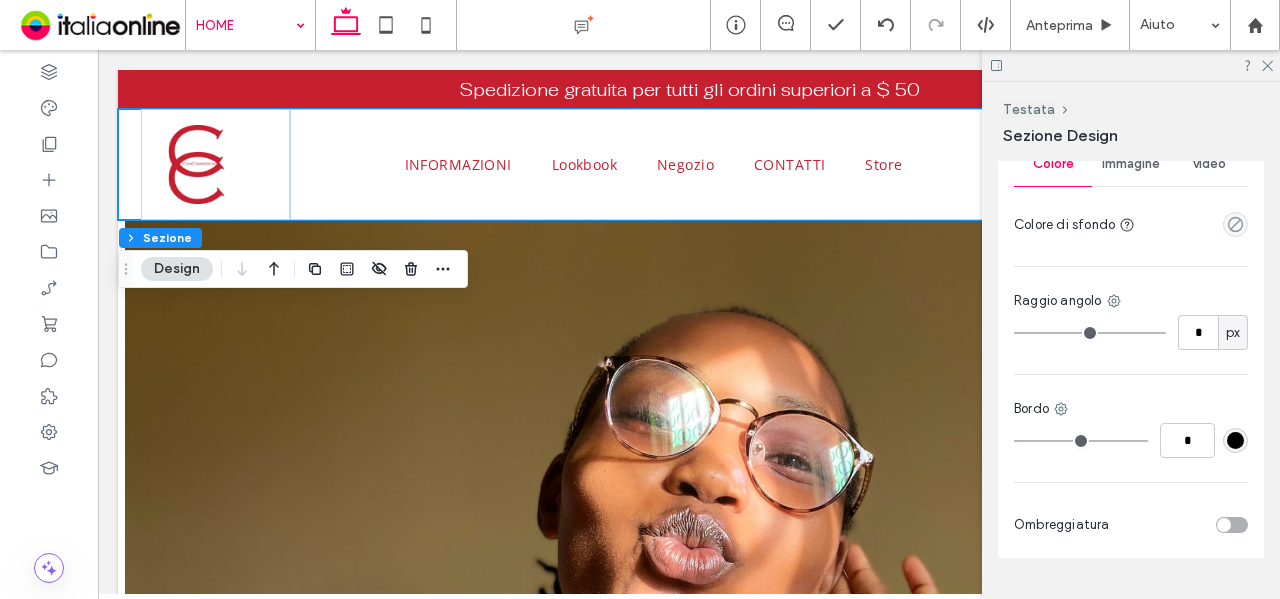 scroll, scrollTop: 403, scrollLeft: 0, axis: vertical 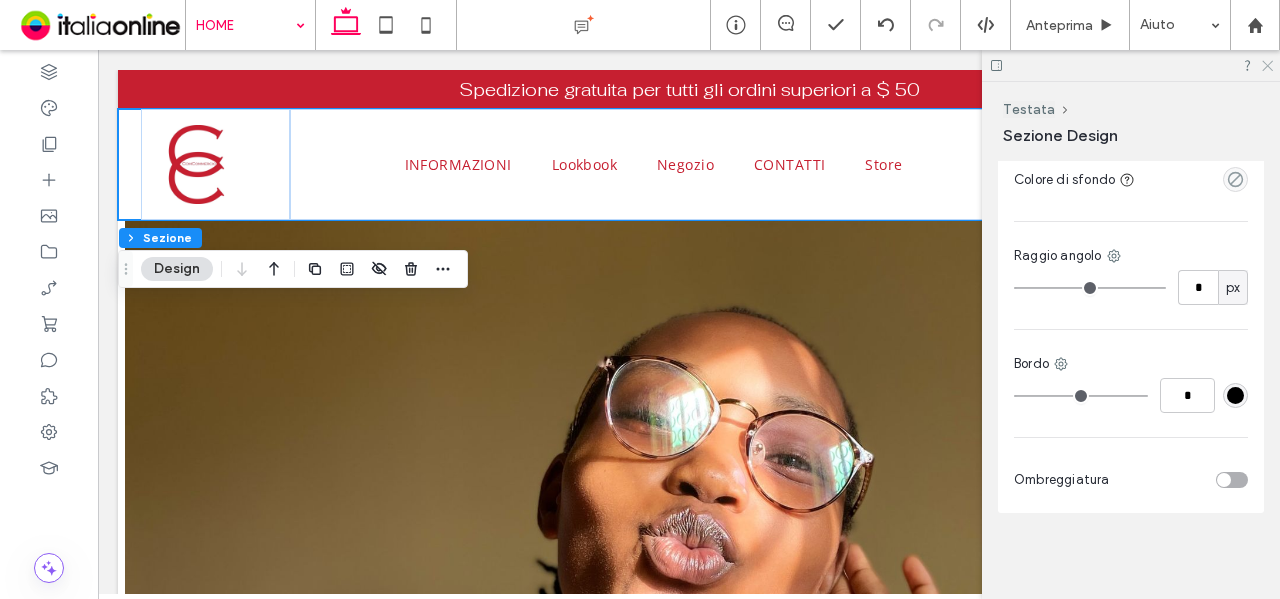 drag, startPoint x: 1272, startPoint y: 61, endPoint x: 1173, endPoint y: 11, distance: 110.909874 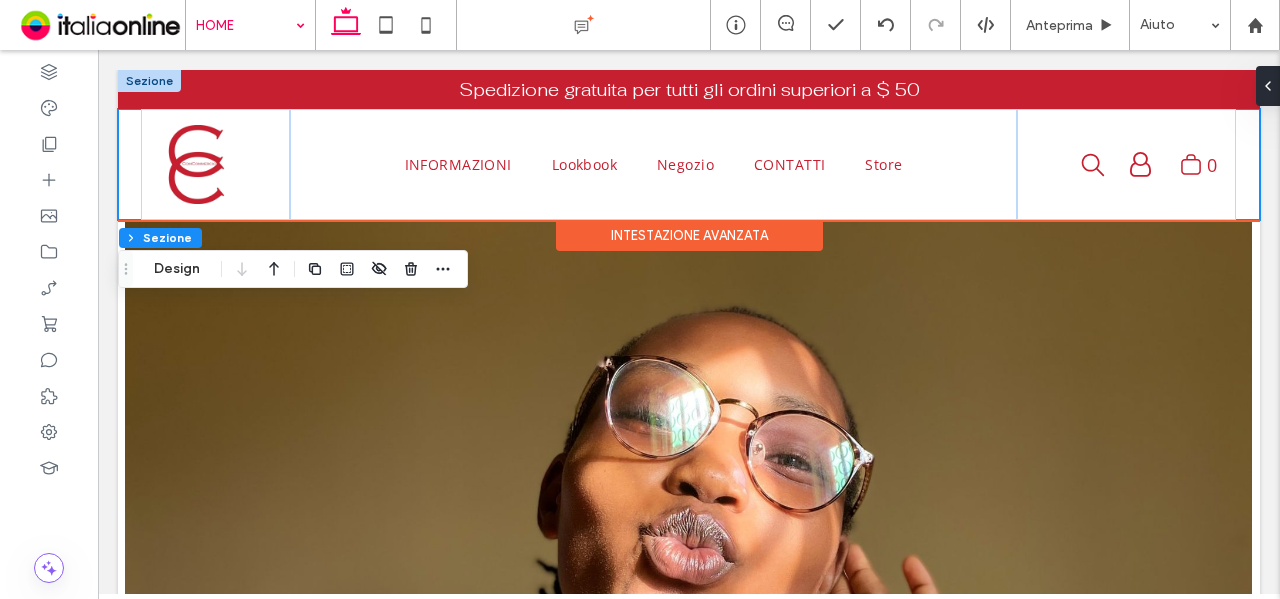 click at bounding box center (149, 81) 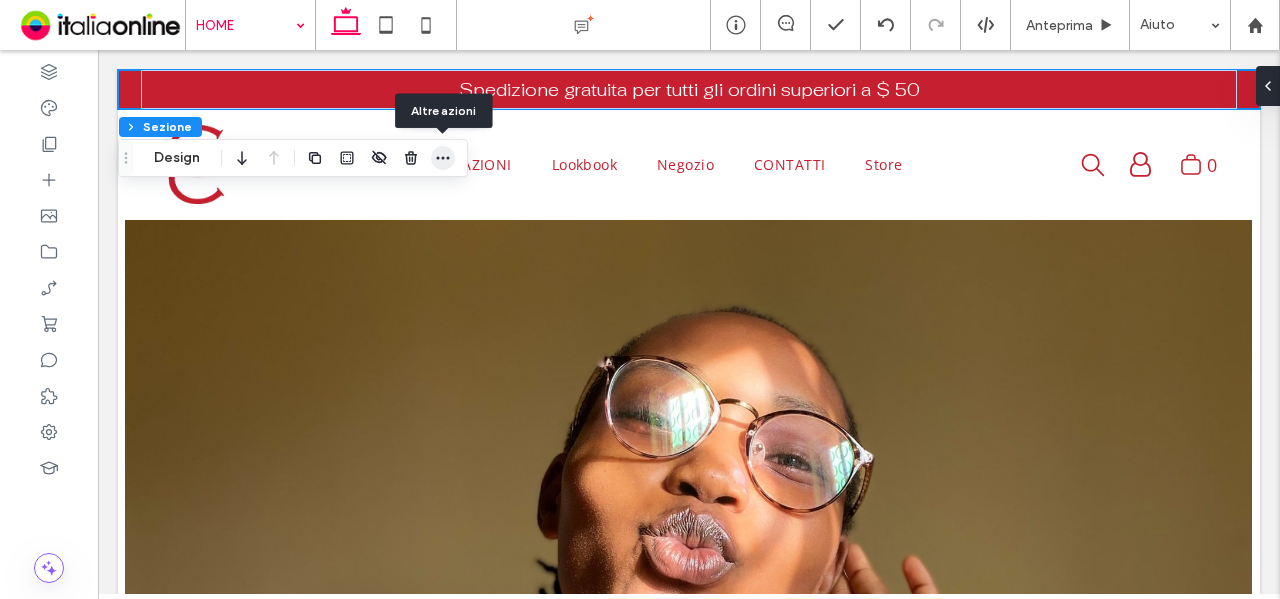 click 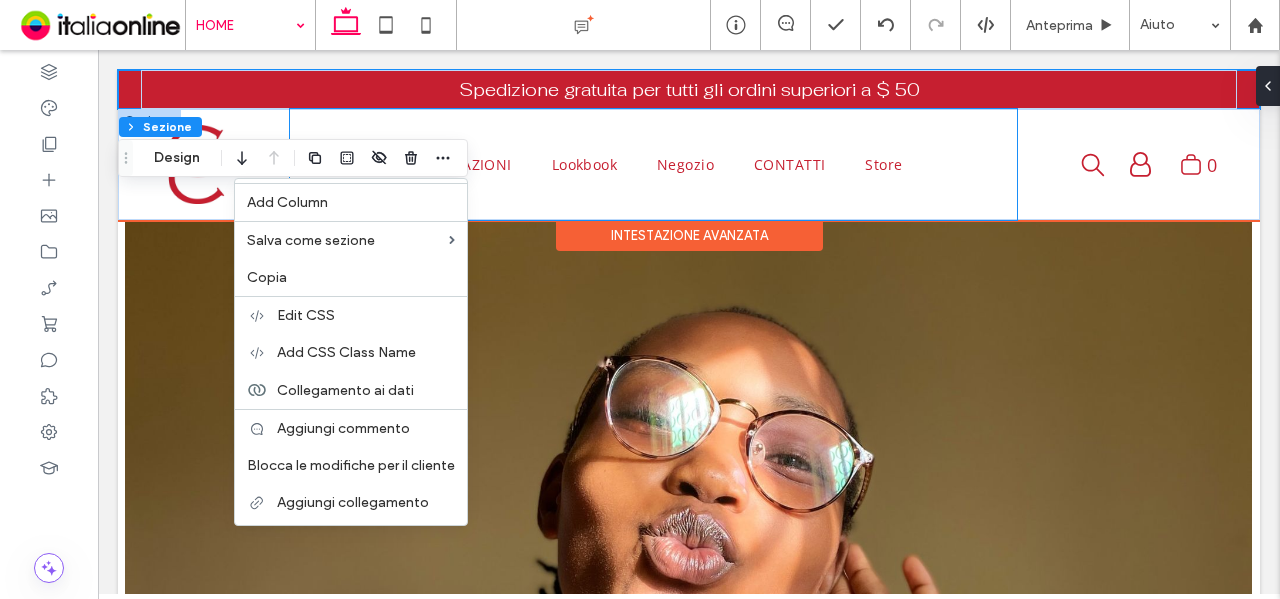 click on "INFORMAZIONI
Lookbook
Negozio
CONTATTI
Store" at bounding box center (653, 164) 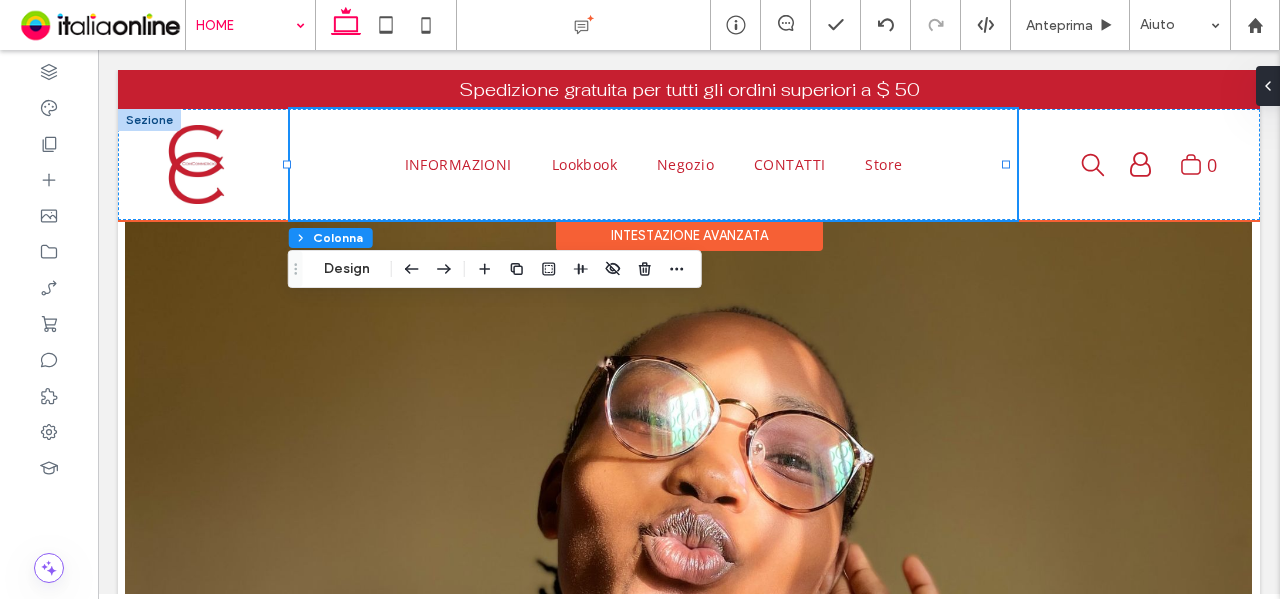click at bounding box center (149, 120) 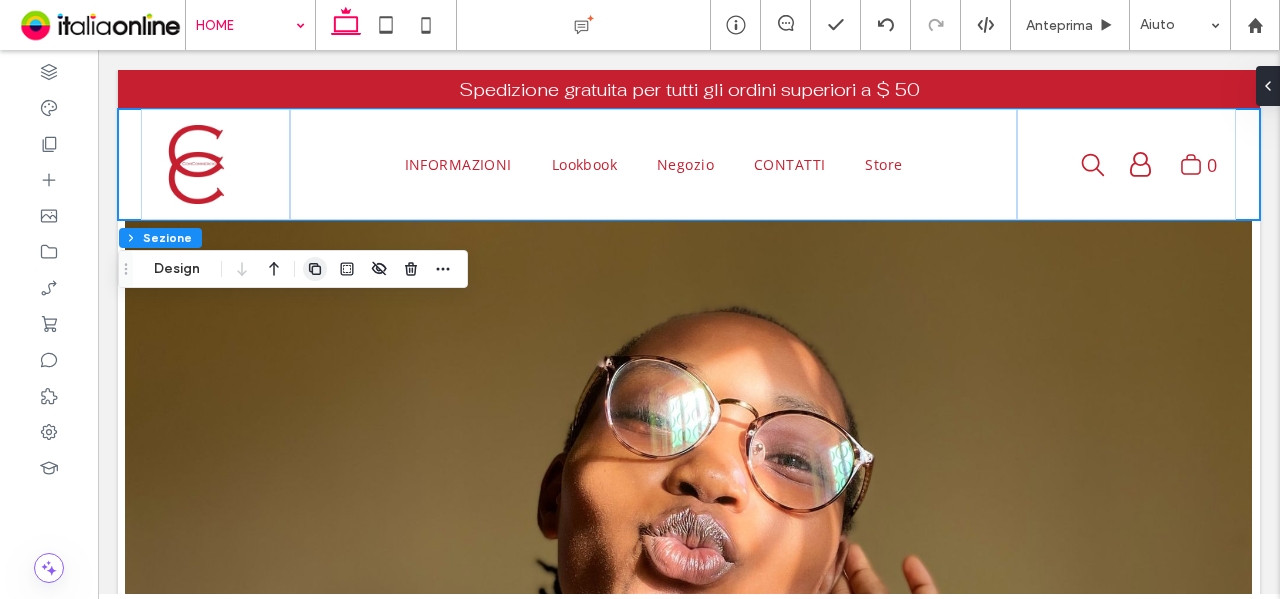 click 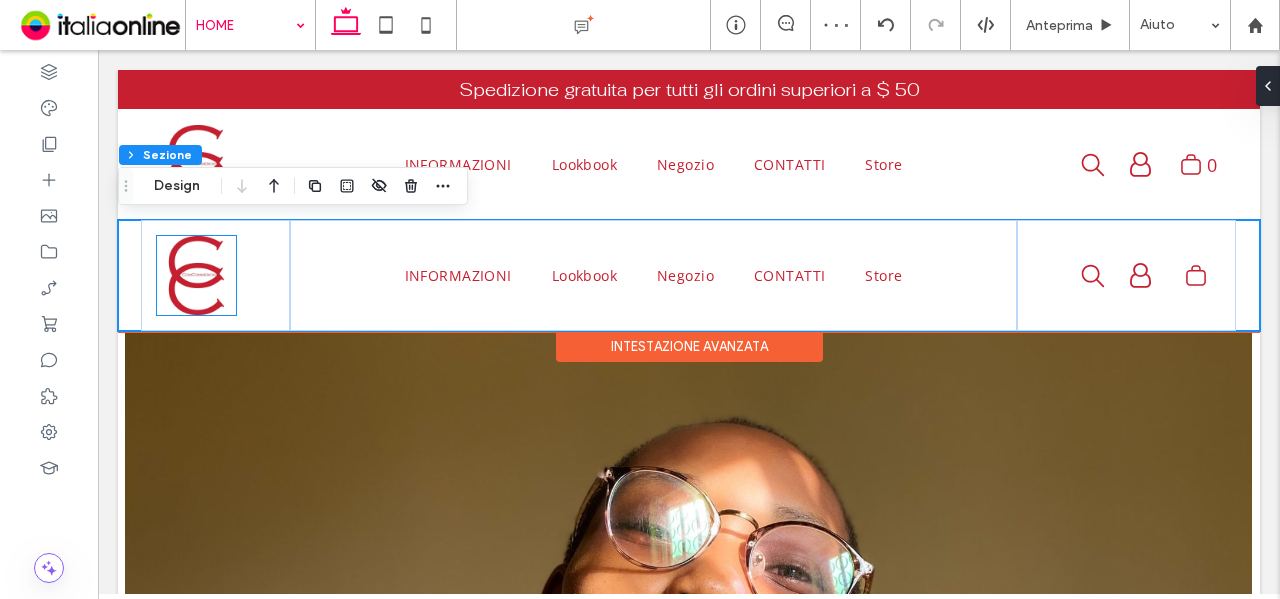 click at bounding box center (196, 275) 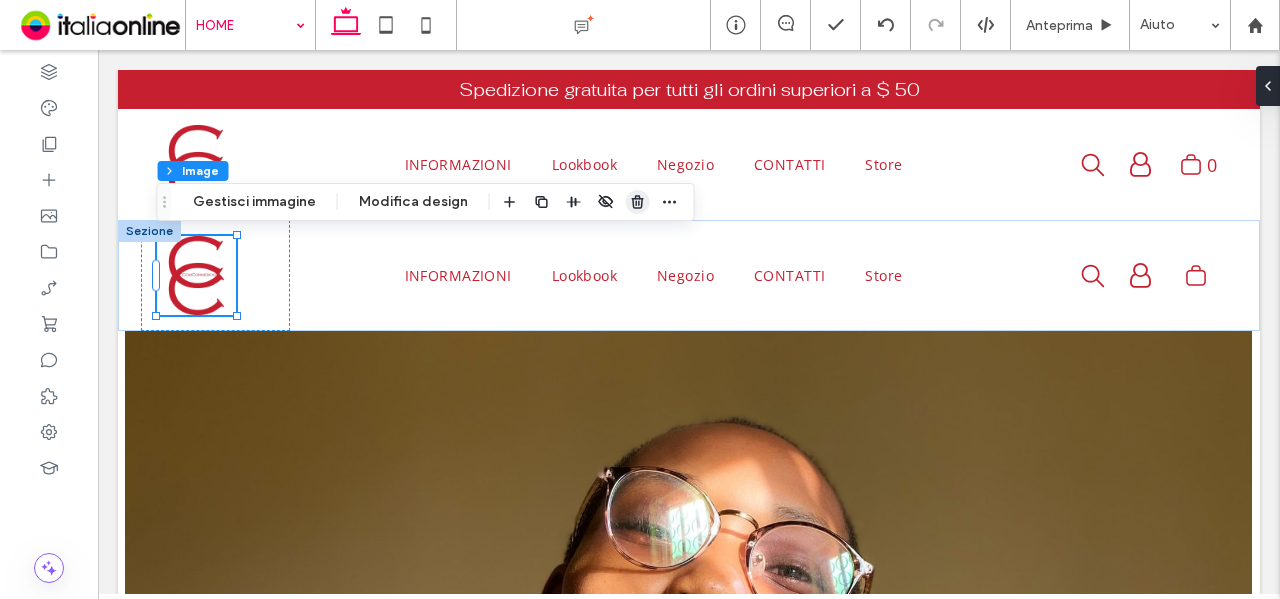 click 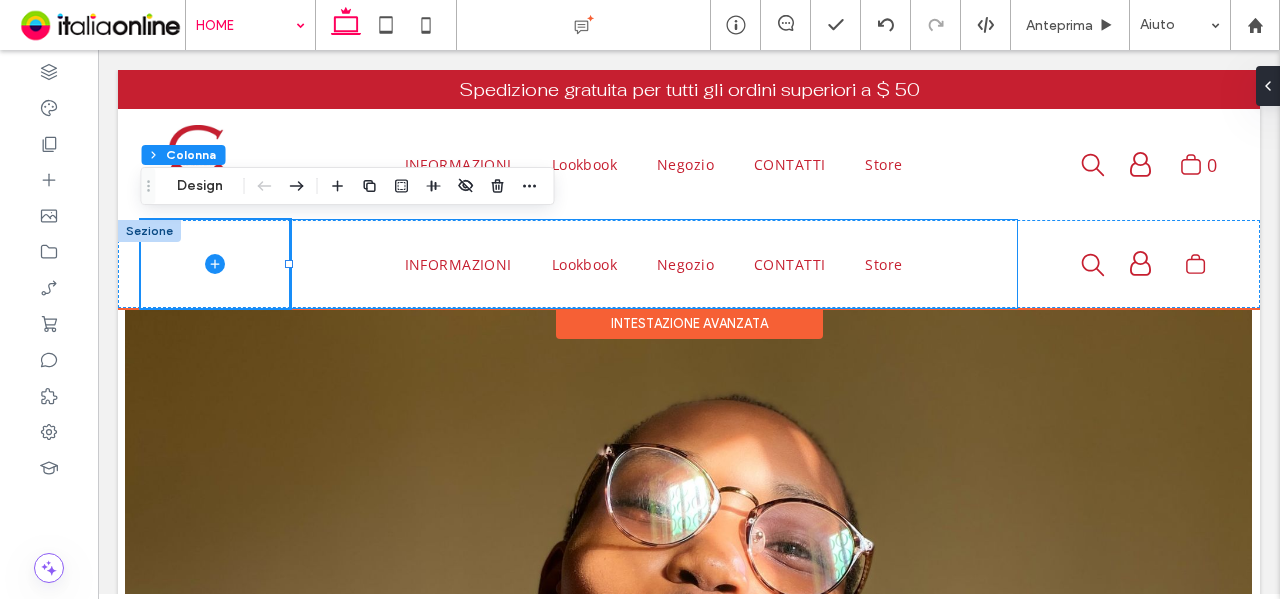 click on "INFORMAZIONI
Lookbook
Negozio
CONTATTI
Store" at bounding box center (653, 264) 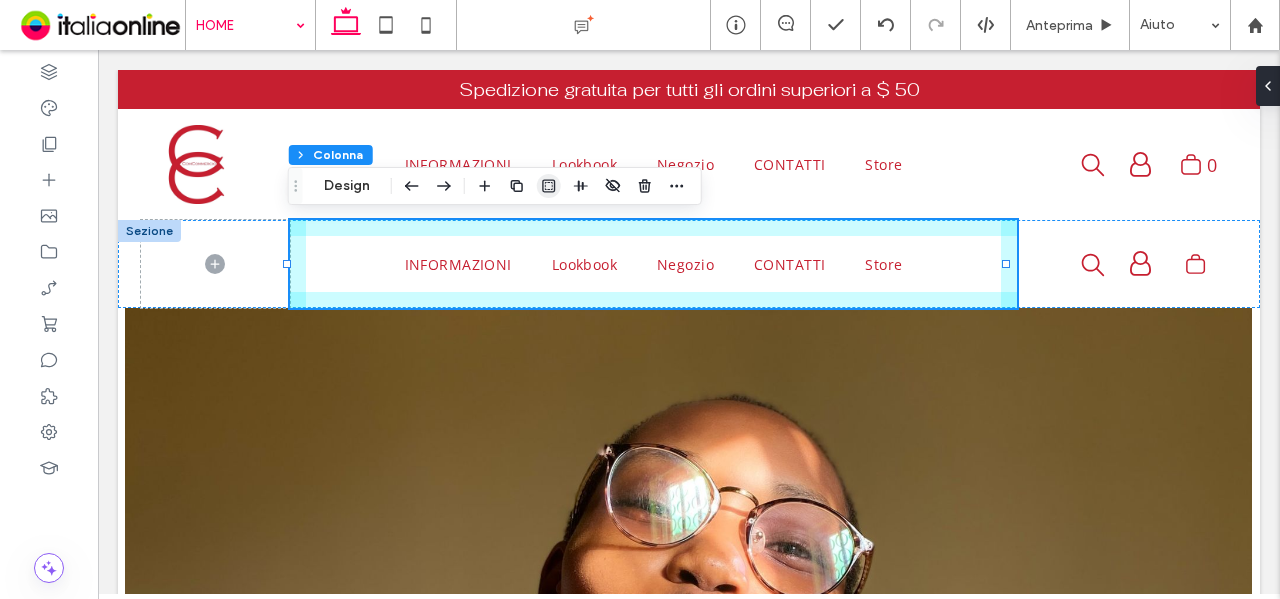 click 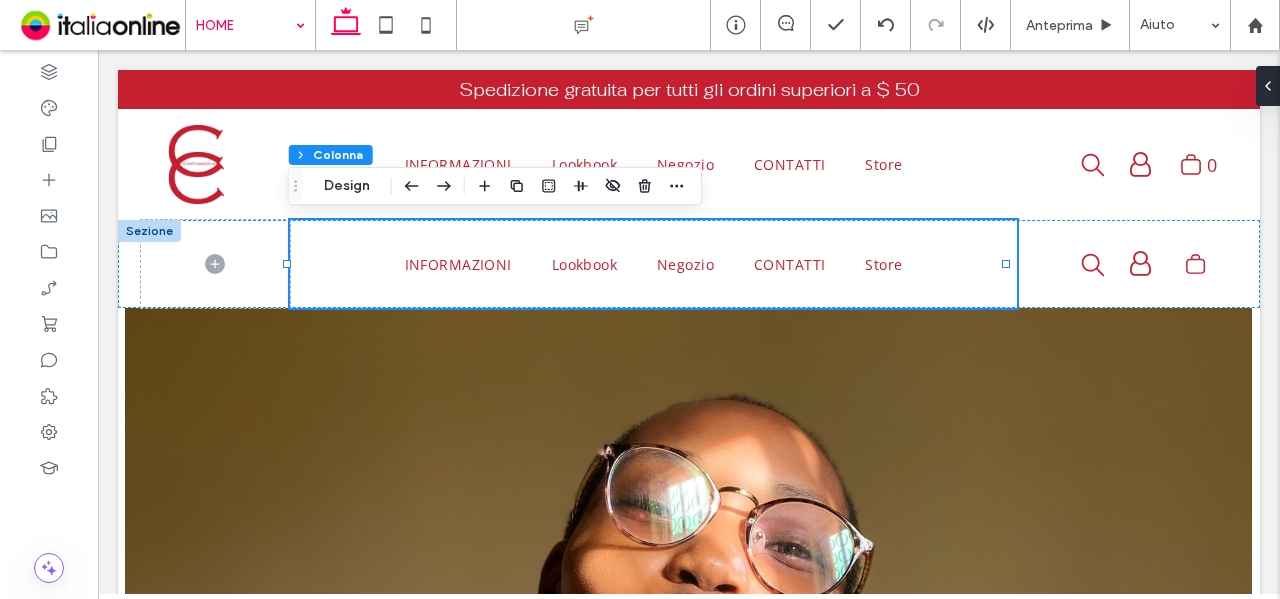 type on "*" 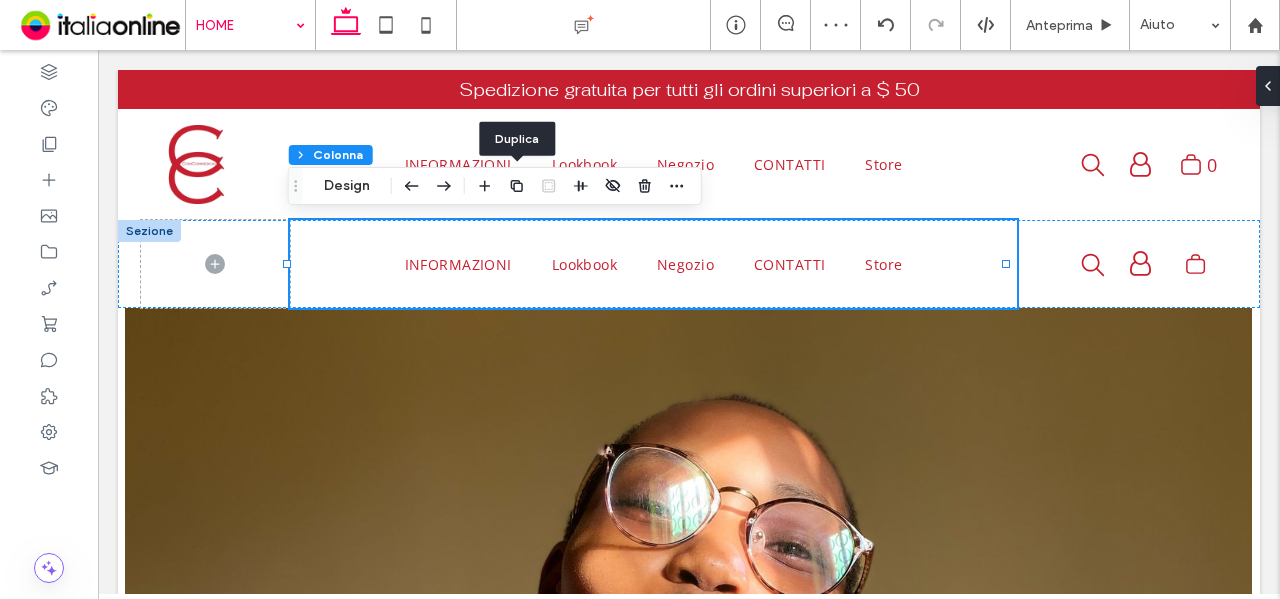 click 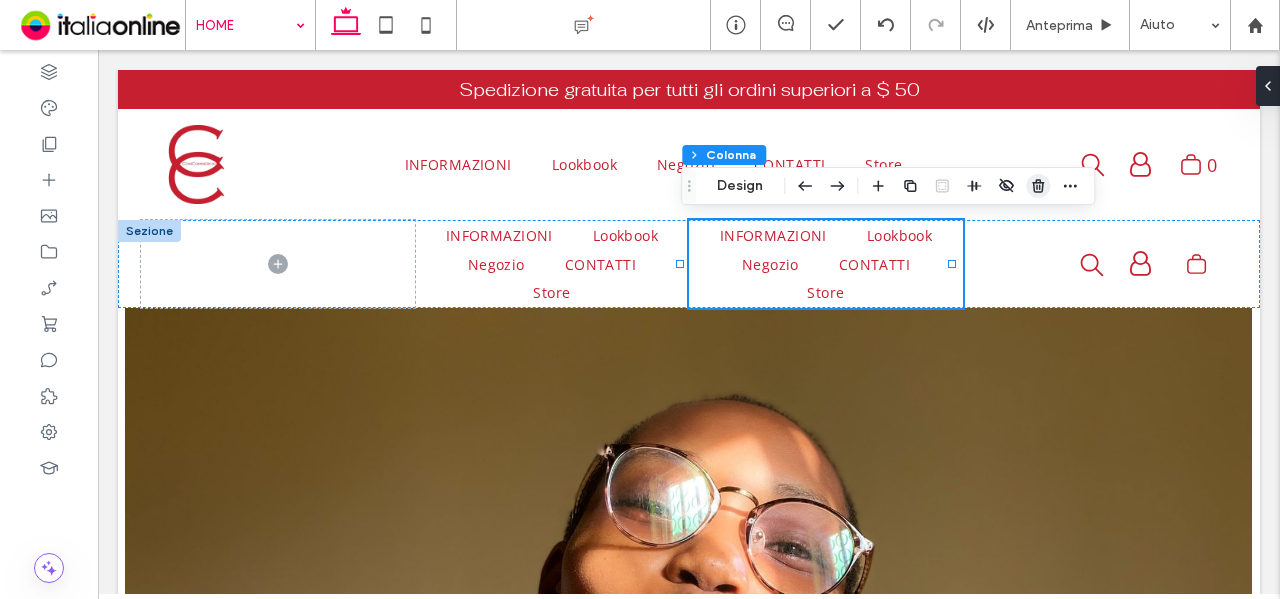 click 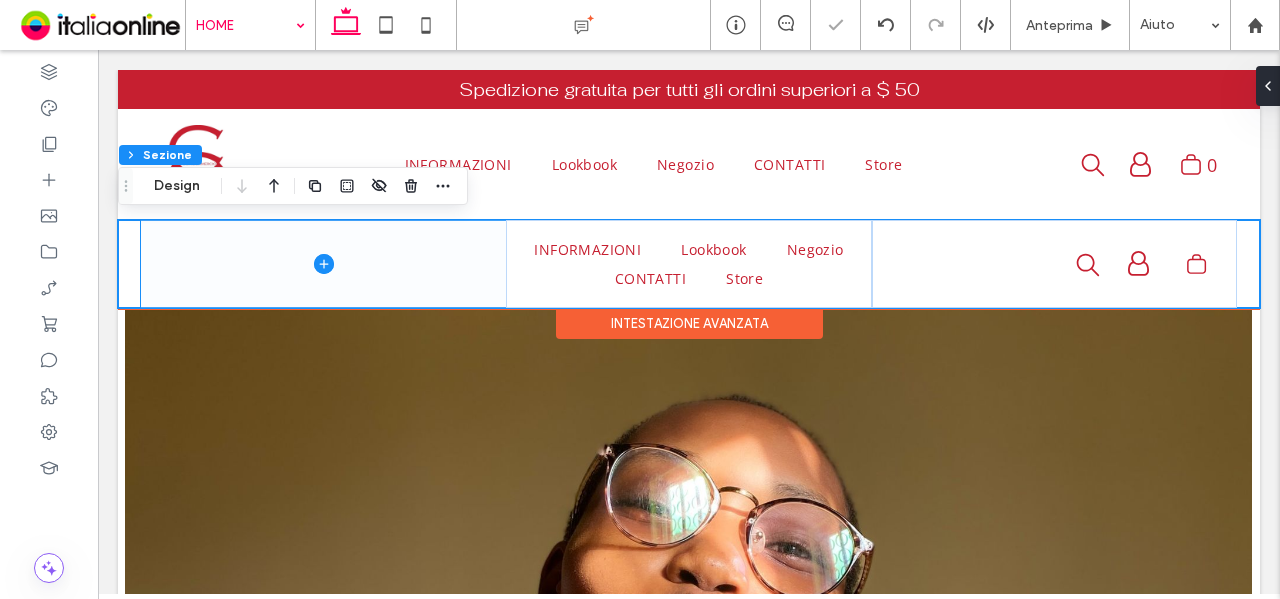 click at bounding box center [323, 264] 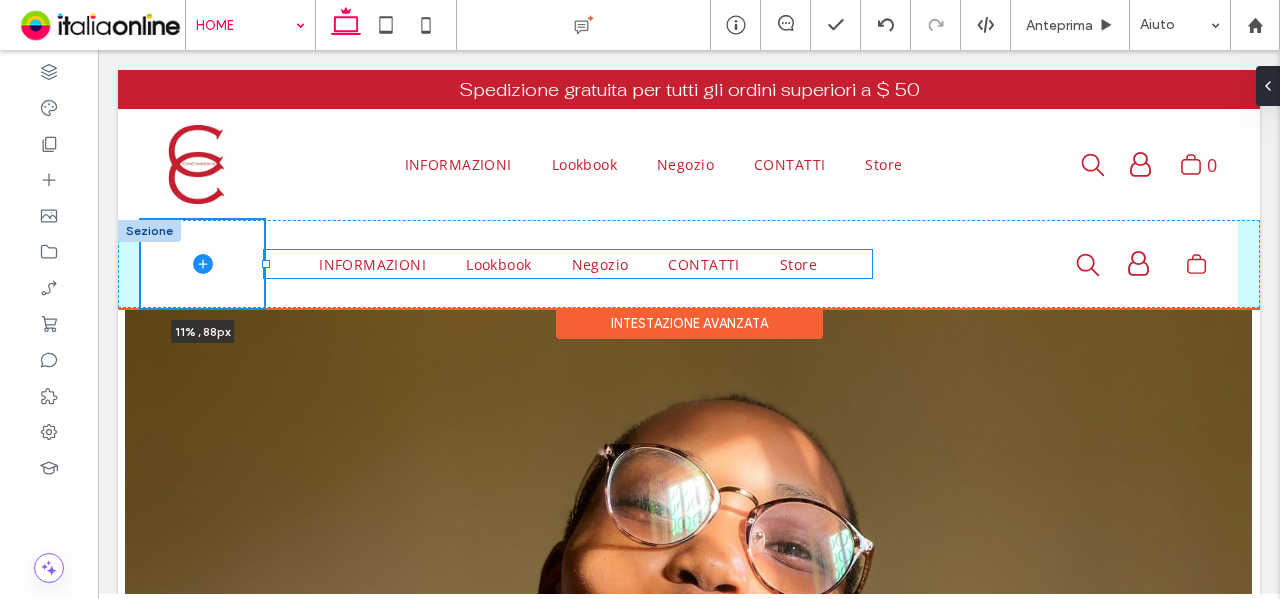 drag, startPoint x: 503, startPoint y: 265, endPoint x: 266, endPoint y: 257, distance: 237.13498 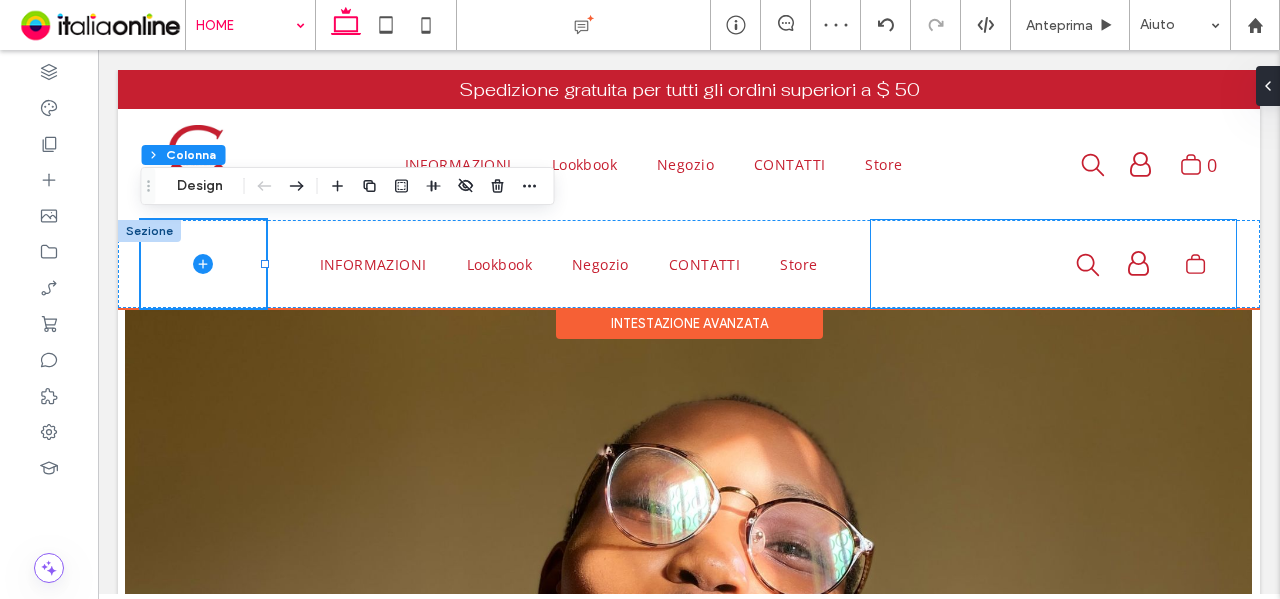 drag, startPoint x: 882, startPoint y: 245, endPoint x: 869, endPoint y: 249, distance: 13.601471 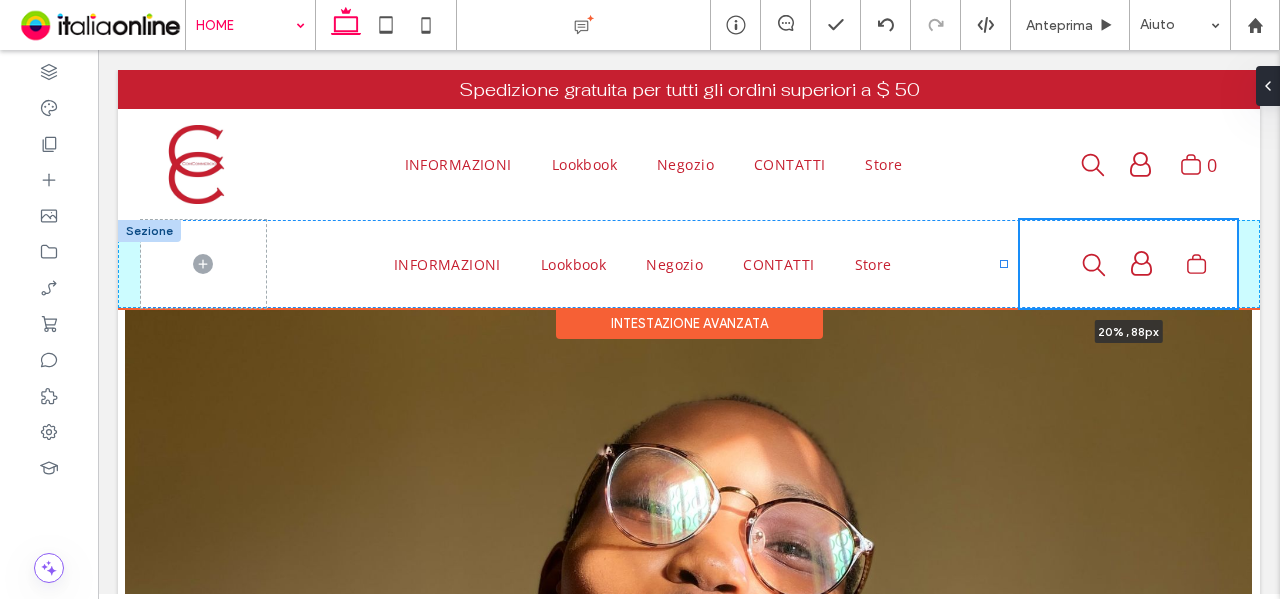 drag, startPoint x: 862, startPoint y: 263, endPoint x: 1006, endPoint y: 245, distance: 145.12064 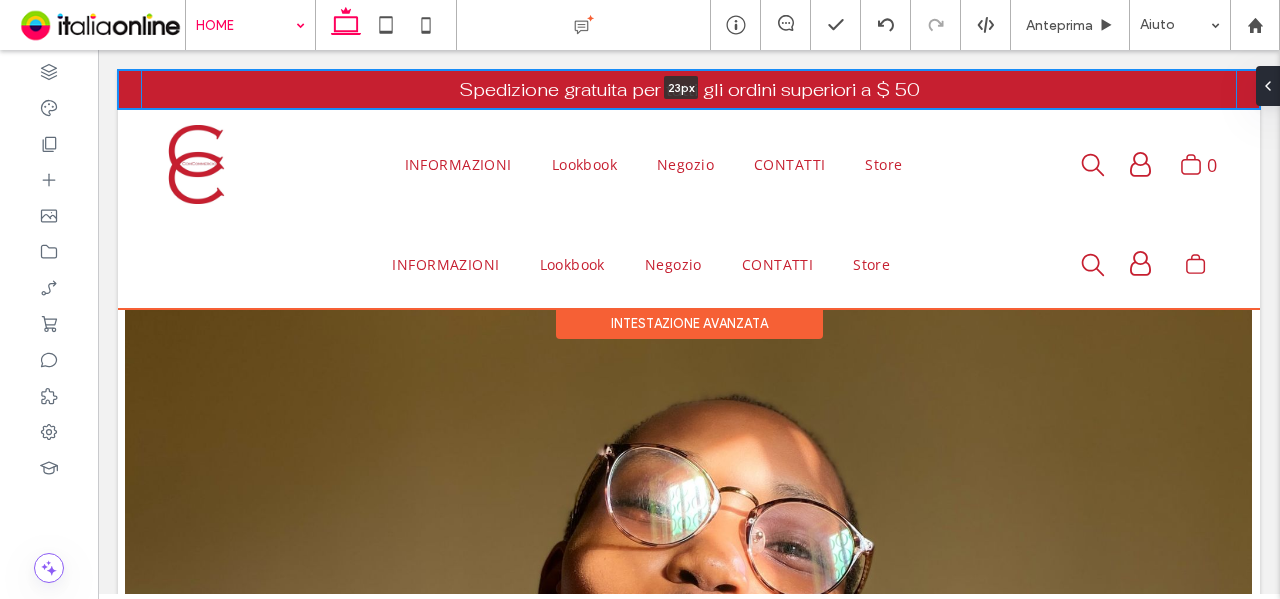 drag, startPoint x: 340, startPoint y: 112, endPoint x: 340, endPoint y: 96, distance: 16 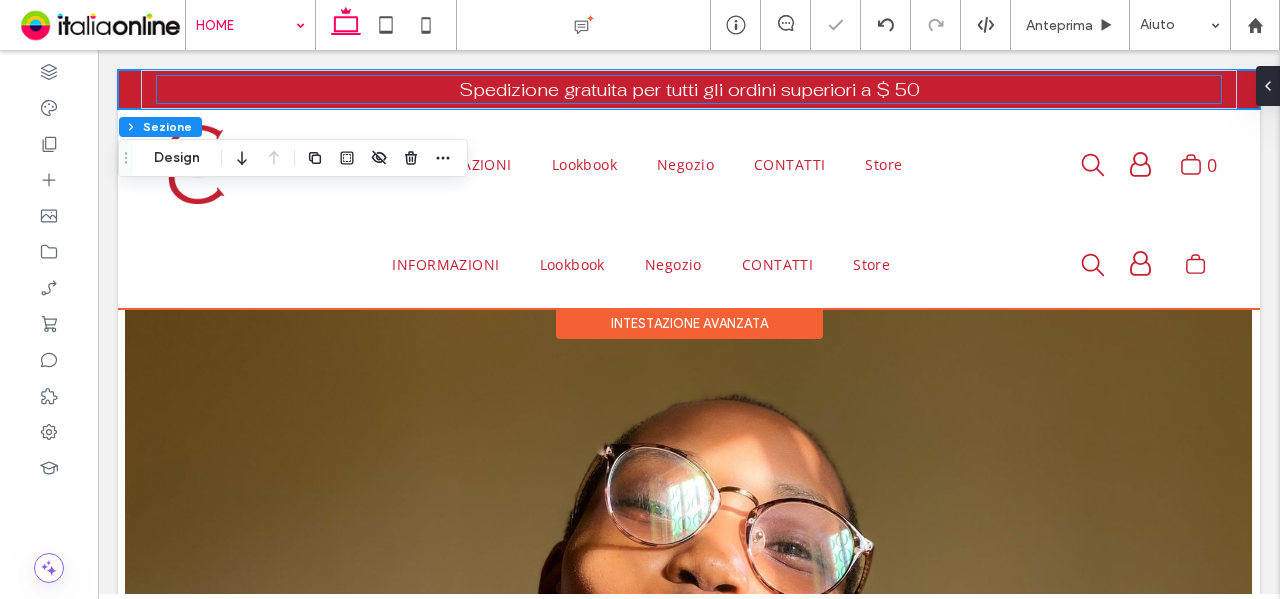 click on "Spedizione gratuita per tutti gli ordini superiori a $ 50" at bounding box center (689, 89) 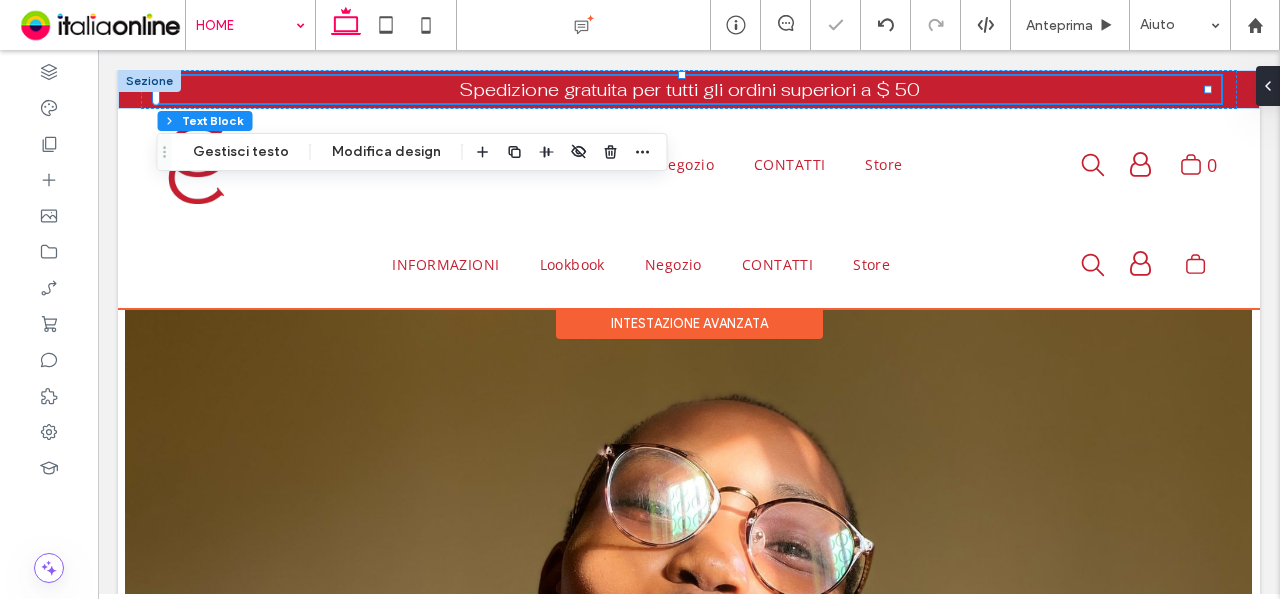 click on "Spedizione gratuita per tutti gli ordini superiori a $ 50" at bounding box center [689, 89] 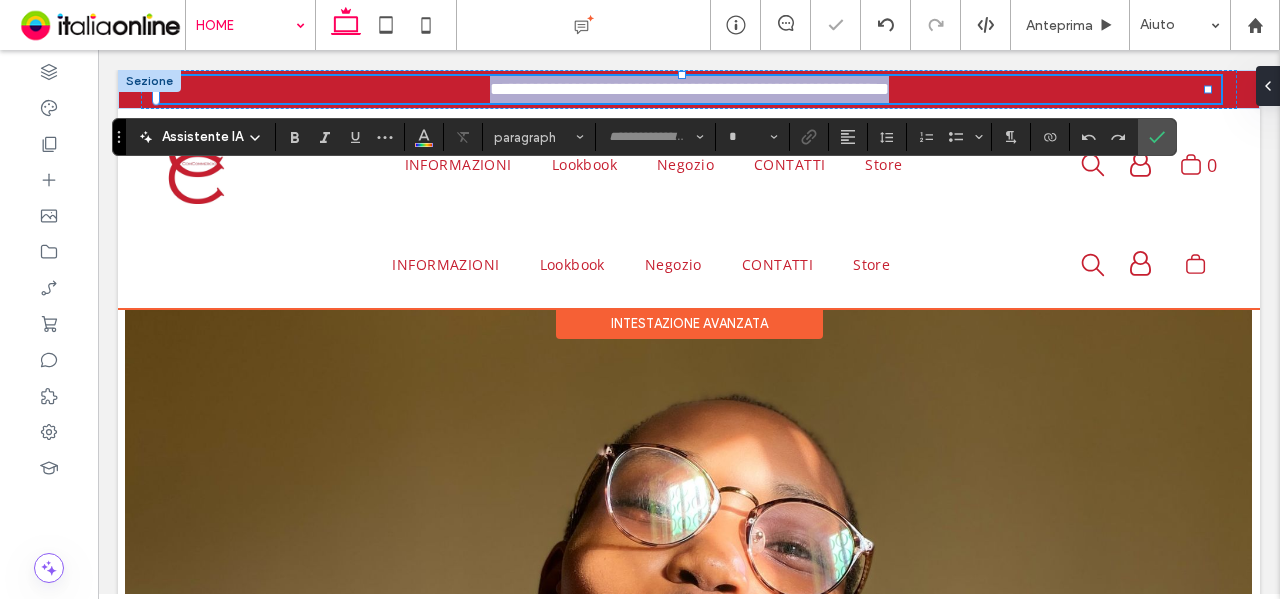 type on "********" 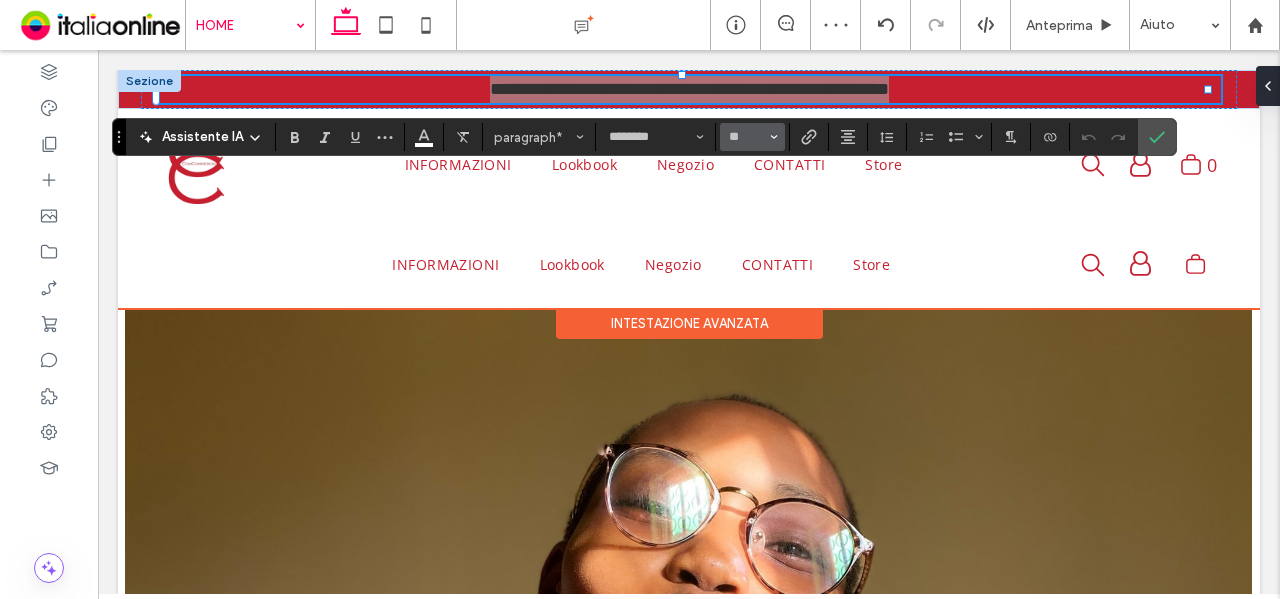 click at bounding box center [774, 137] 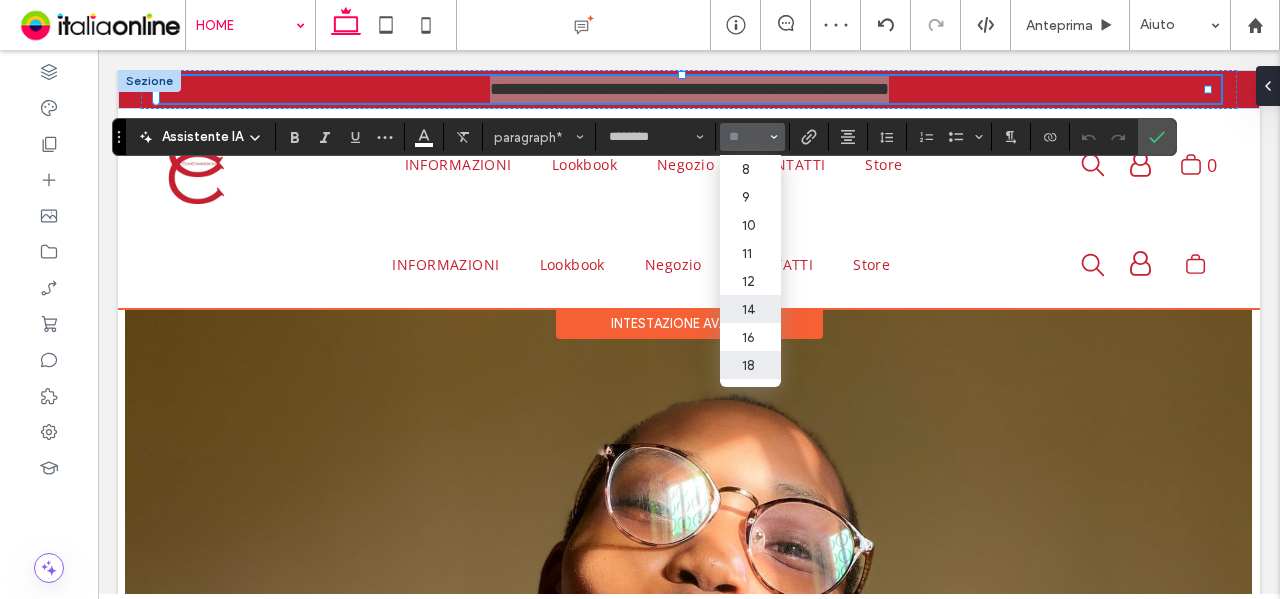 click on "14" at bounding box center (750, 309) 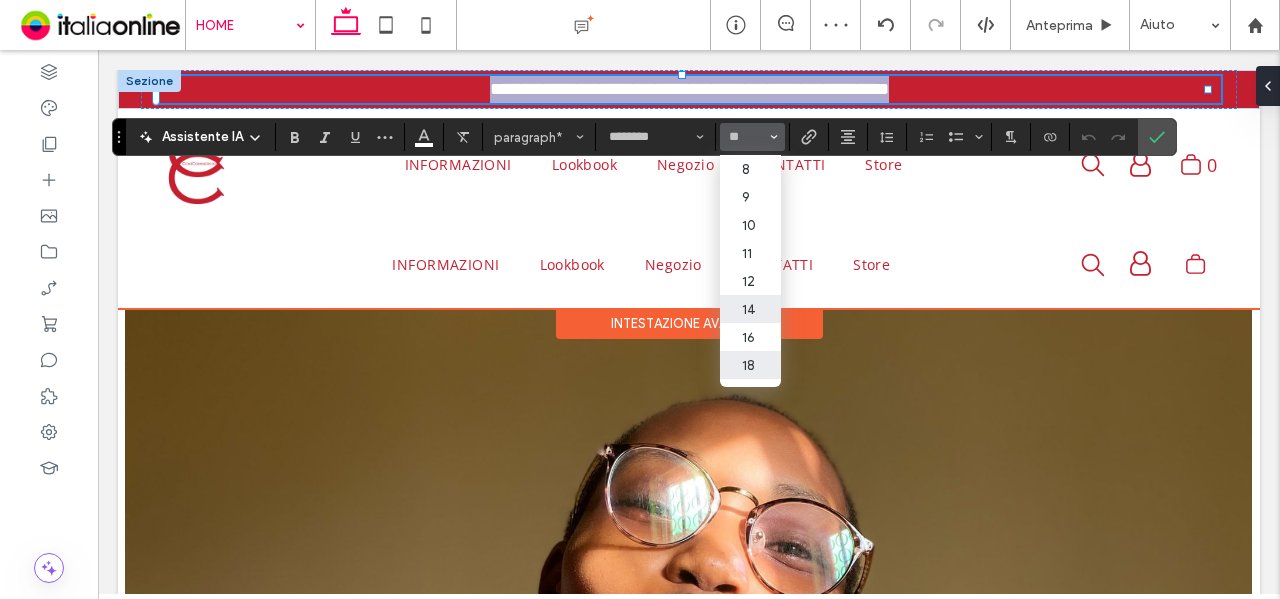 type on "**" 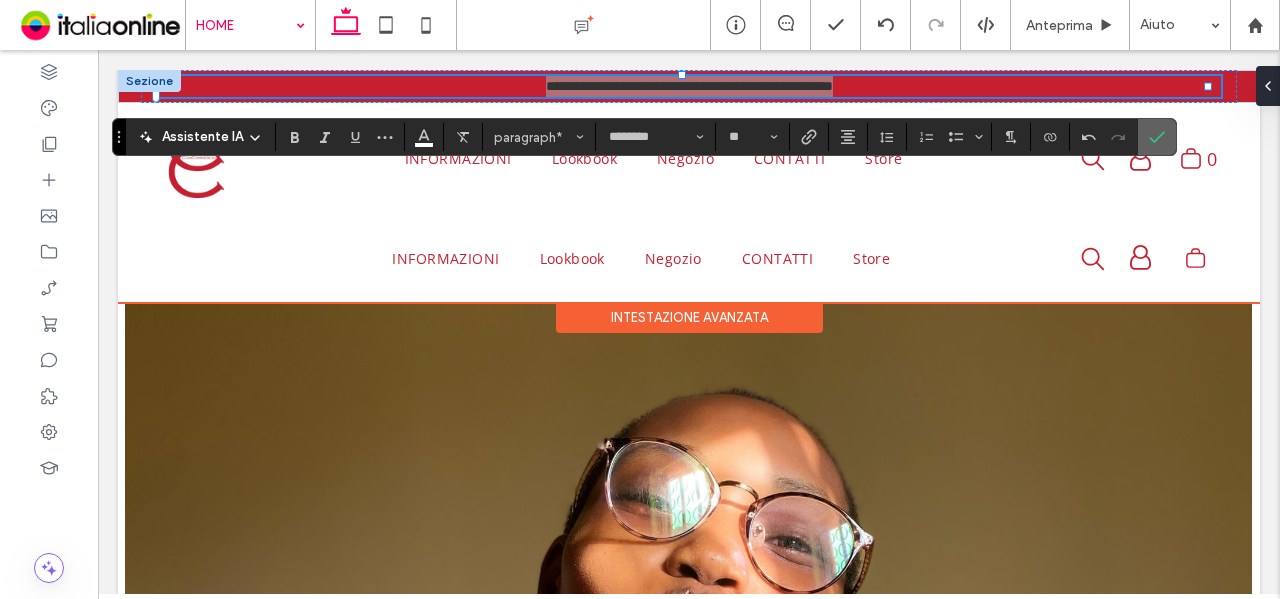 click at bounding box center (1157, 137) 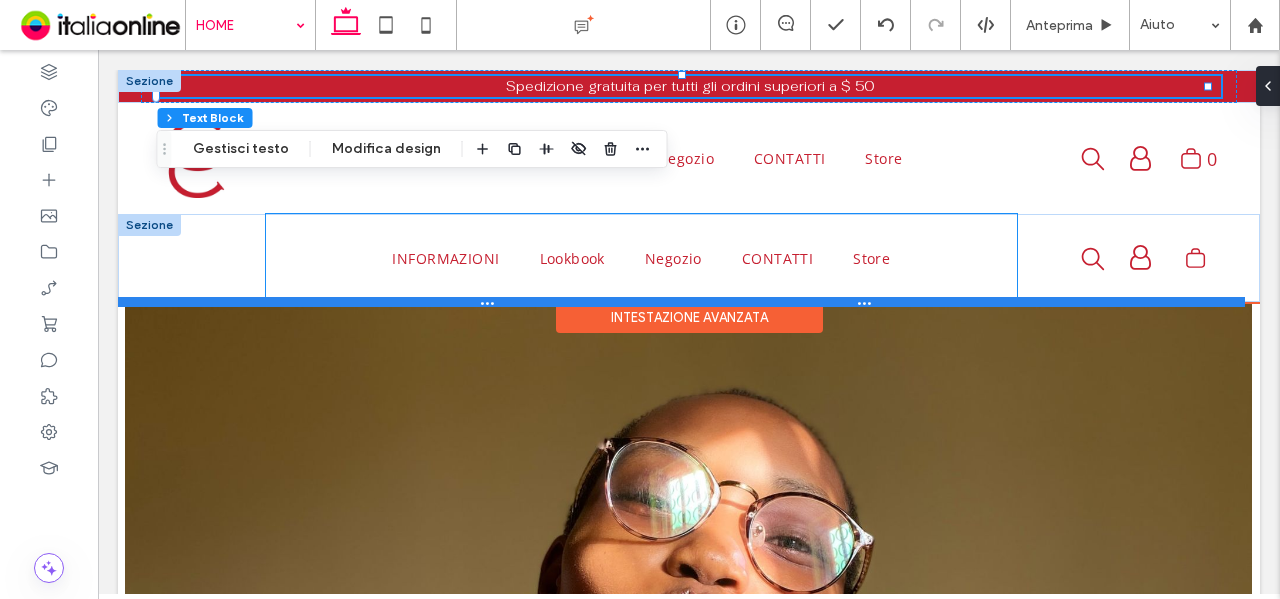 click on "INFORMAZIONI
Lookbook
Negozio
CONTATTI
Store
Il mio account
Logout
Sezione" at bounding box center [689, 258] 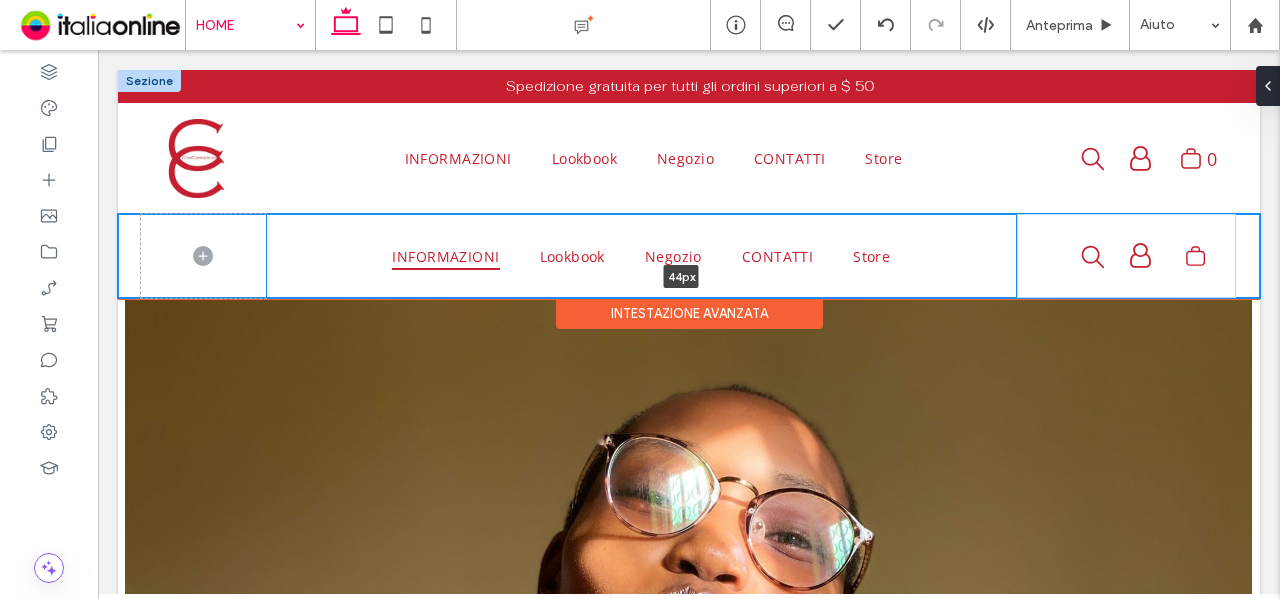 drag, startPoint x: 432, startPoint y: 299, endPoint x: 437, endPoint y: 255, distance: 44.28318 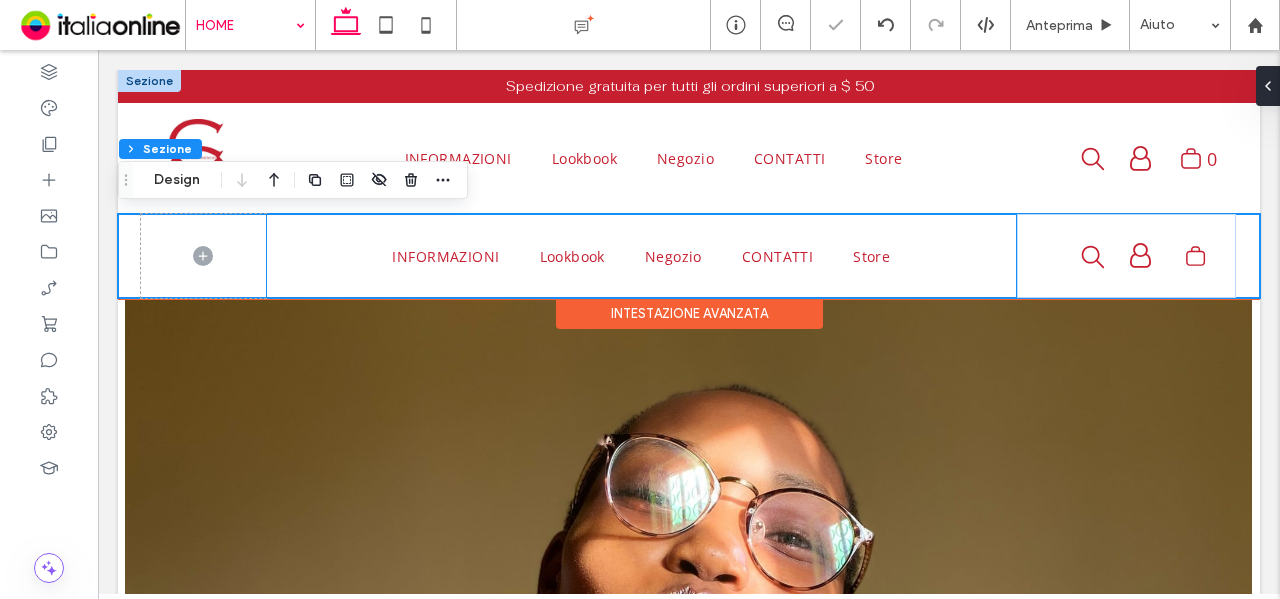 click on "INFORMAZIONI
Lookbook
Negozio
CONTATTI
Store" at bounding box center [641, 256] 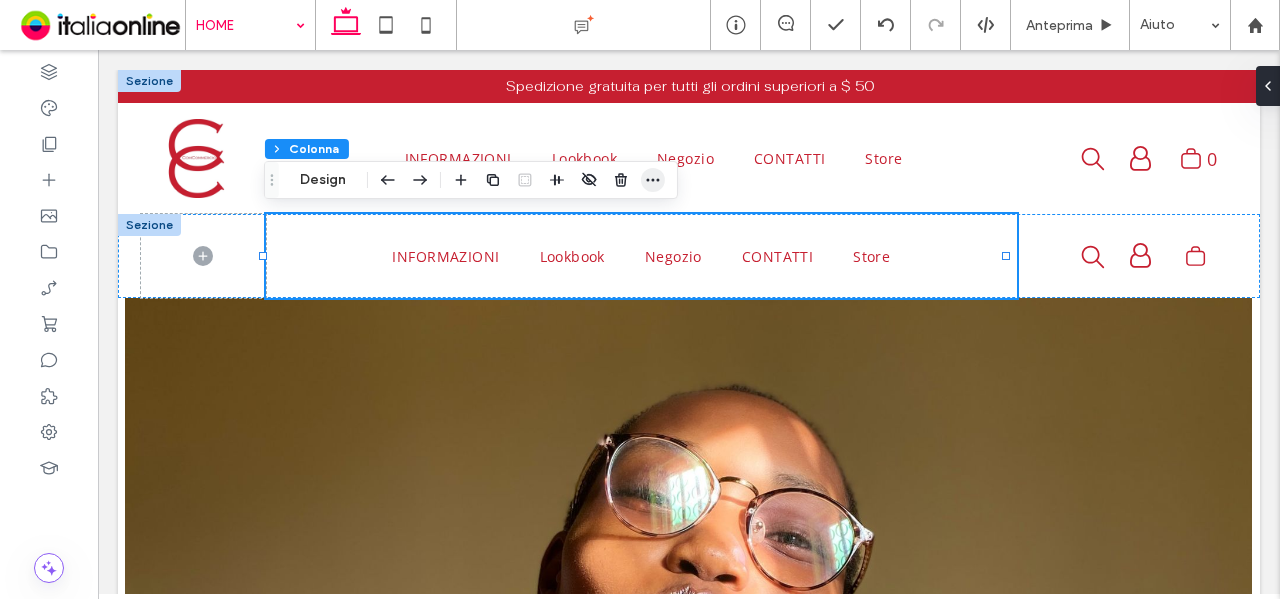 click 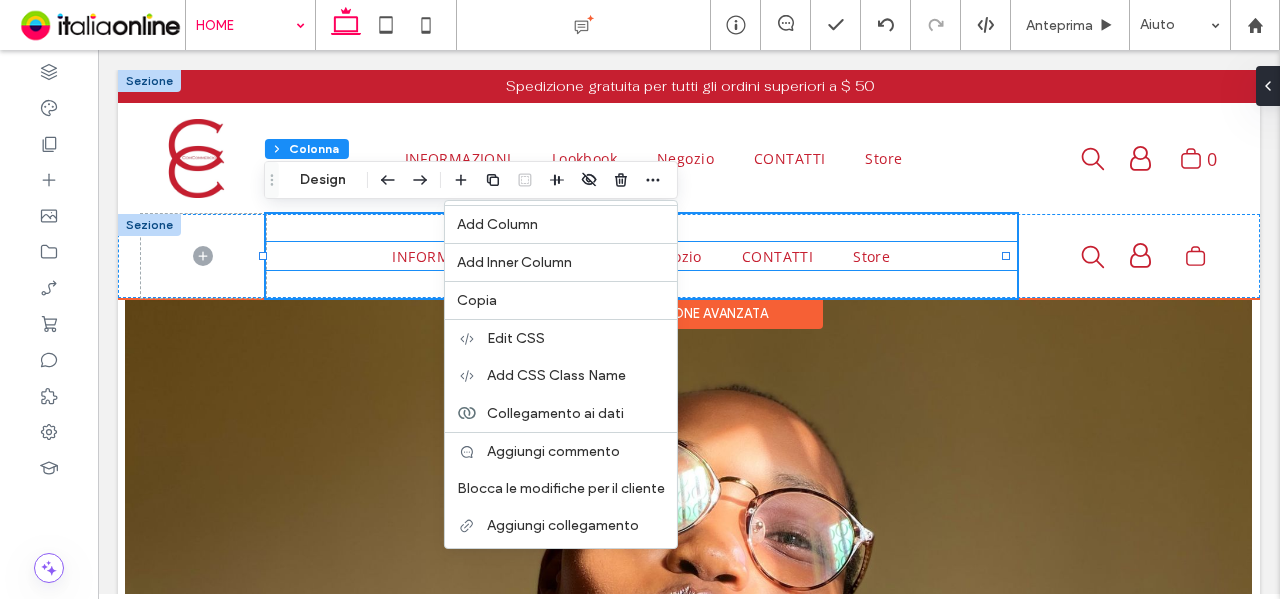 click on "INFORMAZIONI
Lookbook
Negozio
CONTATTI
Store" at bounding box center [641, 256] 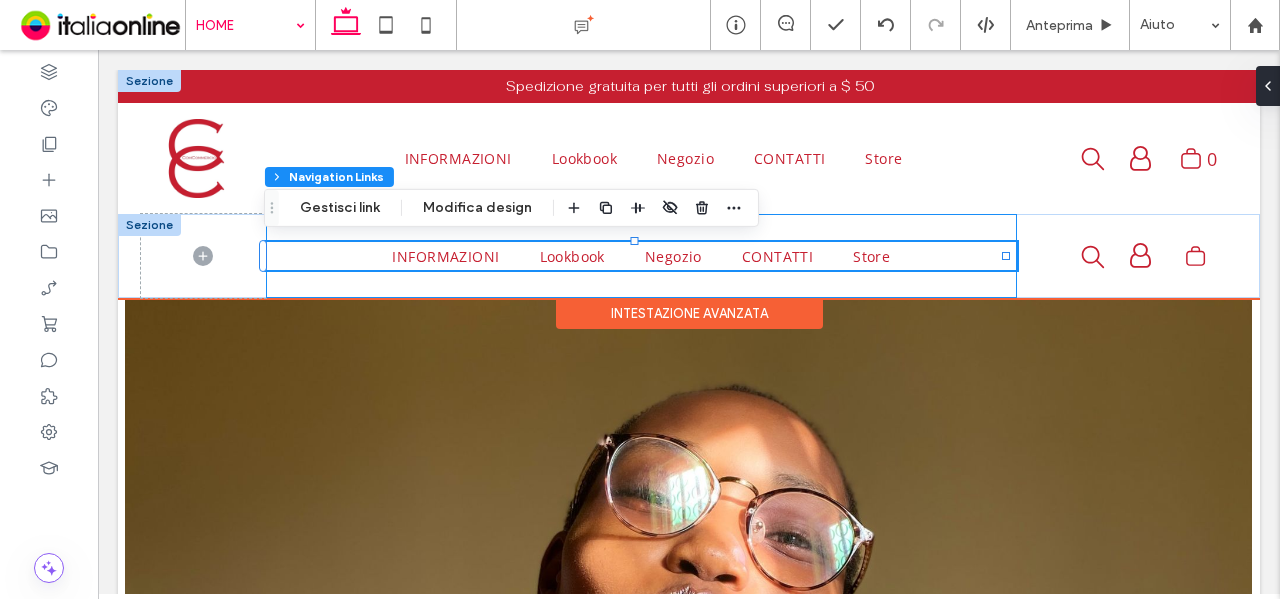 click on "INFORMAZIONI
Lookbook
Negozio
CONTATTI
Store" at bounding box center [641, 256] 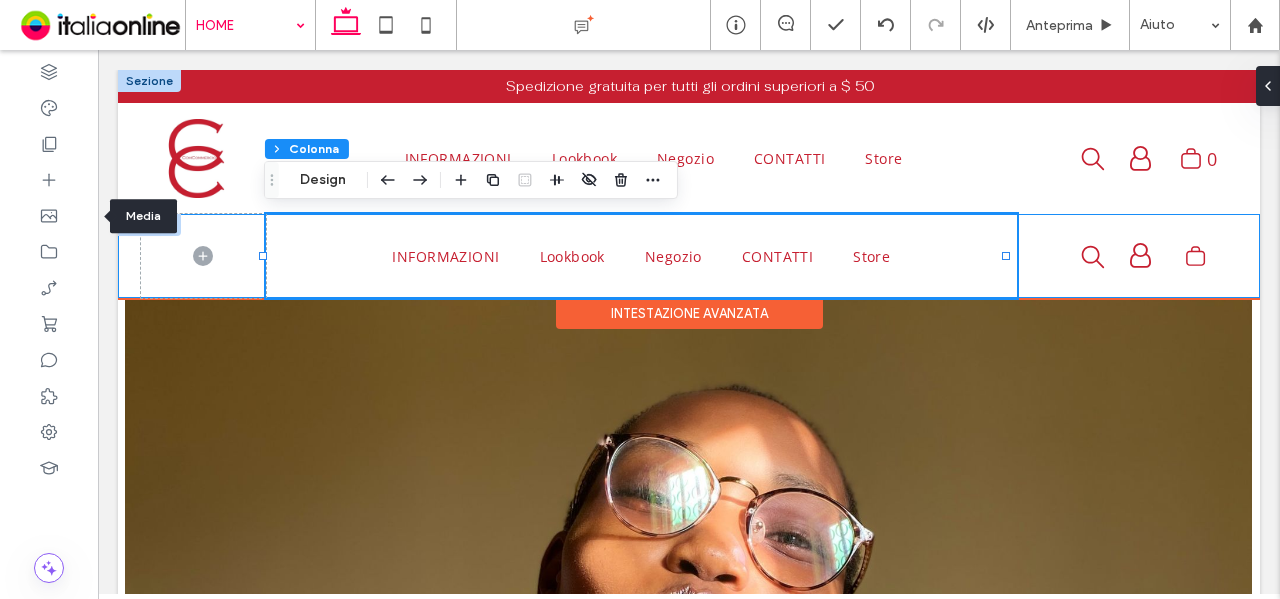 click on "INFORMAZIONI
Lookbook
Negozio
CONTATTI
Store
Il mio account
Logout" at bounding box center (689, 256) 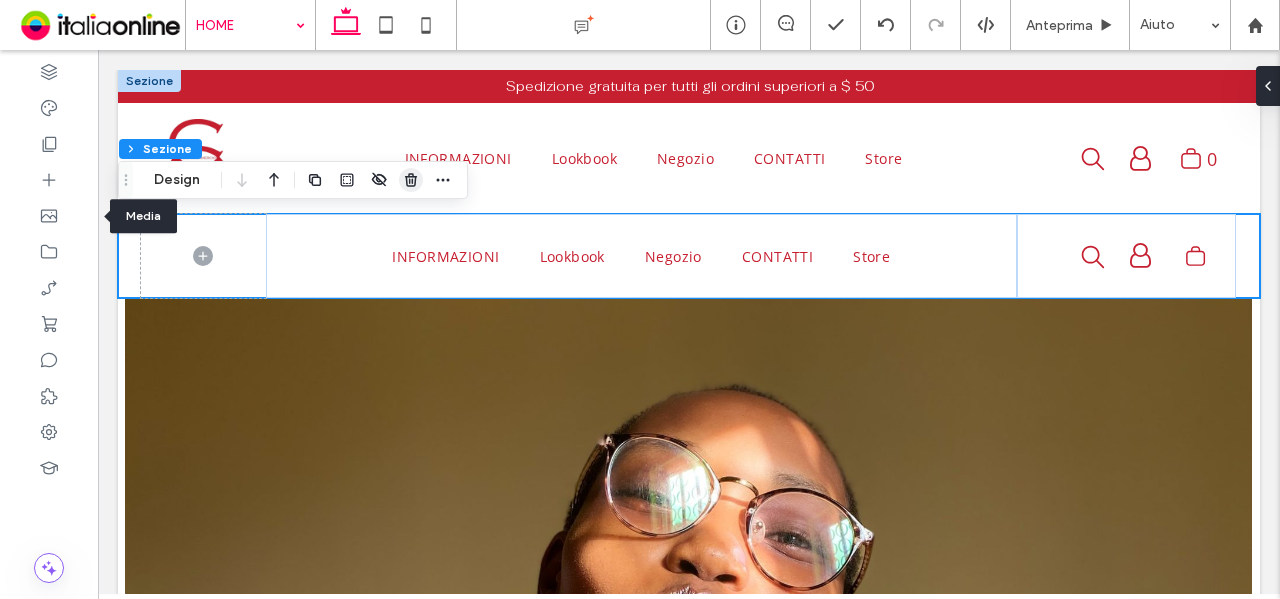 click 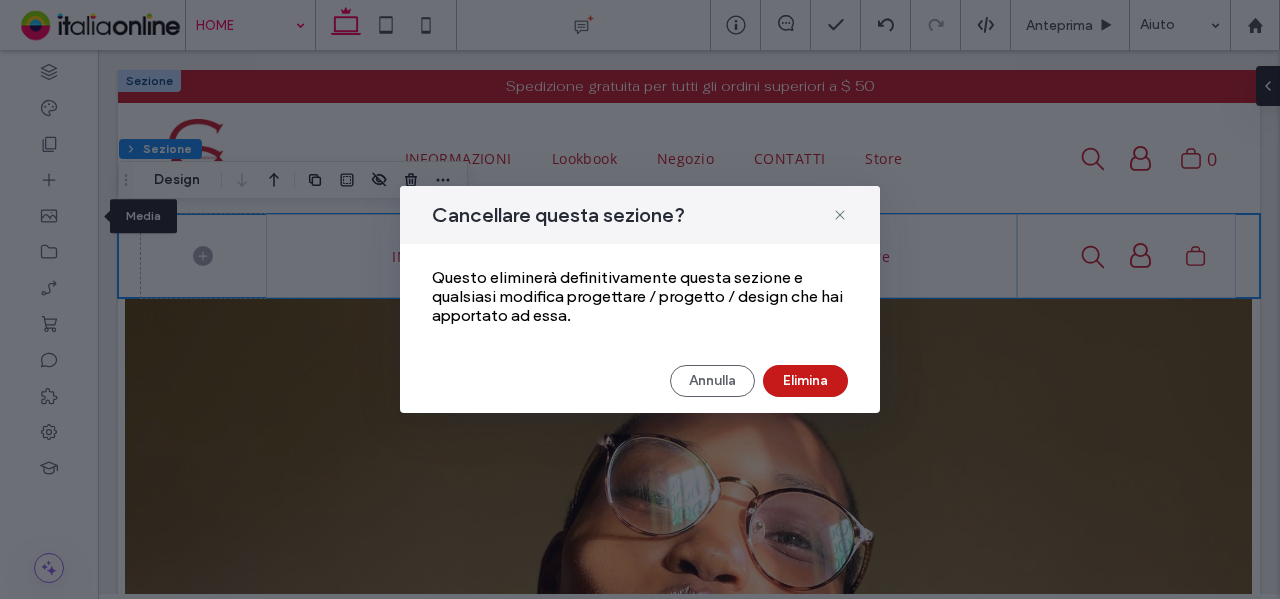 click on "Elimina" at bounding box center [805, 381] 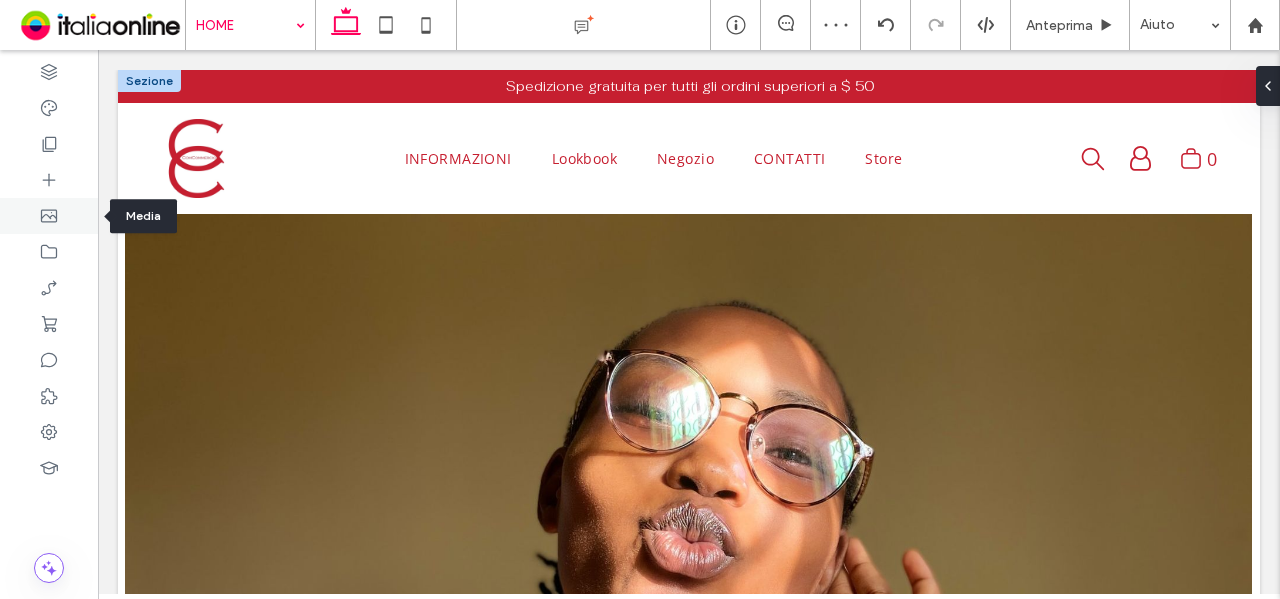 click at bounding box center [49, 216] 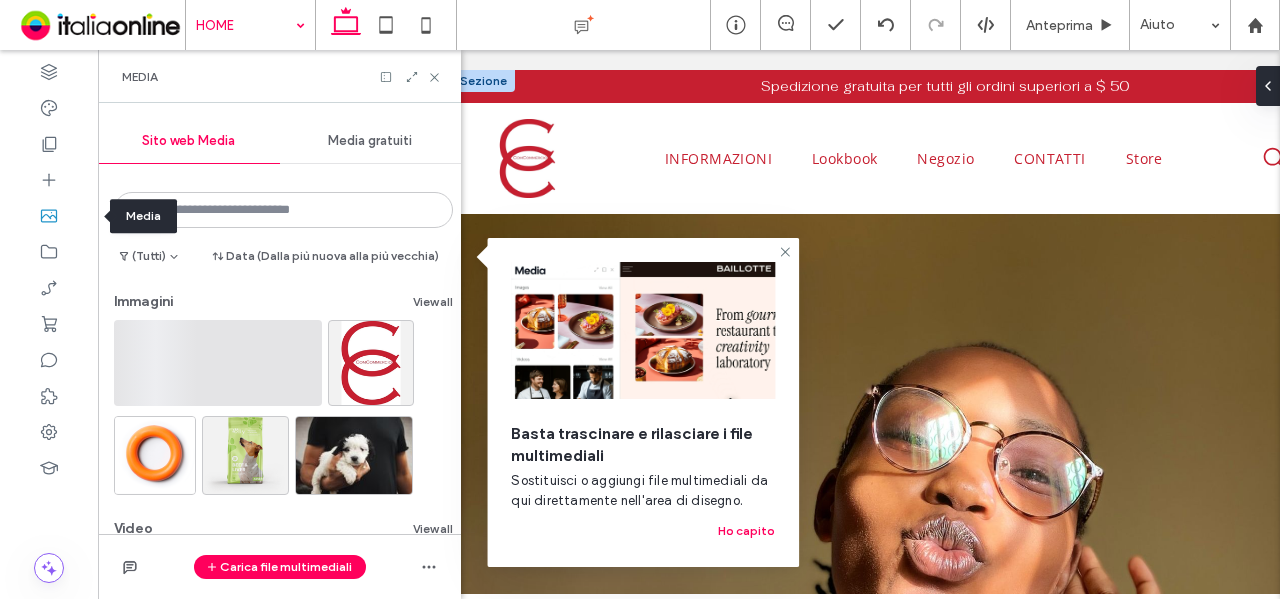 click 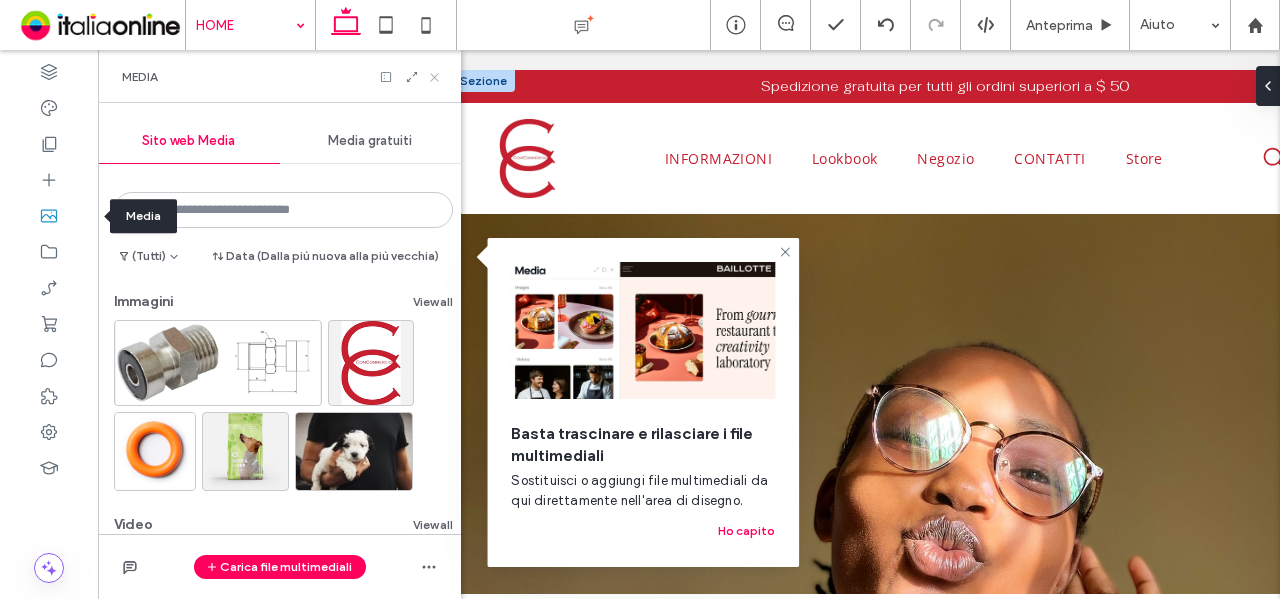 click 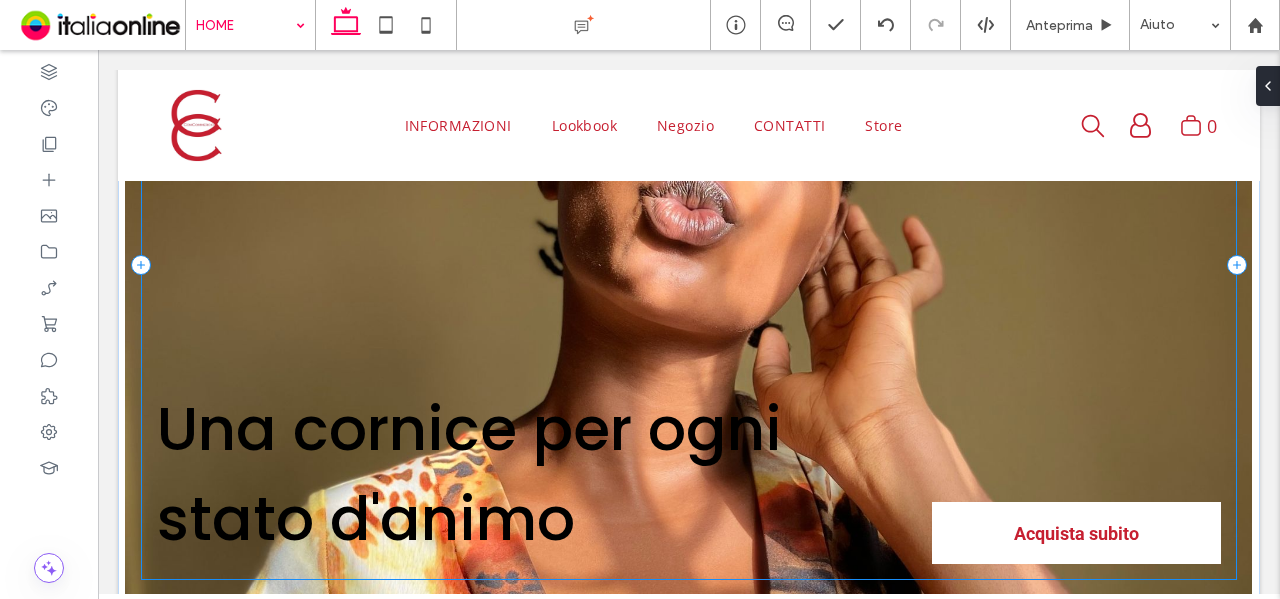 scroll, scrollTop: 0, scrollLeft: 0, axis: both 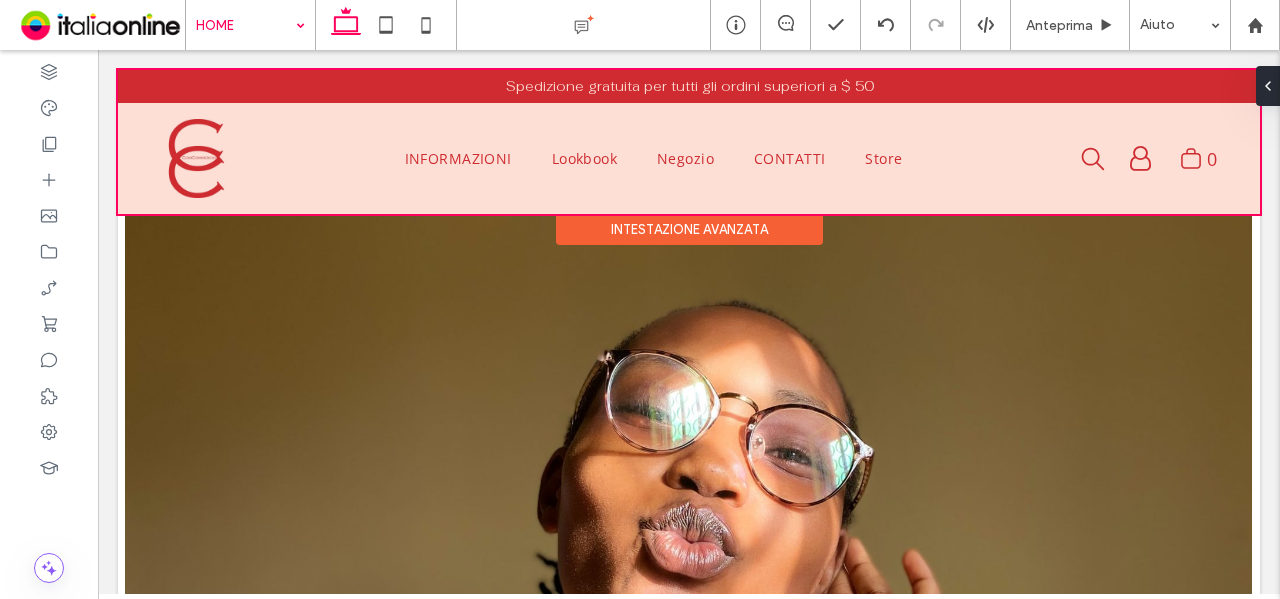 click on "Intestazione avanzata" at bounding box center [689, 229] 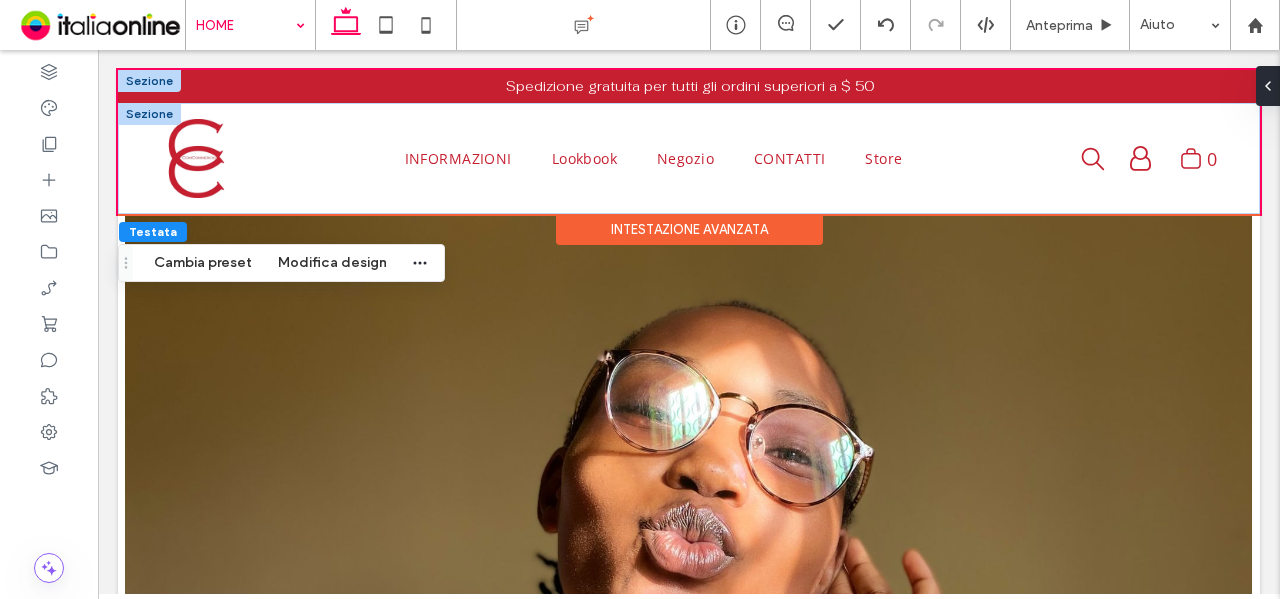 click at bounding box center (149, 114) 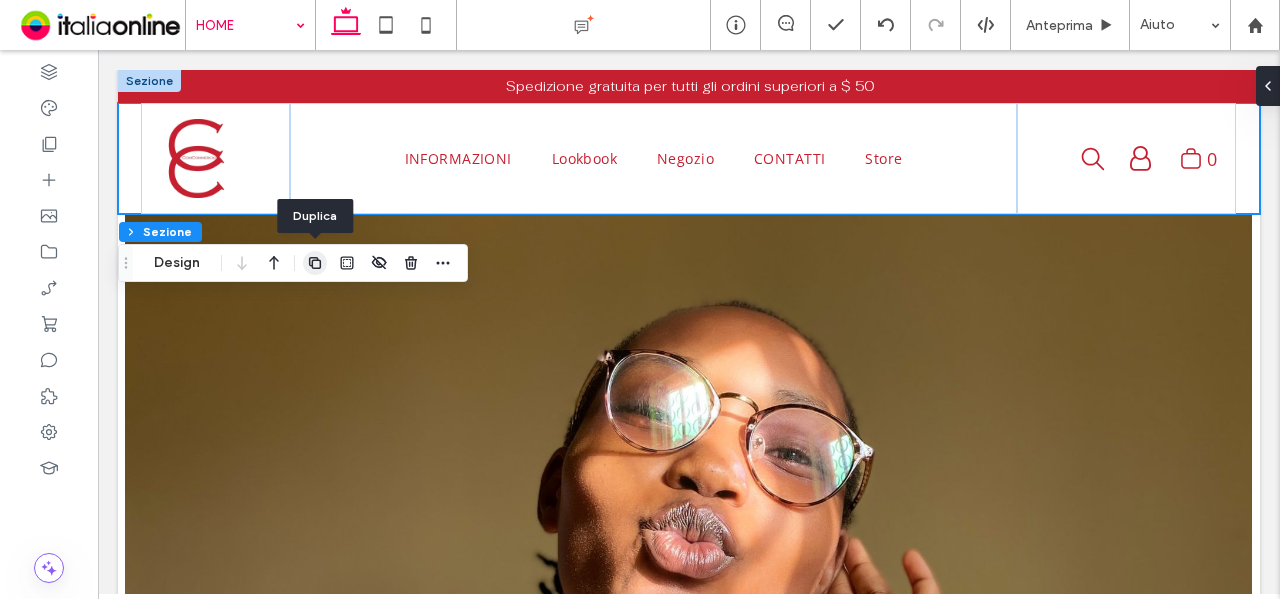 click 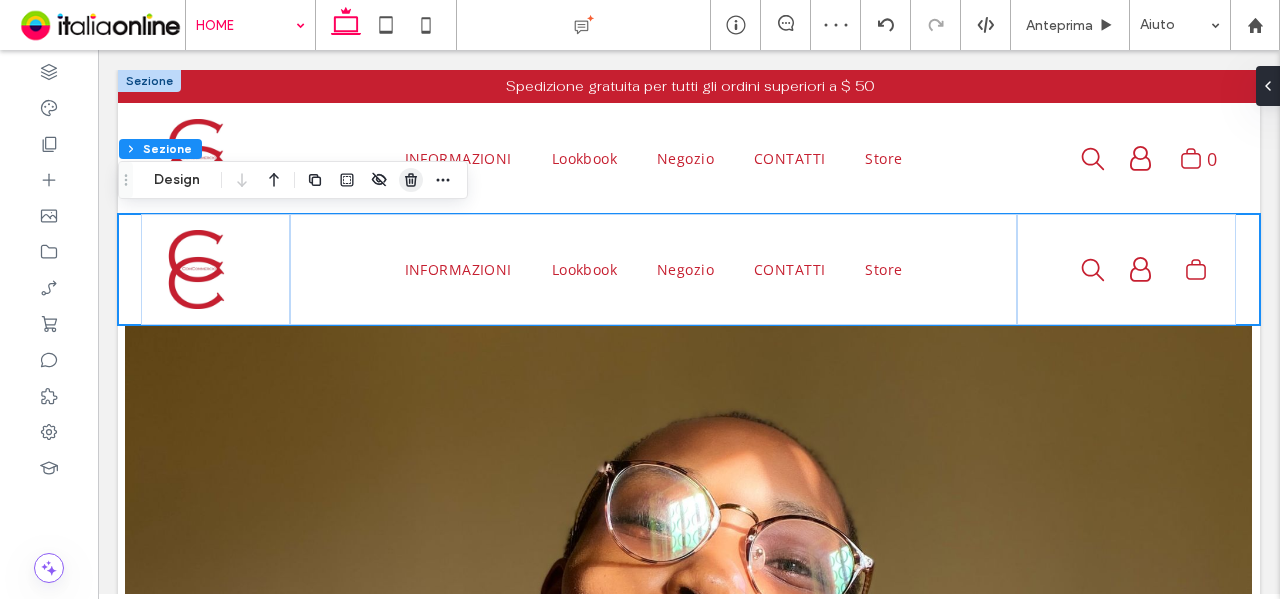 click 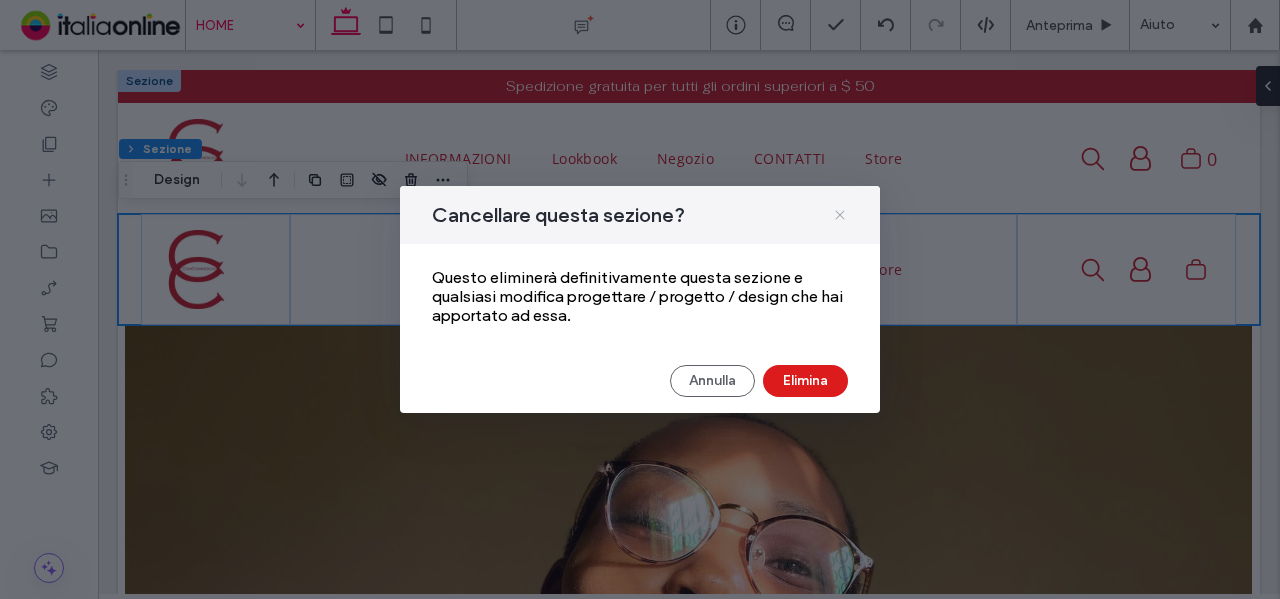click 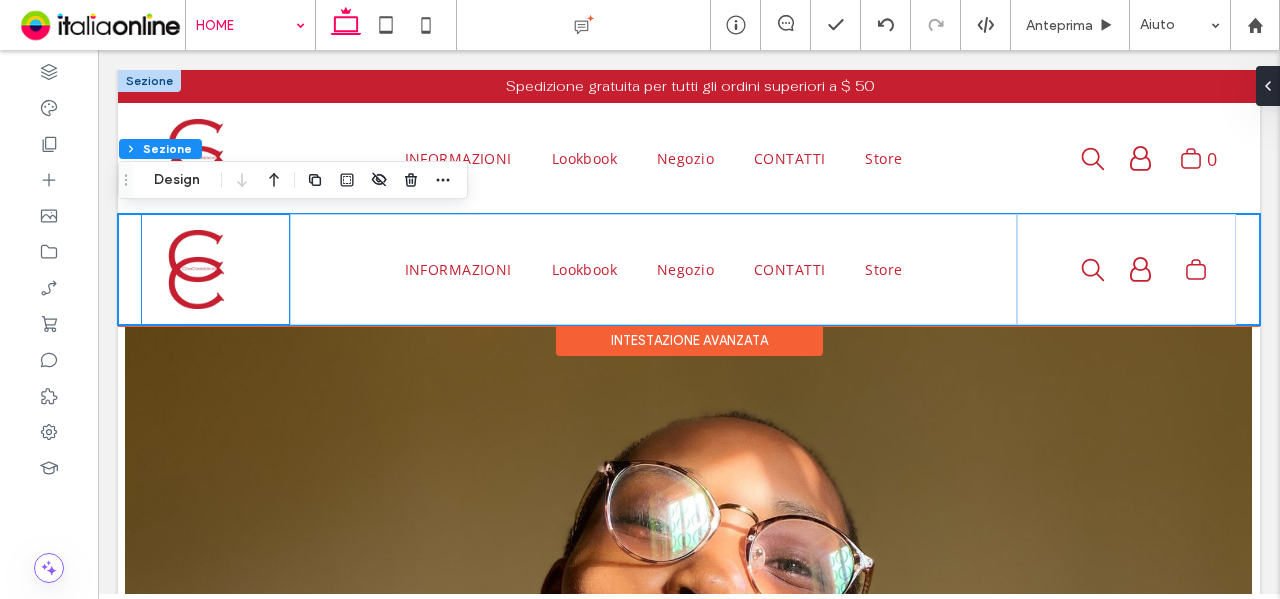 click at bounding box center [215, 269] 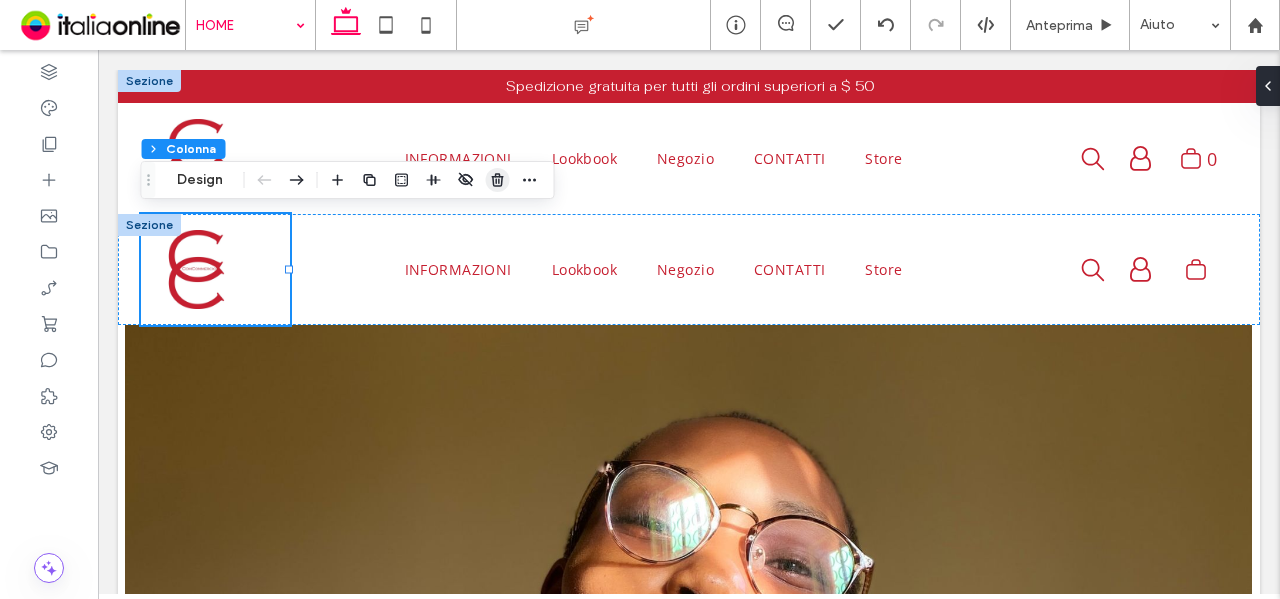 click at bounding box center (498, 180) 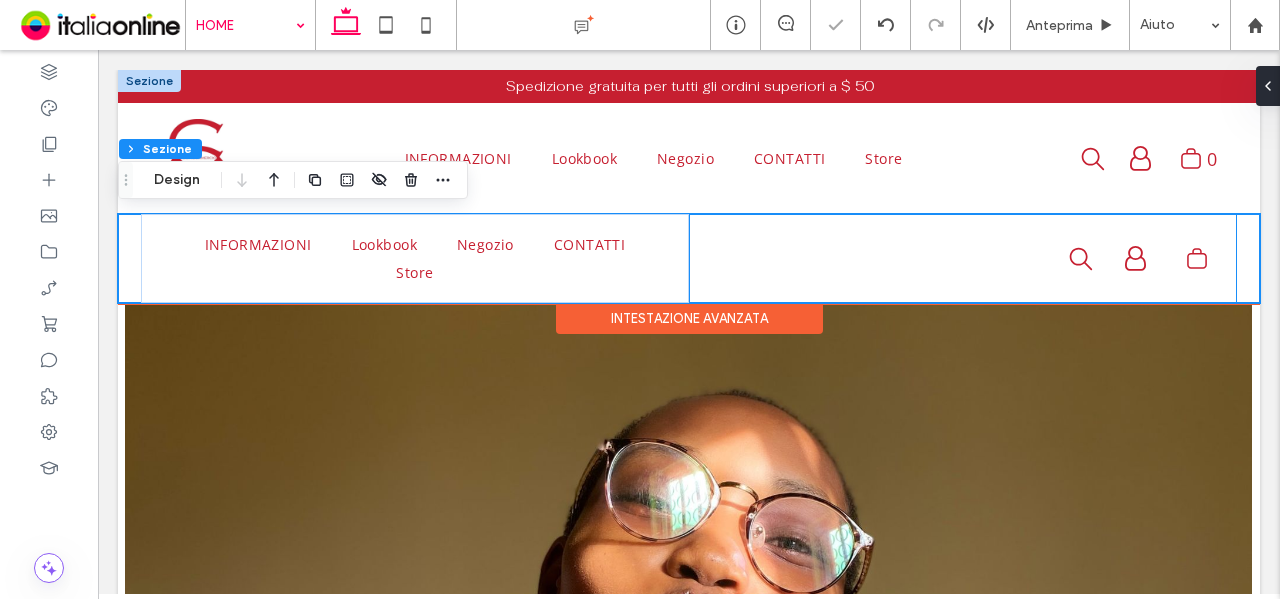 click on "Il mio account
Logout" at bounding box center [963, 258] 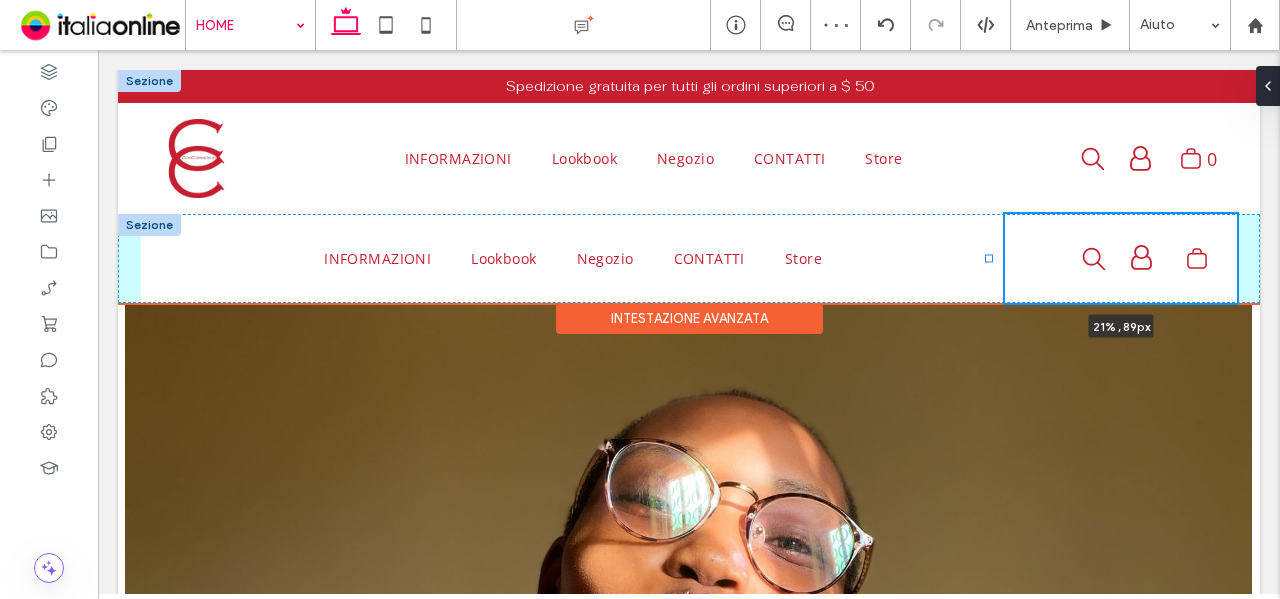 drag, startPoint x: 684, startPoint y: 255, endPoint x: 993, endPoint y: 227, distance: 310.26602 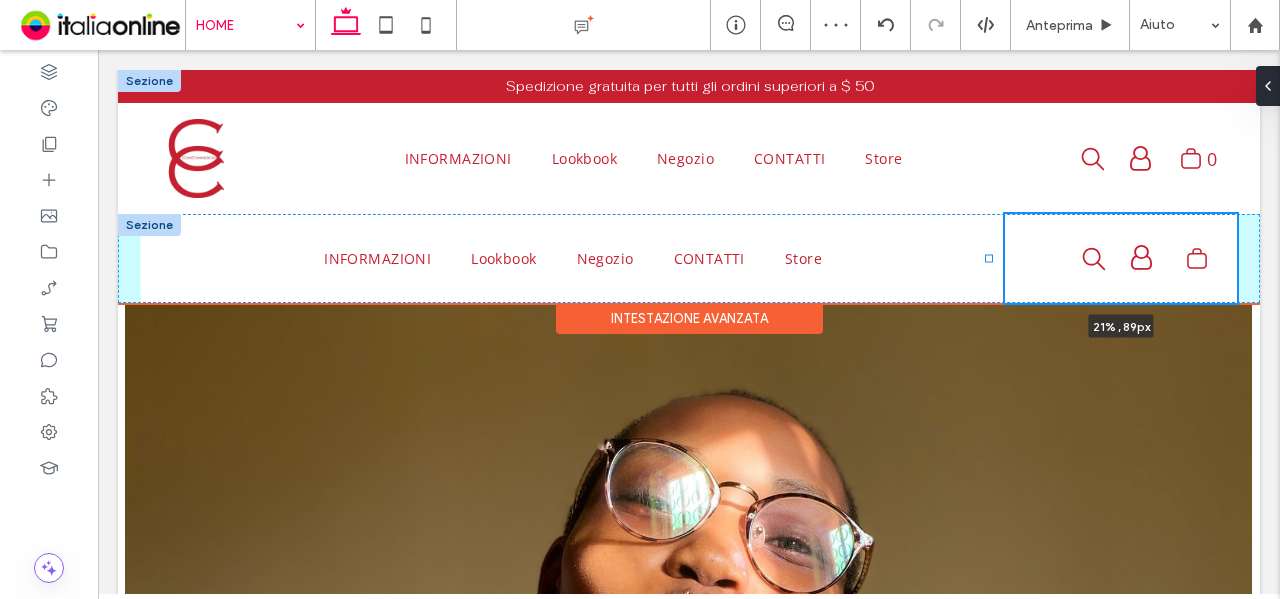 click on "INFORMAZIONI
Lookbook
Negozio
CONTATTI
Store
Il mio account
Logout
21% , 89px" at bounding box center [689, 258] 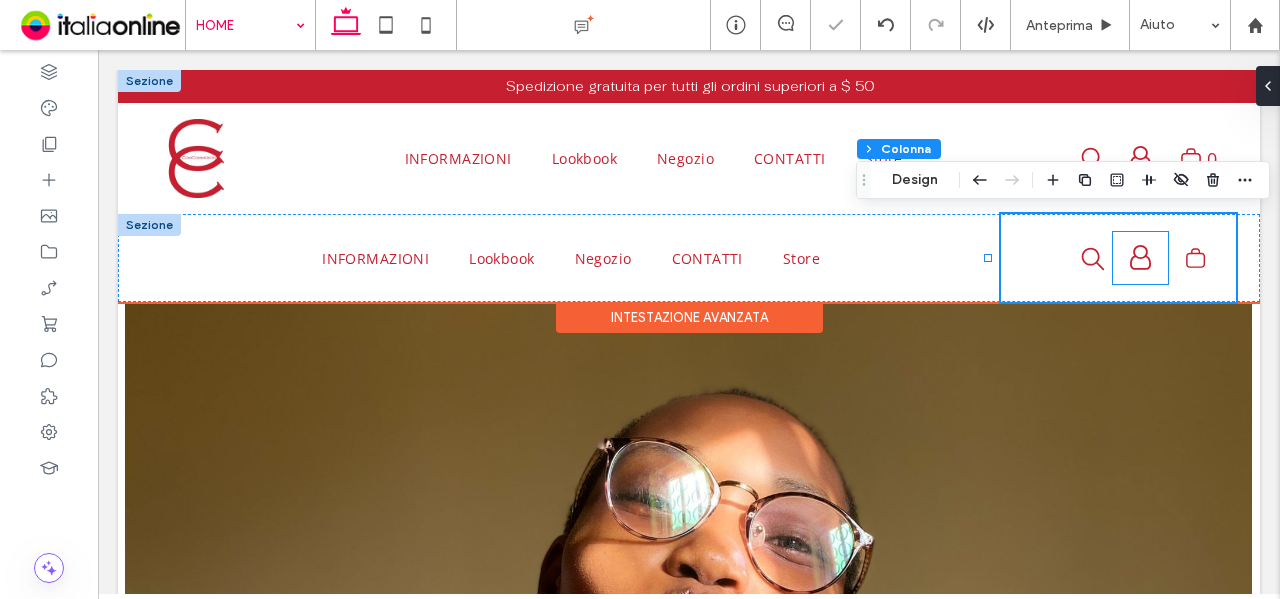 click at bounding box center (1140, 258) 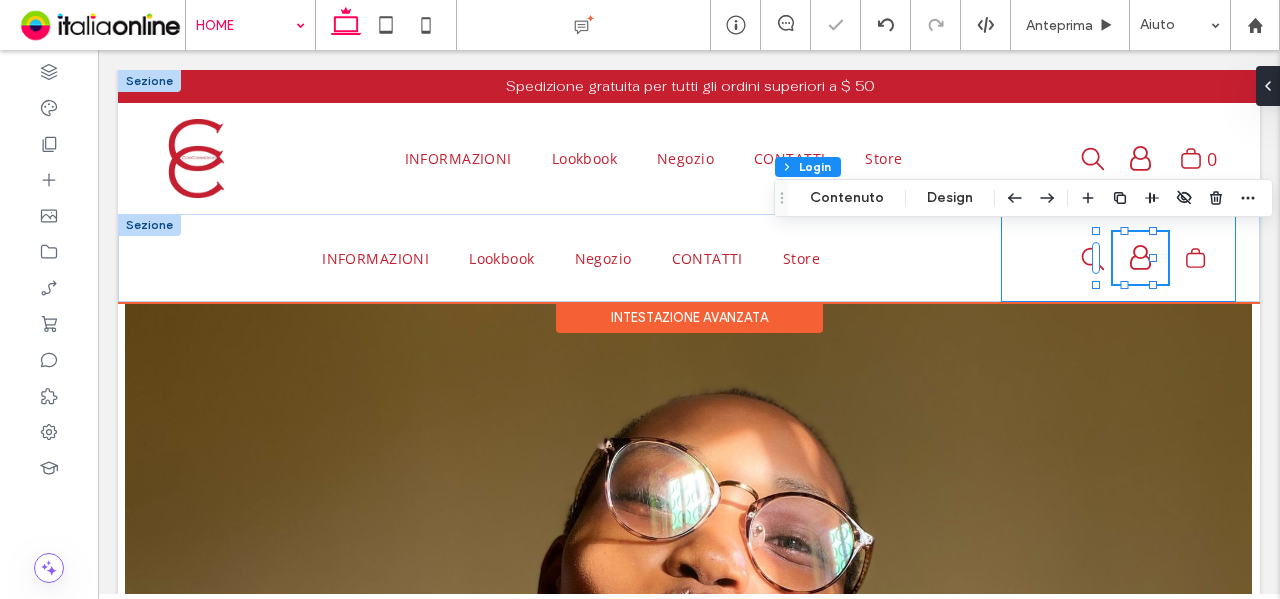 click on "Il mio account
Logout" at bounding box center (1118, 258) 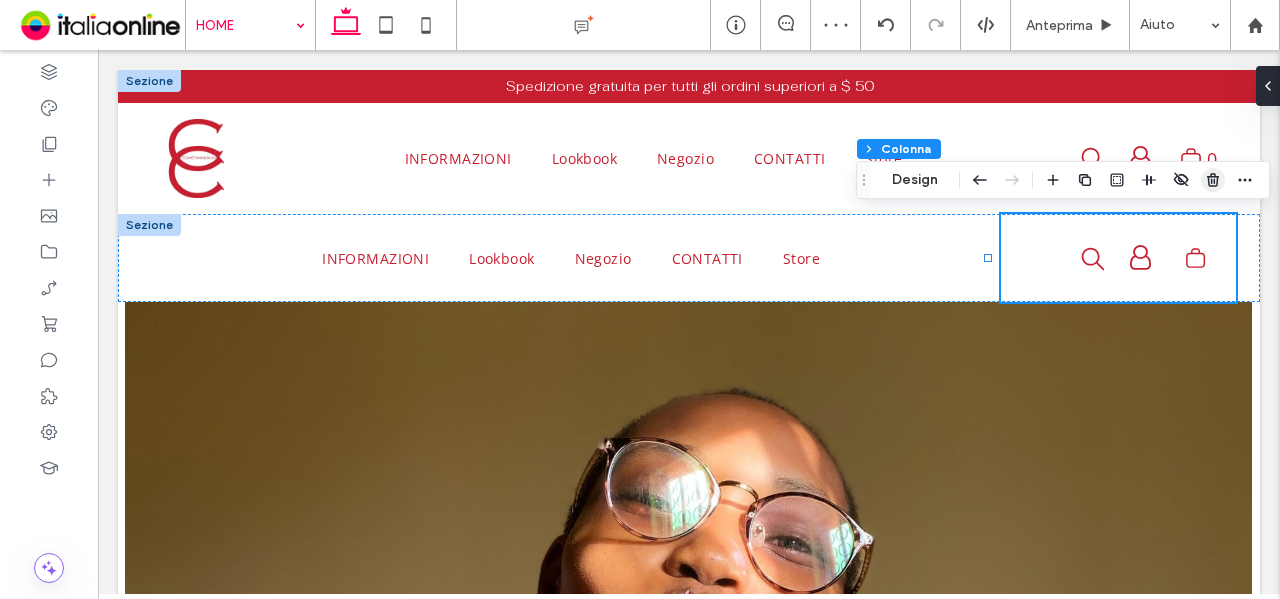 click 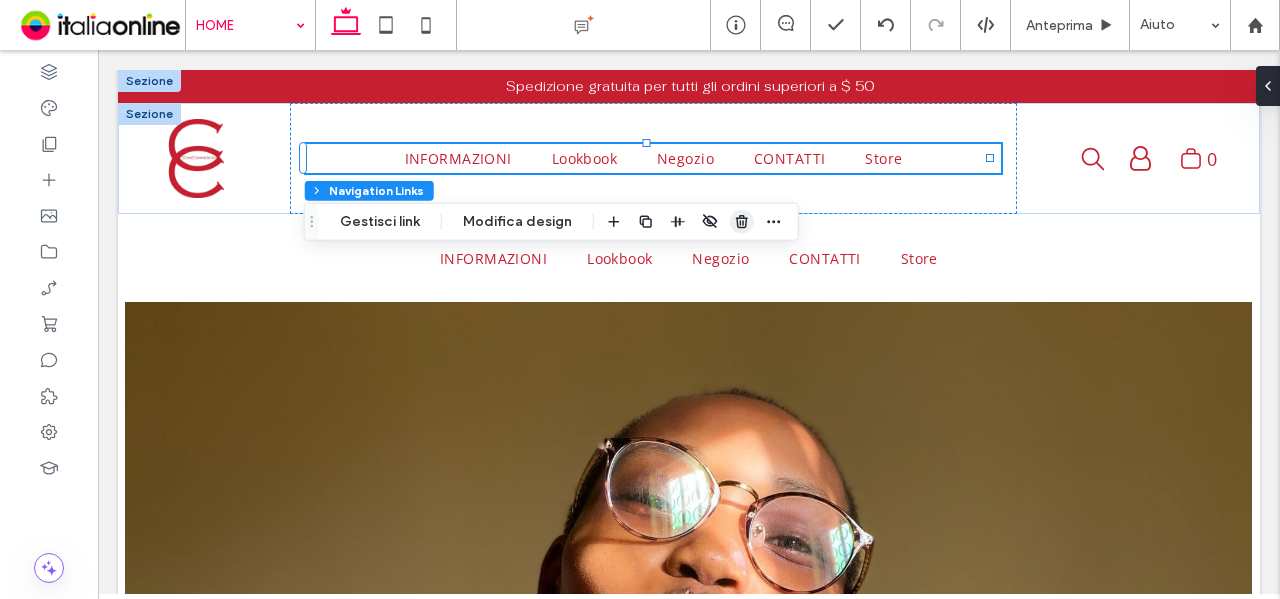 drag, startPoint x: 737, startPoint y: 220, endPoint x: 639, endPoint y: 170, distance: 110.01818 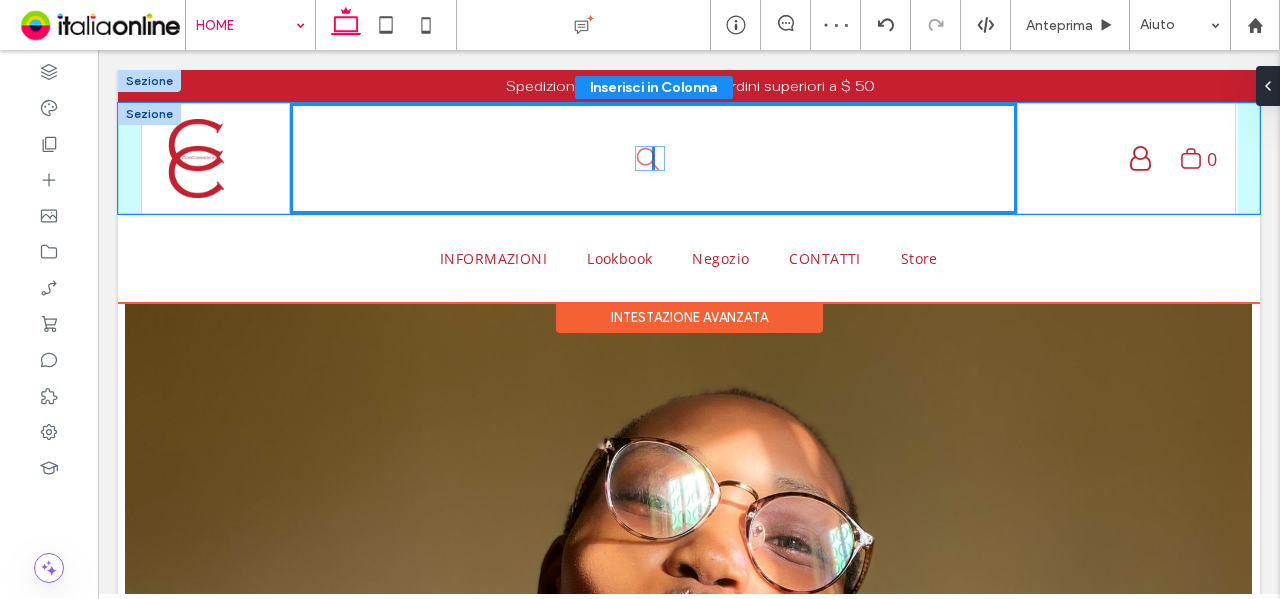 drag, startPoint x: 1082, startPoint y: 159, endPoint x: 651, endPoint y: 159, distance: 431 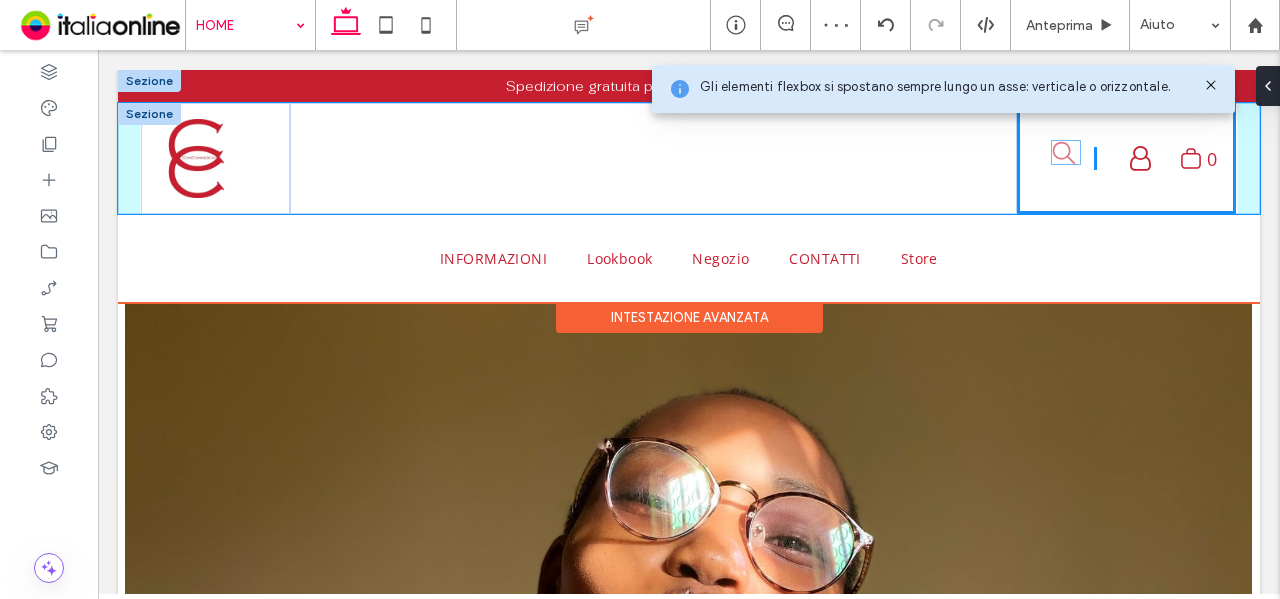 drag, startPoint x: 648, startPoint y: 159, endPoint x: 1072, endPoint y: 154, distance: 424.02948 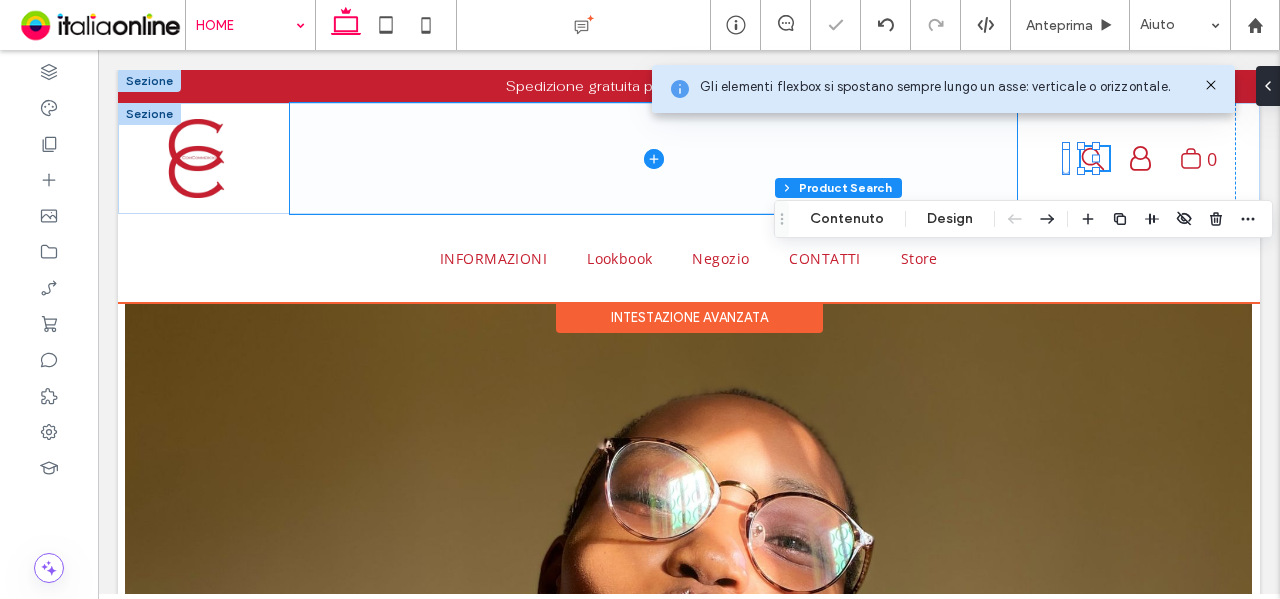 click 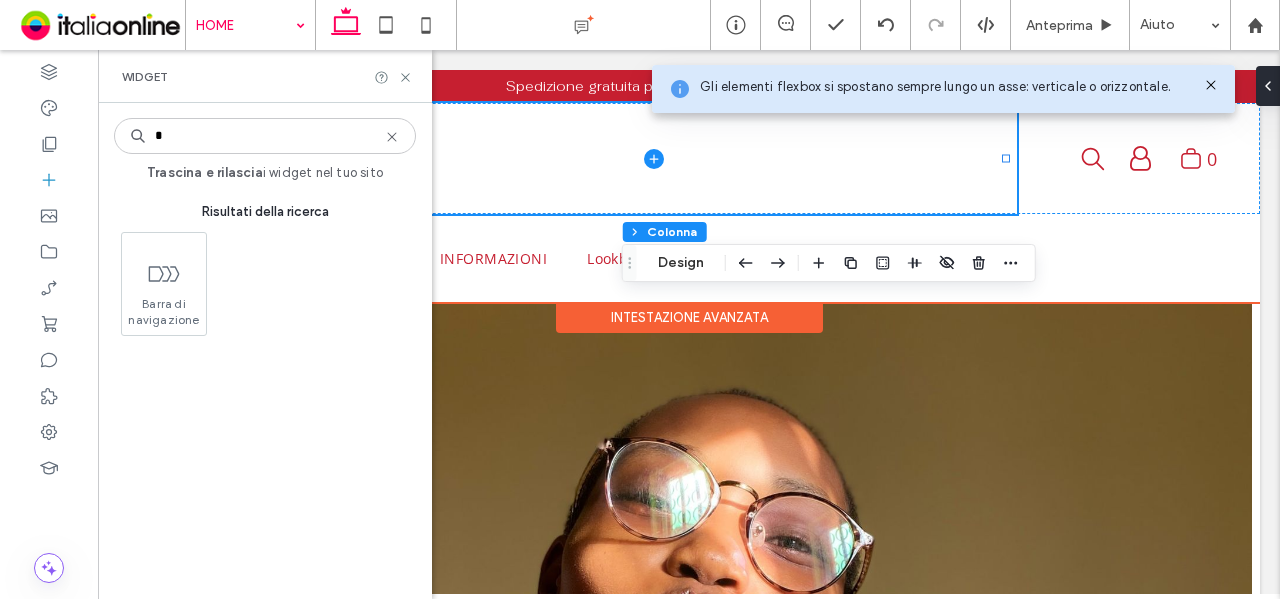 type on "*" 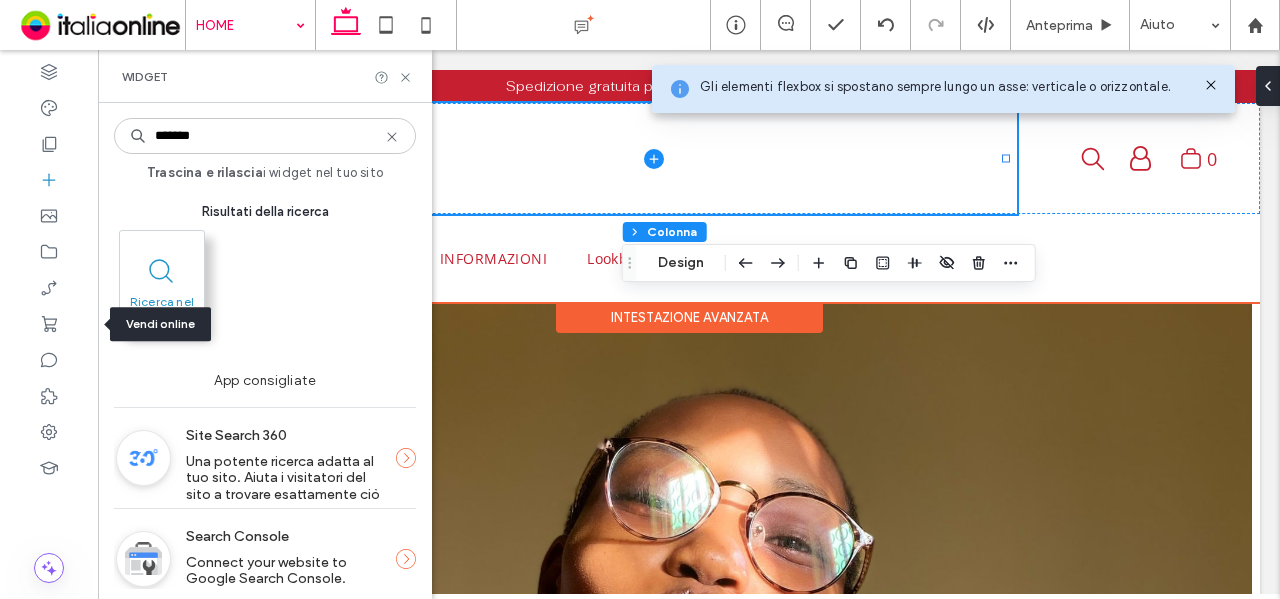 type on "*******" 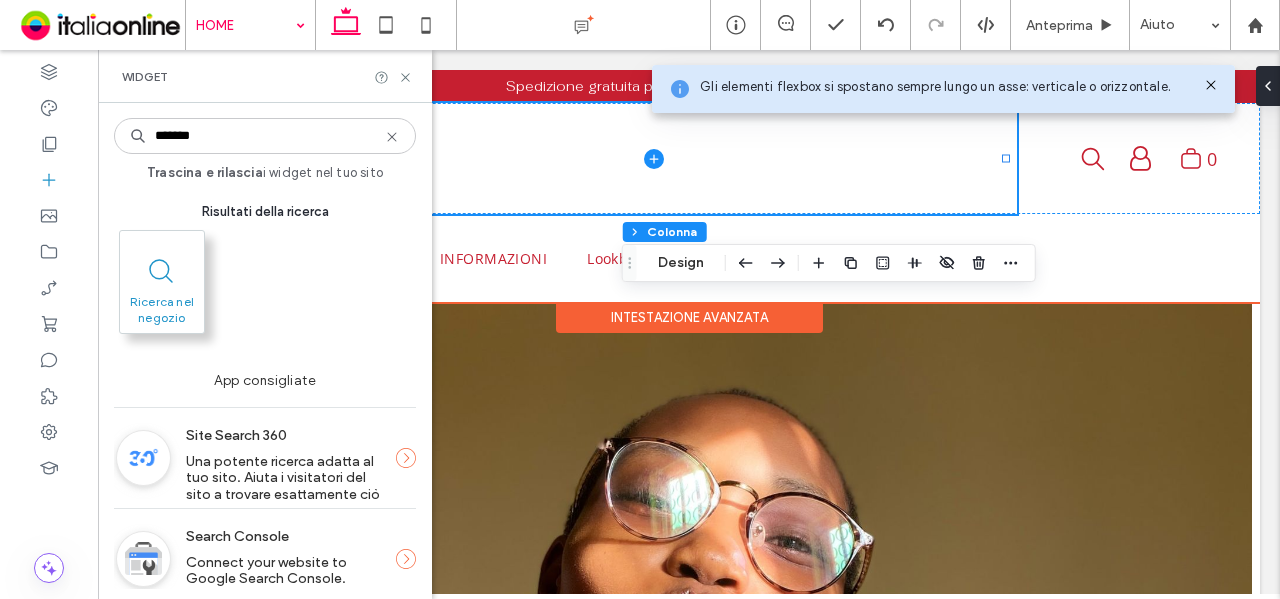 click 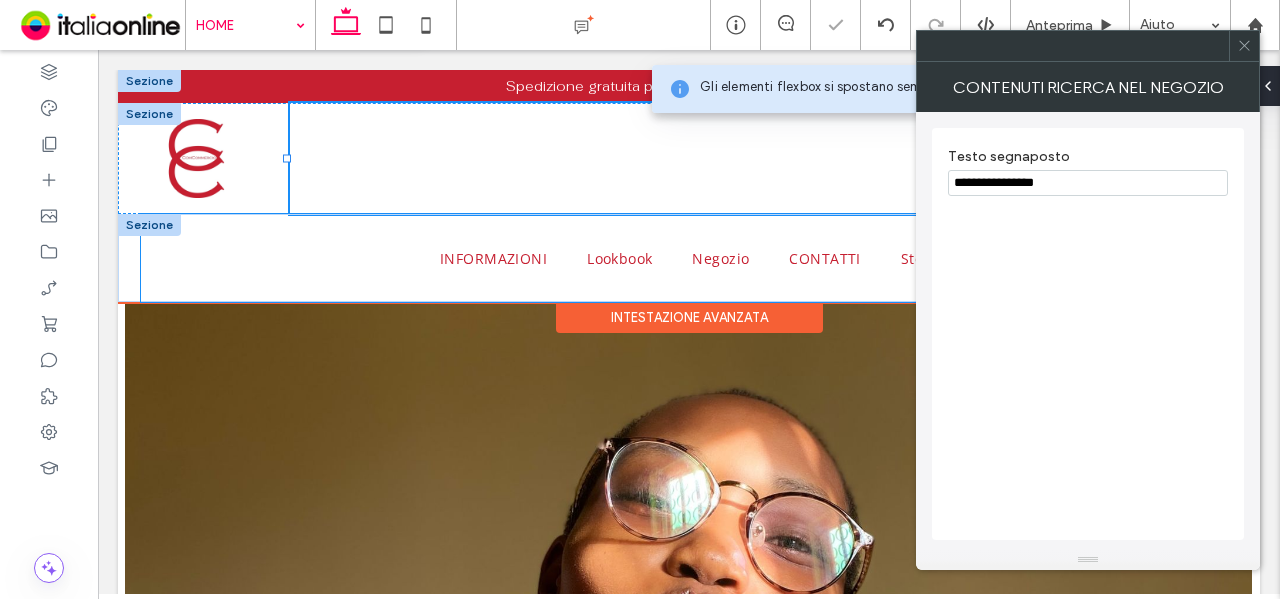 type on "*" 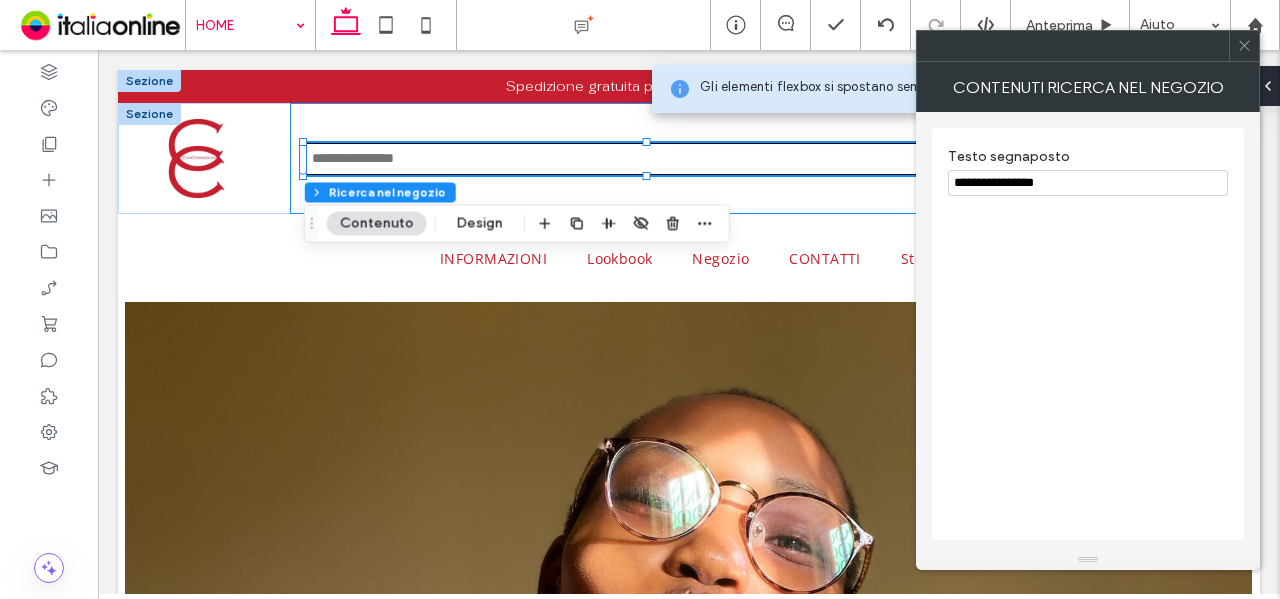 drag, startPoint x: 1165, startPoint y: 230, endPoint x: 906, endPoint y: 185, distance: 262.8802 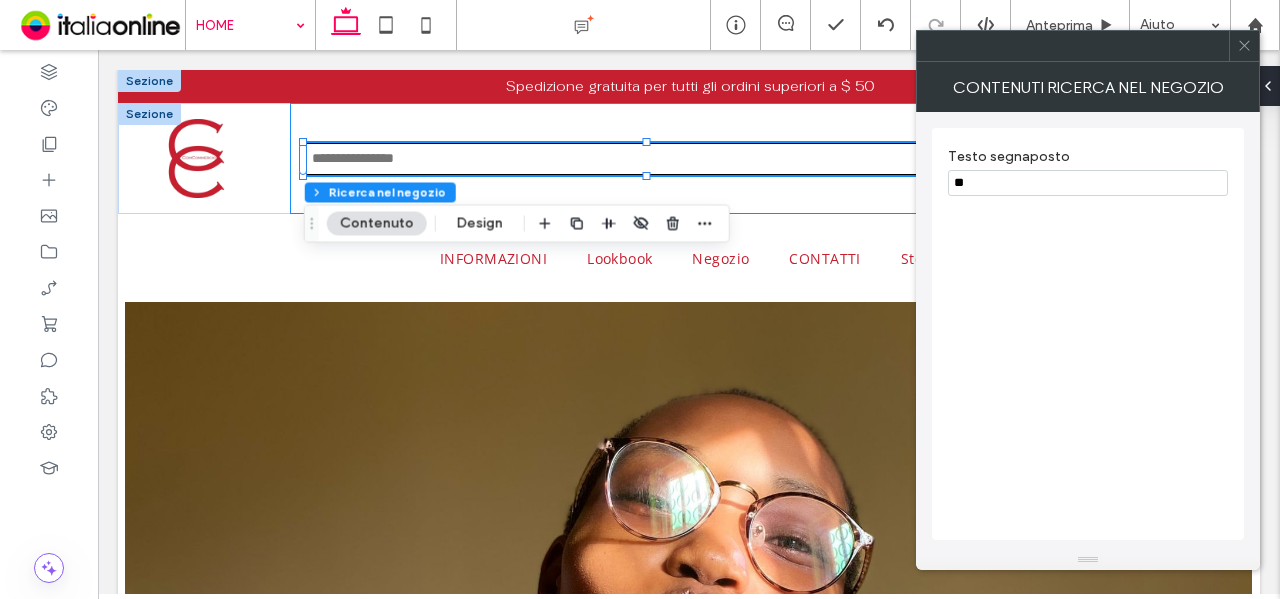 type on "*" 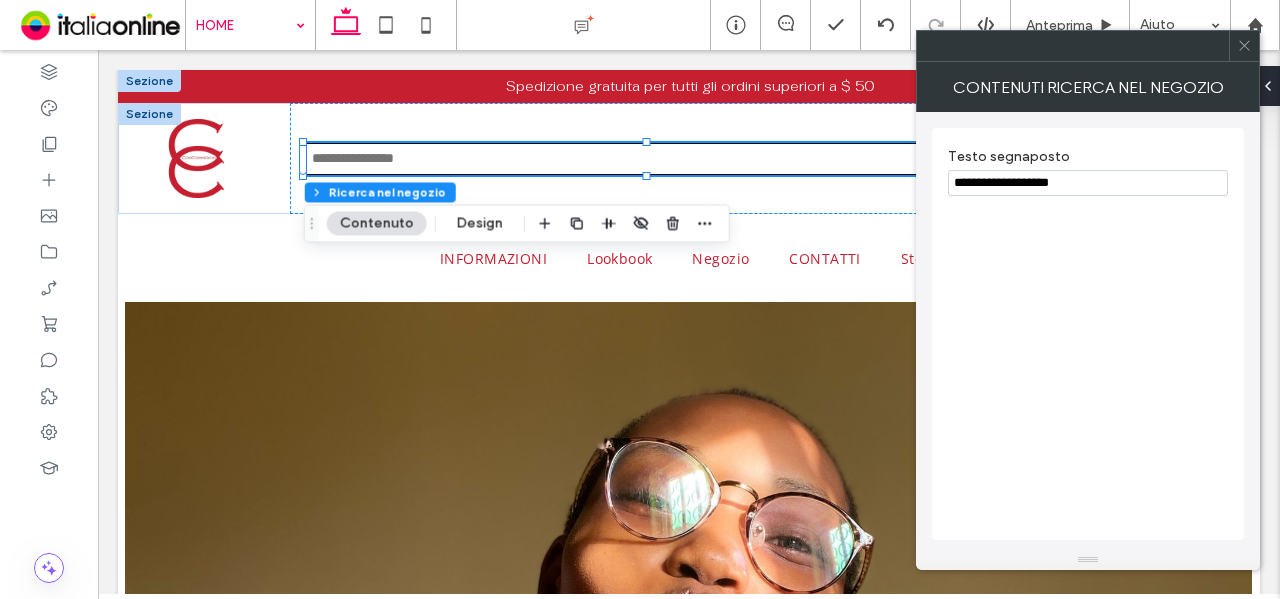 type on "**********" 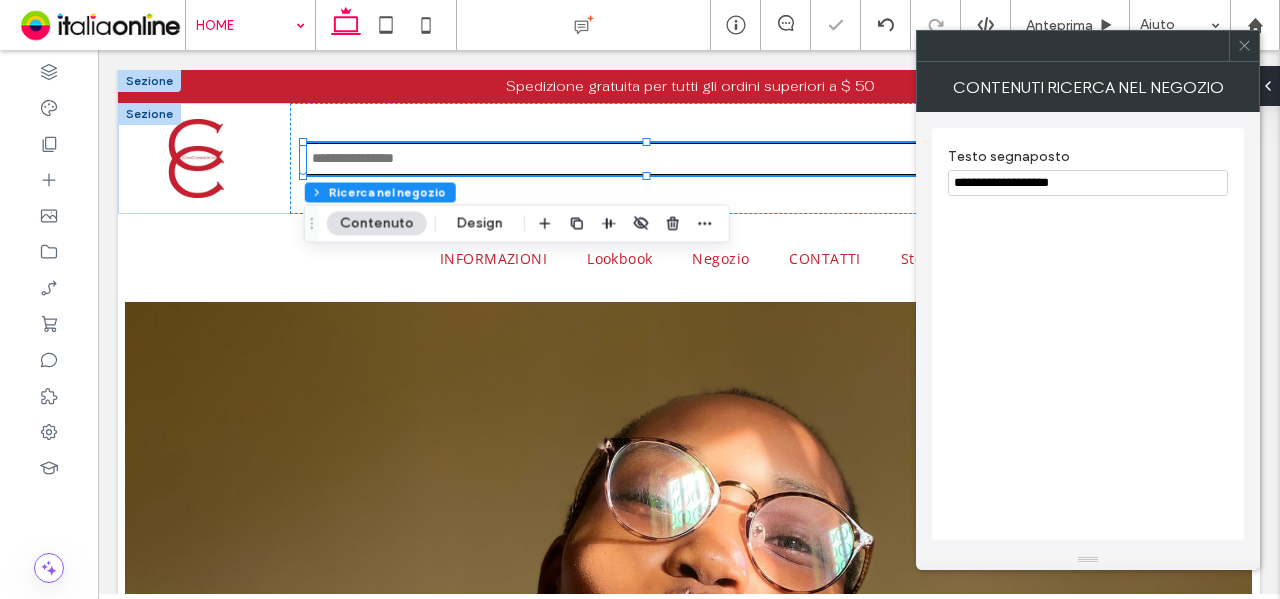 click 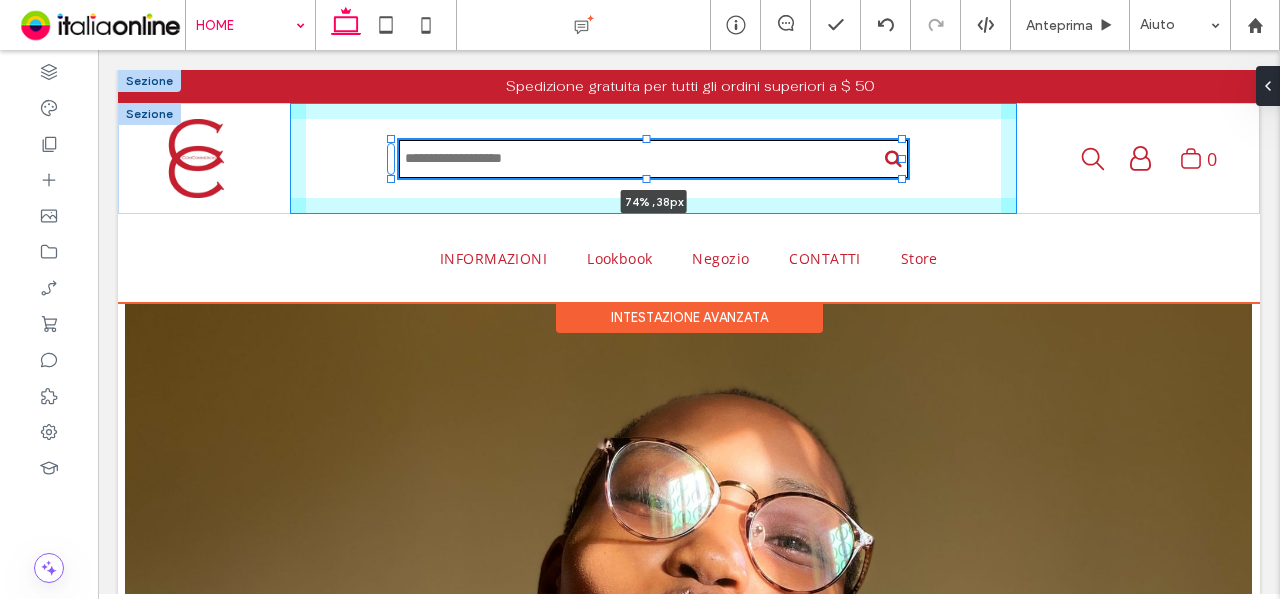 drag, startPoint x: 988, startPoint y: 176, endPoint x: 900, endPoint y: 179, distance: 88.051125 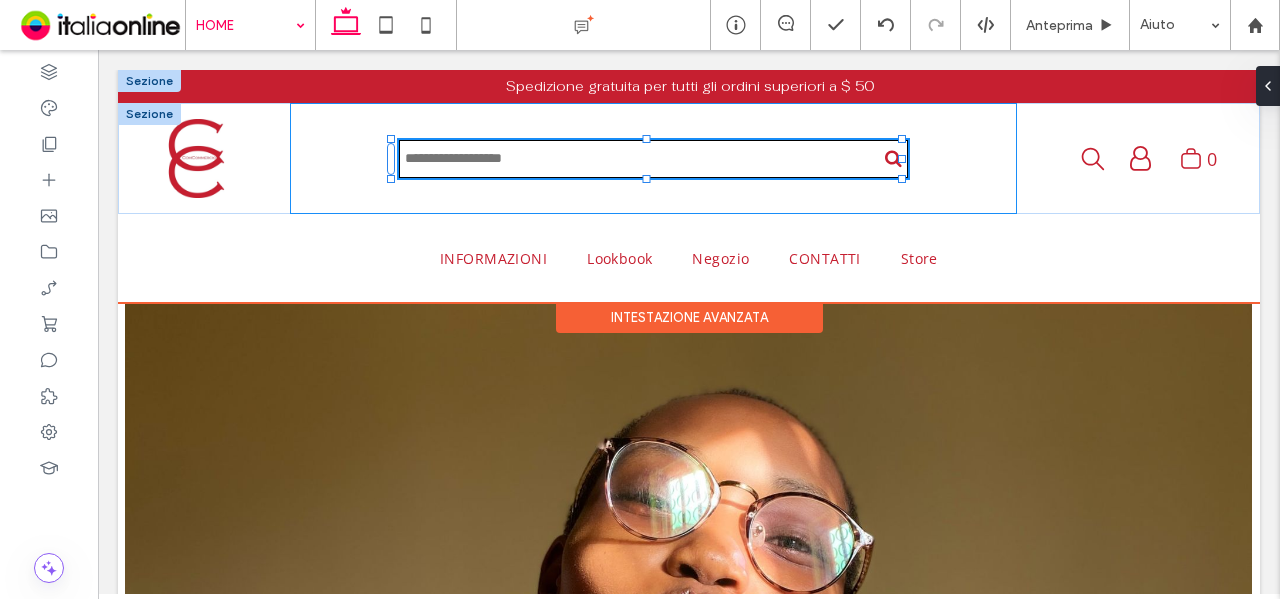 type on "**" 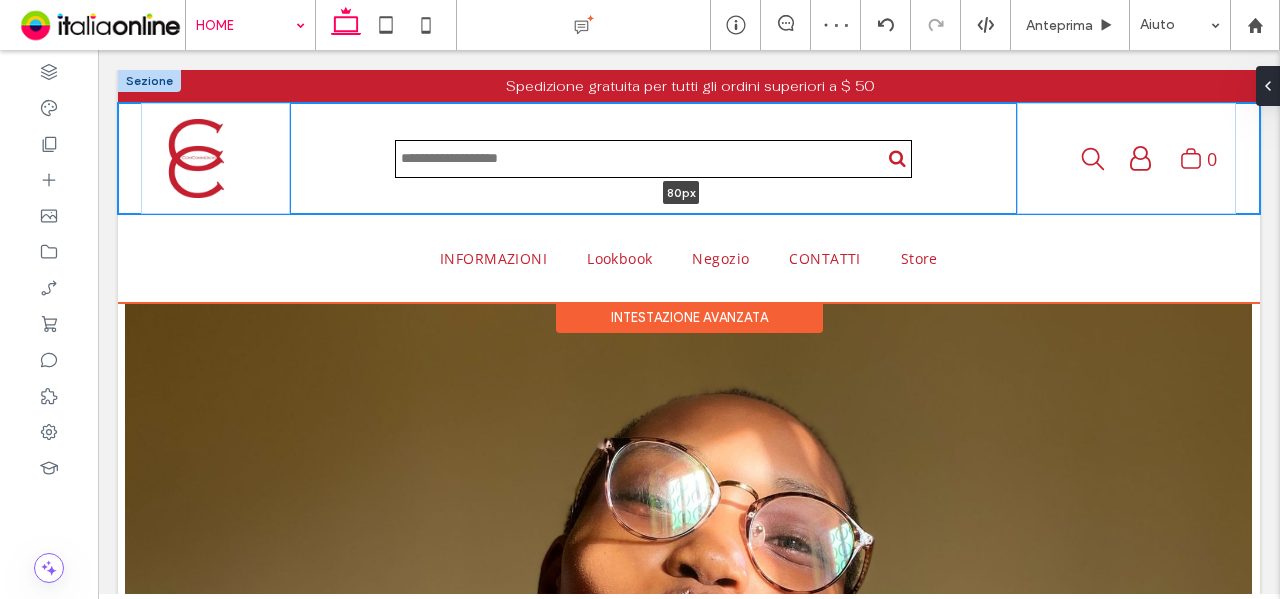 drag, startPoint x: 328, startPoint y: 211, endPoint x: 328, endPoint y: 179, distance: 32 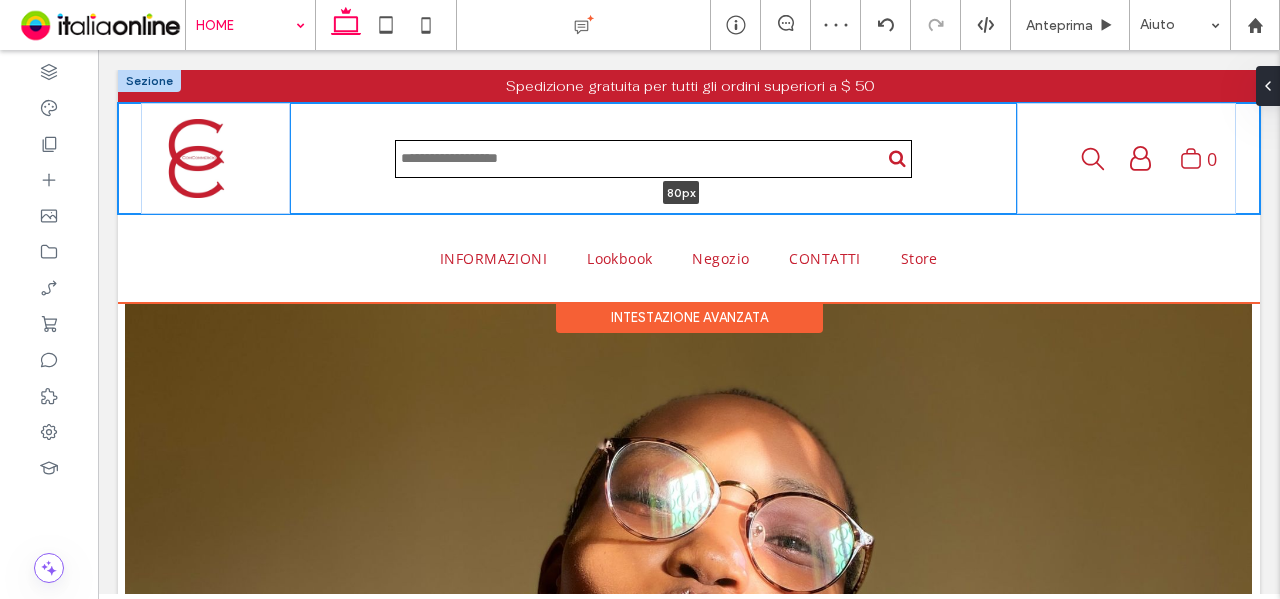 click on "Il mio account
Logout
0
80px
Sezione" at bounding box center [689, 158] 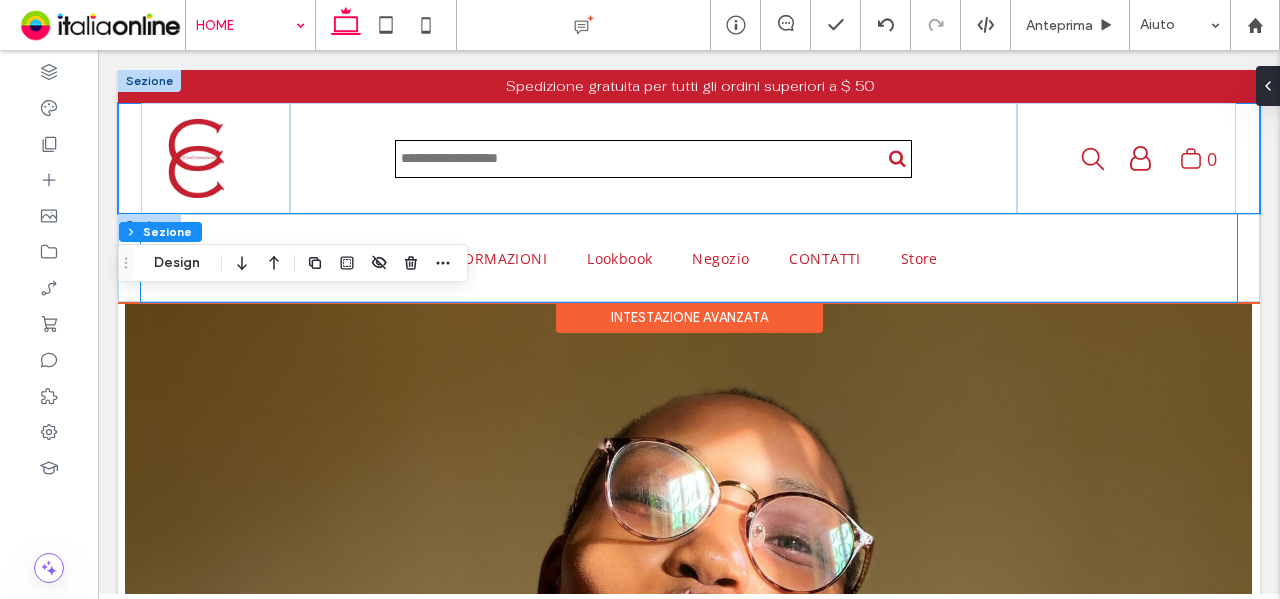 click on "INFORMAZIONI
Lookbook
Negozio
CONTATTI
Store" at bounding box center [689, 258] 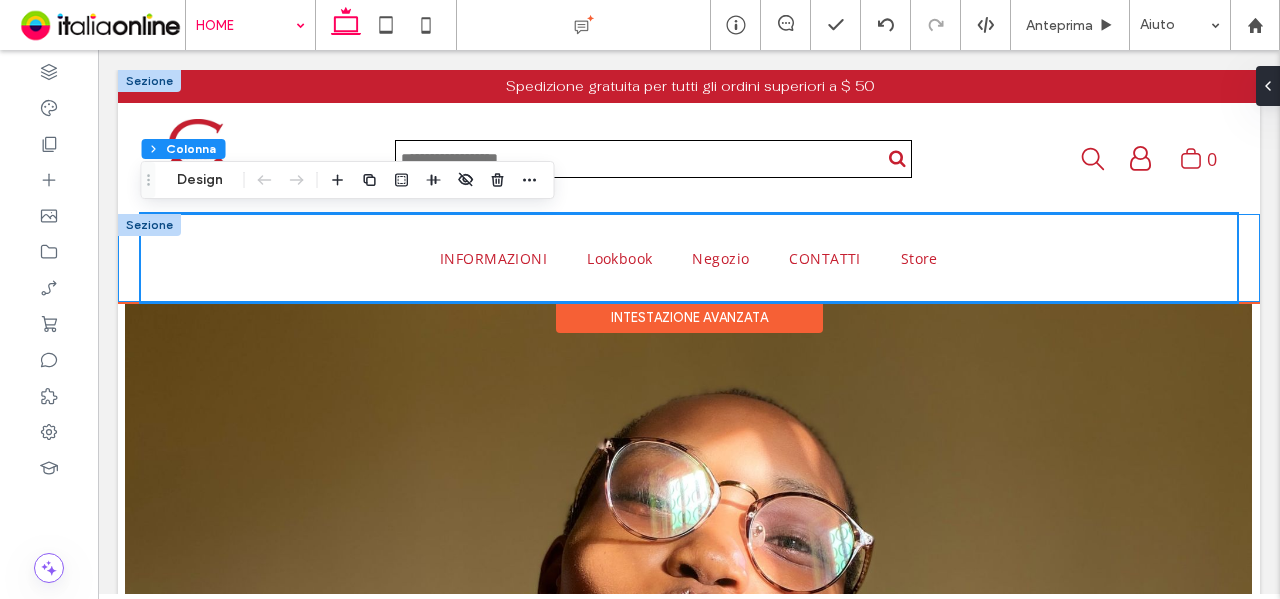 click on "INFORMAZIONI
Lookbook
Negozio
CONTATTI
Store" at bounding box center [689, 258] 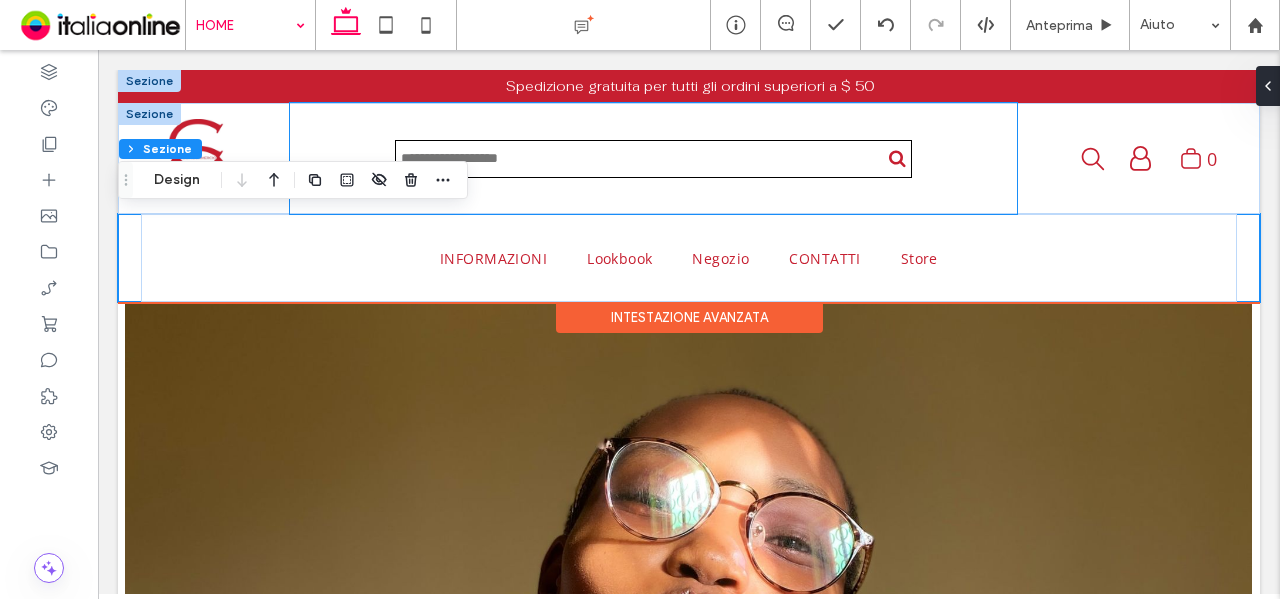 click at bounding box center (653, 158) 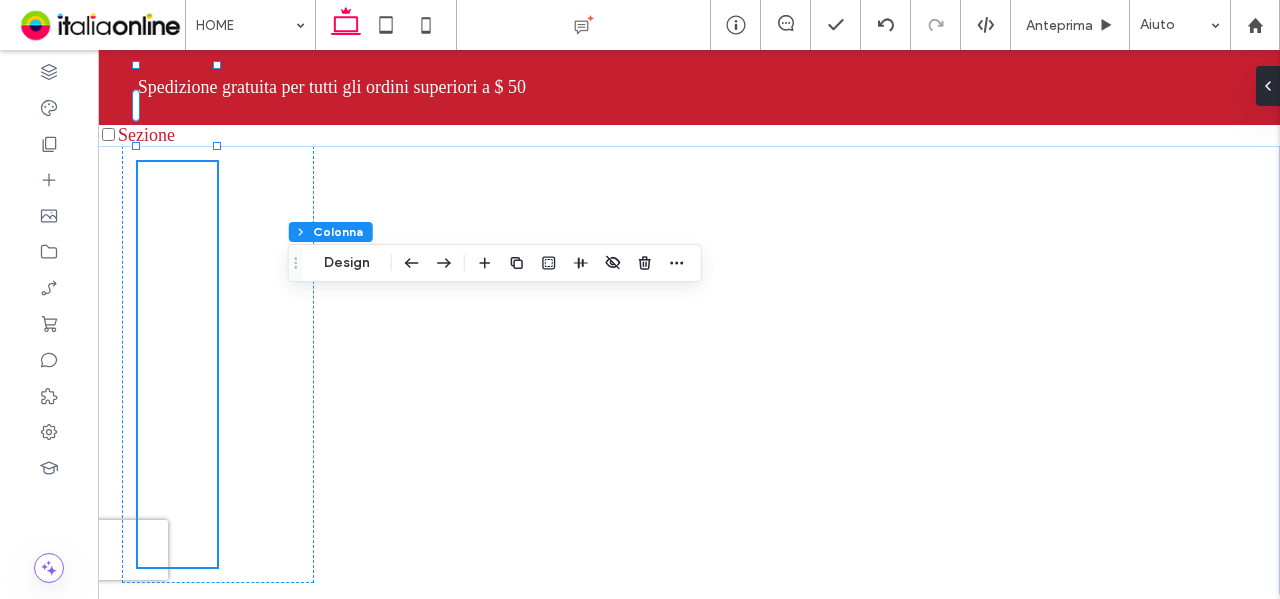 scroll, scrollTop: 0, scrollLeft: 0, axis: both 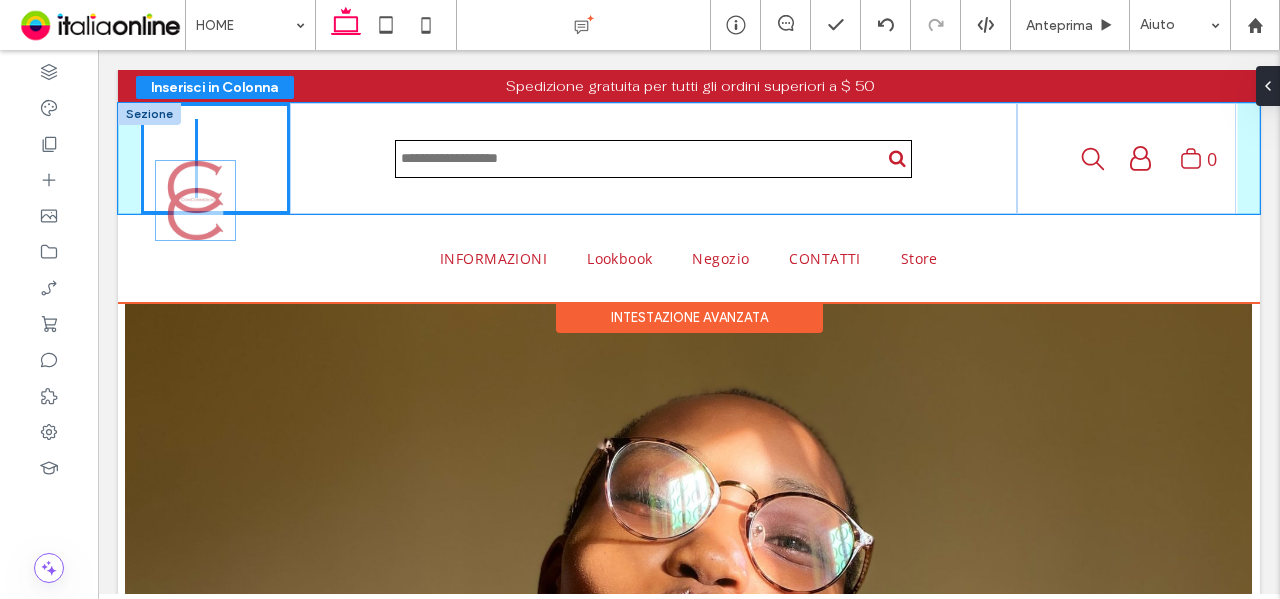drag, startPoint x: 194, startPoint y: 159, endPoint x: 193, endPoint y: 201, distance: 42.0119 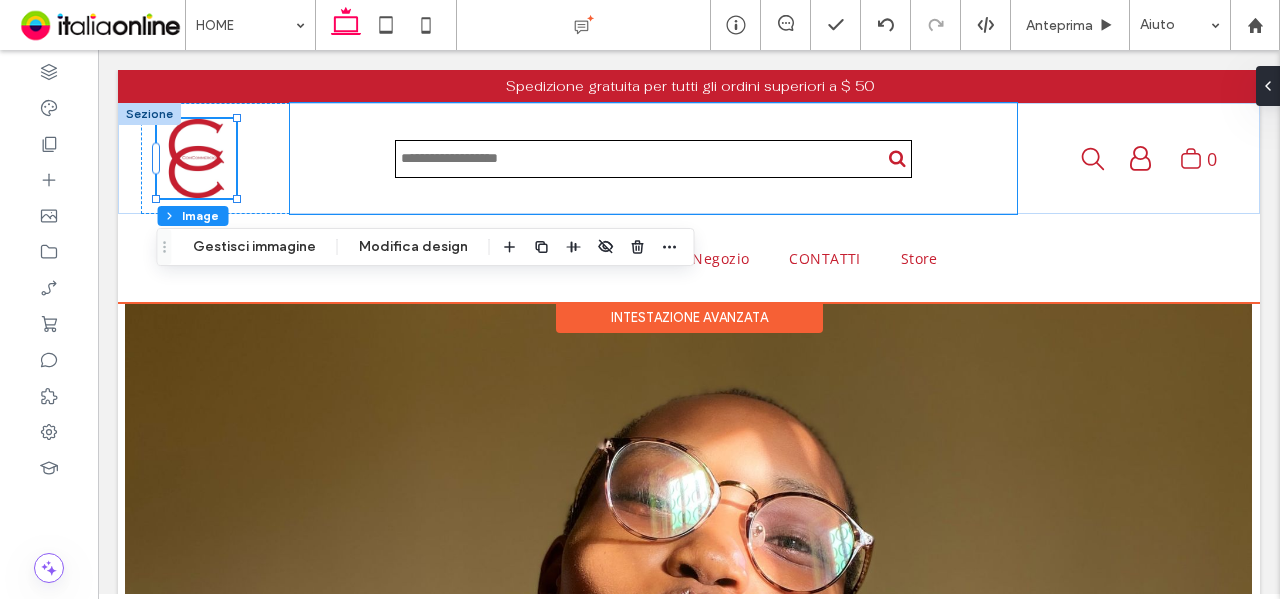 click at bounding box center [653, 158] 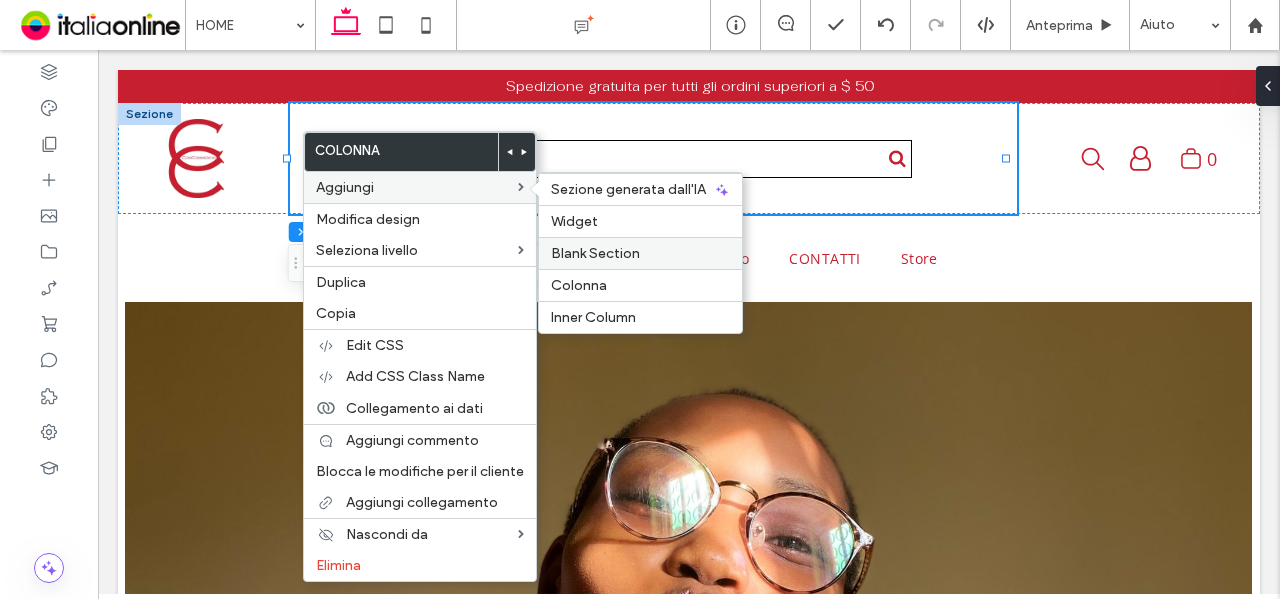 click on "Blank Section" at bounding box center (595, 253) 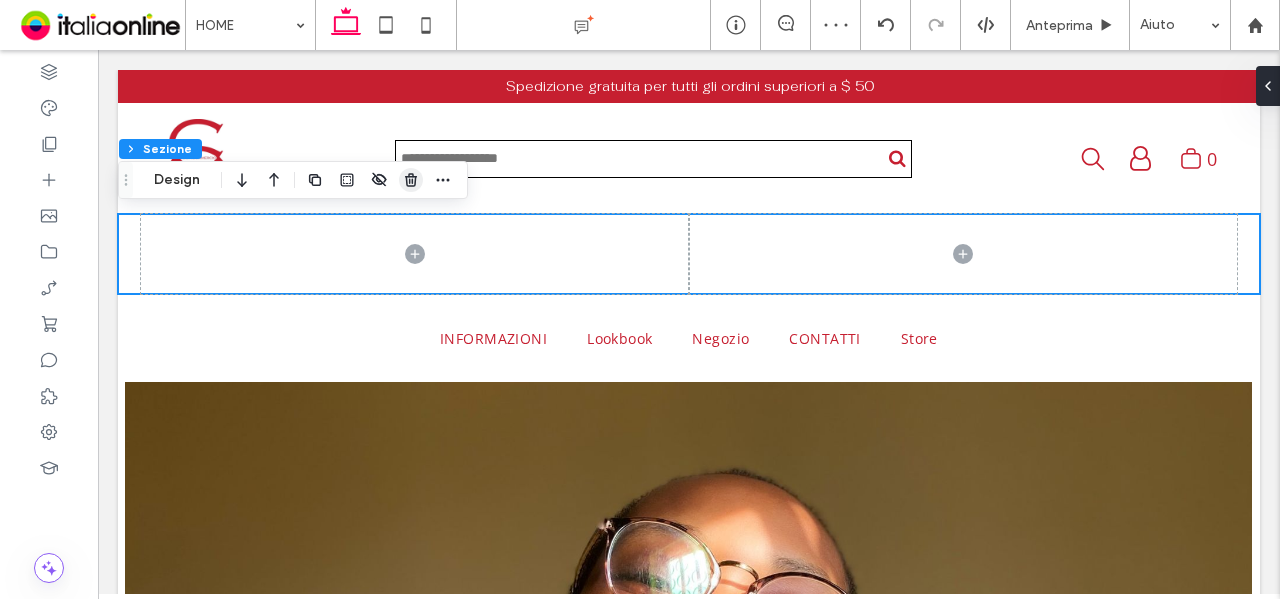 click 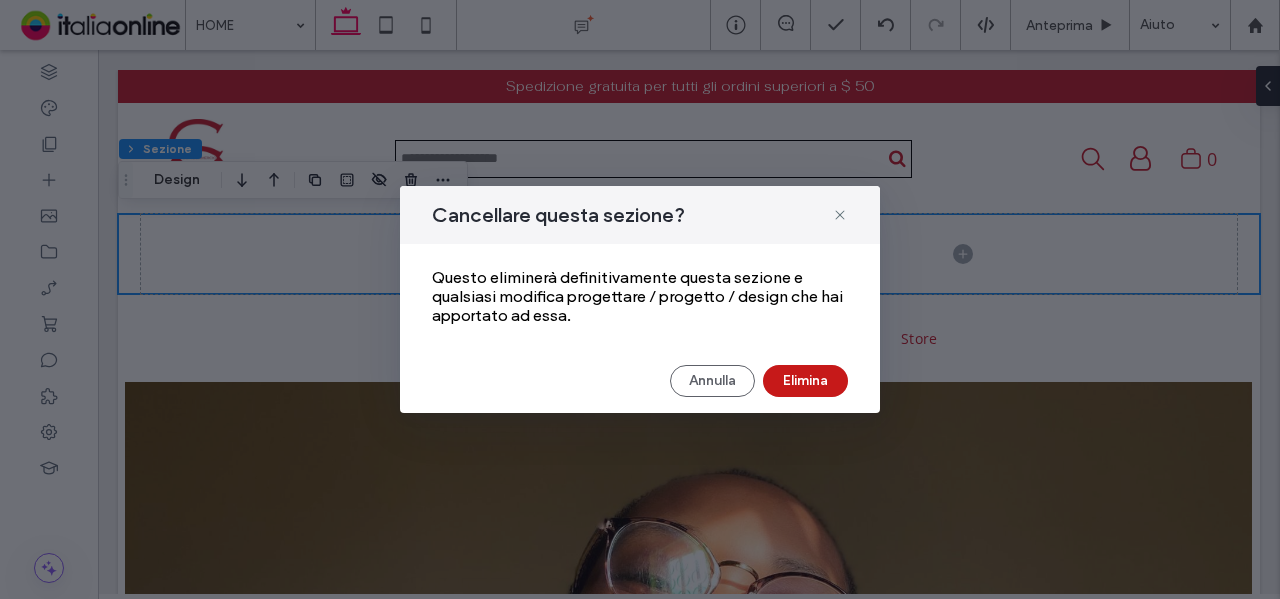 click on "Elimina" at bounding box center (805, 381) 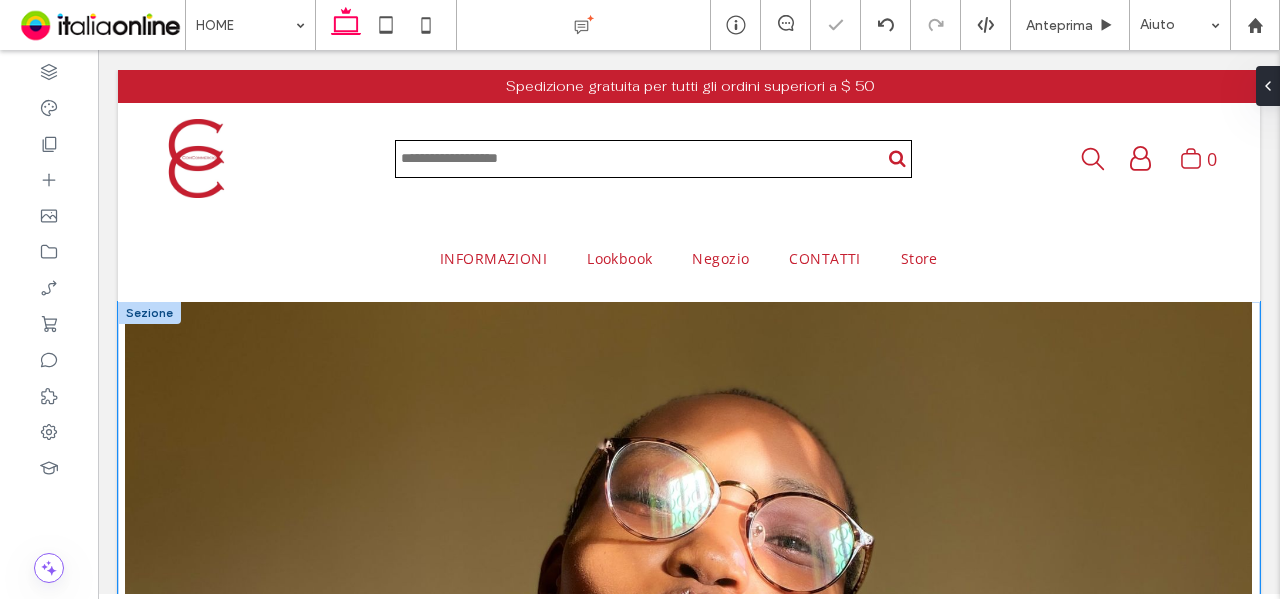 click on "Una cornice per ogni stato d'animo
Acquista subito" at bounding box center (689, 686) 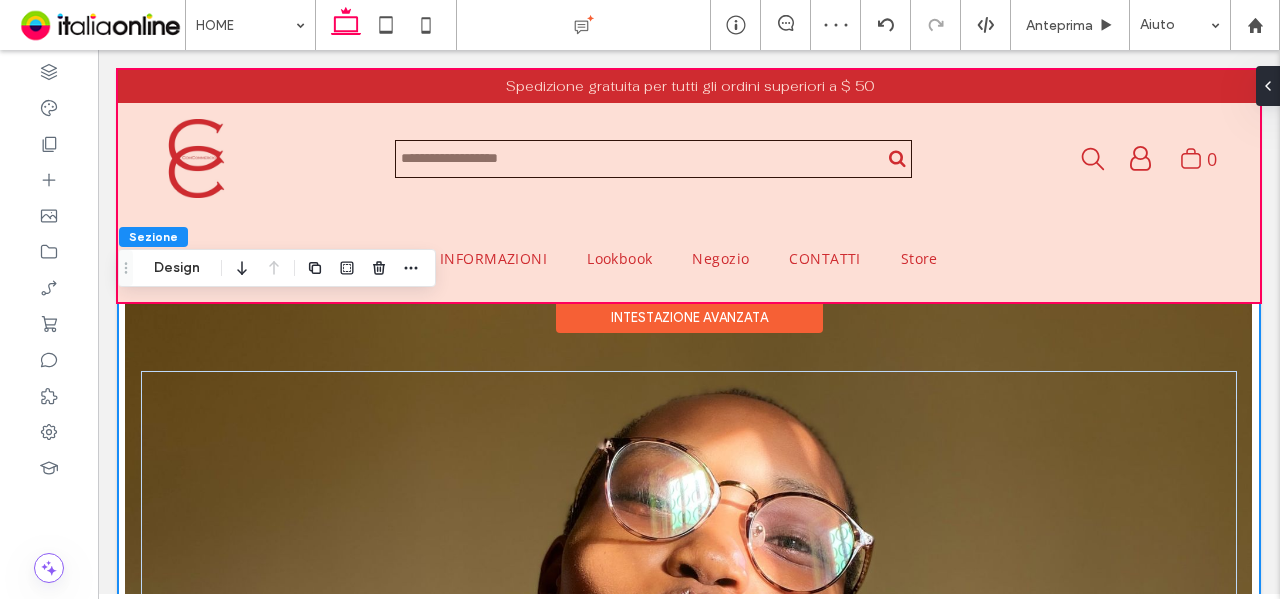 click on "Intestazione avanzata" at bounding box center (689, 317) 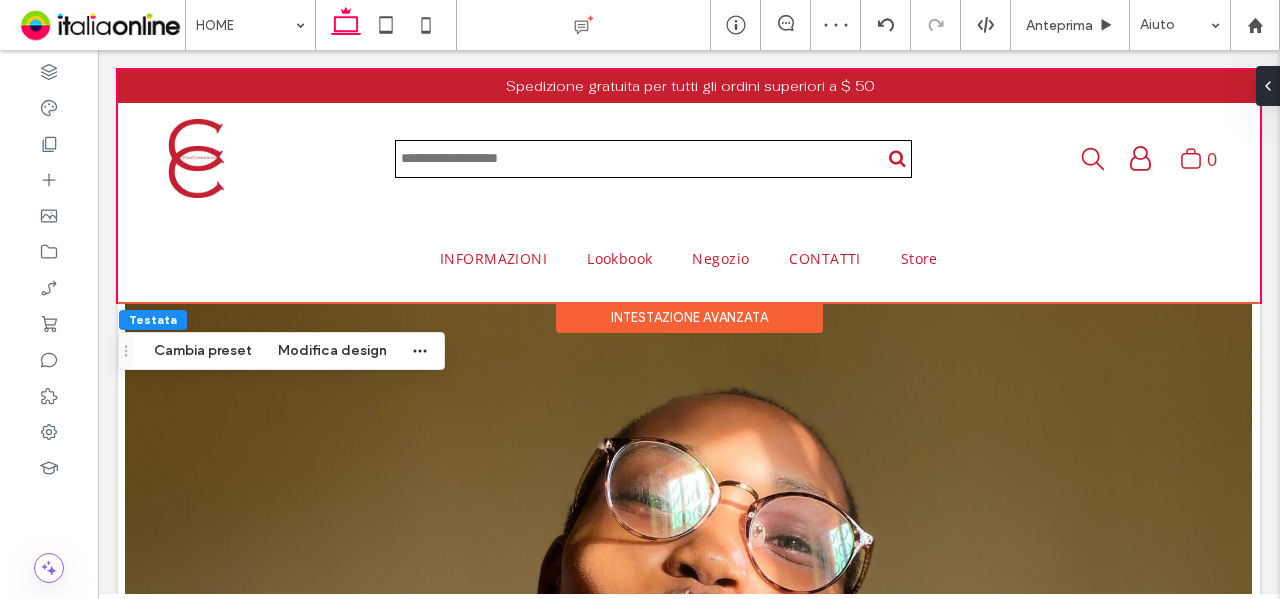 click on "Intestazione avanzata" at bounding box center (689, 317) 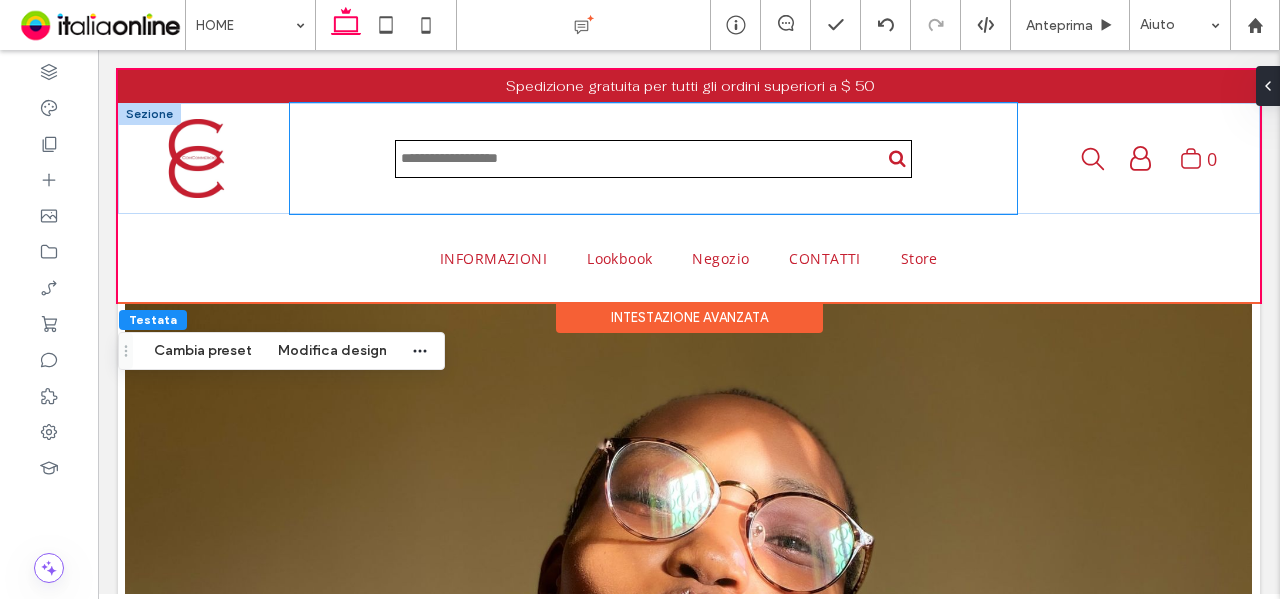 click at bounding box center [653, 158] 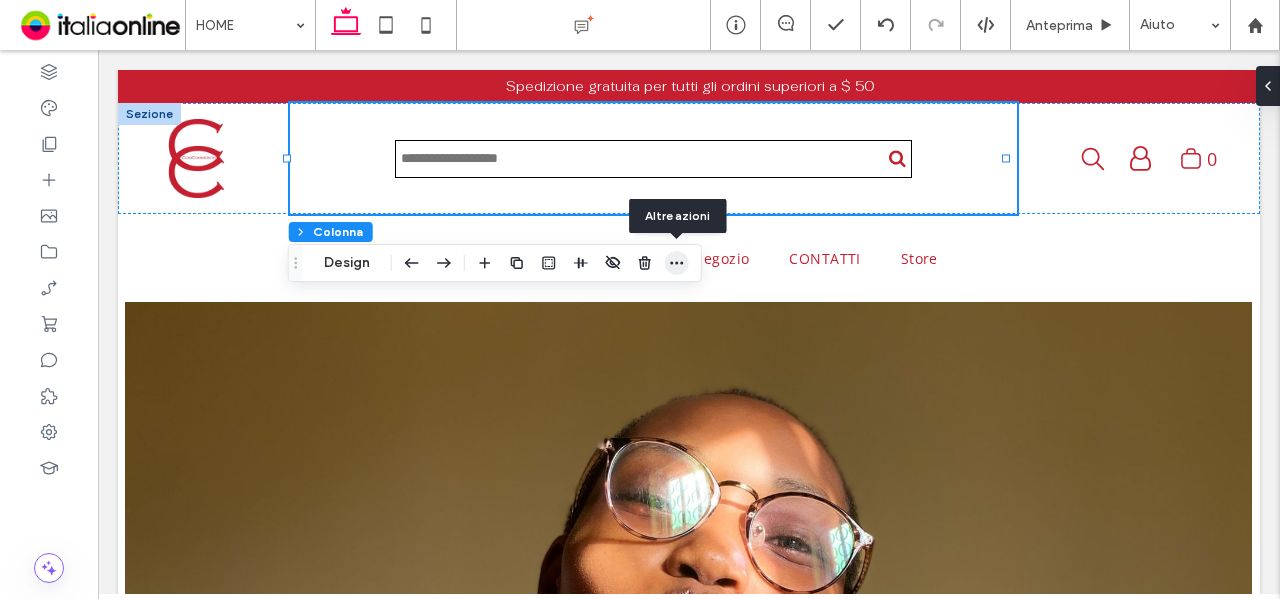 click 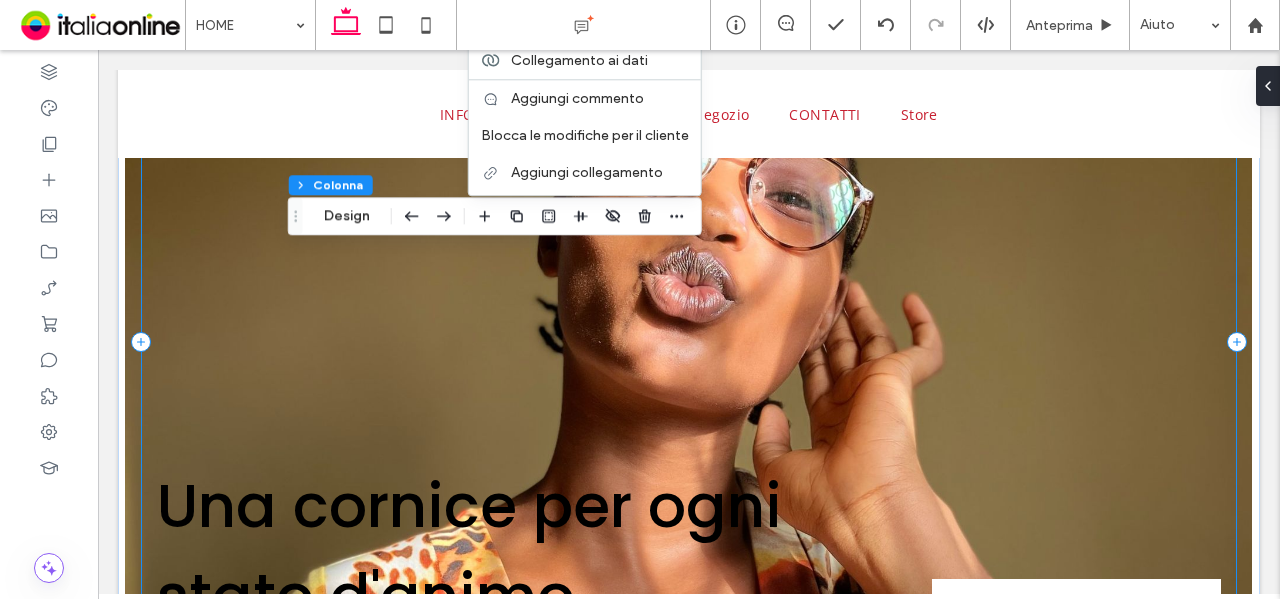scroll, scrollTop: 0, scrollLeft: 0, axis: both 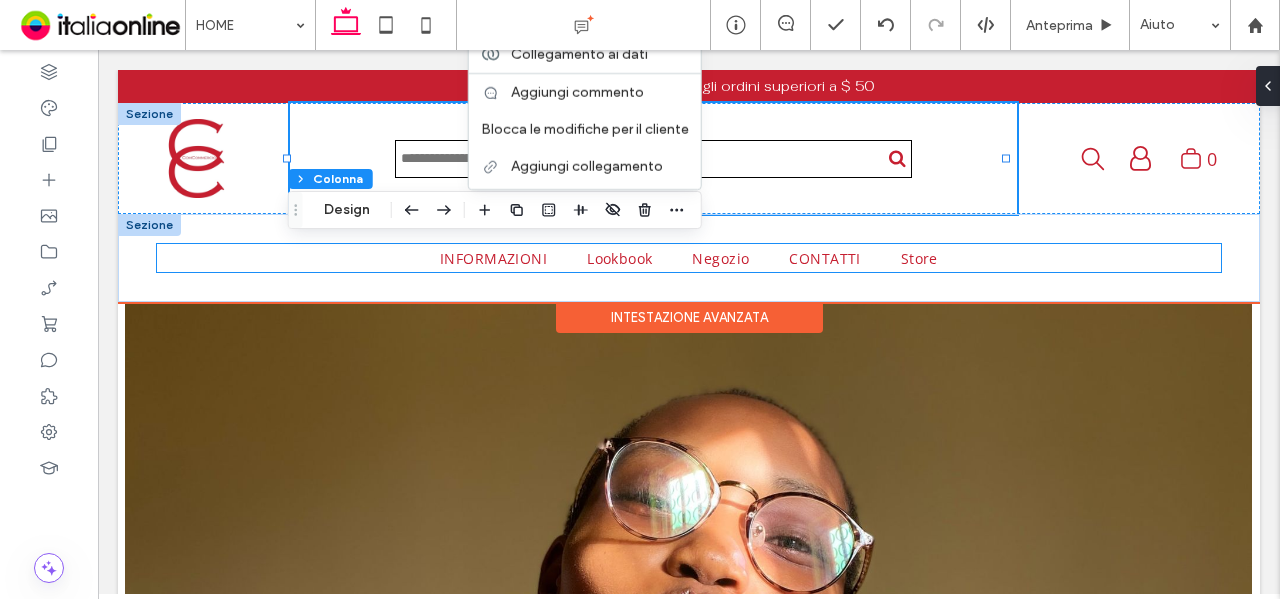 click on "INFORMAZIONI
Lookbook
Negozio
CONTATTI
Store" at bounding box center (689, 258) 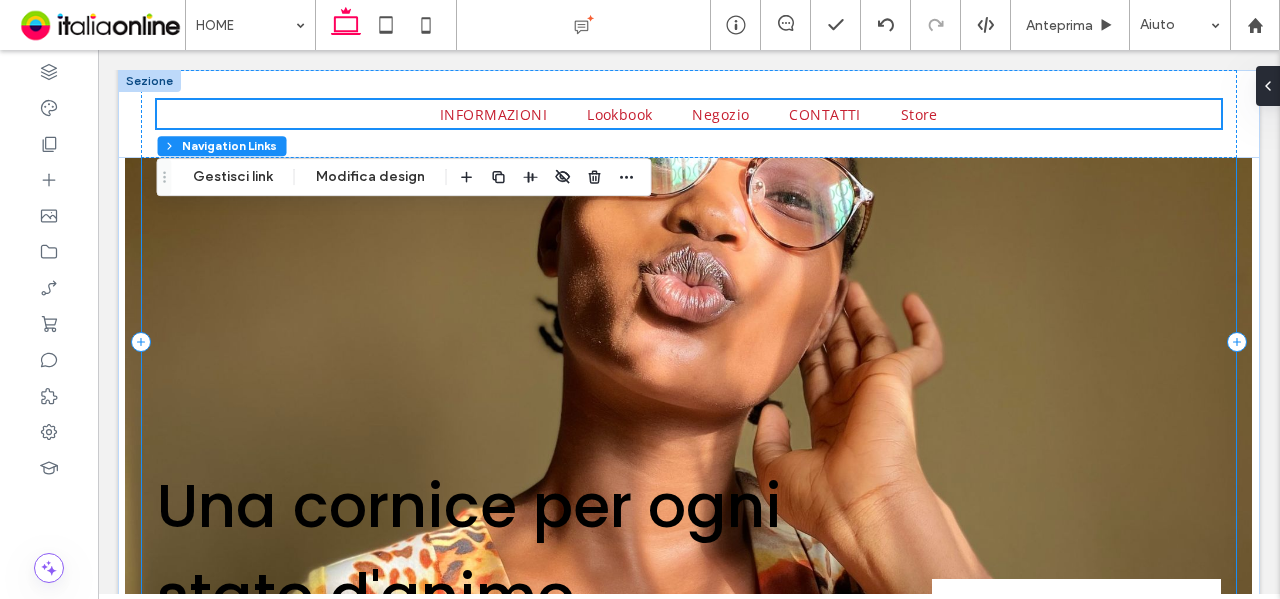 scroll, scrollTop: 0, scrollLeft: 0, axis: both 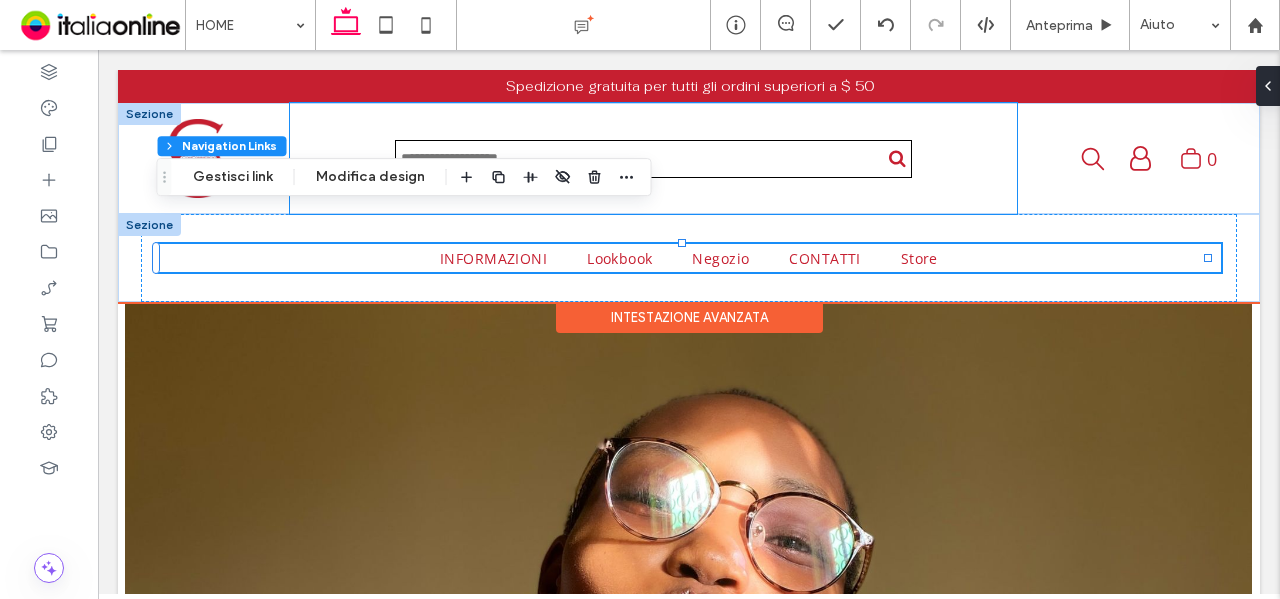 click at bounding box center [653, 158] 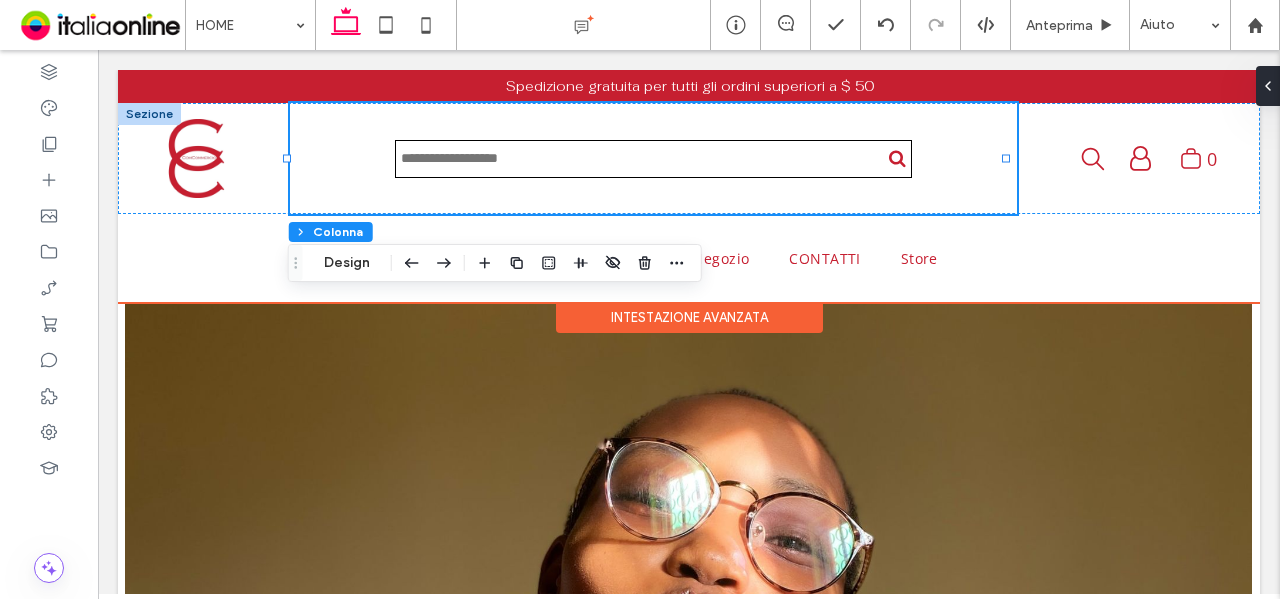 click at bounding box center [149, 114] 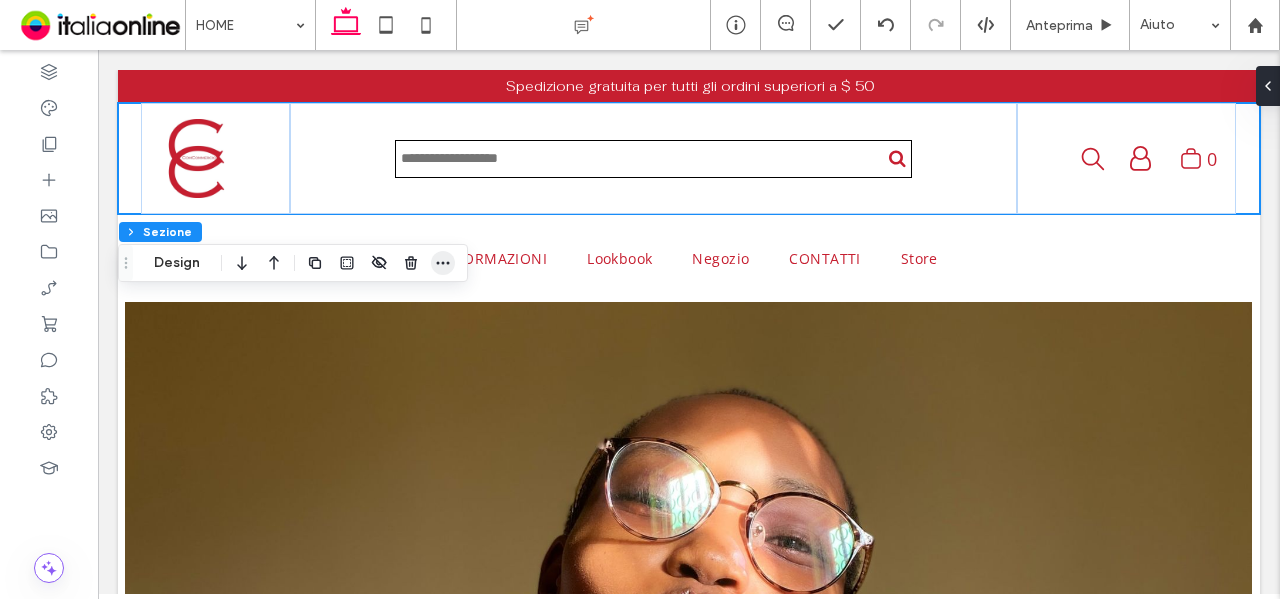 click 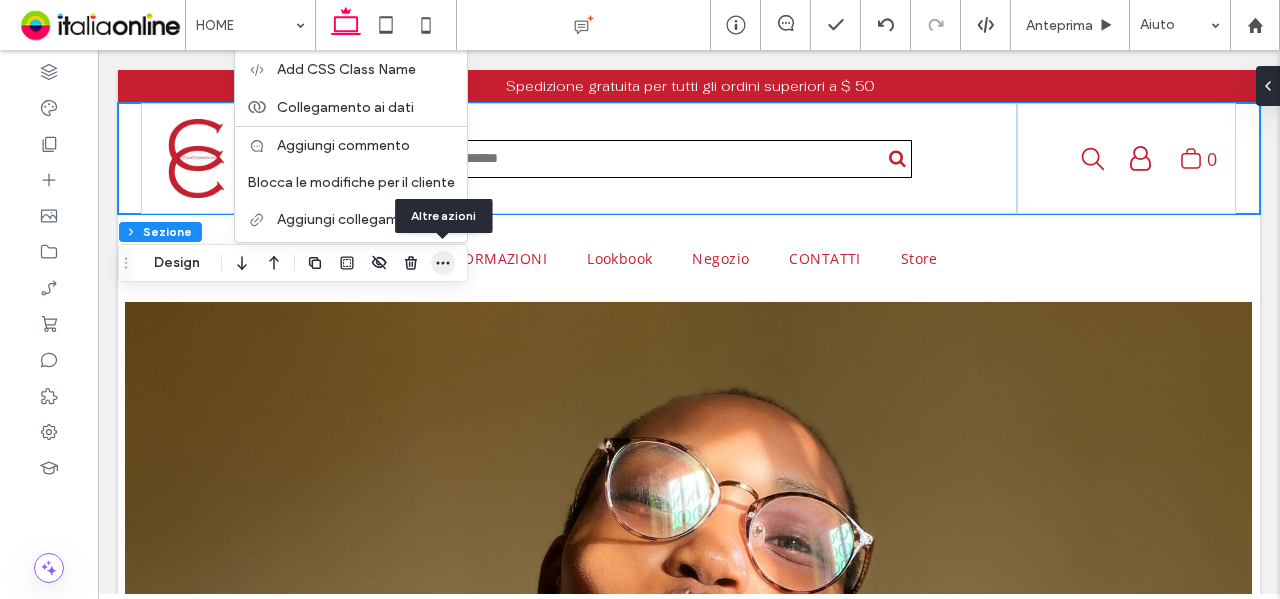 click 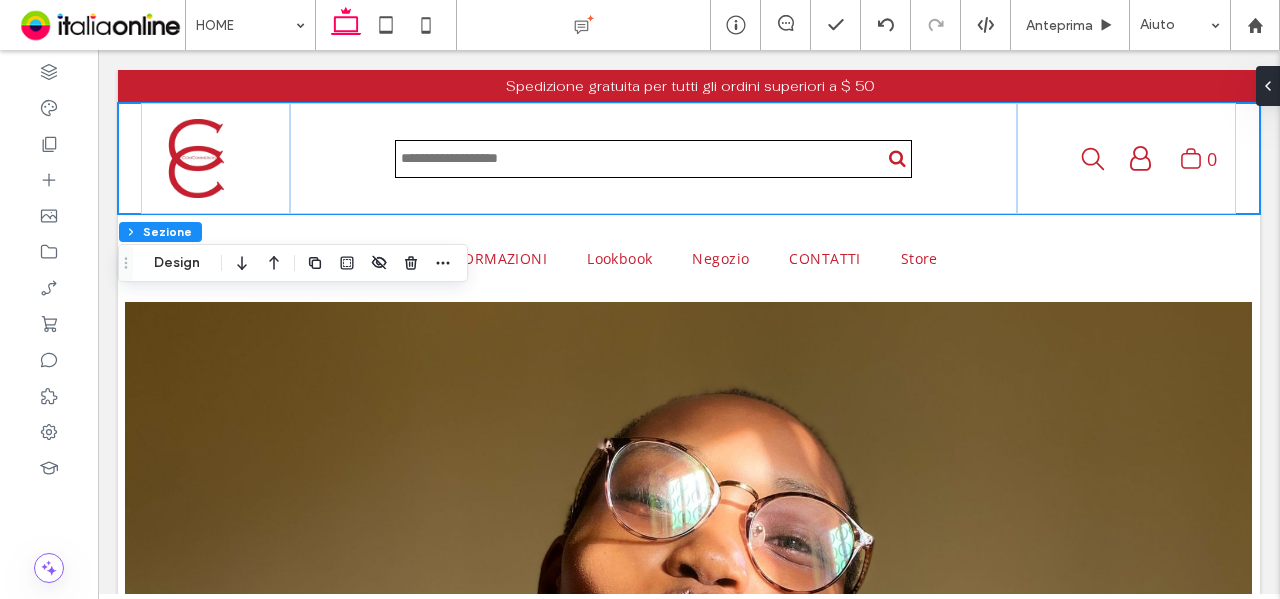 click on "Spedizione gratuita per tutti gli ordini superiori a $ 50
Sezione
Il mio account
Logout
0
Sezione
INFORMAZIONI
Lookbook
Negozio
CONTATTI
Store
Sezione
Intestazione avanzata
Sezione
INFORMAZIONI
Lookbook
Negozio
CONTATTI
Store
Sezione" at bounding box center [689, 3018] 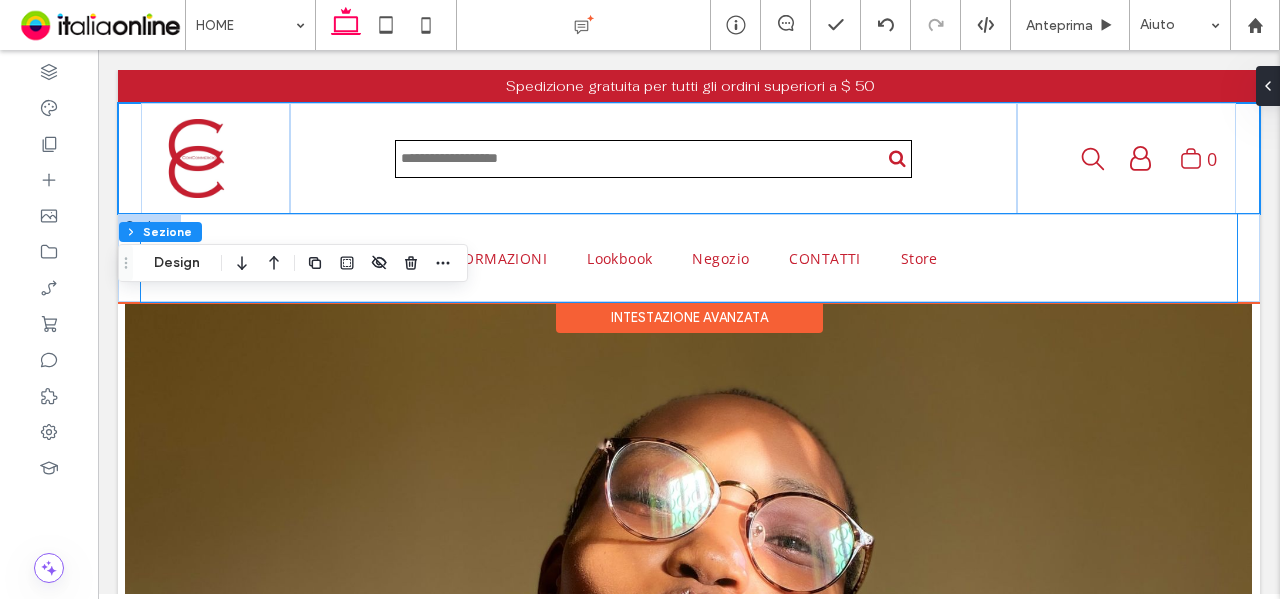 click on "INFORMAZIONI
Lookbook
Negozio
CONTATTI
Store" at bounding box center (689, 258) 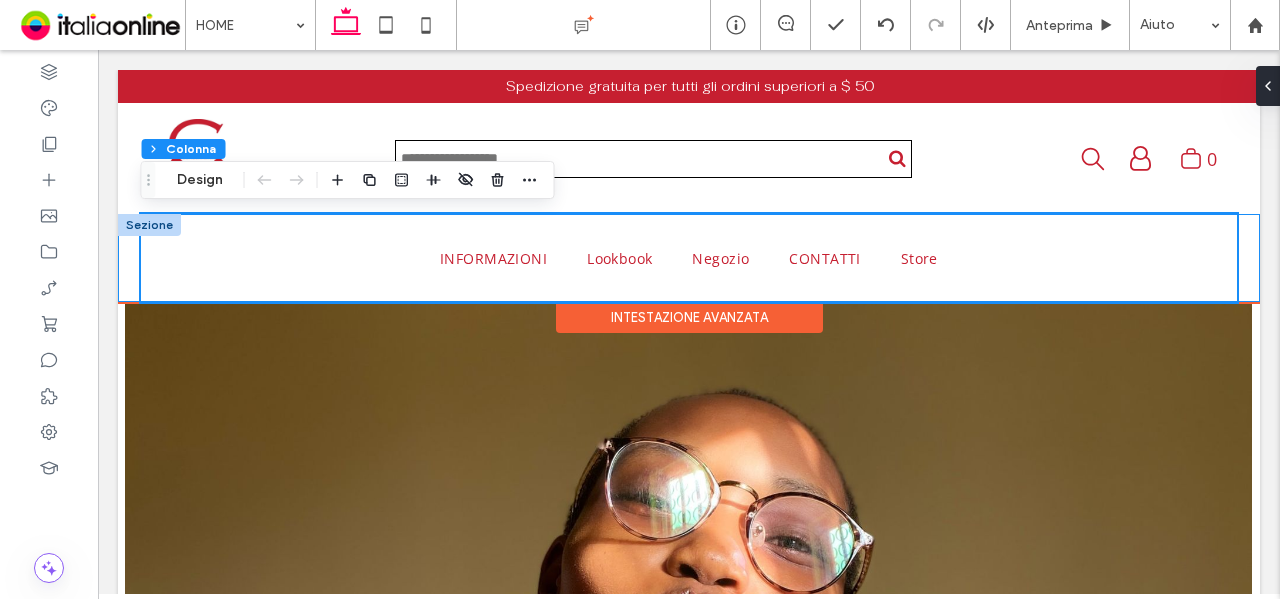 click on "INFORMAZIONI
Lookbook
Negozio
CONTATTI
Store" at bounding box center [689, 258] 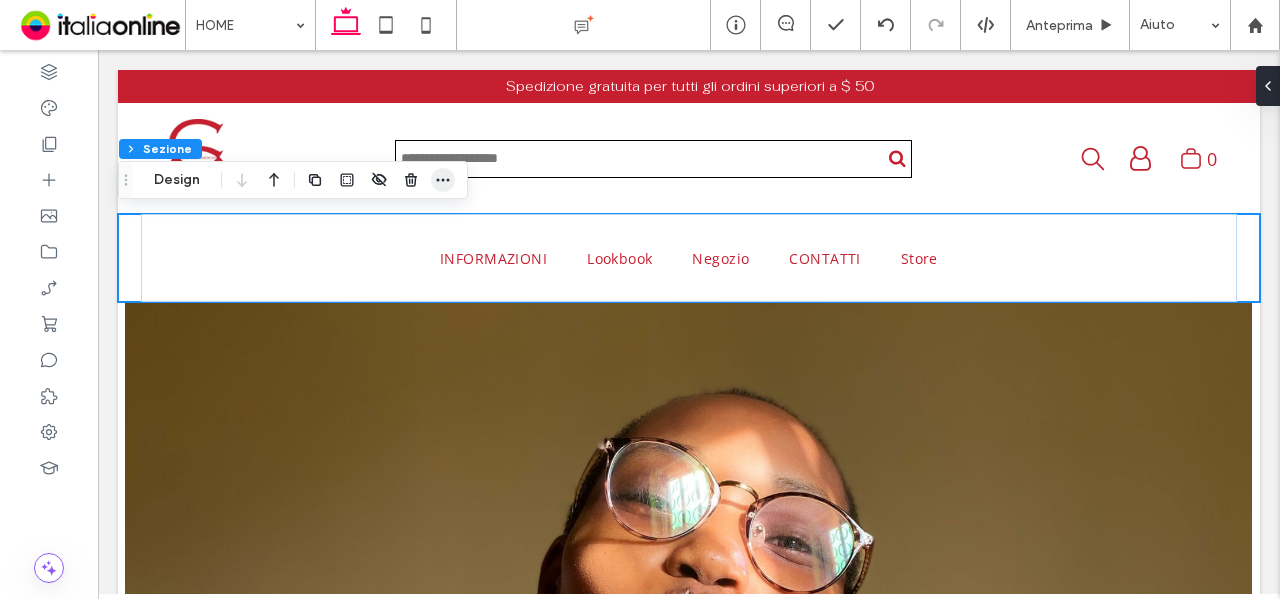 click at bounding box center (443, 180) 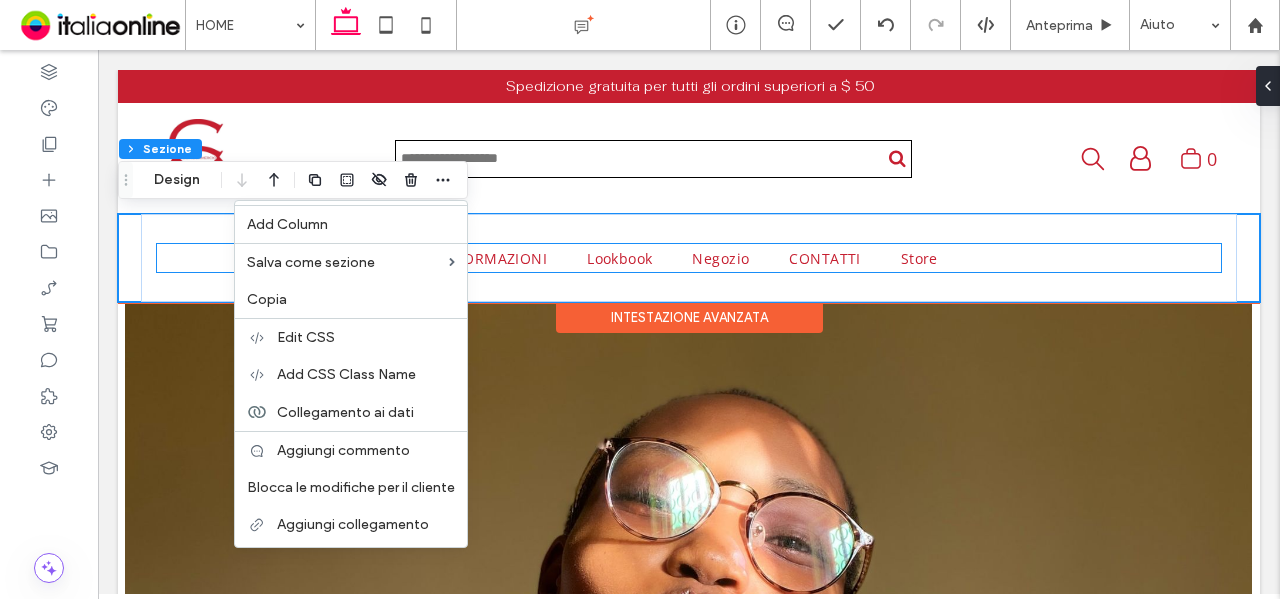 click on "INFORMAZIONI
Lookbook
Negozio
CONTATTI
Store" at bounding box center [689, 258] 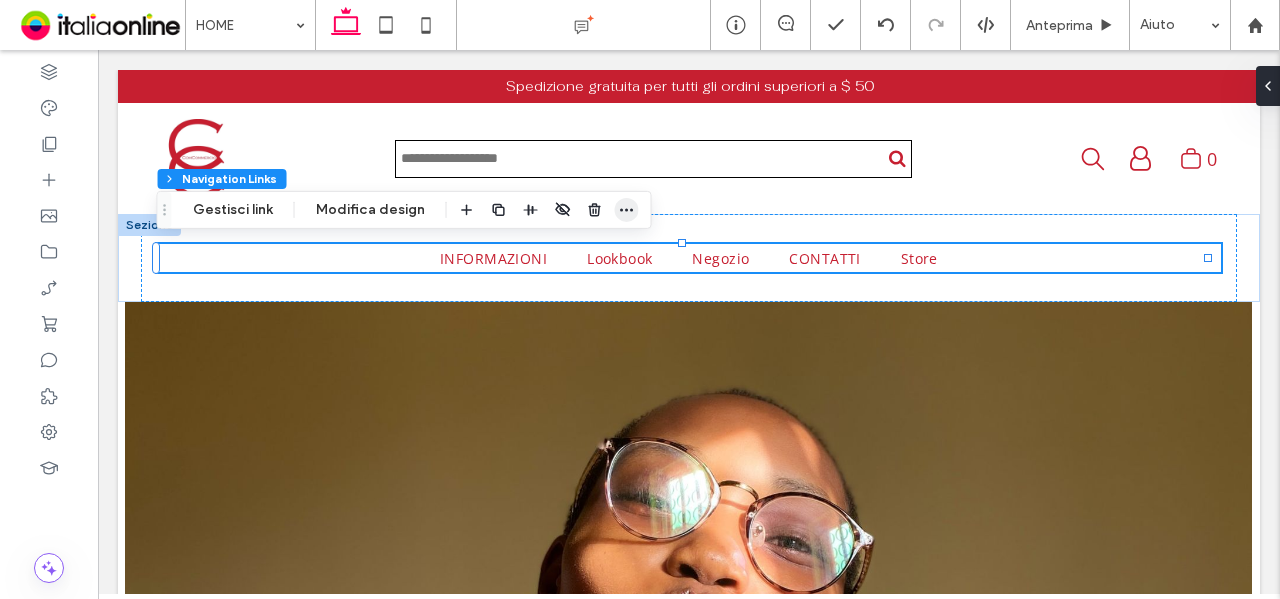 click 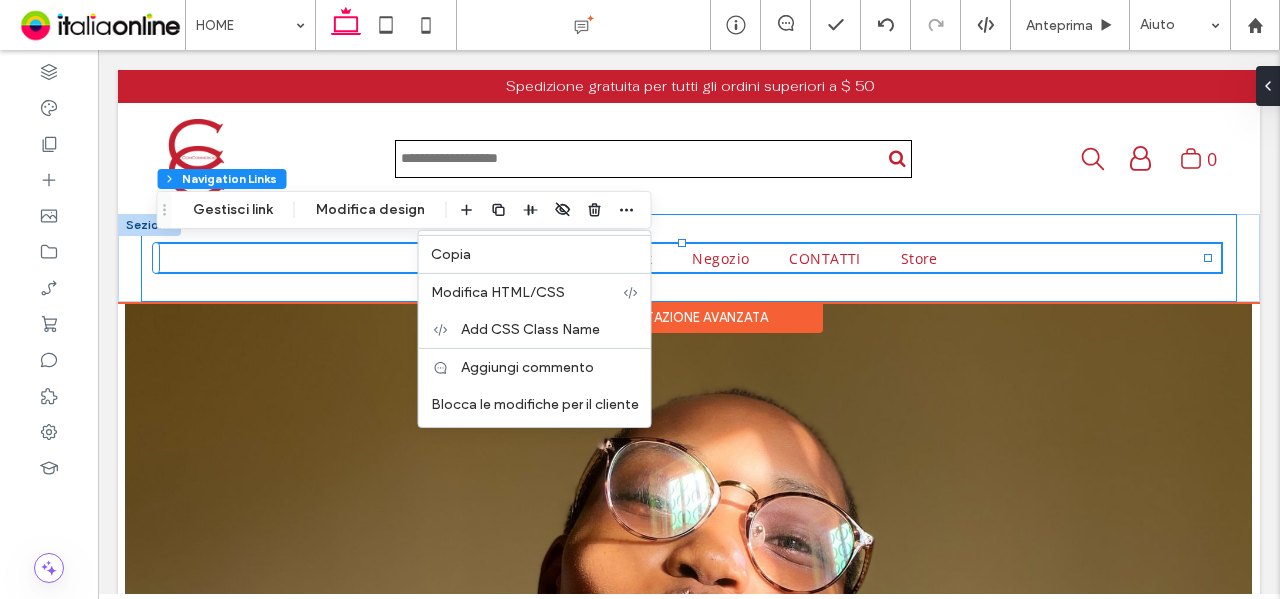 click on "INFORMAZIONI
Lookbook
Negozio
CONTATTI
Store" at bounding box center [689, 258] 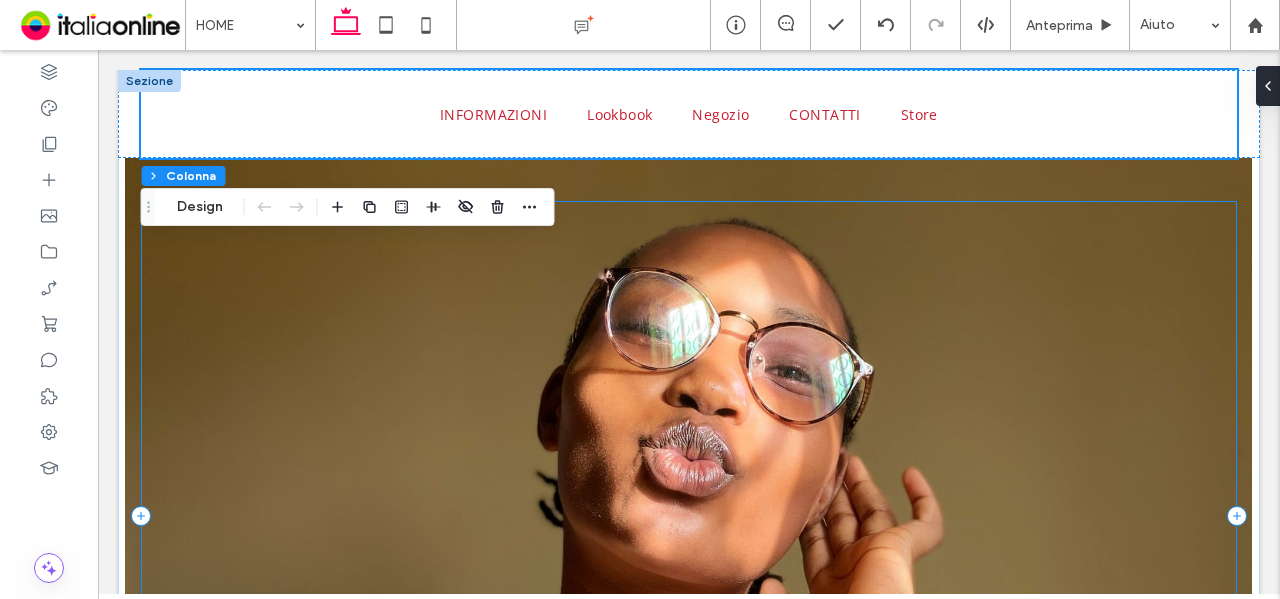 scroll, scrollTop: 0, scrollLeft: 0, axis: both 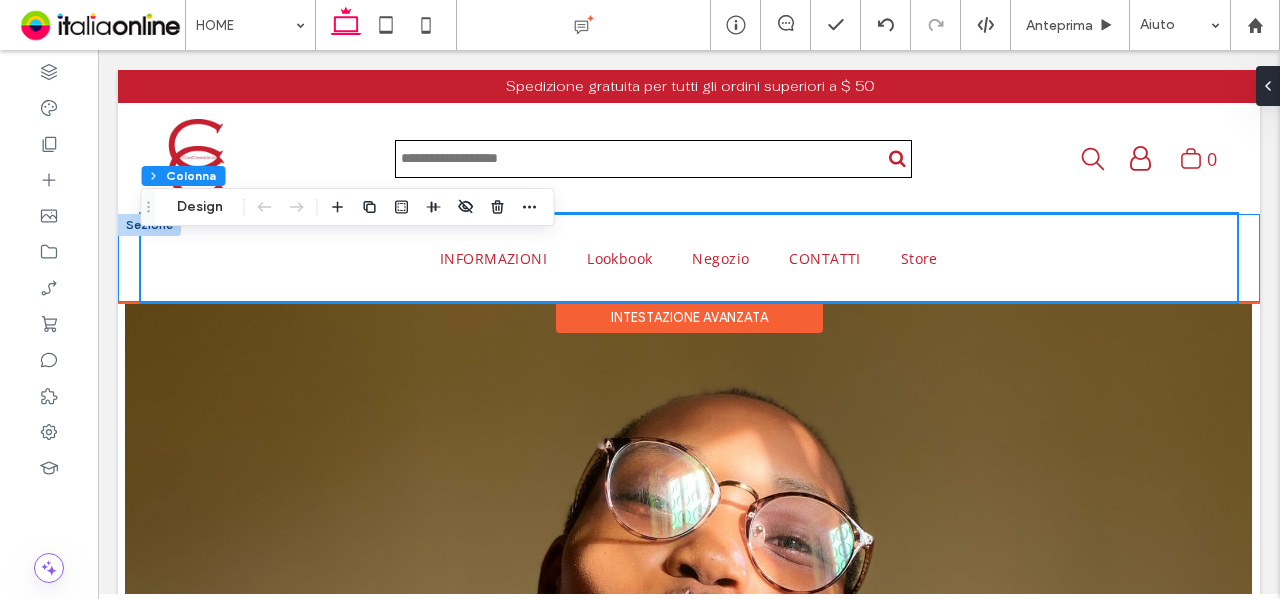 click on "INFORMAZIONI
Lookbook
Negozio
CONTATTI
Store" at bounding box center (689, 258) 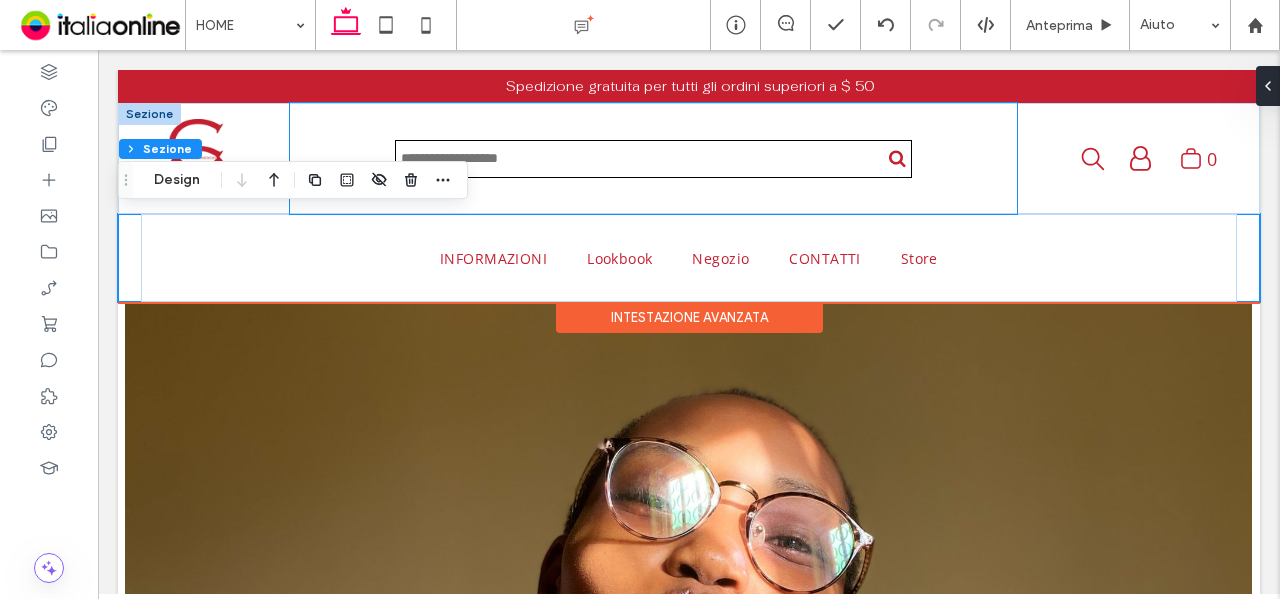 click at bounding box center (653, 158) 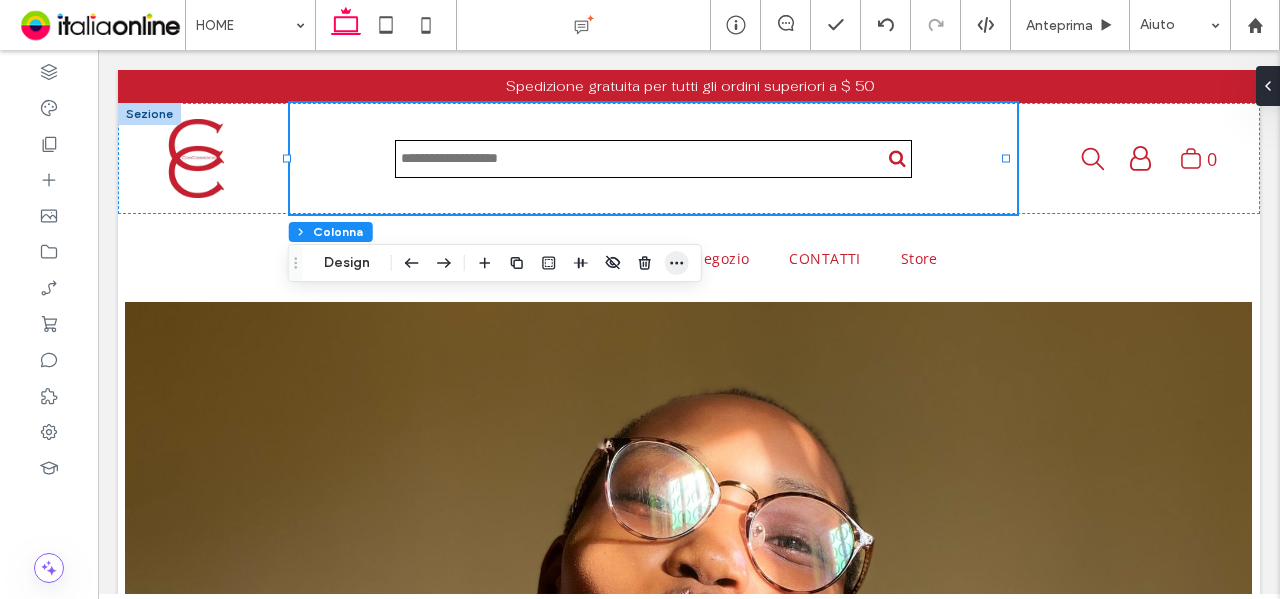 click 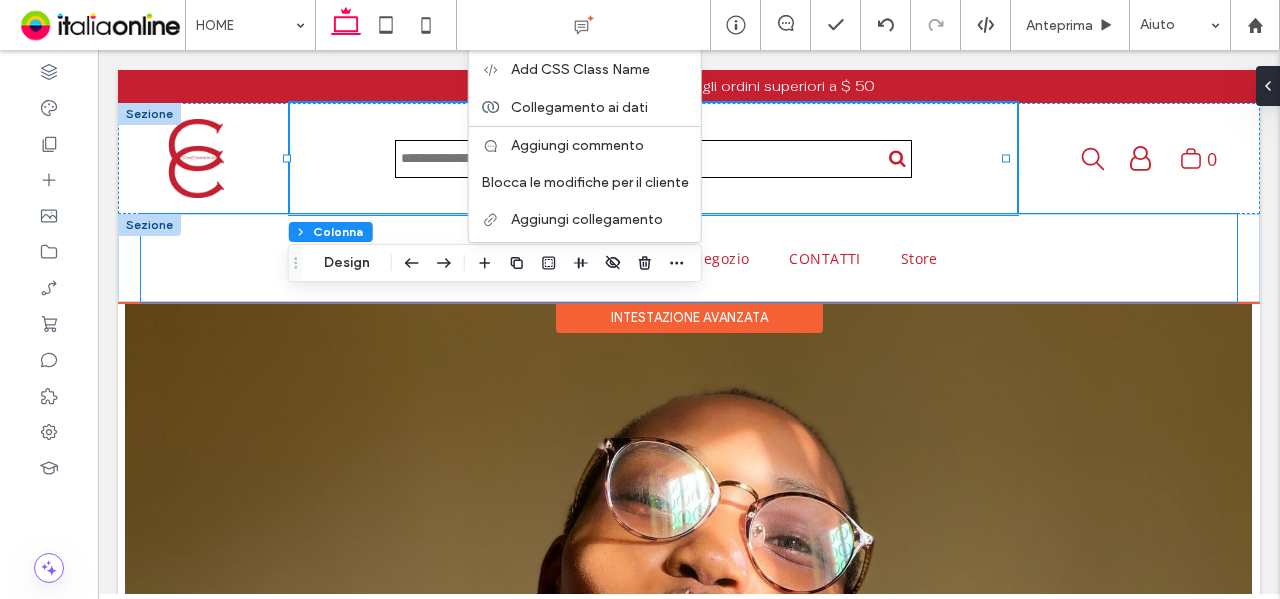 click on "INFORMAZIONI
Lookbook
Negozio
CONTATTI
Store" at bounding box center (689, 258) 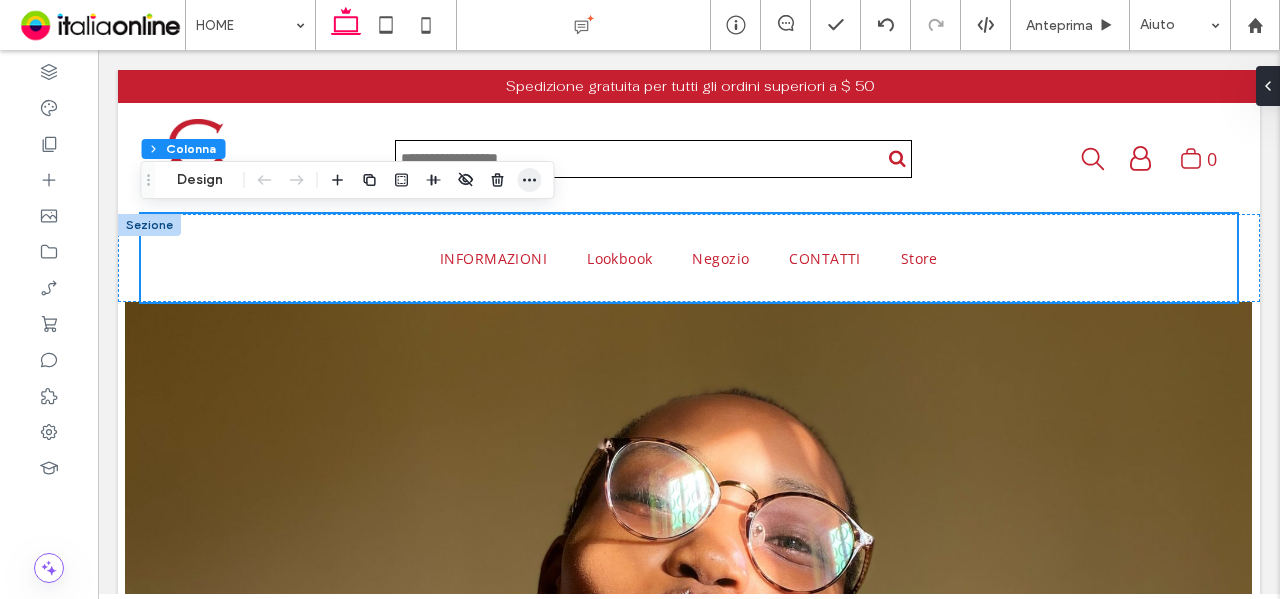 click 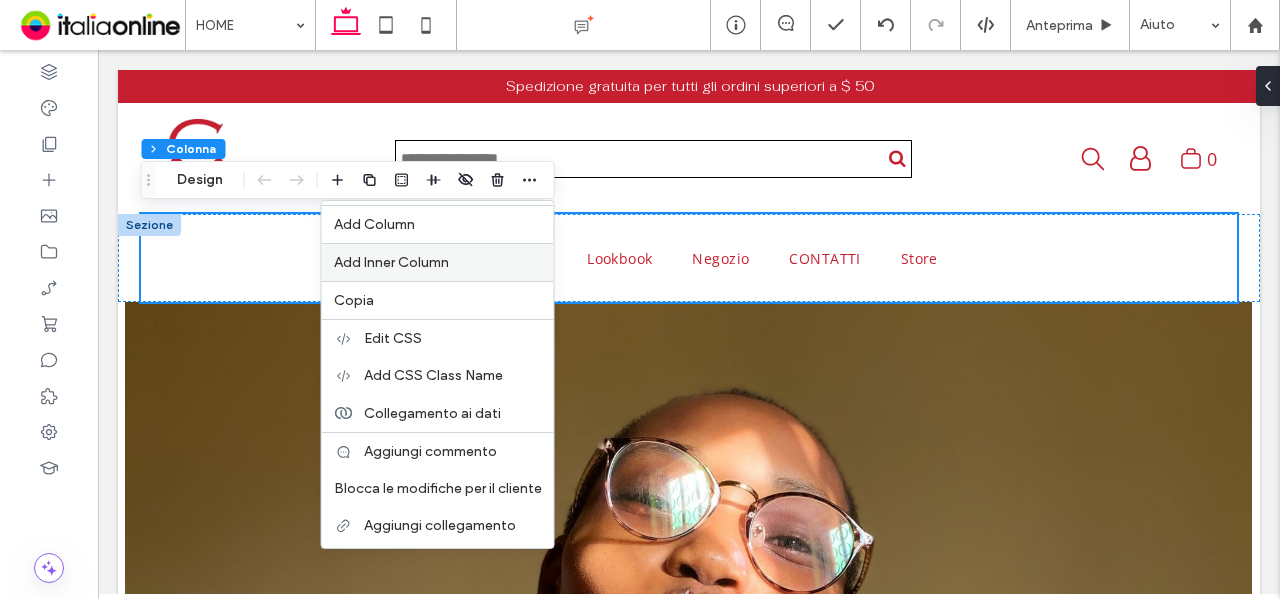click on "Add Inner Column" at bounding box center [438, 262] 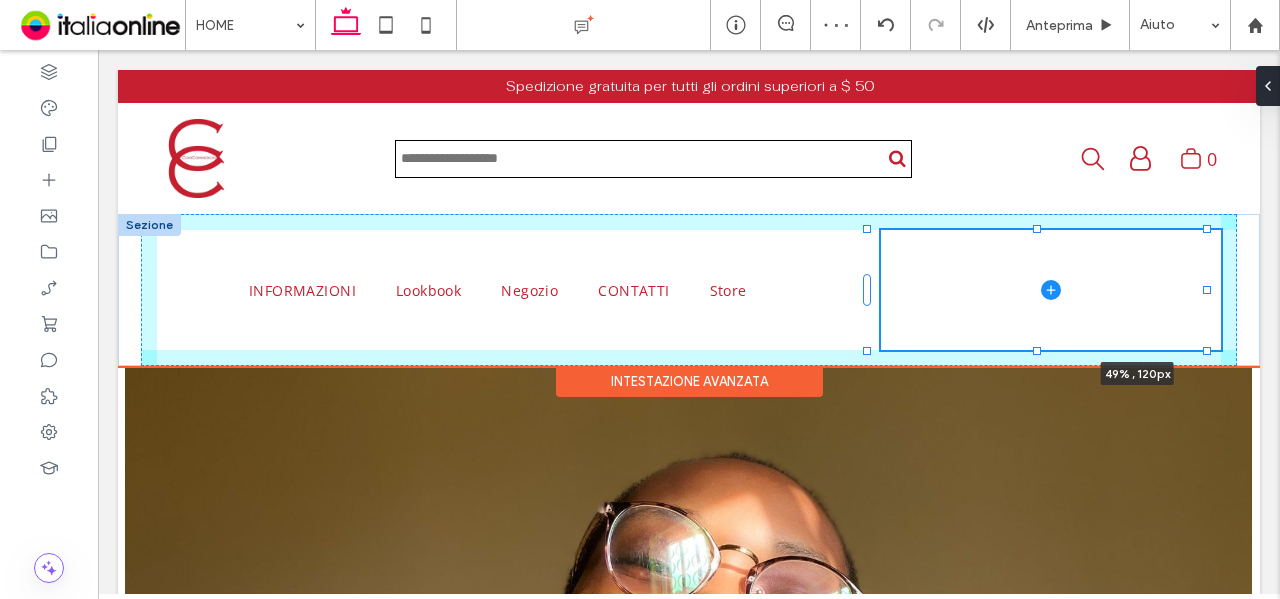 drag, startPoint x: 950, startPoint y: 231, endPoint x: 948, endPoint y: 251, distance: 20.09975 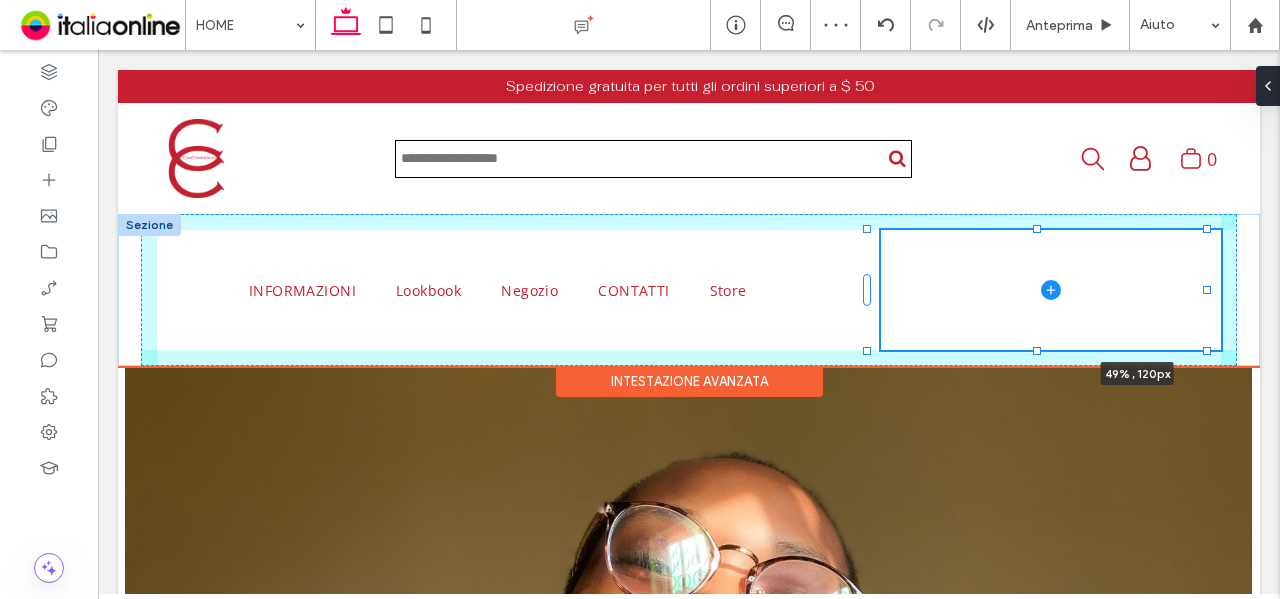 click on "INFORMAZIONI
Lookbook
Negozio
CONTATTI
Store
49% , 120px" at bounding box center (689, 290) 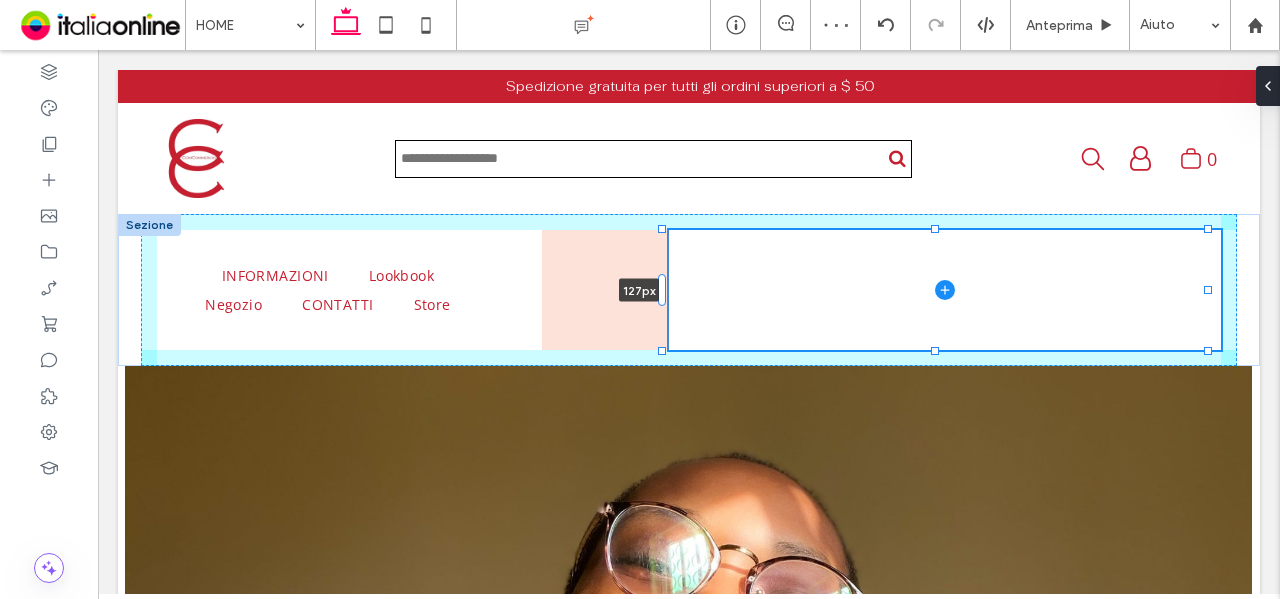 drag, startPoint x: 583, startPoint y: 293, endPoint x: 710, endPoint y: 284, distance: 127.3185 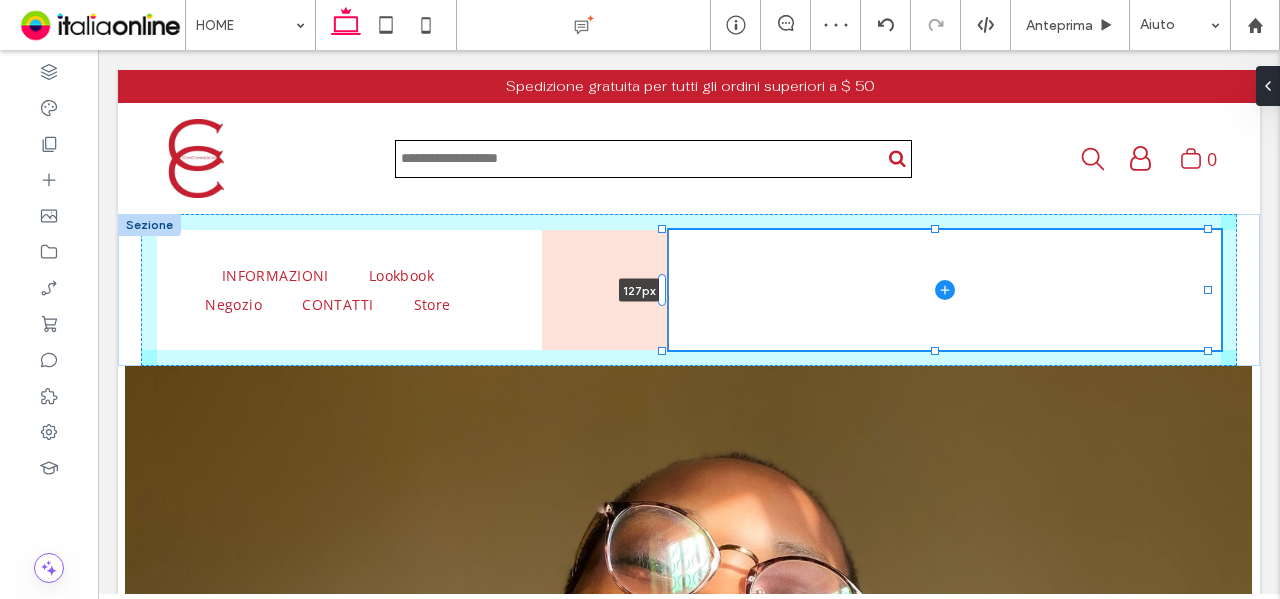 click on "INFORMAZIONI
Lookbook
Negozio
CONTATTI
Store
127px" at bounding box center (689, 290) 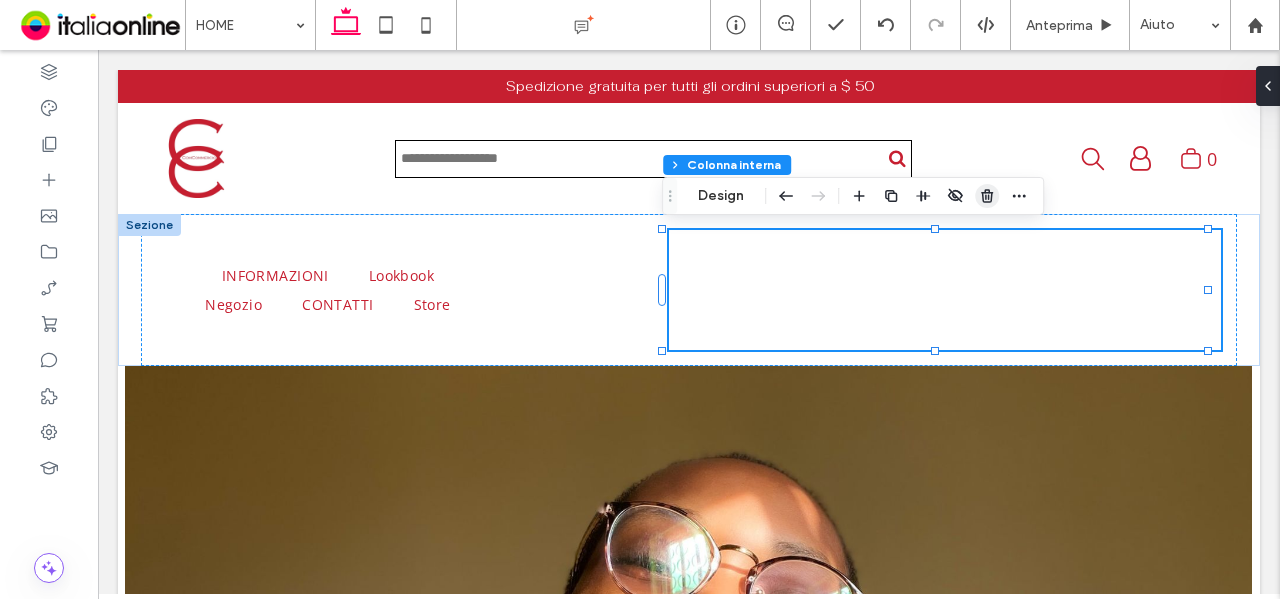 click 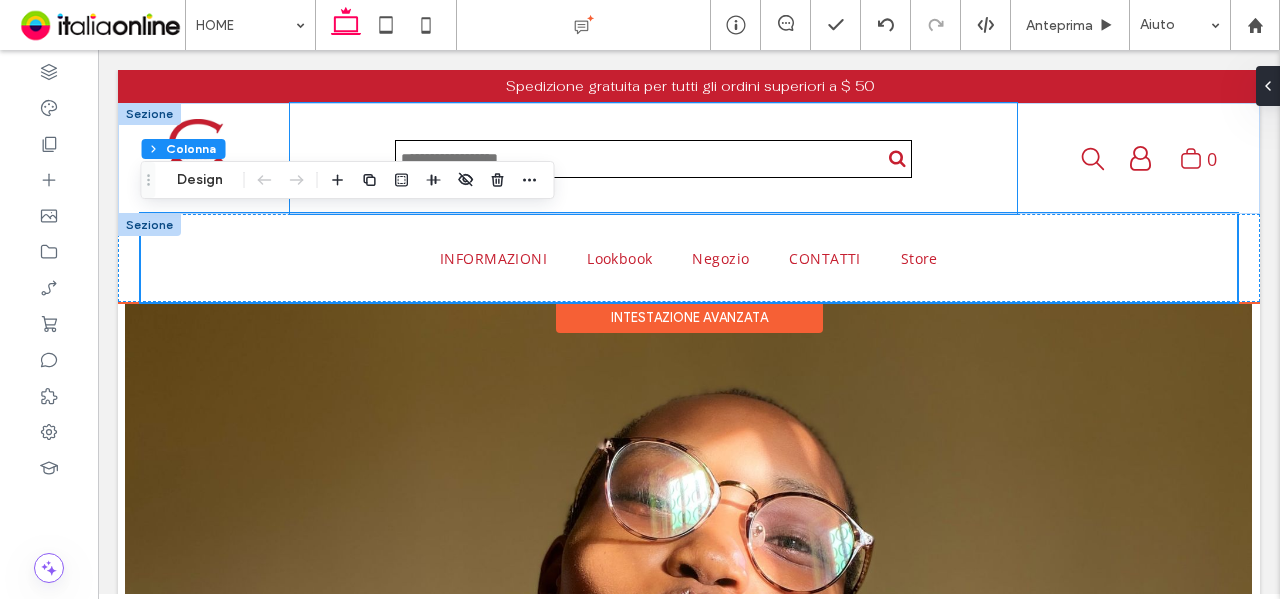 click at bounding box center [653, 158] 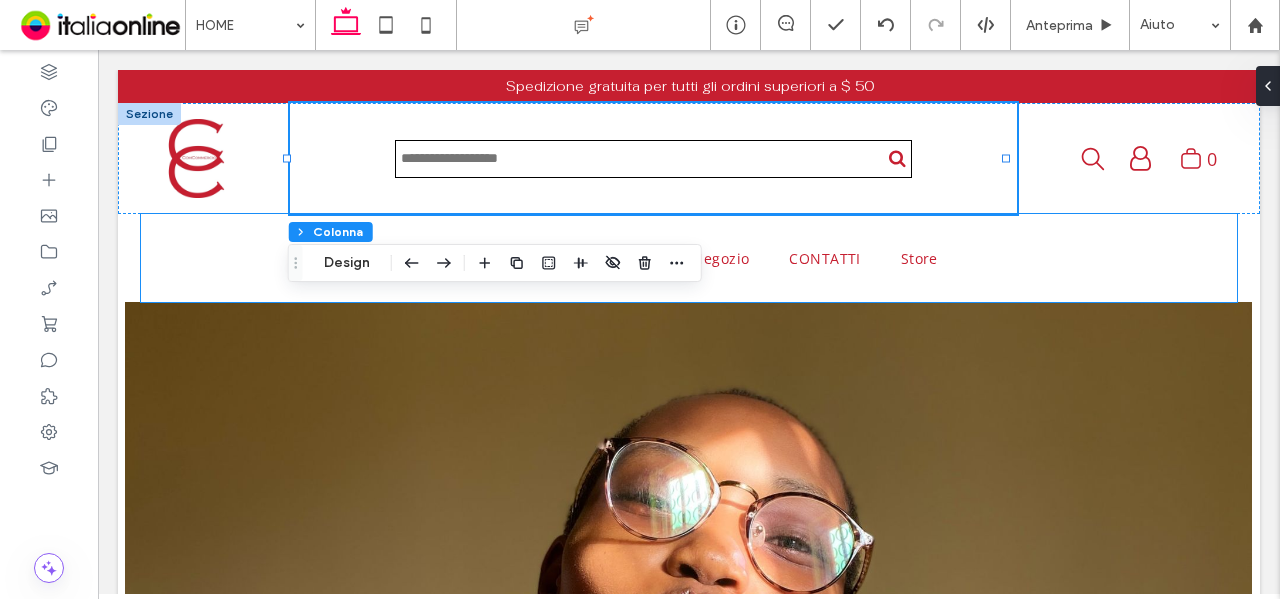 click on "INFORMAZIONI
Lookbook
Negozio
CONTATTI
Store" at bounding box center [689, 258] 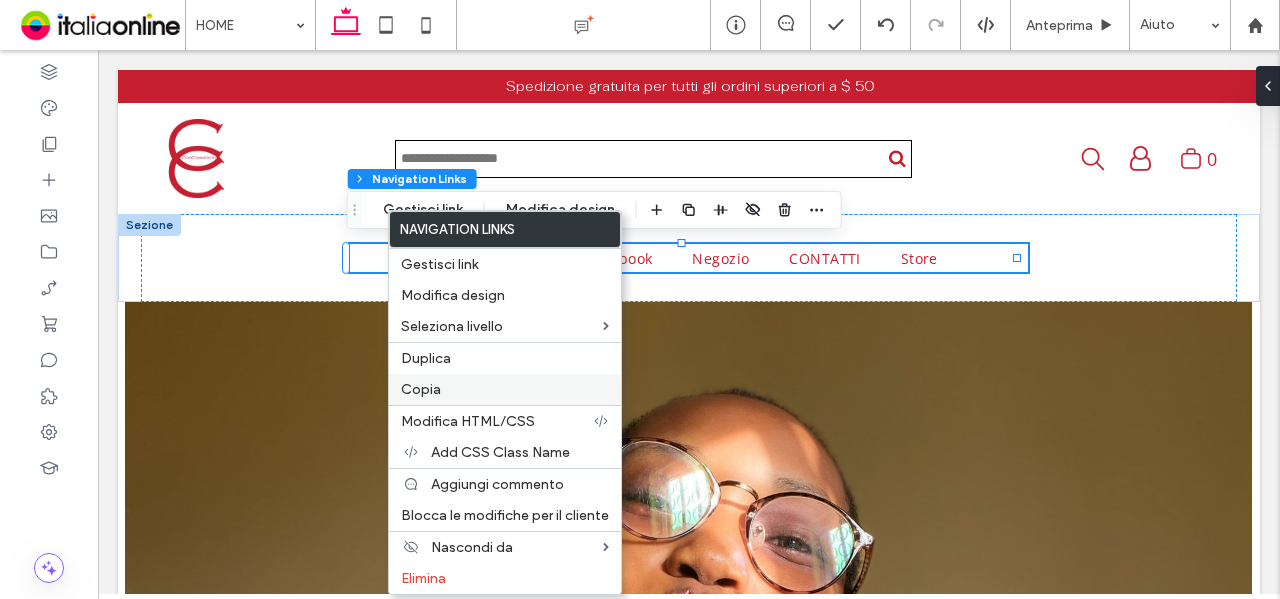 click on "Copia" at bounding box center (505, 389) 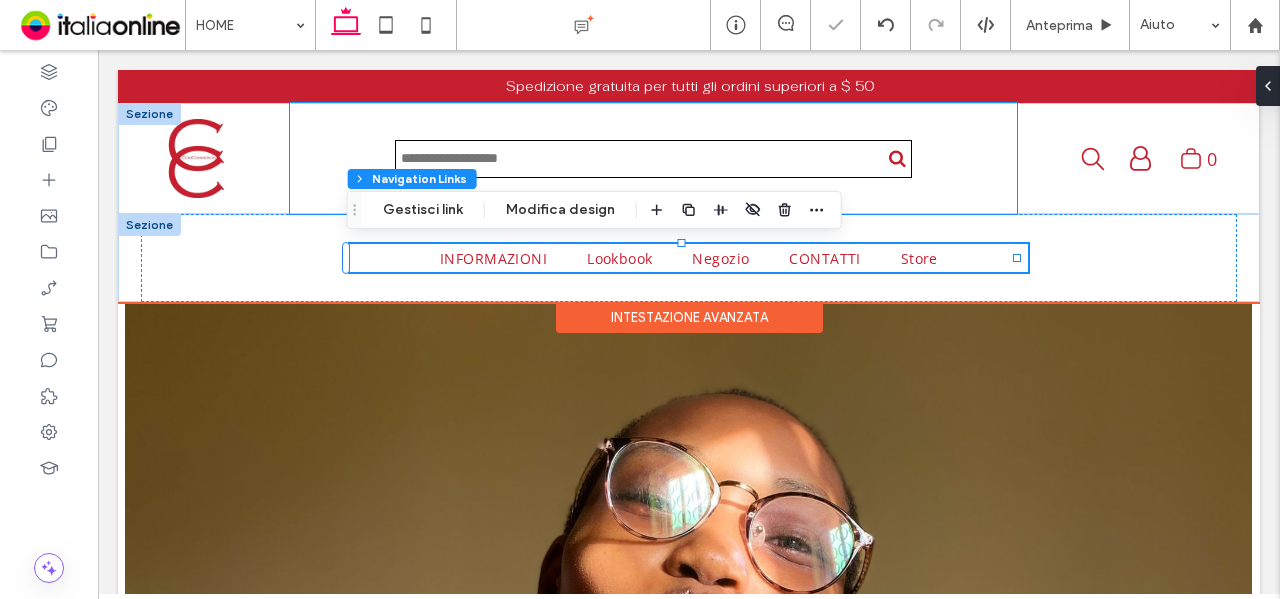 click at bounding box center [653, 158] 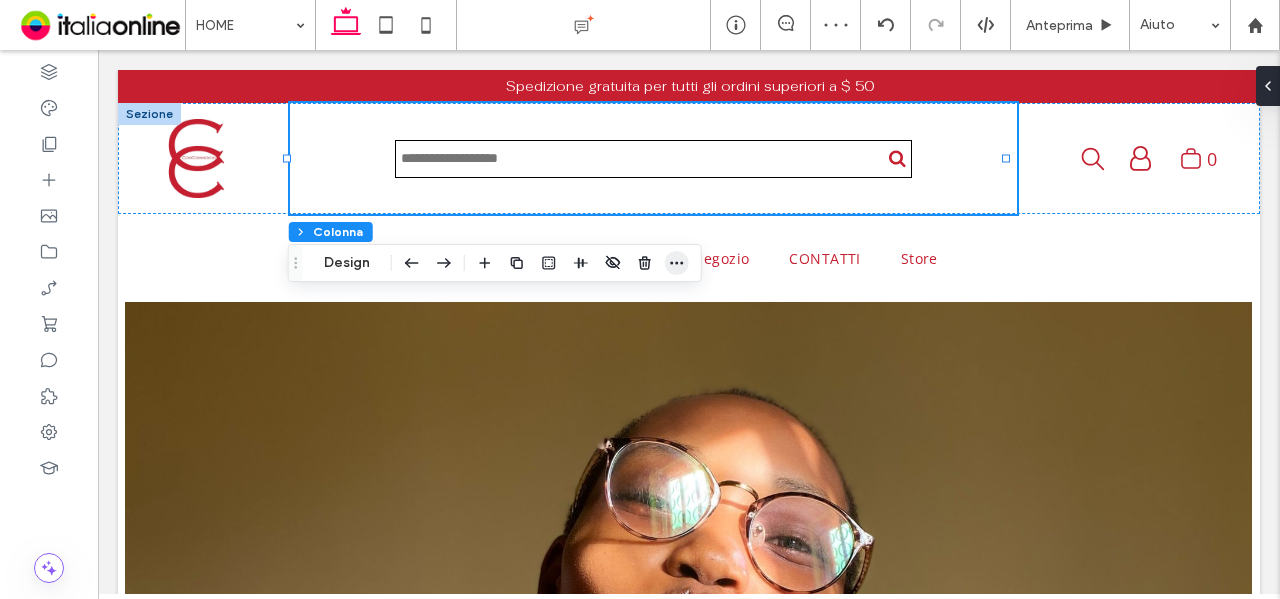 click 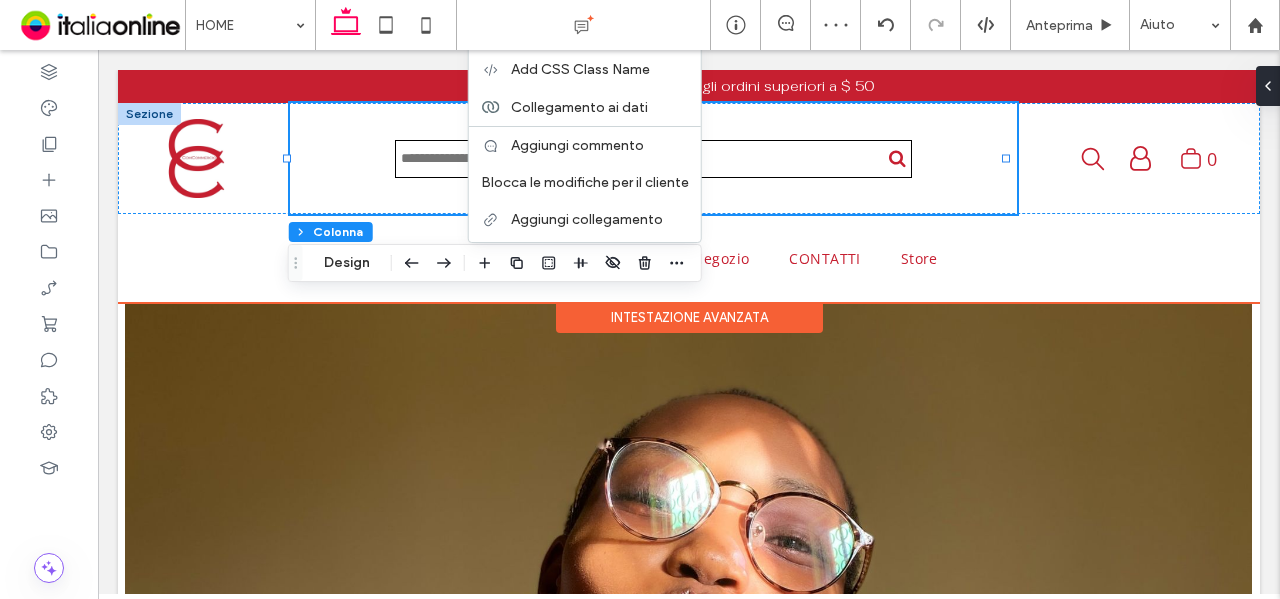 click at bounding box center (653, 158) 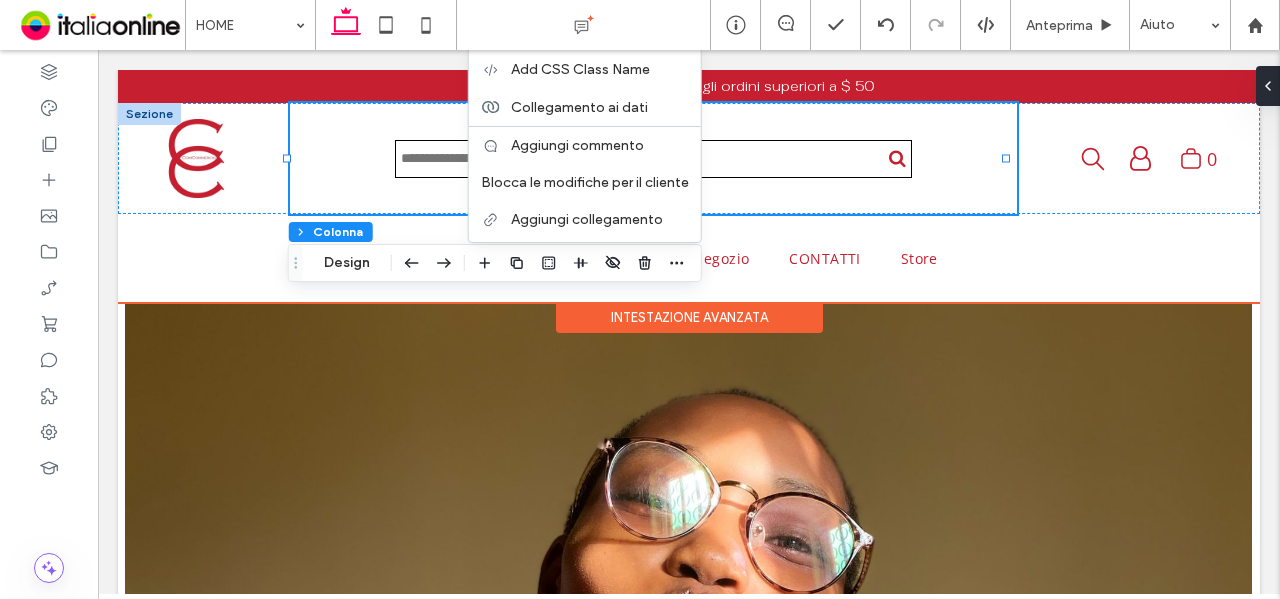 click at bounding box center [653, 158] 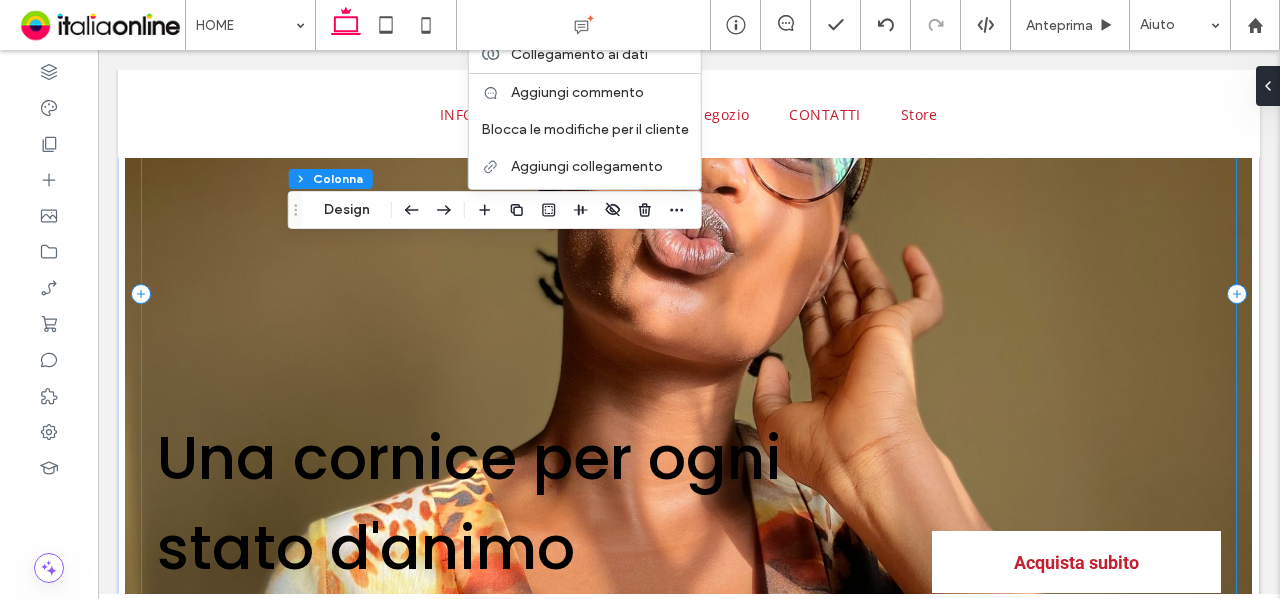 scroll, scrollTop: 100, scrollLeft: 0, axis: vertical 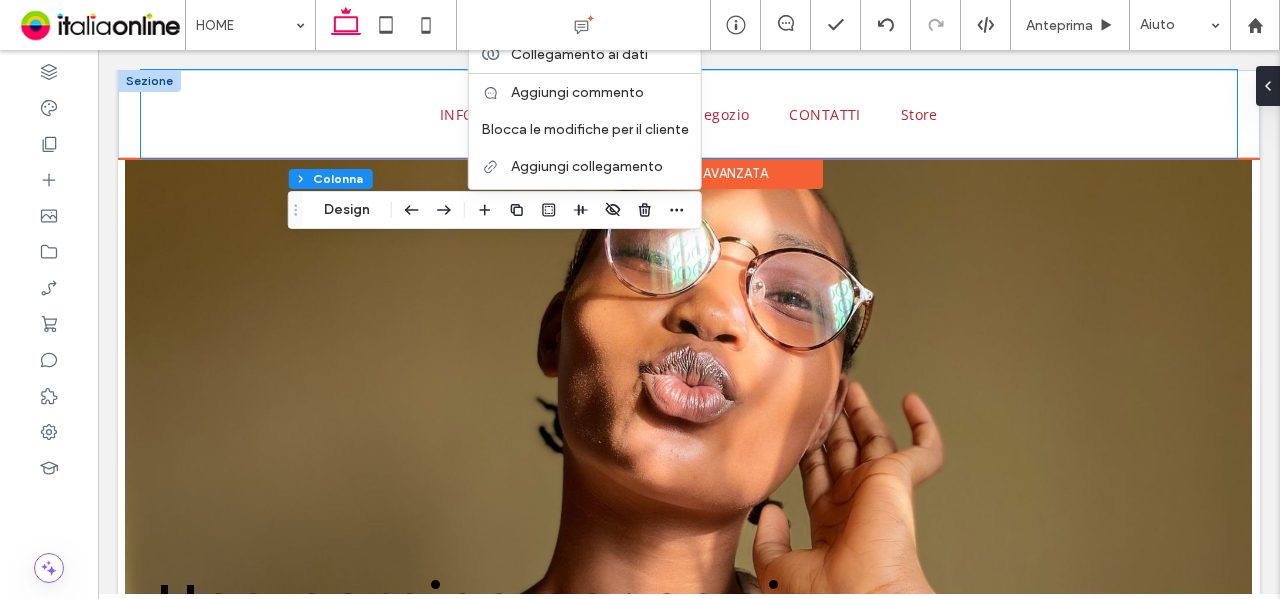 drag, startPoint x: 326, startPoint y: 131, endPoint x: 371, endPoint y: 139, distance: 45.705578 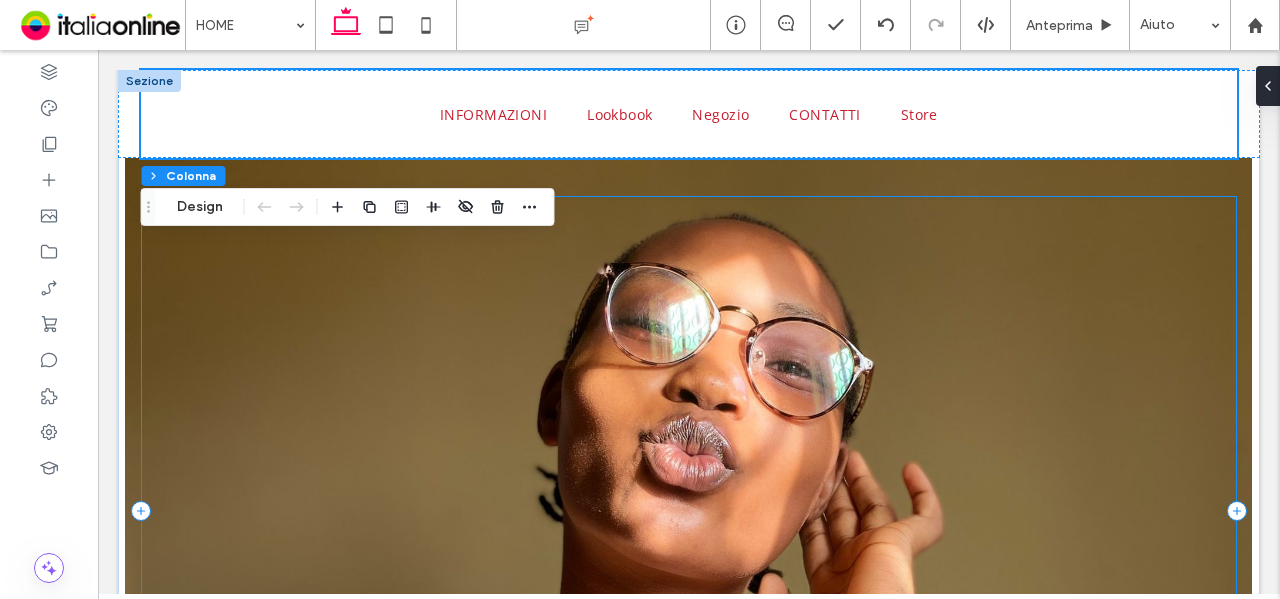 scroll, scrollTop: 0, scrollLeft: 0, axis: both 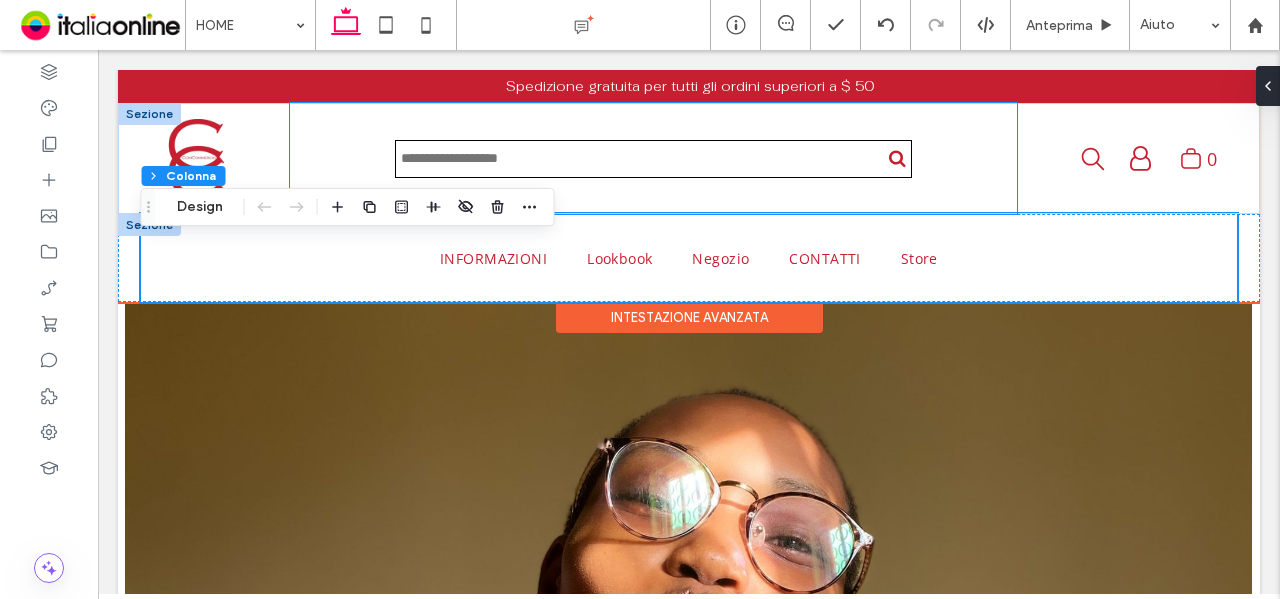 click at bounding box center (653, 158) 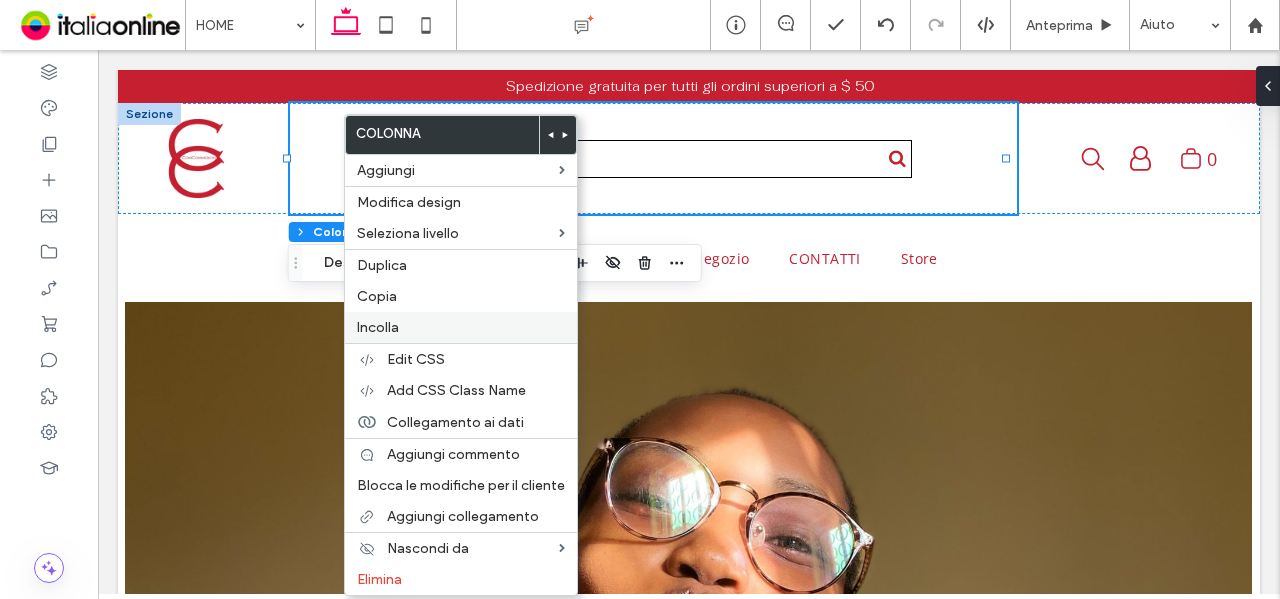 click on "Incolla" at bounding box center [461, 327] 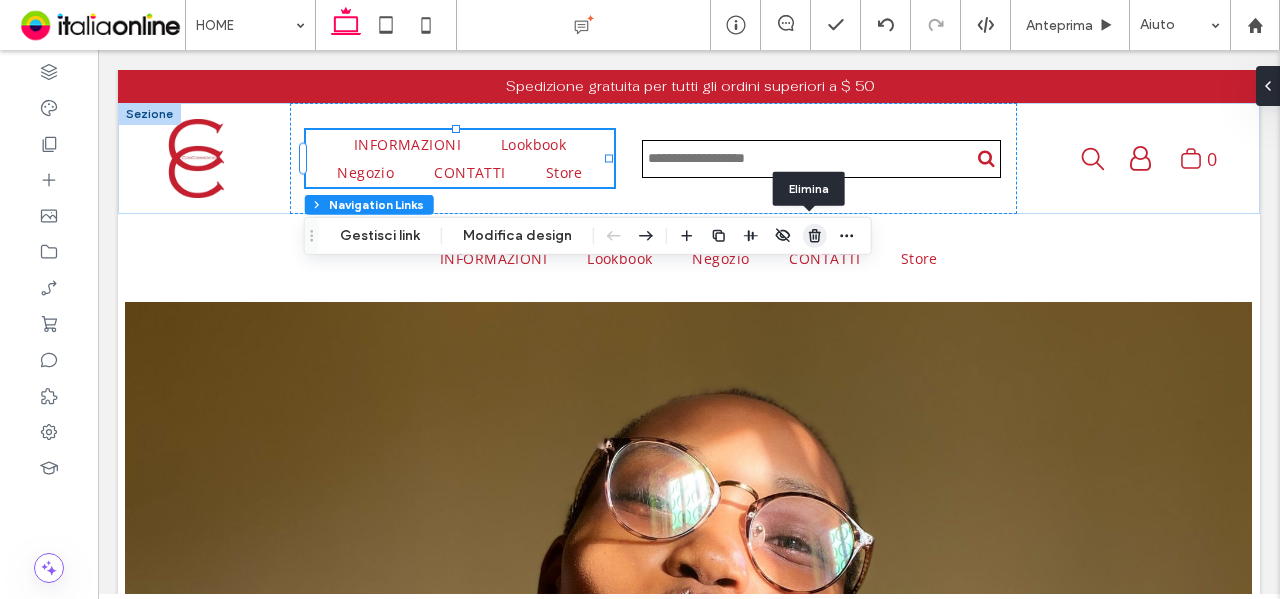 click 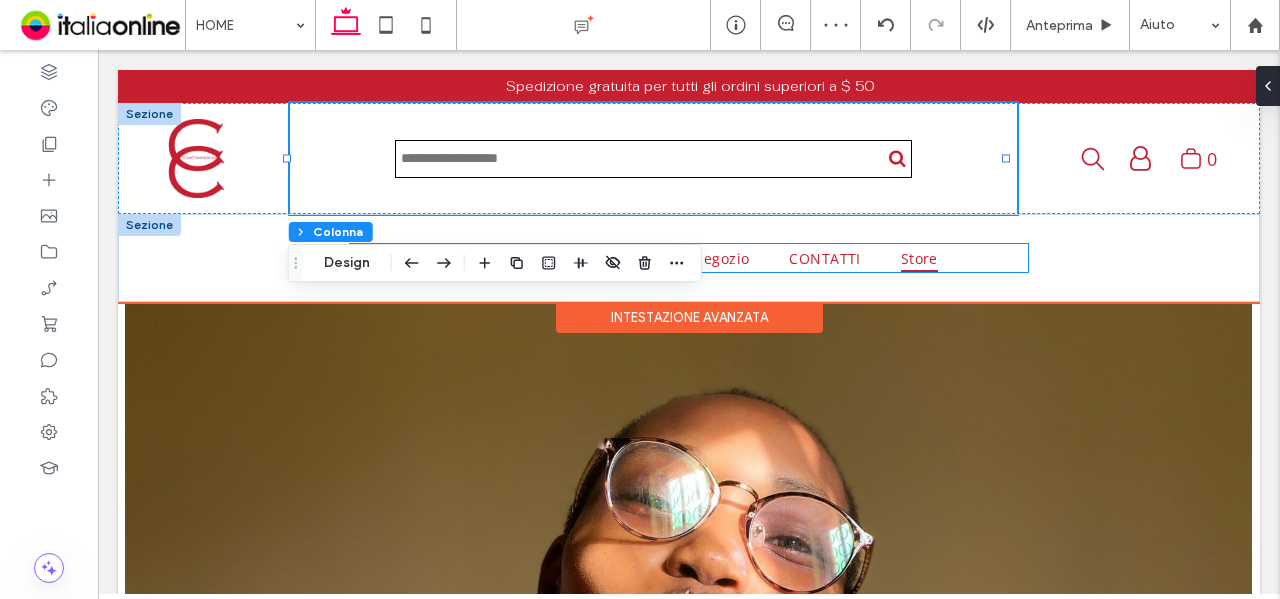 click on "Store" at bounding box center [919, 258] 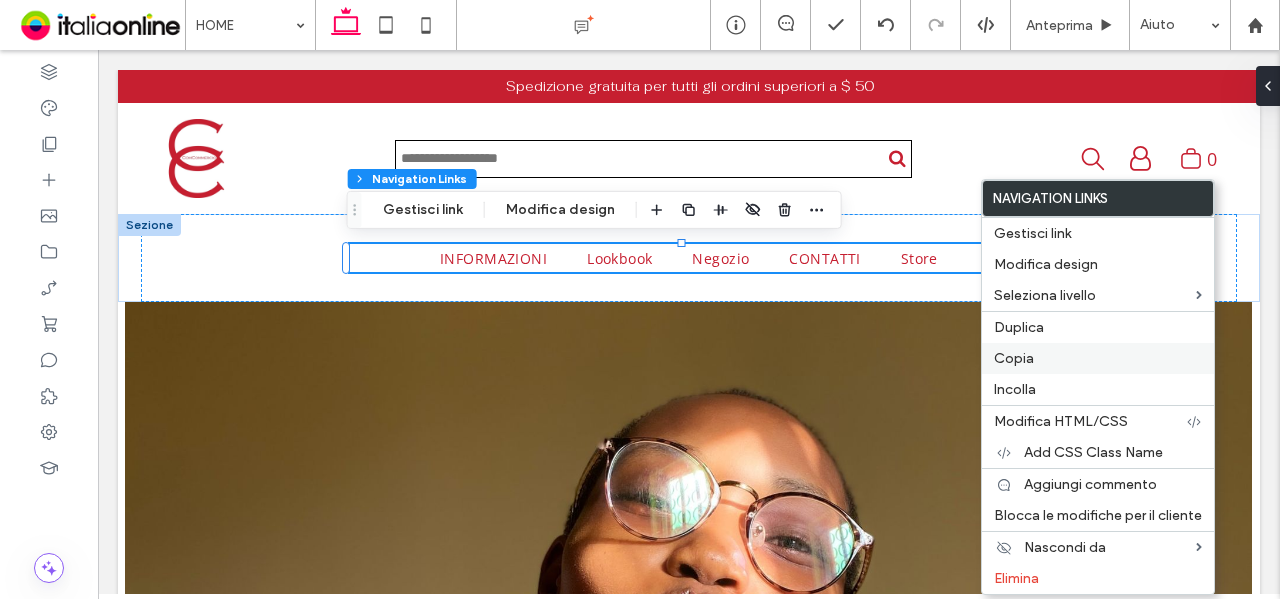 click on "Copia" at bounding box center [1098, 358] 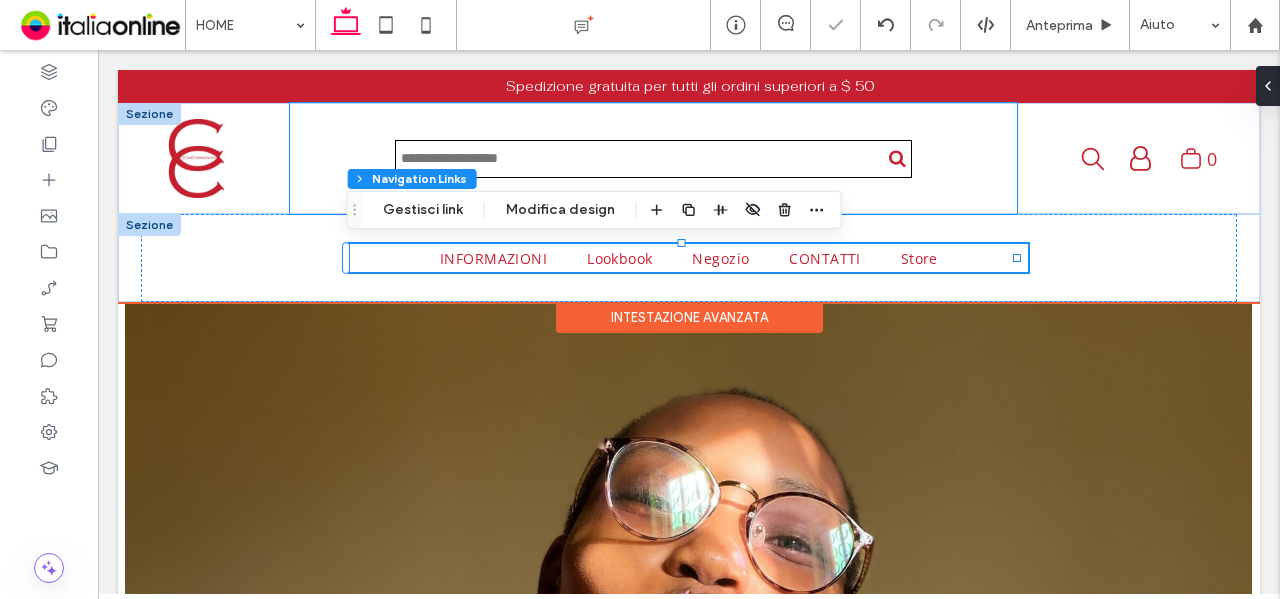 click at bounding box center [653, 158] 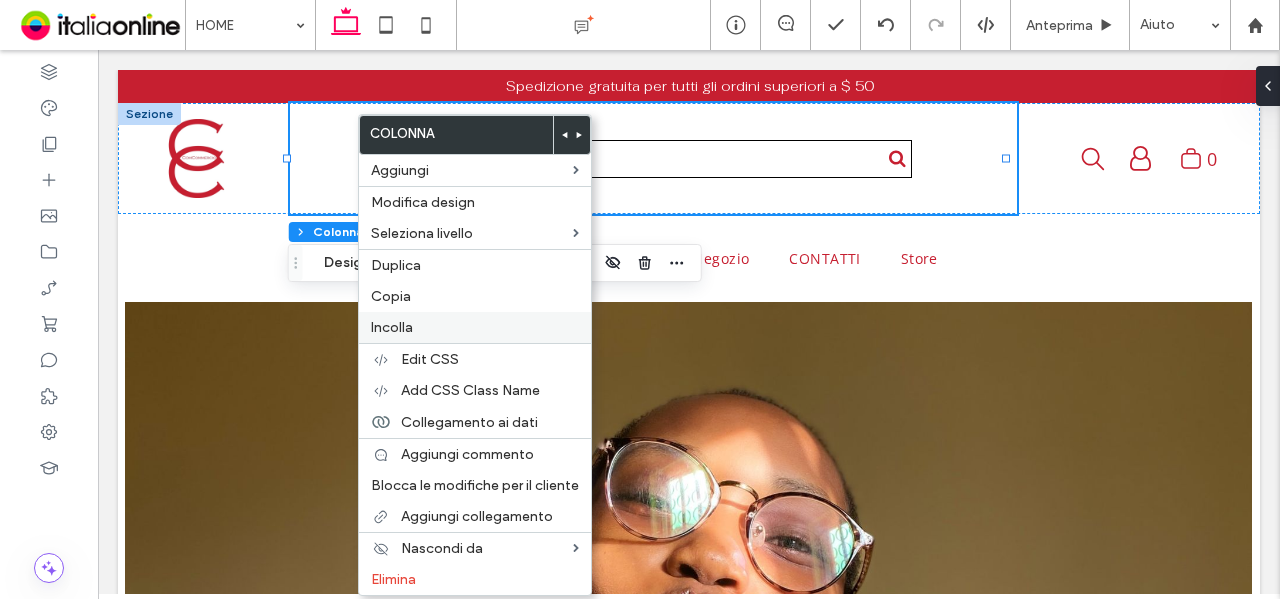 click on "Incolla" at bounding box center (475, 327) 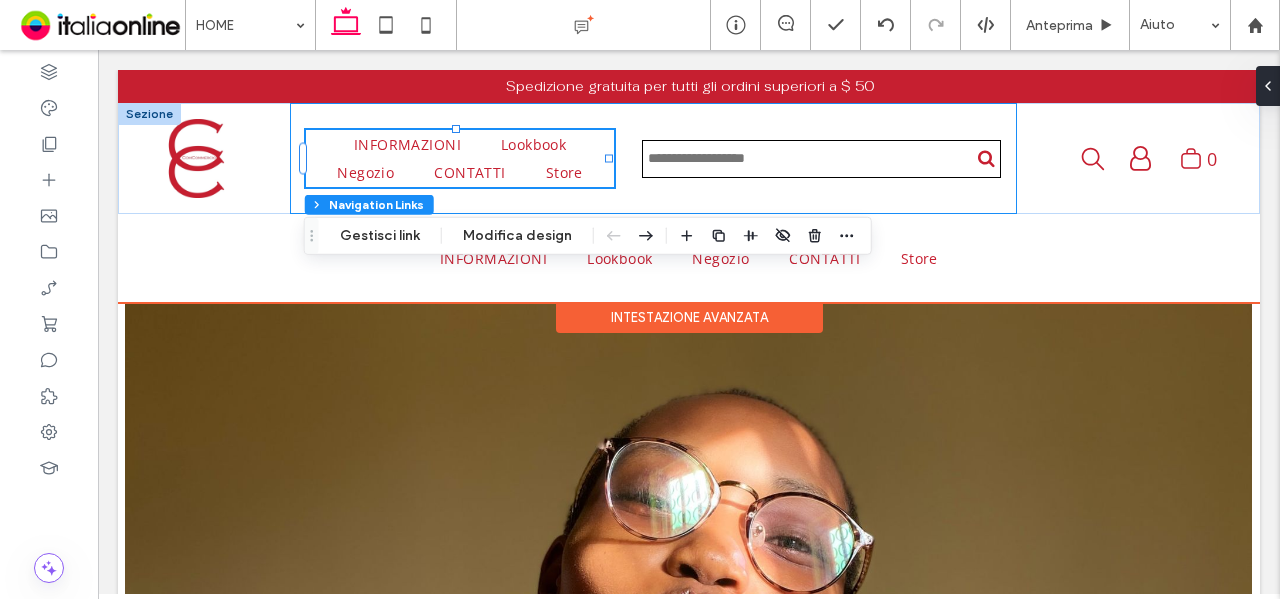 click on "INFORMAZIONI
Lookbook
Negozio
CONTATTI
Store" at bounding box center [653, 158] 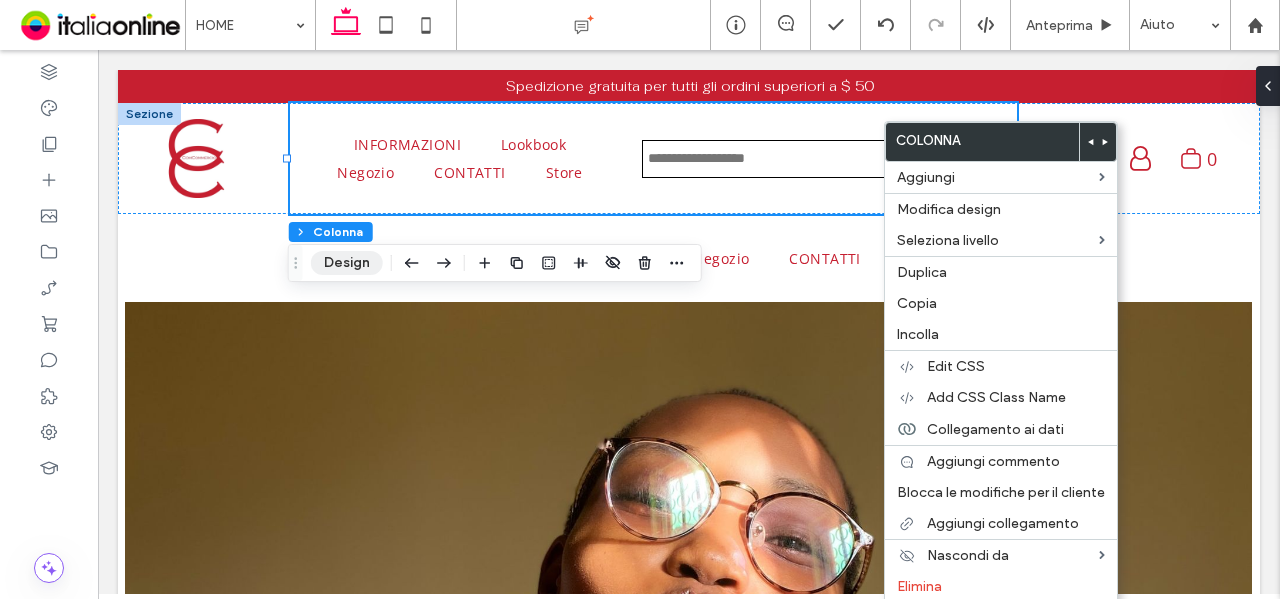 click on "Design" at bounding box center (347, 263) 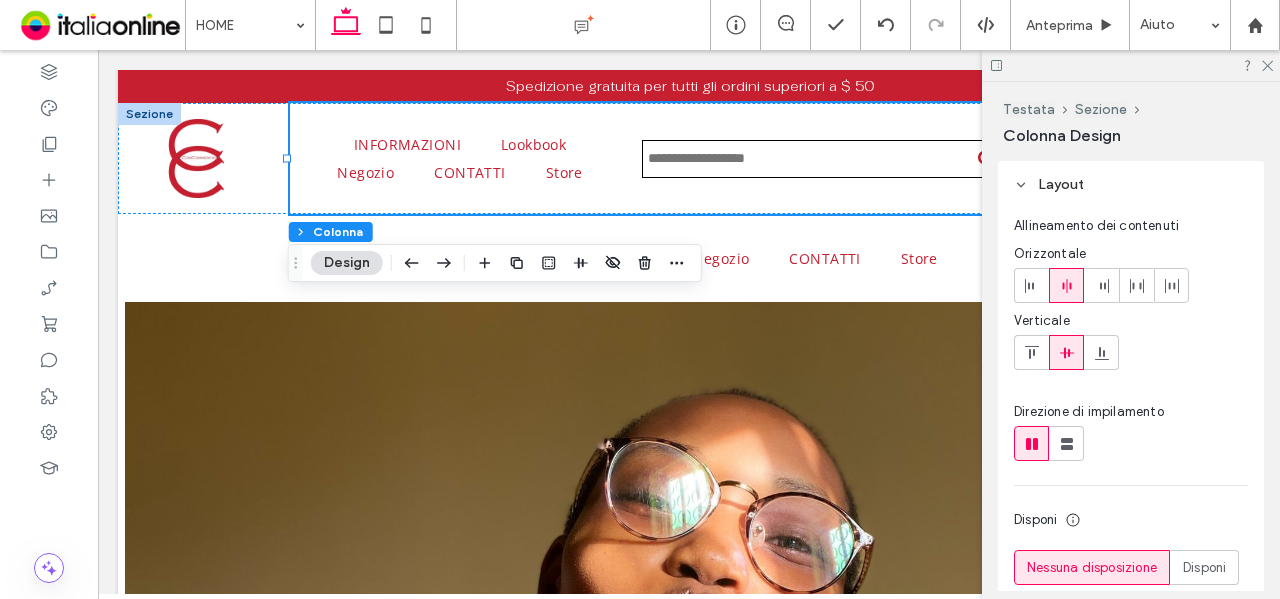 click 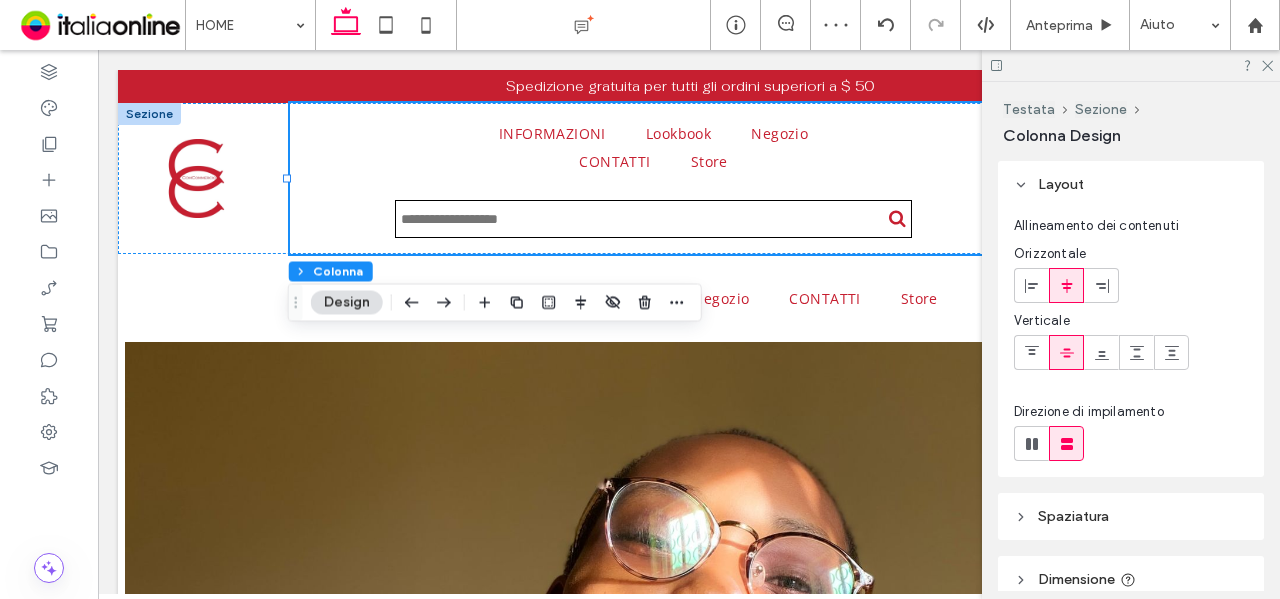click 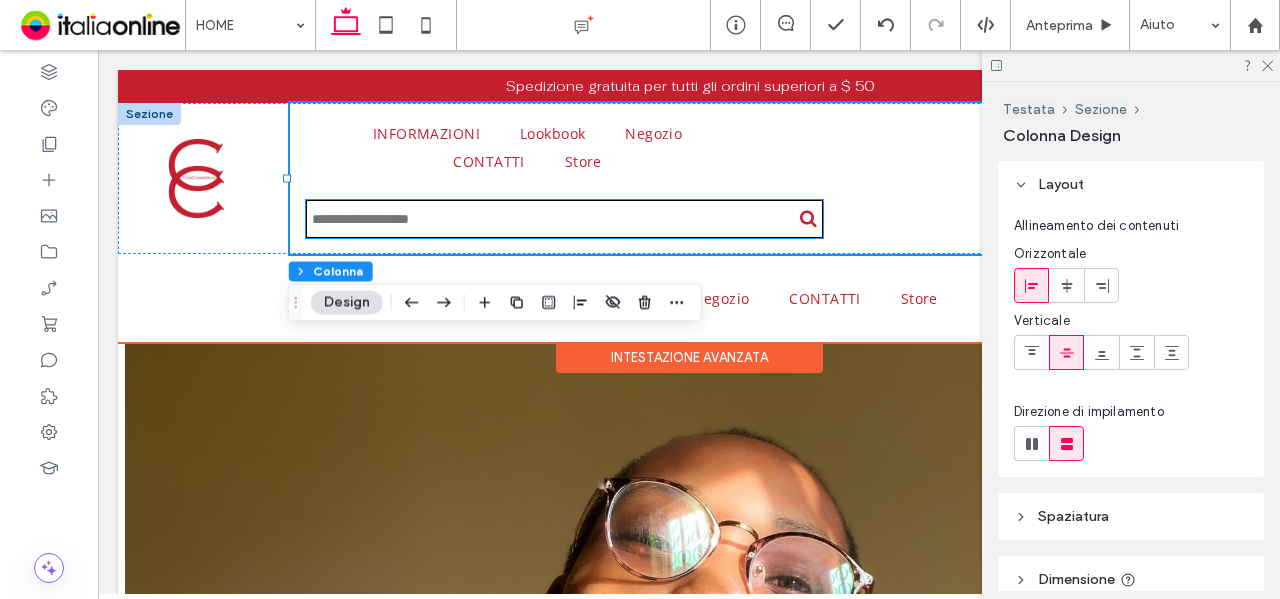 click at bounding box center (564, 219) 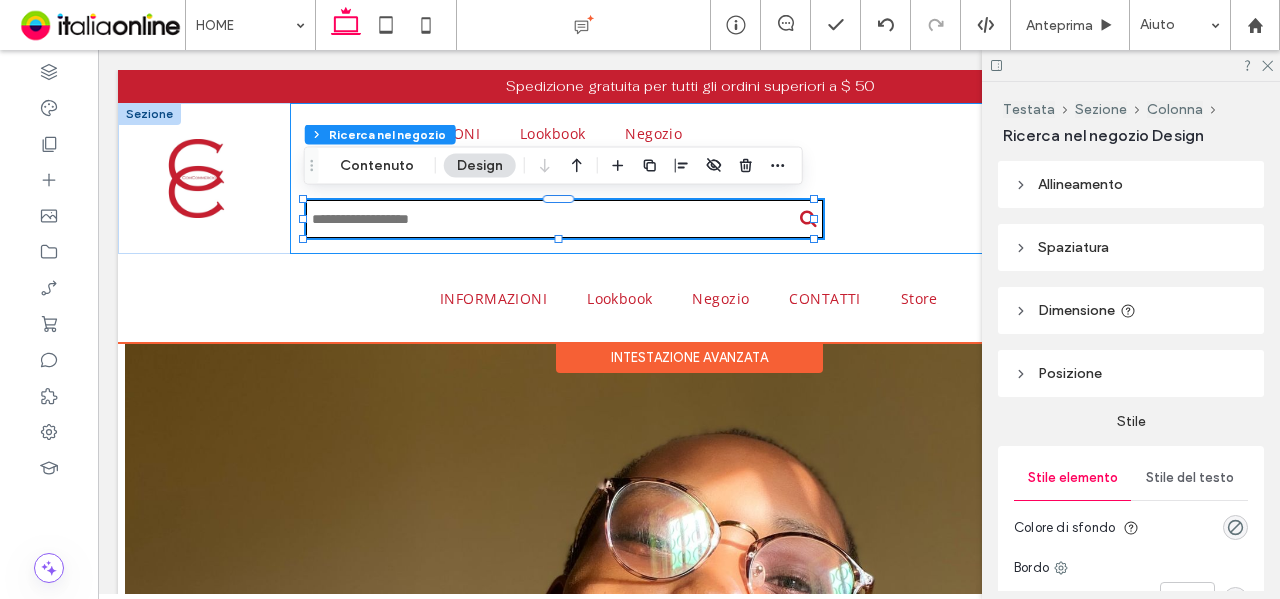 click on "INFORMAZIONI
Lookbook
Negozio
CONTATTI
Store" at bounding box center (653, 178) 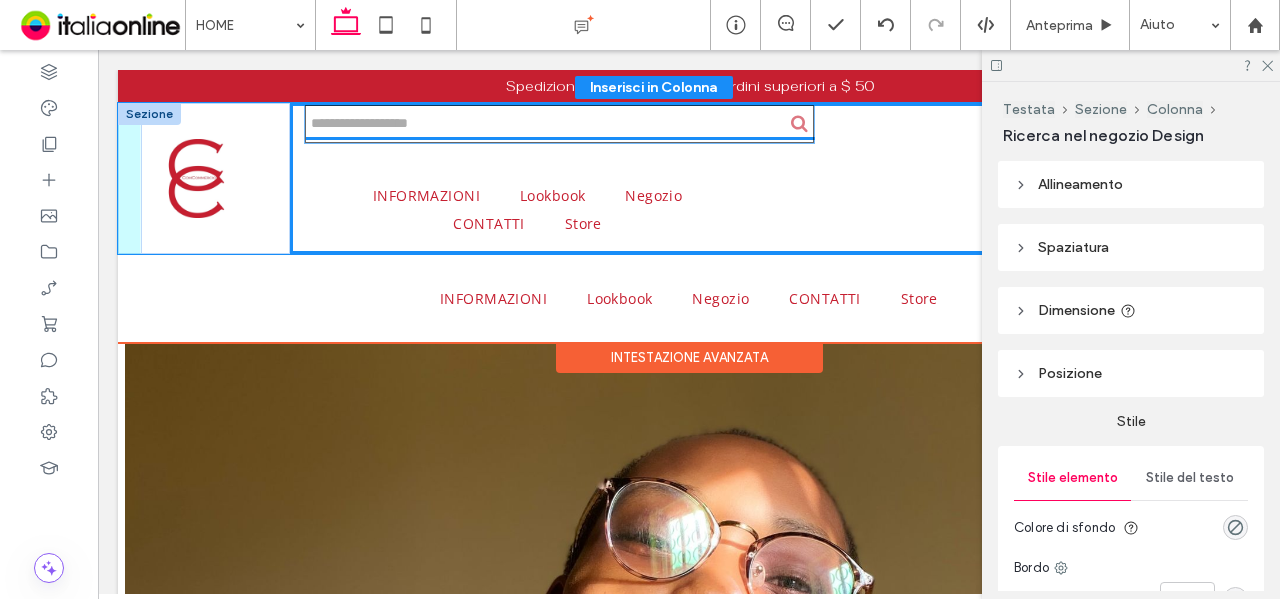 drag, startPoint x: 489, startPoint y: 222, endPoint x: 494, endPoint y: 129, distance: 93.13431 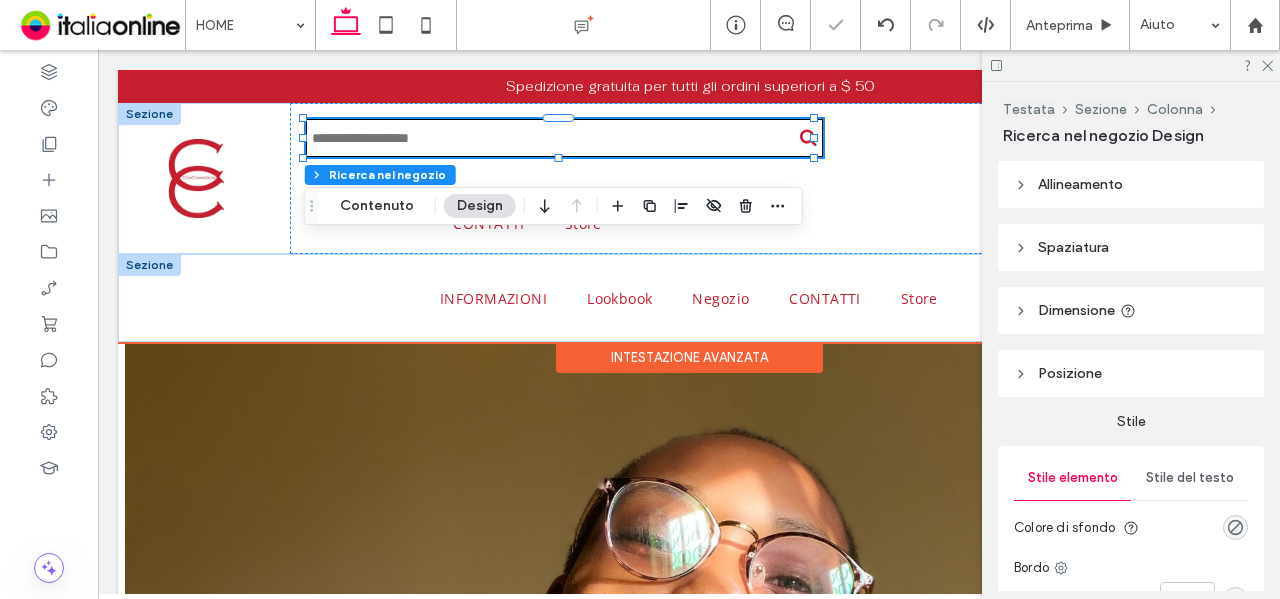 click at bounding box center (149, 265) 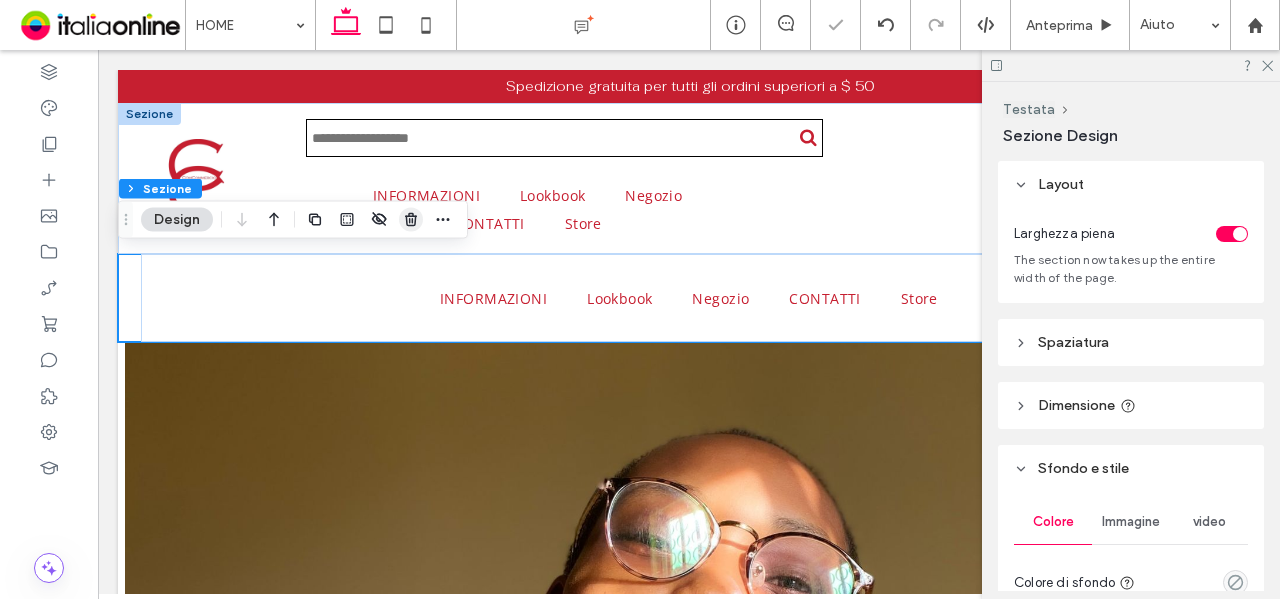 click 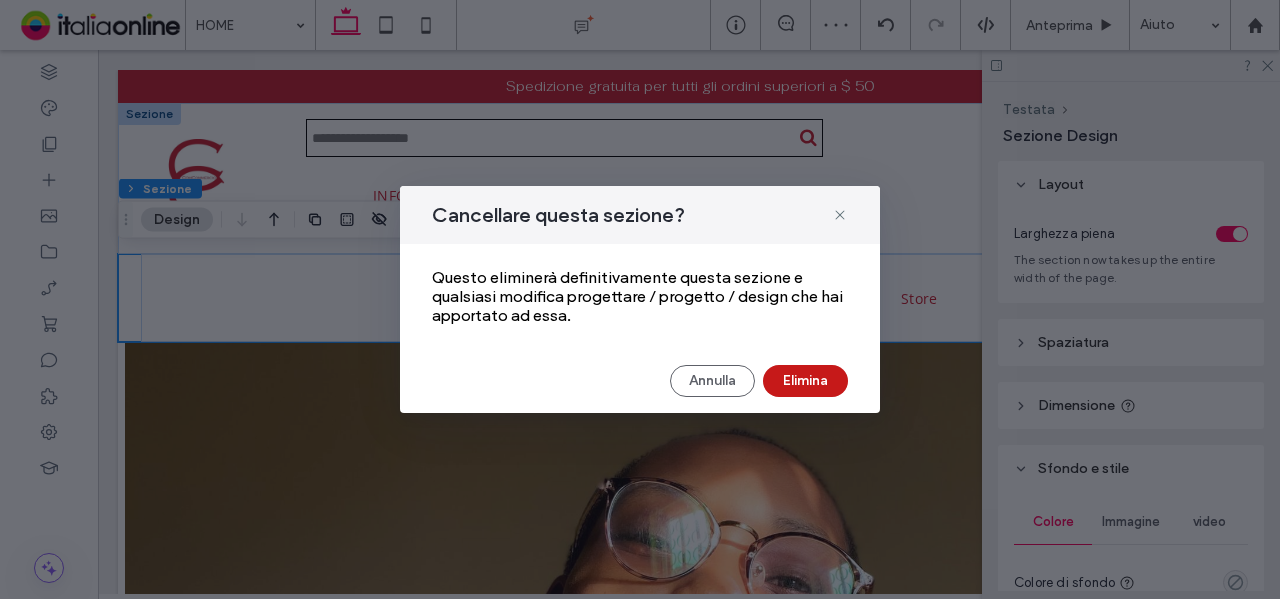 click on "Elimina" at bounding box center [805, 381] 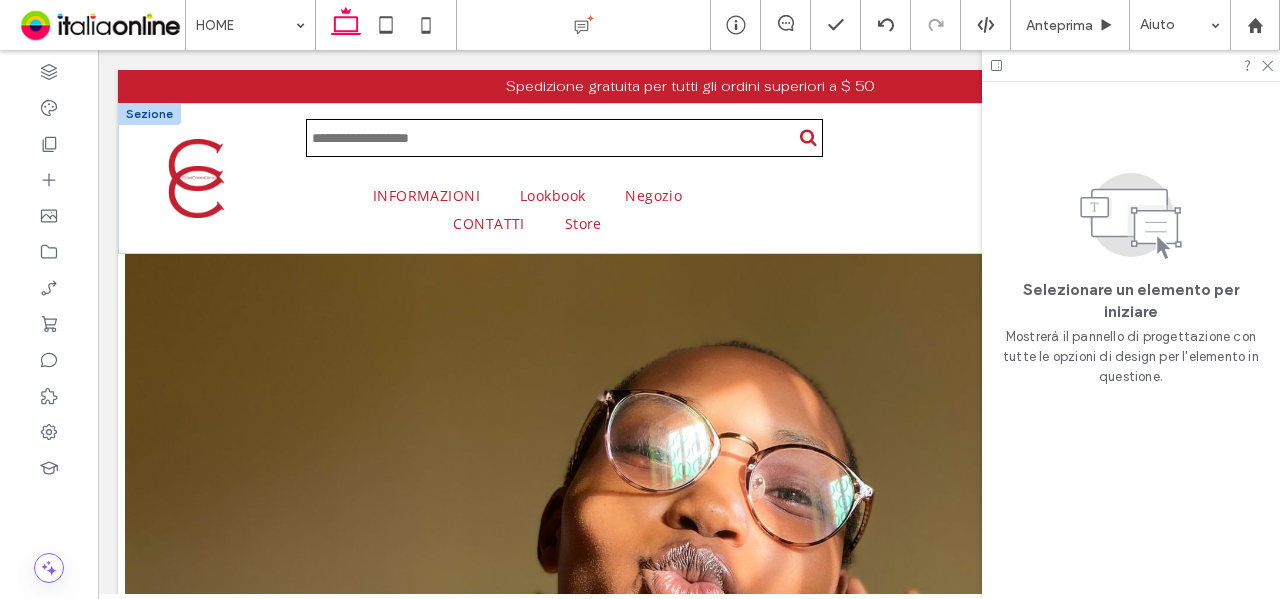 click 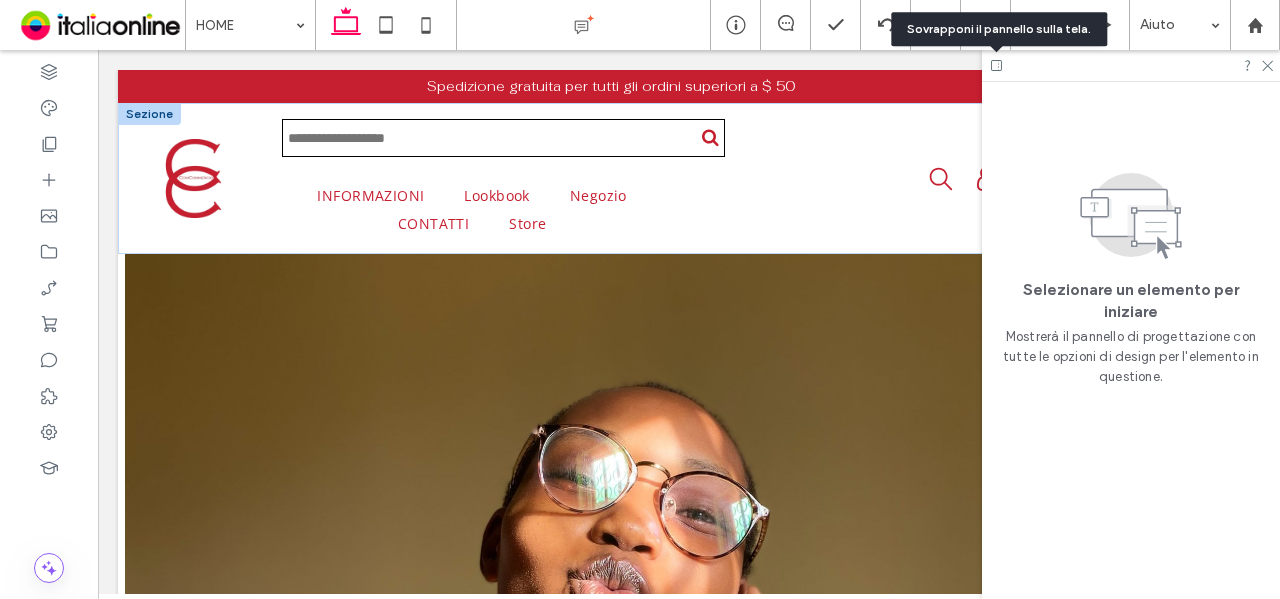 click 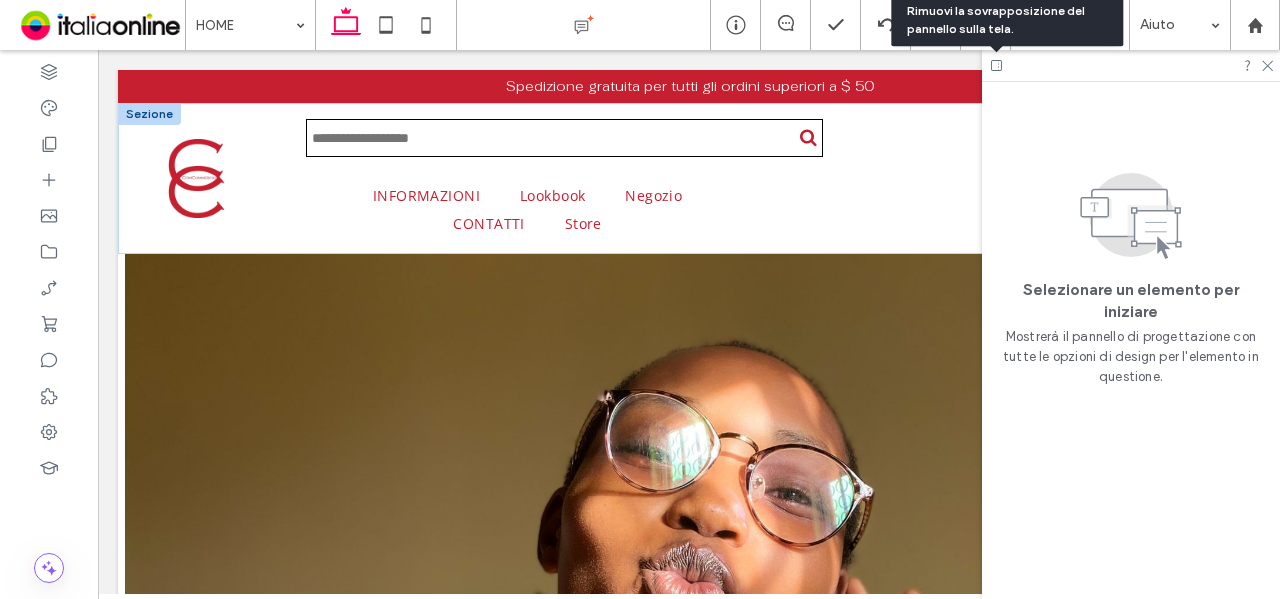 click 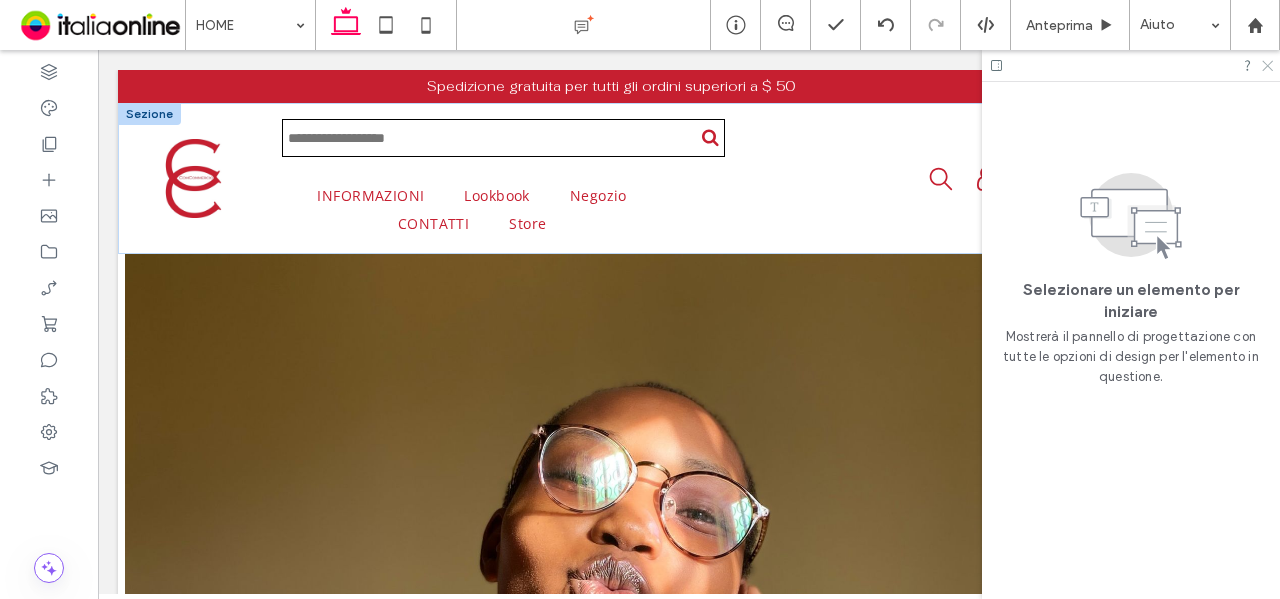 click 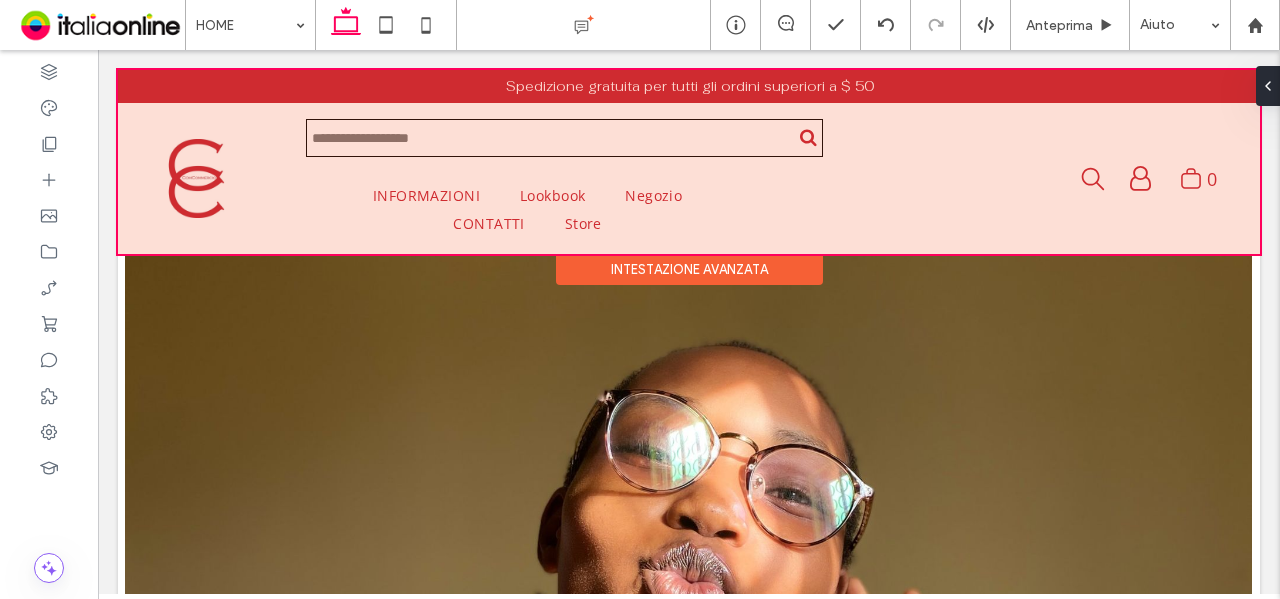 click on "Intestazione avanzata" at bounding box center (689, 269) 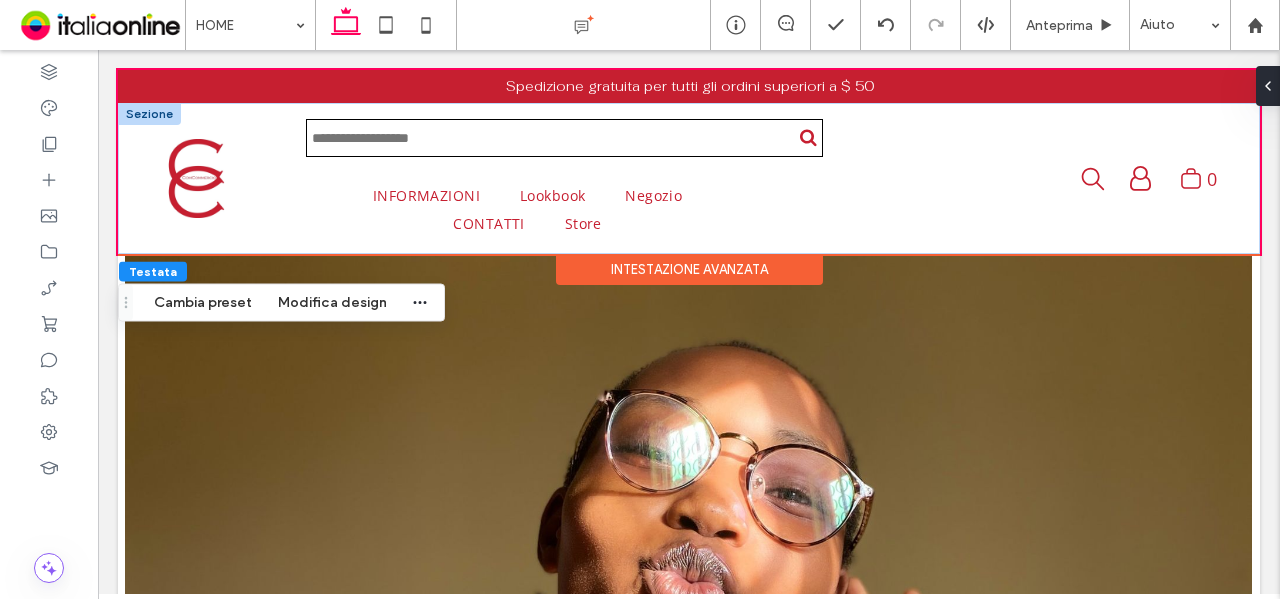 click on "Intestazione avanzata" at bounding box center [689, 269] 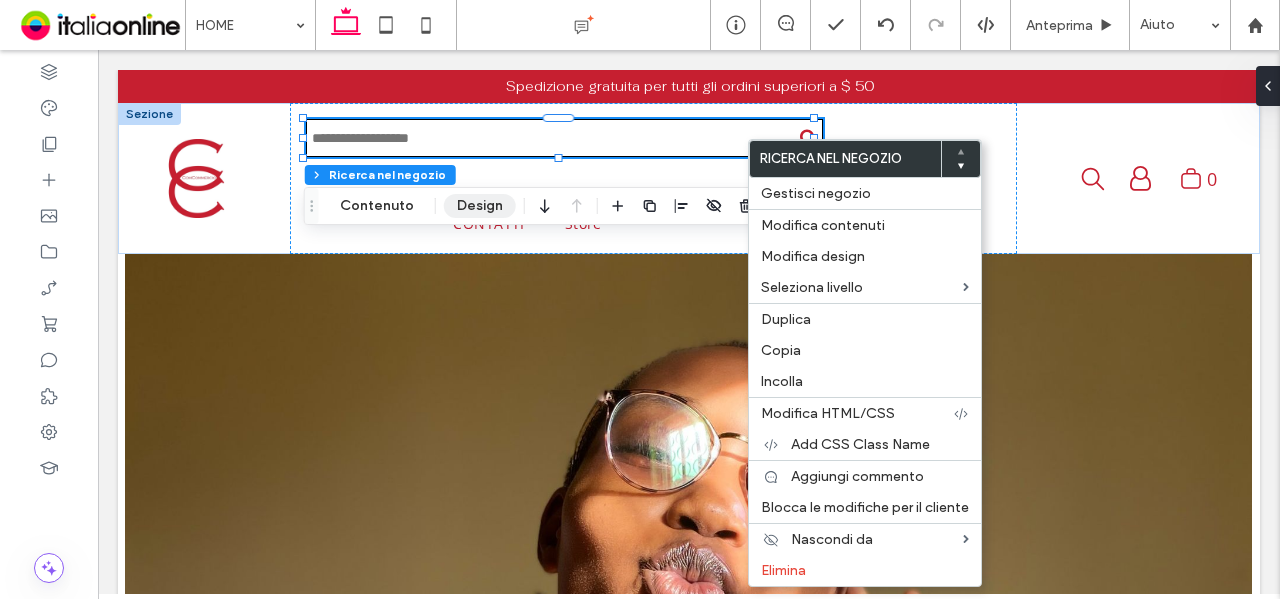 click on "Design" at bounding box center [480, 206] 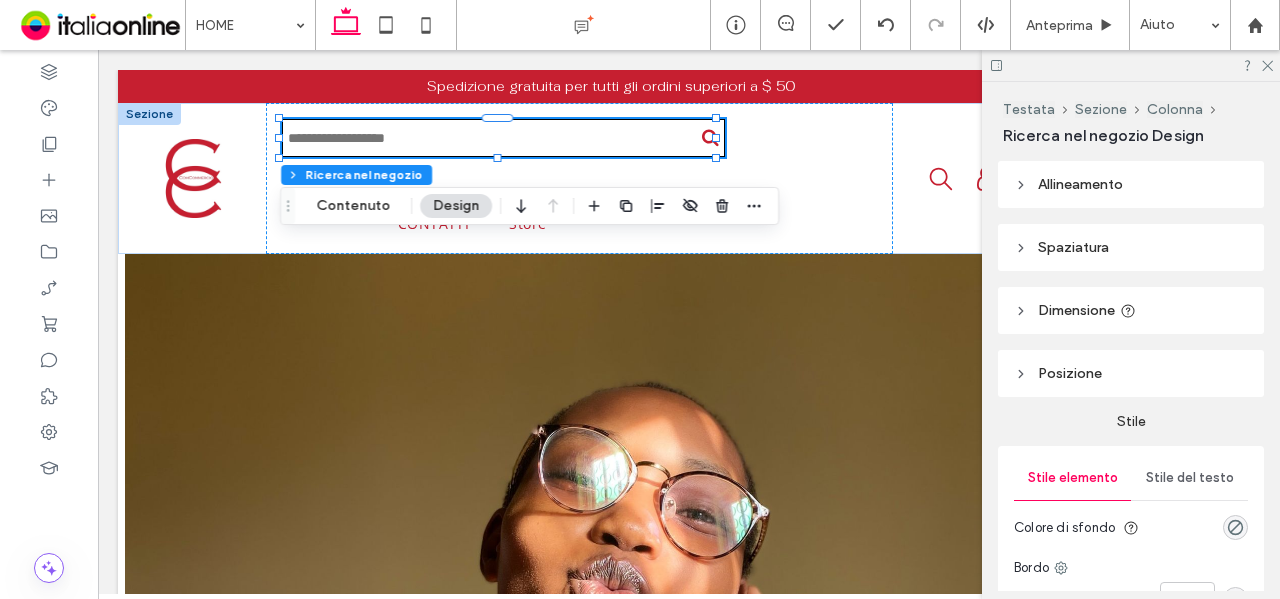 click on "Allineamento" at bounding box center [1080, 184] 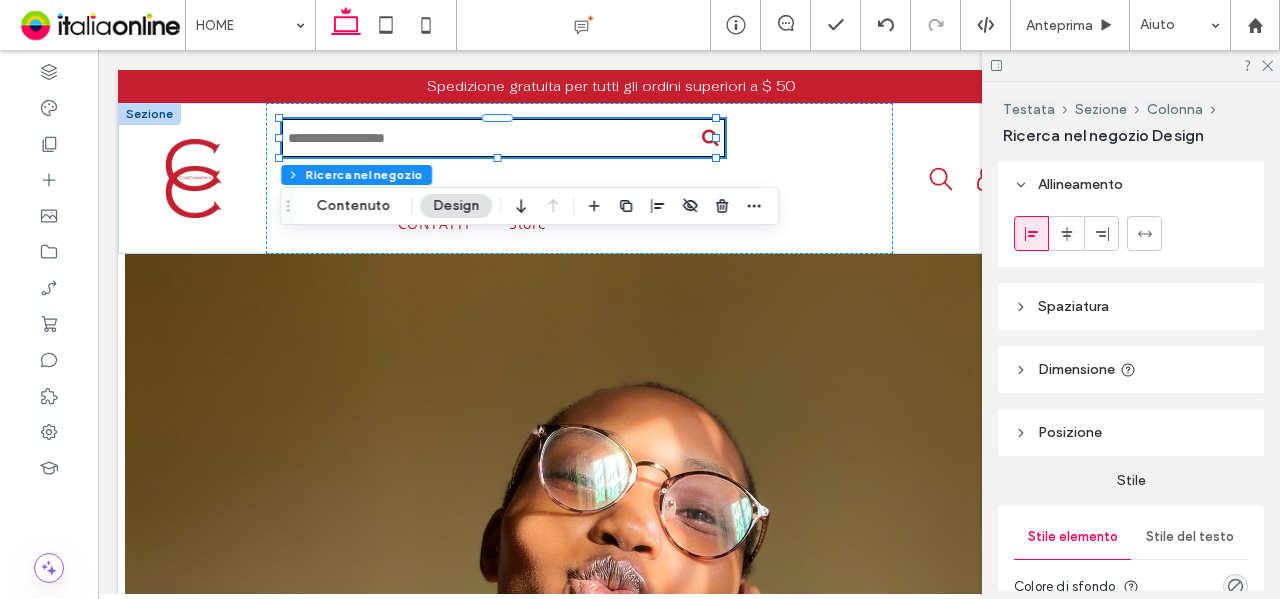 click 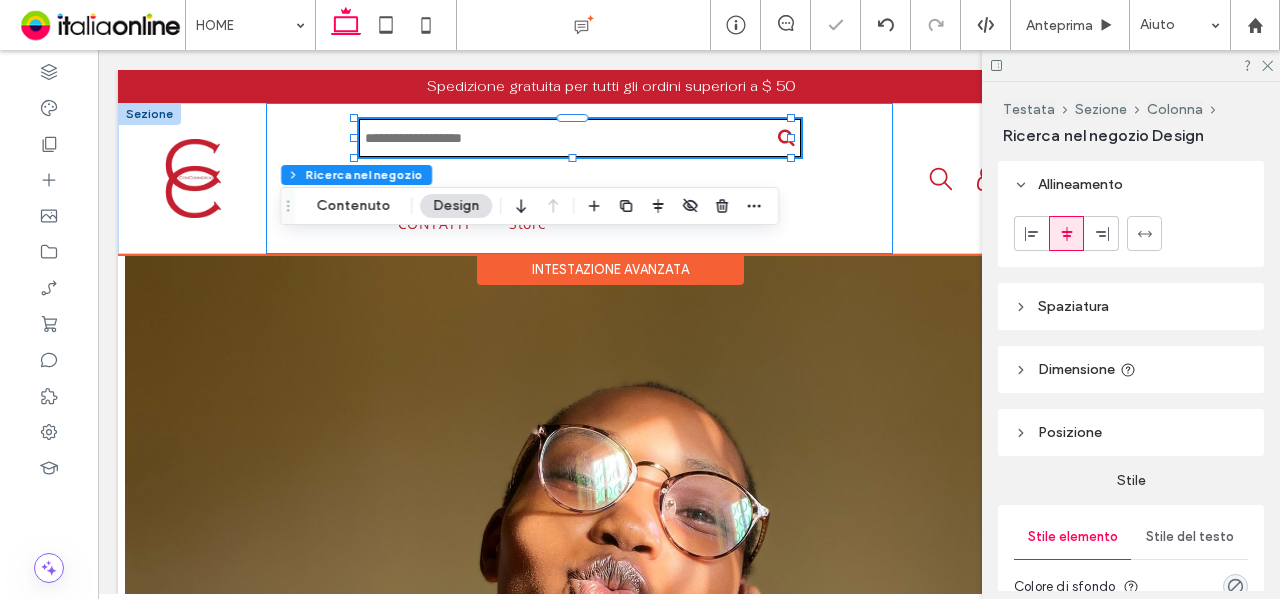 click on "INFORMAZIONI
Lookbook
Negozio
CONTATTI
Store" at bounding box center (579, 178) 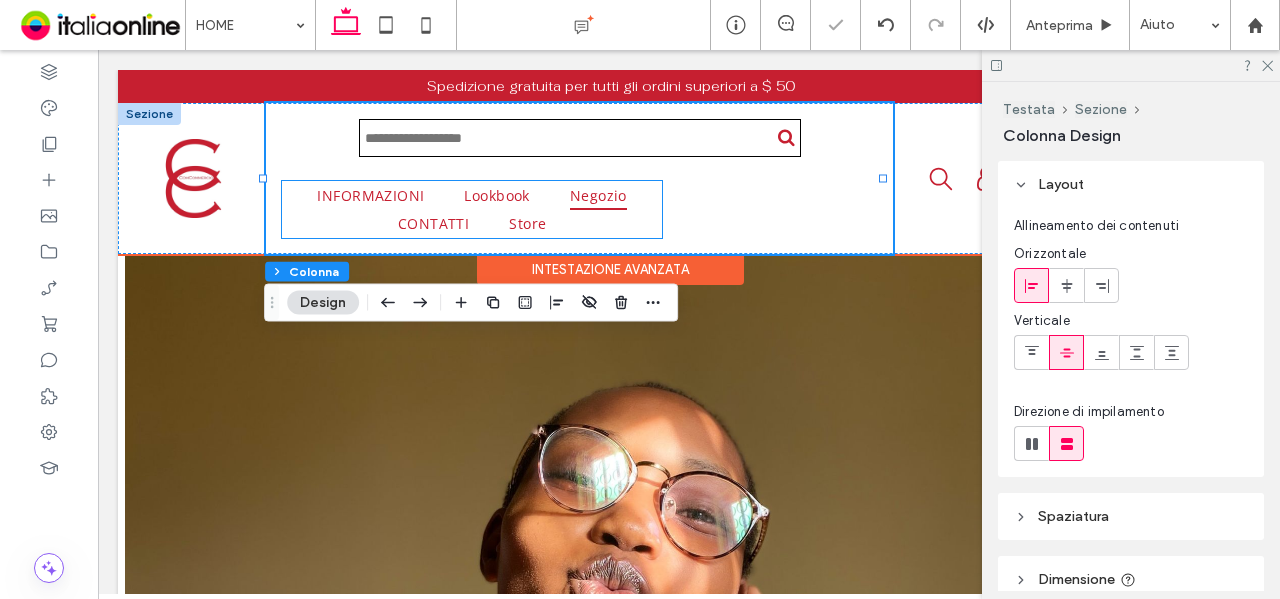 click on "Negozio" at bounding box center [598, 195] 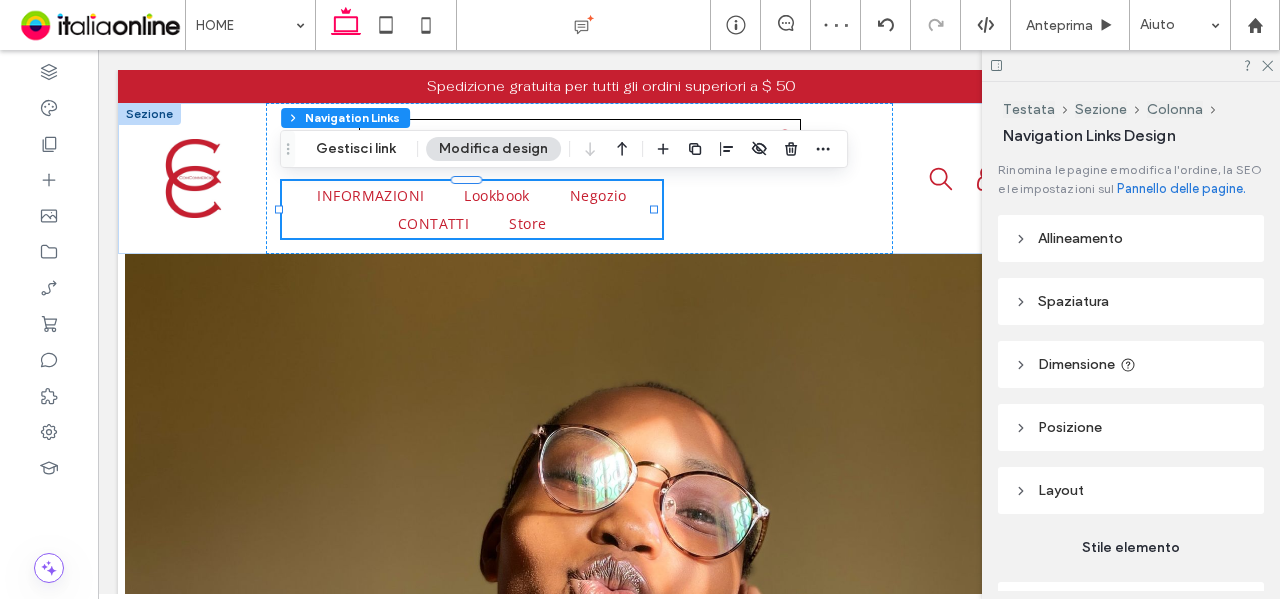 drag, startPoint x: 1113, startPoint y: 263, endPoint x: 1098, endPoint y: 262, distance: 15.033297 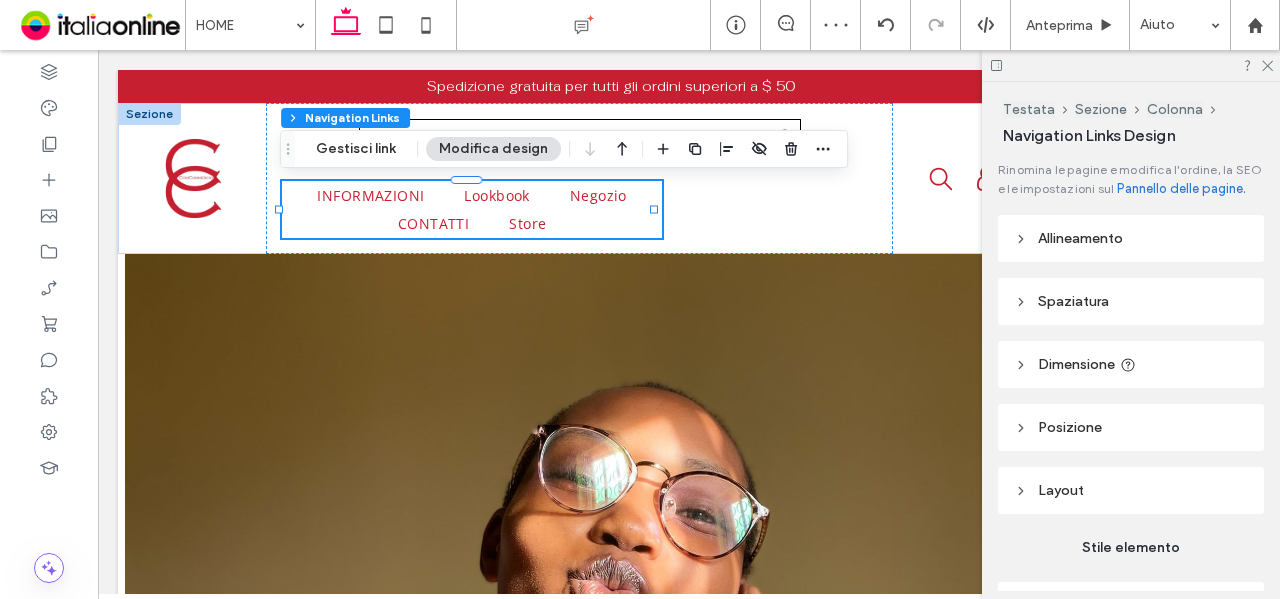 click on "Allineamento" at bounding box center (1080, 238) 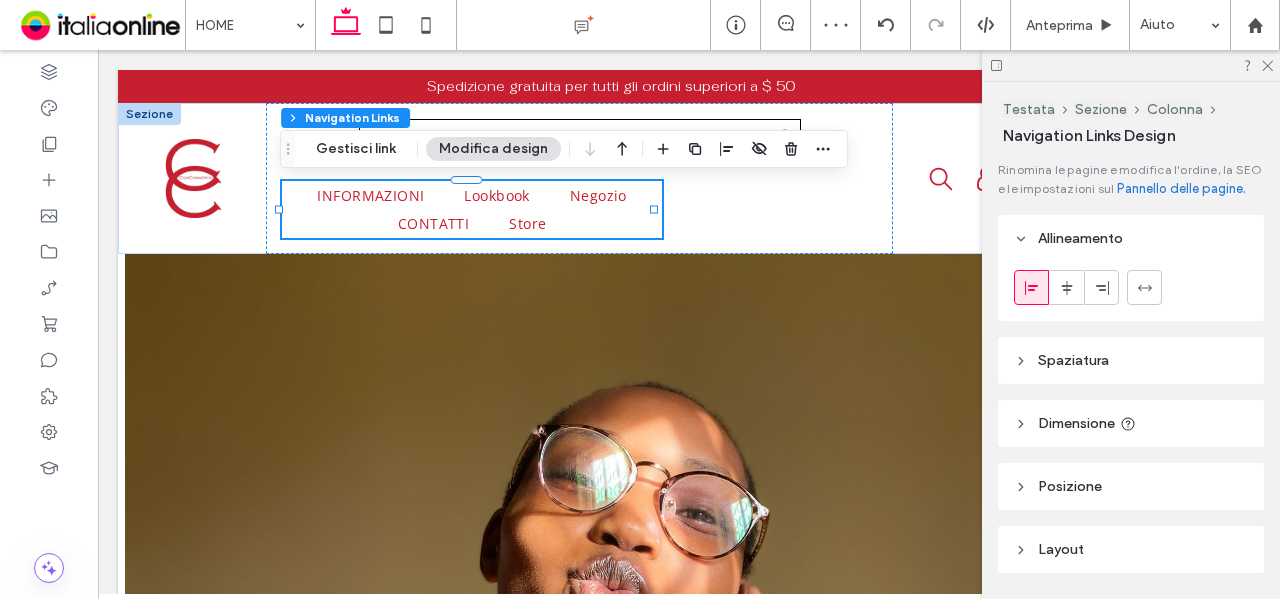 click 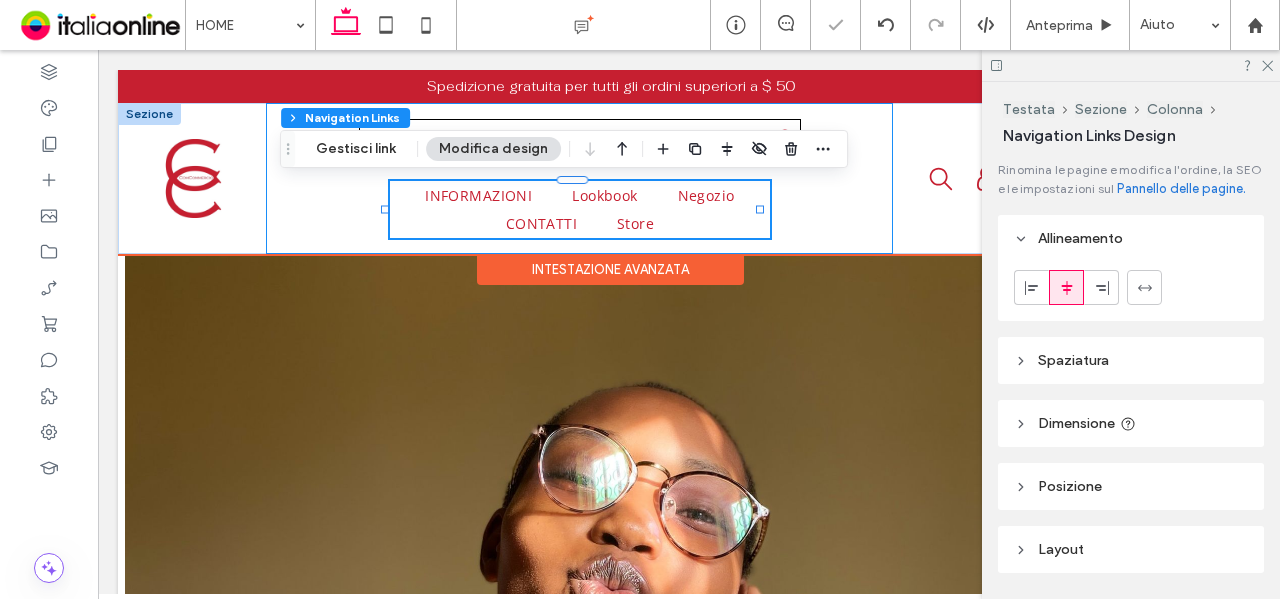 click on "INFORMAZIONI
Lookbook
Negozio
CONTATTI
Store" at bounding box center (579, 178) 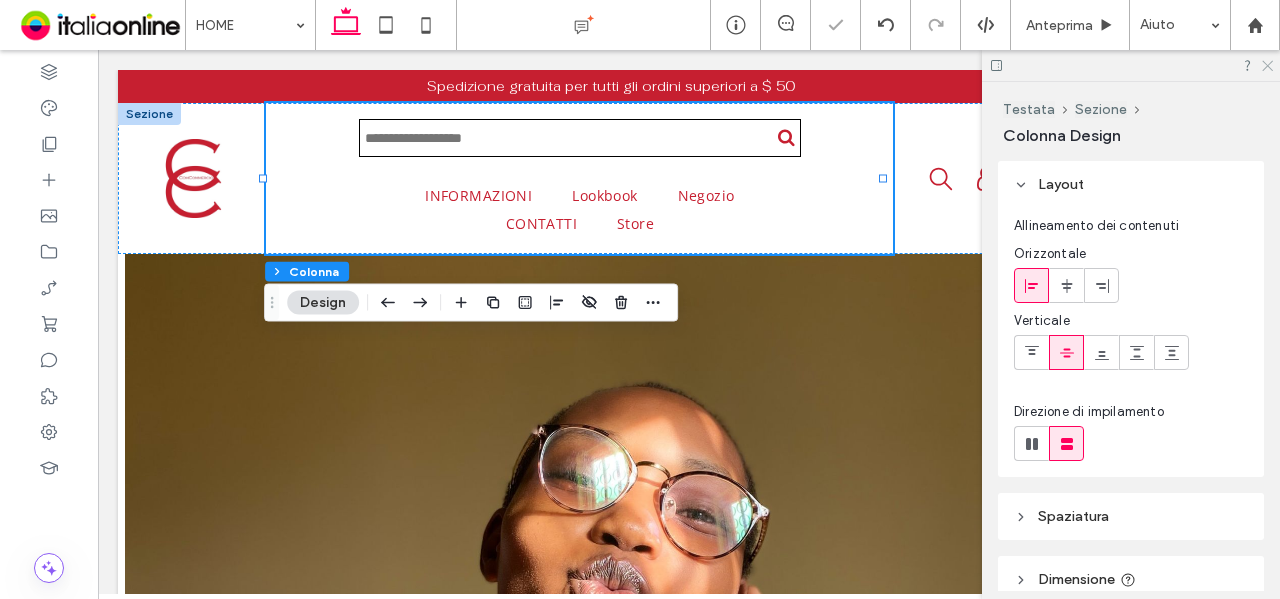 click 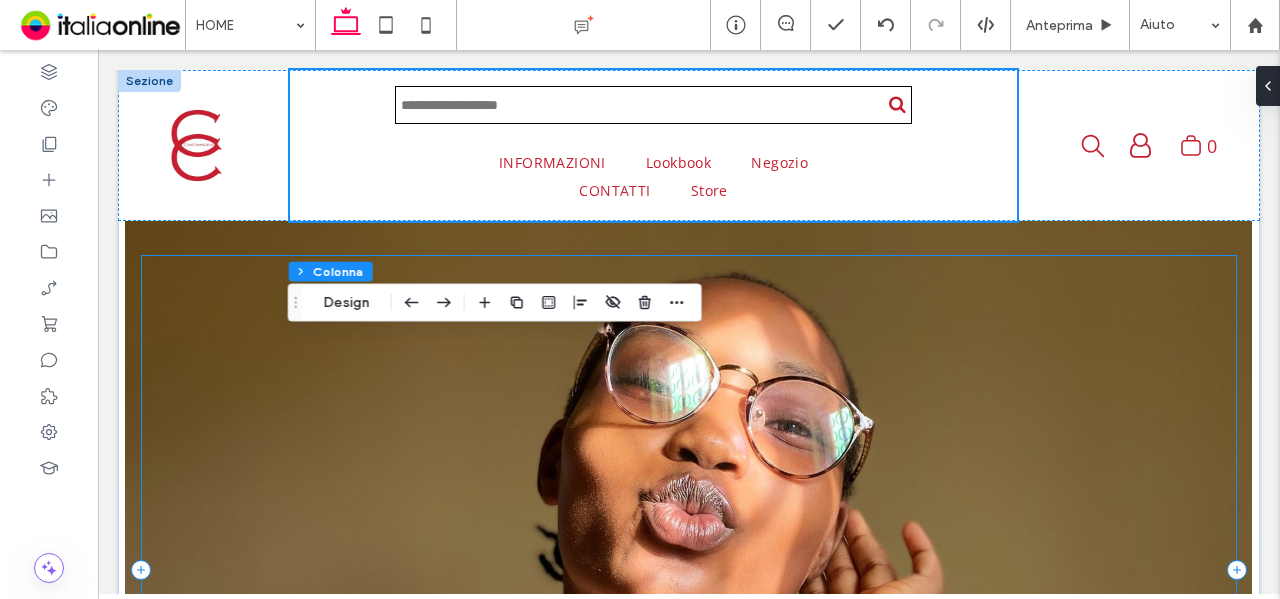 scroll, scrollTop: 0, scrollLeft: 0, axis: both 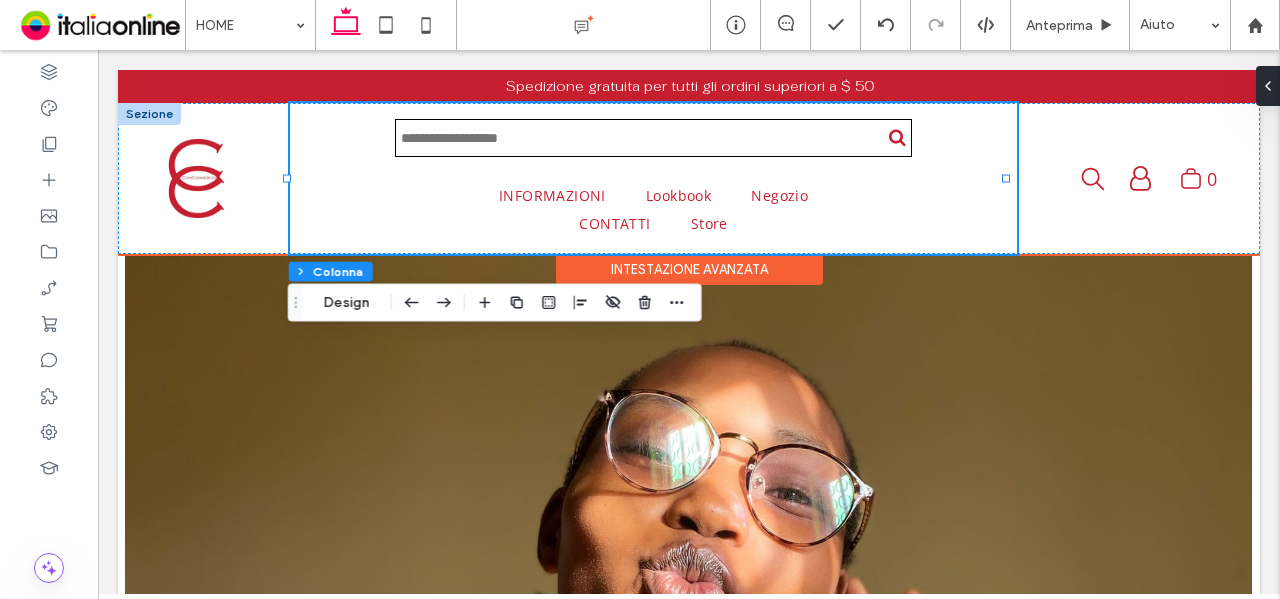 click at bounding box center [149, 114] 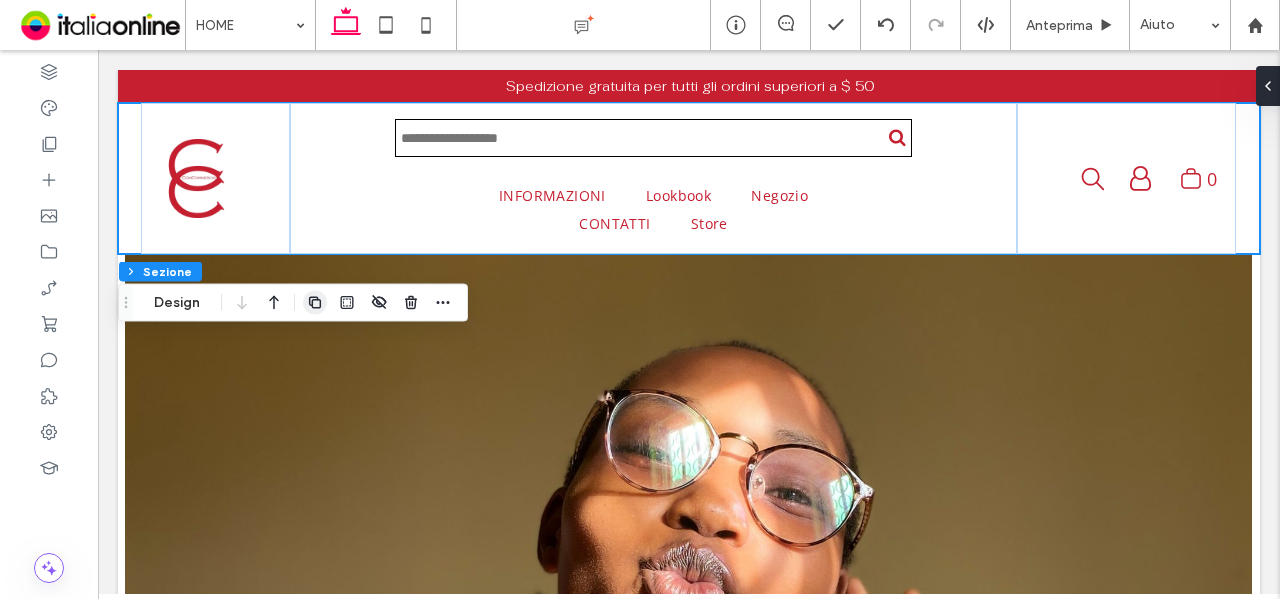 click 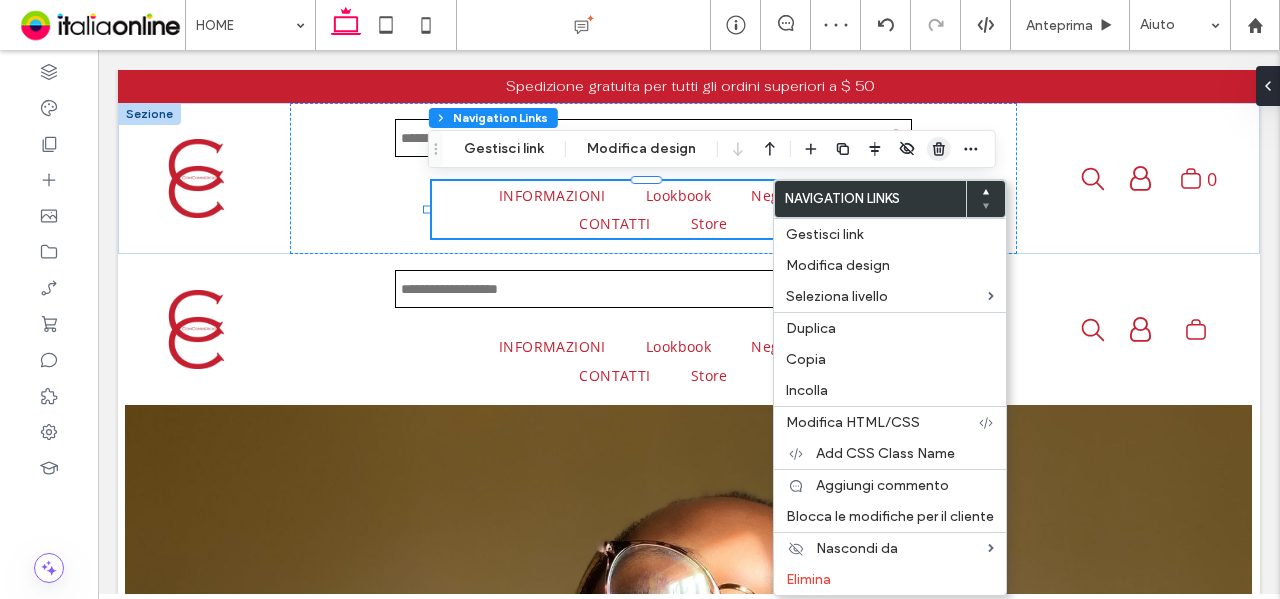 click 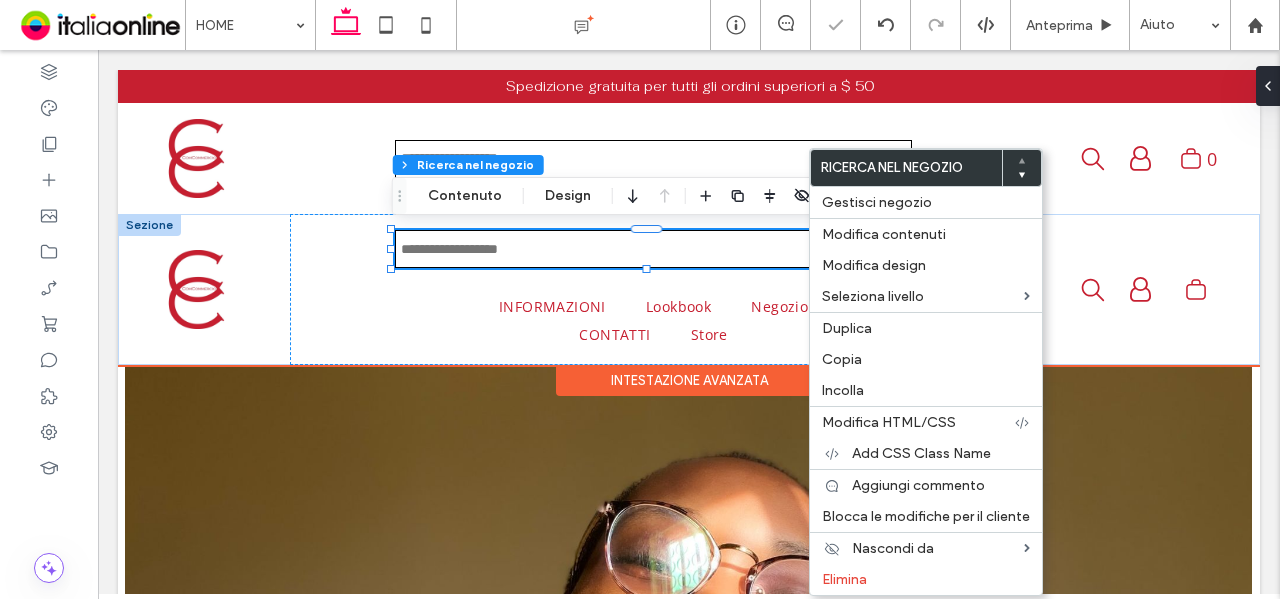 type on "*" 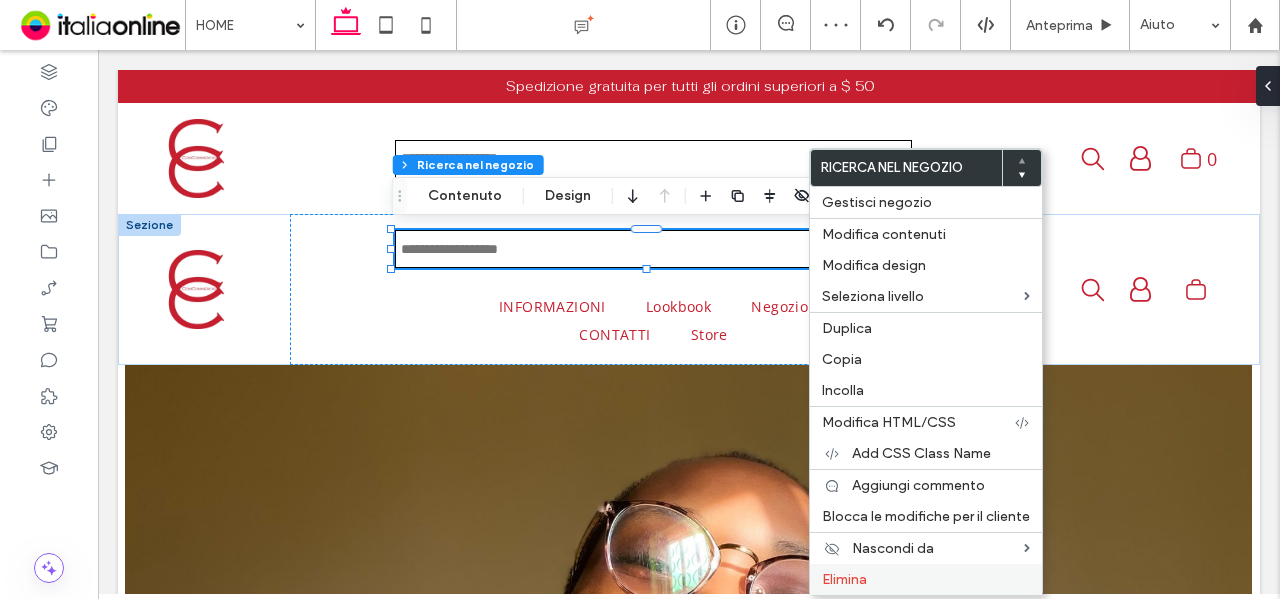 click on "Elimina" at bounding box center [844, 579] 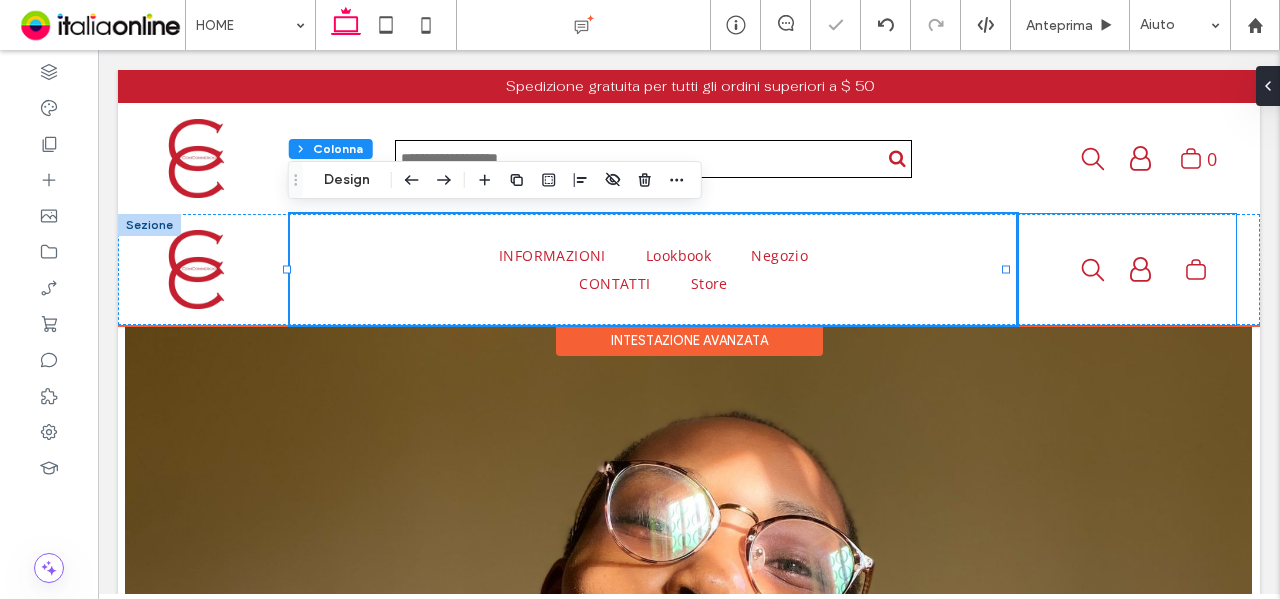 click on "Il mio account
Logout" at bounding box center (1126, 269) 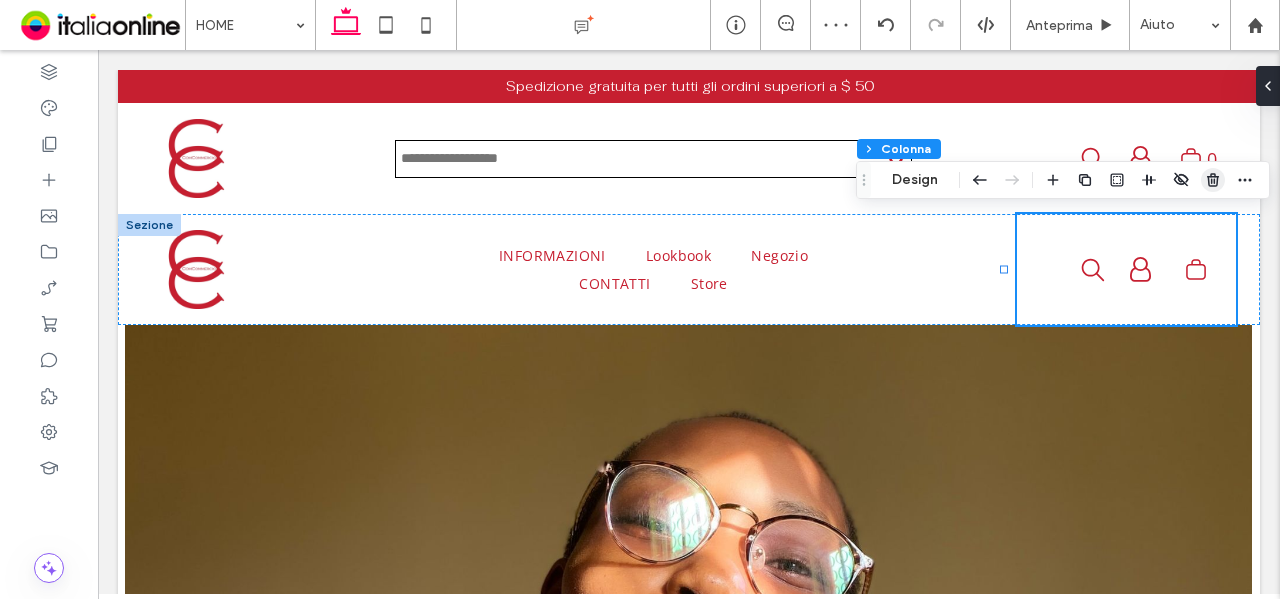 click 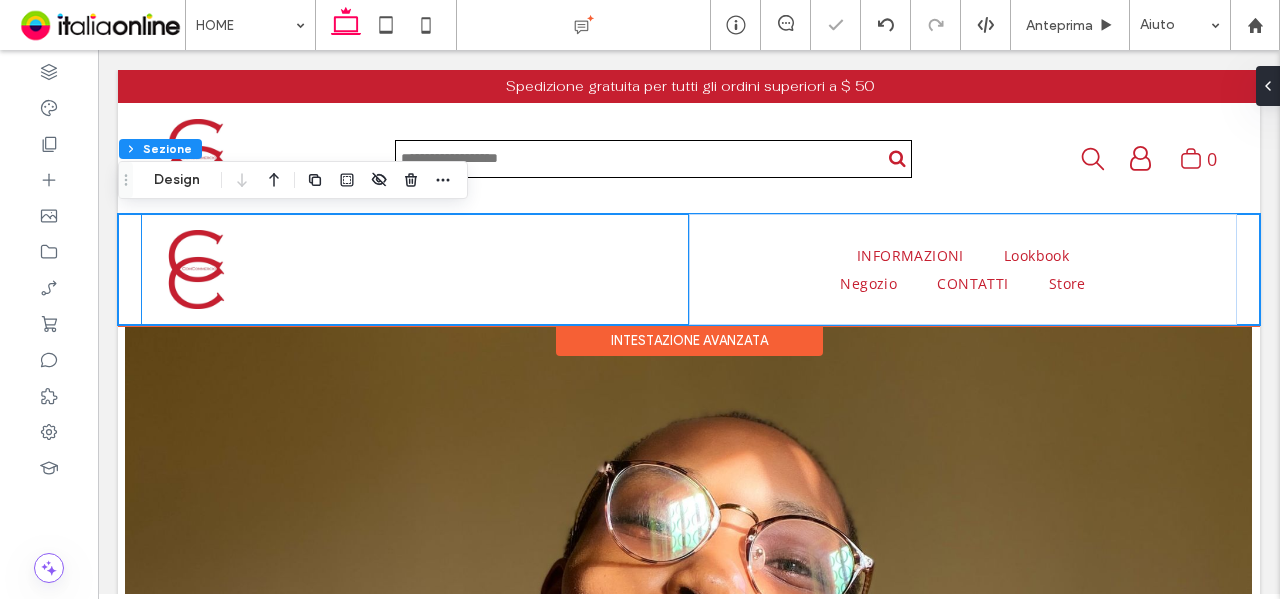 click at bounding box center (415, 269) 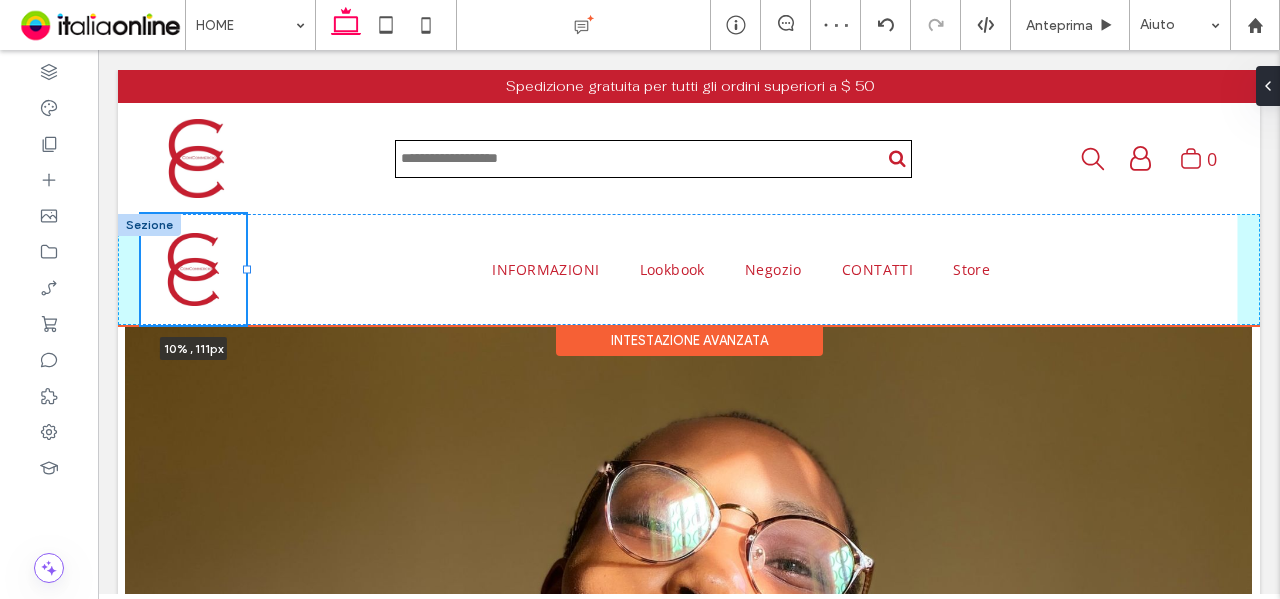 drag, startPoint x: 681, startPoint y: 266, endPoint x: 245, endPoint y: 266, distance: 436 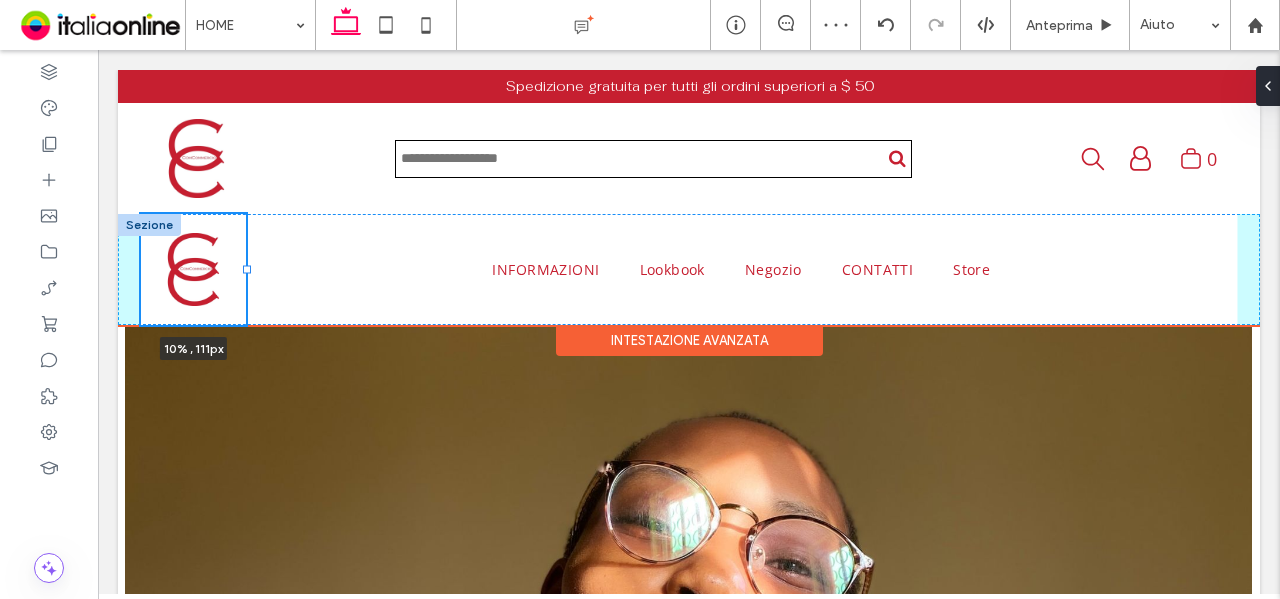 click at bounding box center (247, 270) 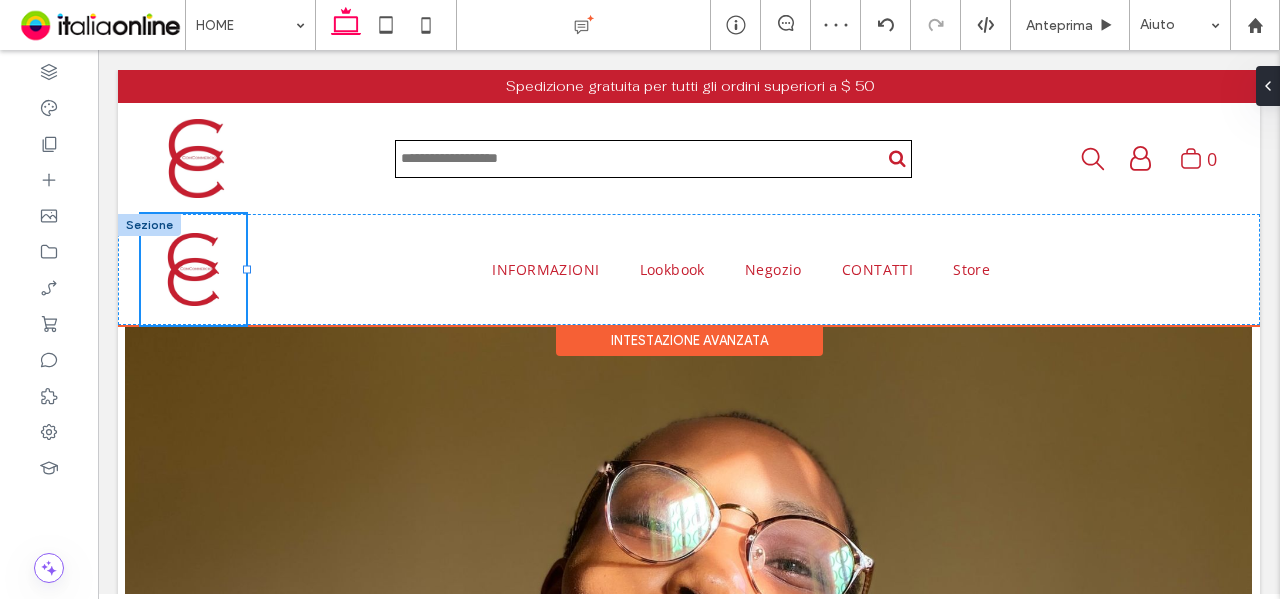type on "**" 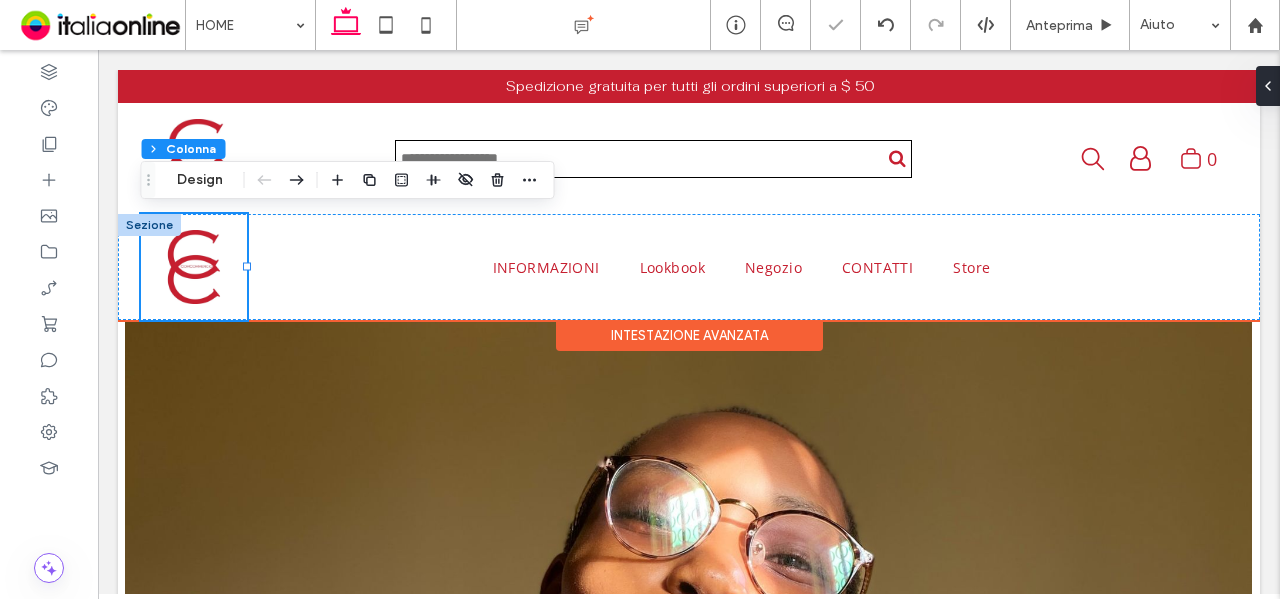 click on "10% , 111px" at bounding box center (194, 267) 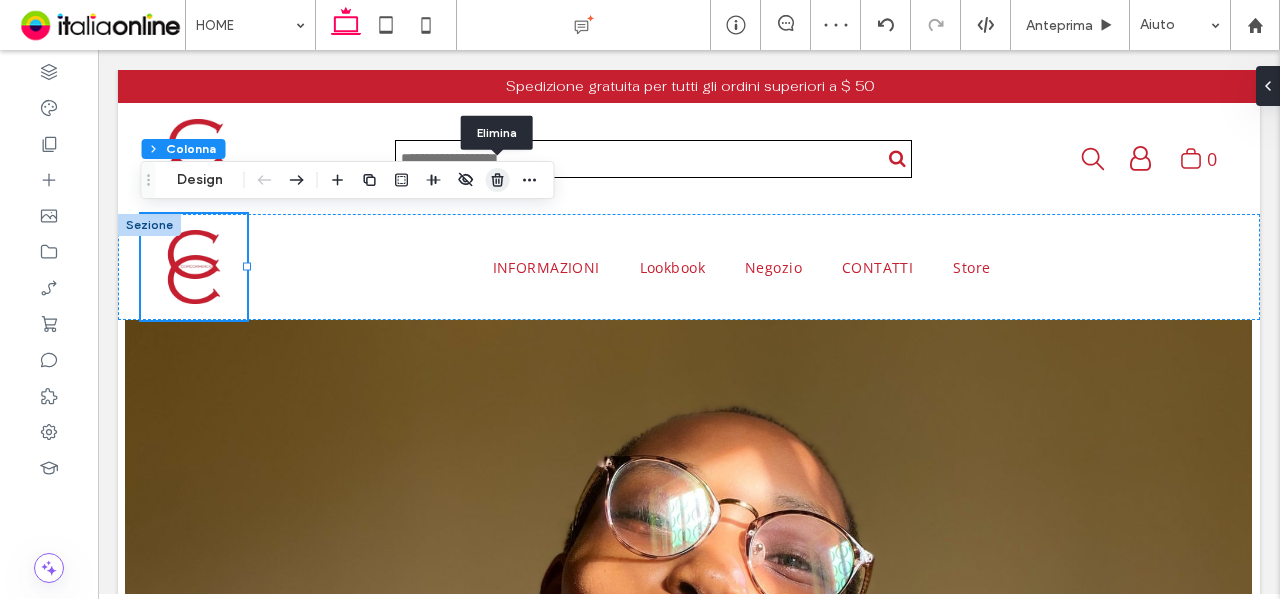 click 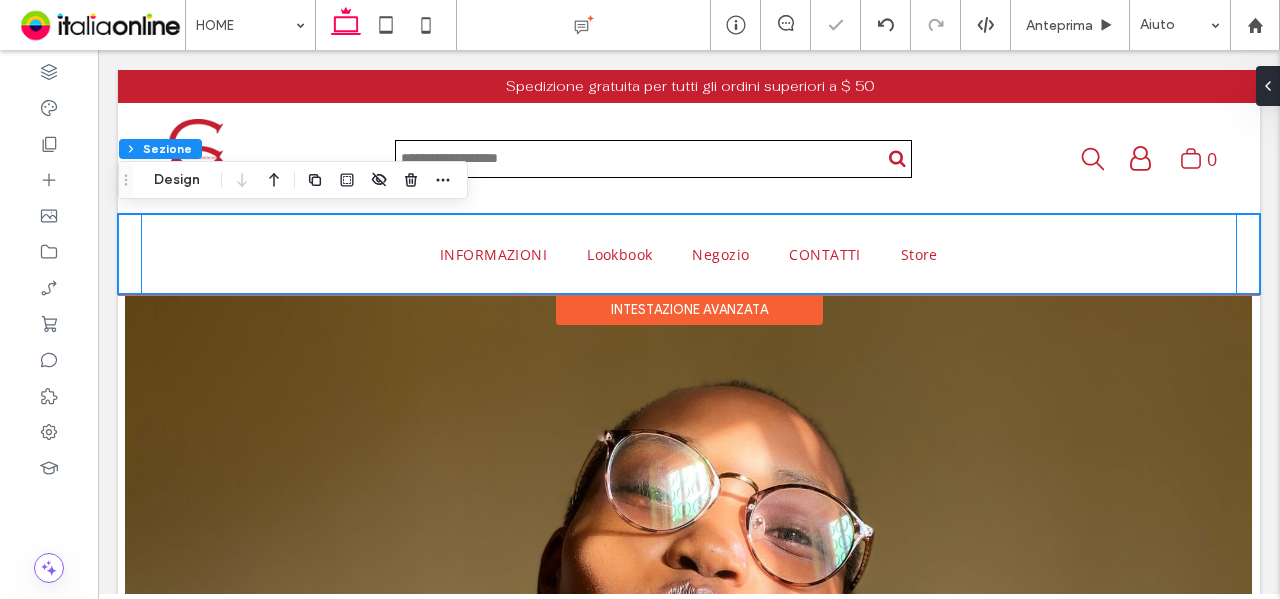 click on "INFORMAZIONI
Lookbook
Negozio
CONTATTI
Store" at bounding box center (689, 254) 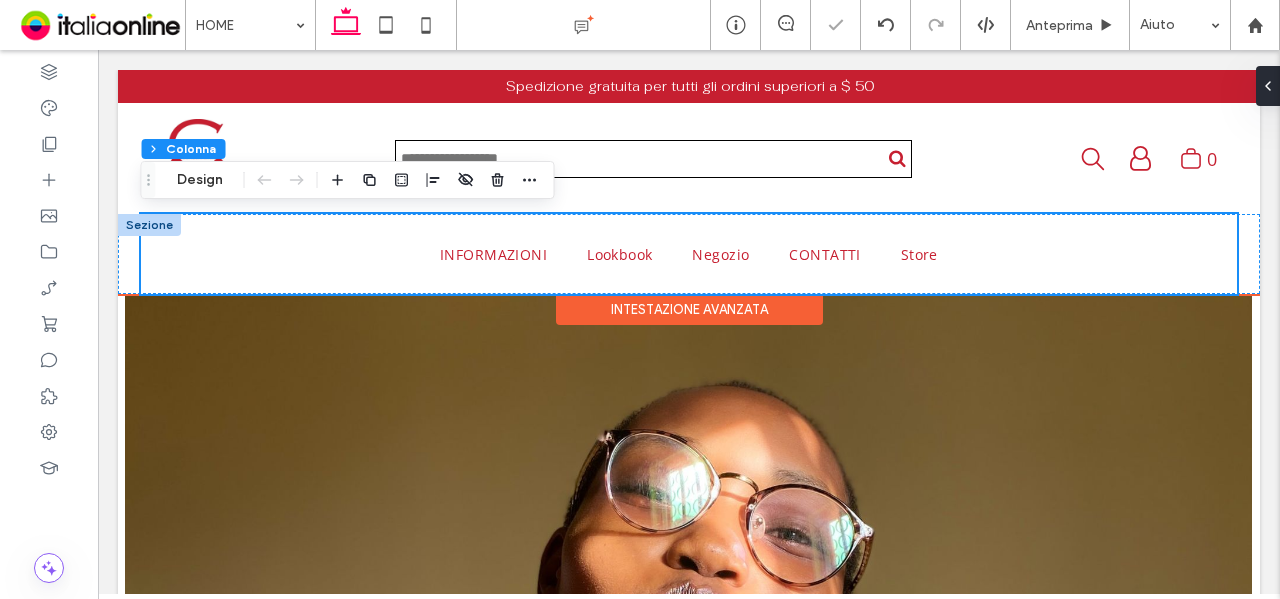 click at bounding box center (149, 225) 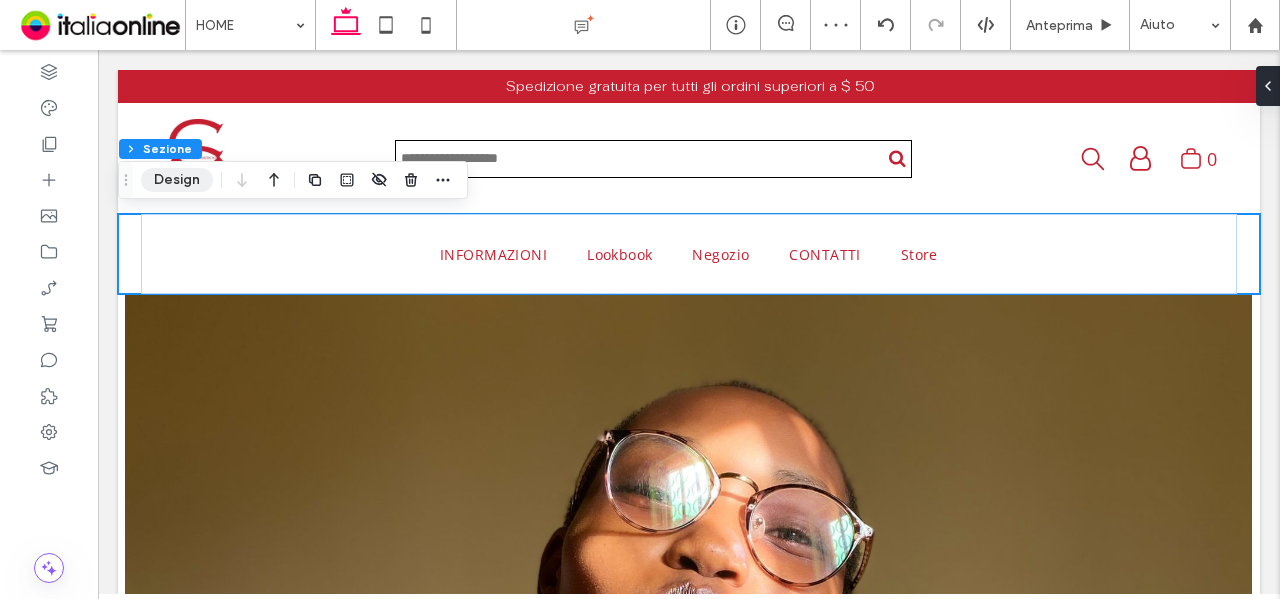 click on "Design" at bounding box center (177, 180) 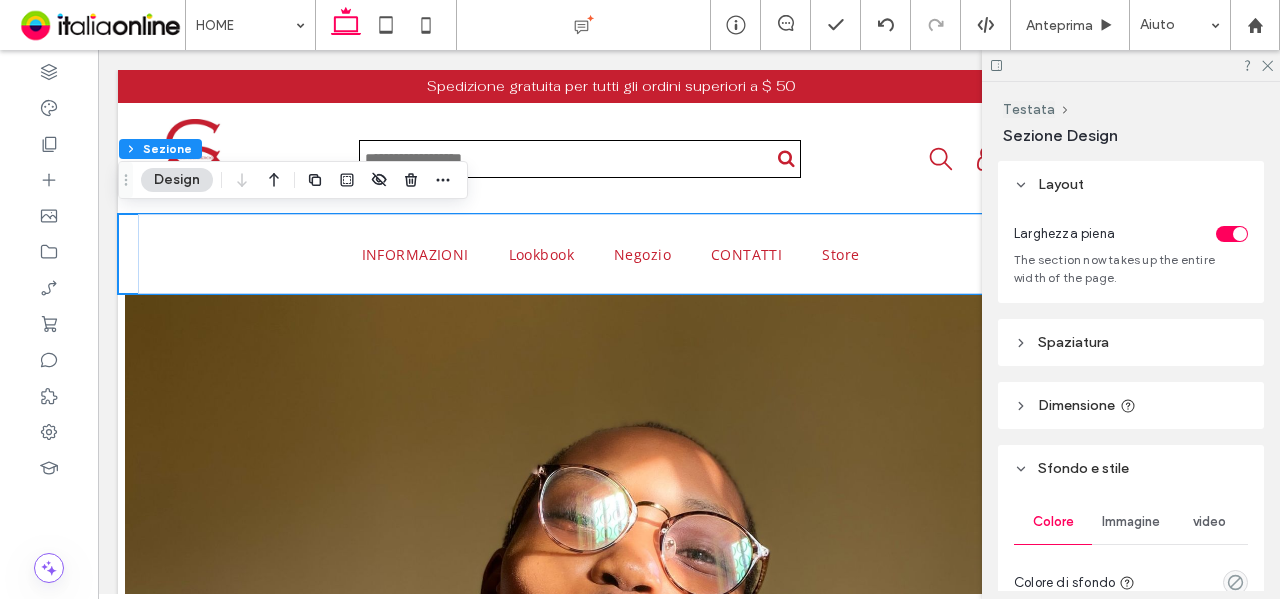 click on "Spaziatura" at bounding box center [1073, 342] 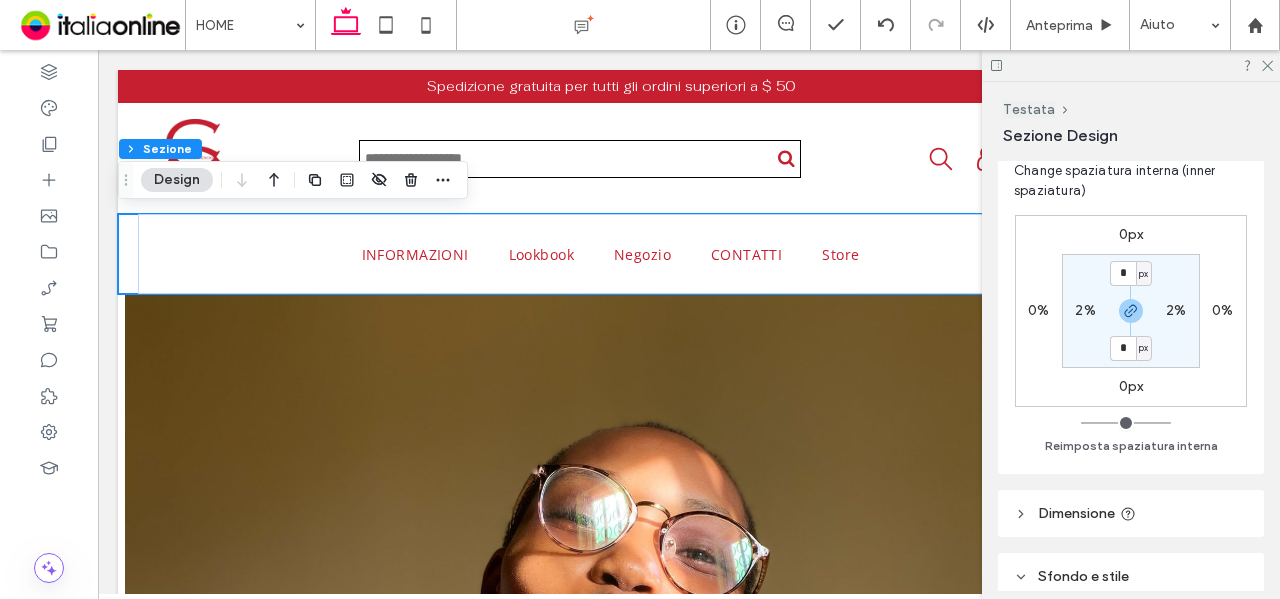scroll, scrollTop: 400, scrollLeft: 0, axis: vertical 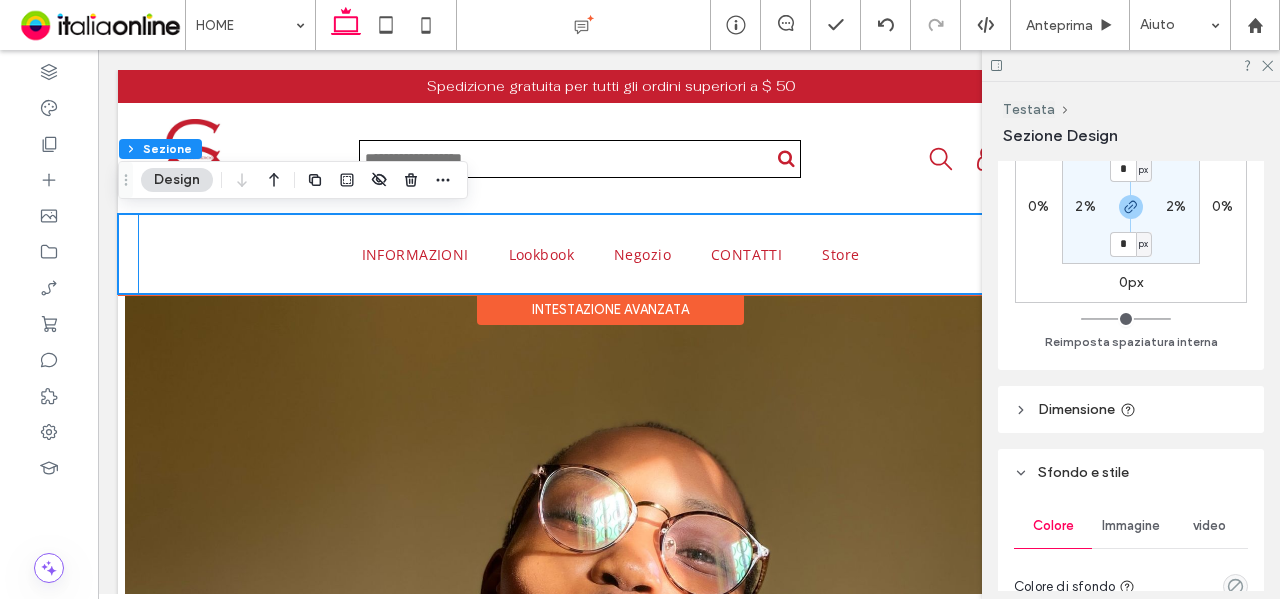 click on "INFORMAZIONI
Lookbook
Negozio
CONTATTI
Store" at bounding box center [611, 254] 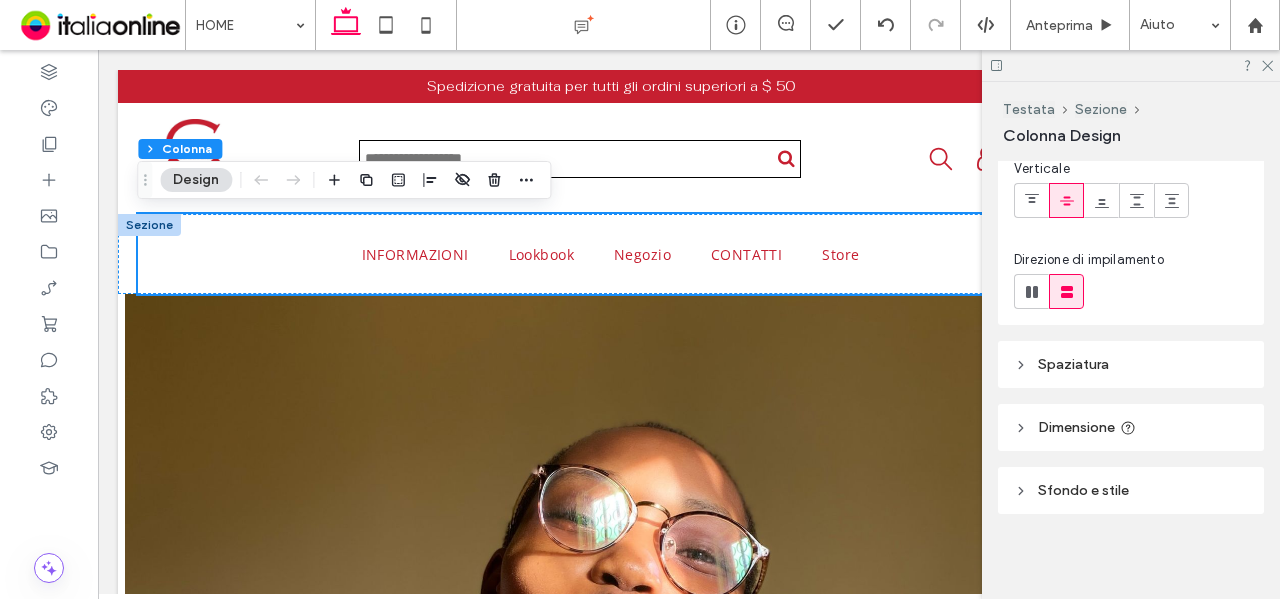 scroll, scrollTop: 153, scrollLeft: 0, axis: vertical 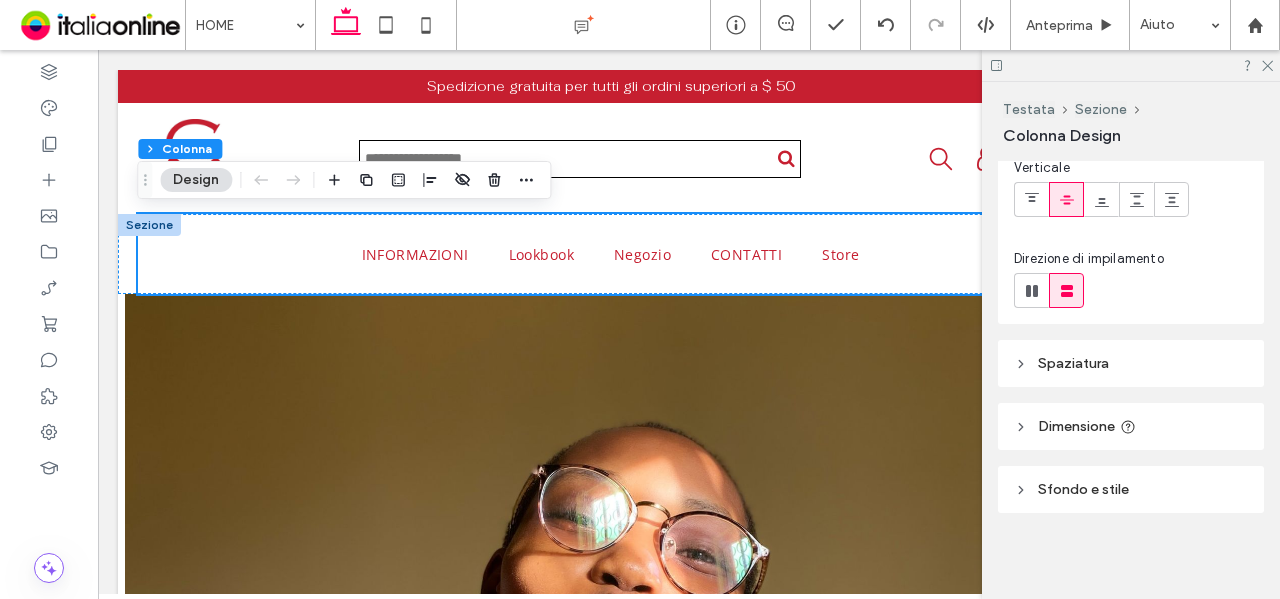 click on "Spaziatura" at bounding box center (1073, 363) 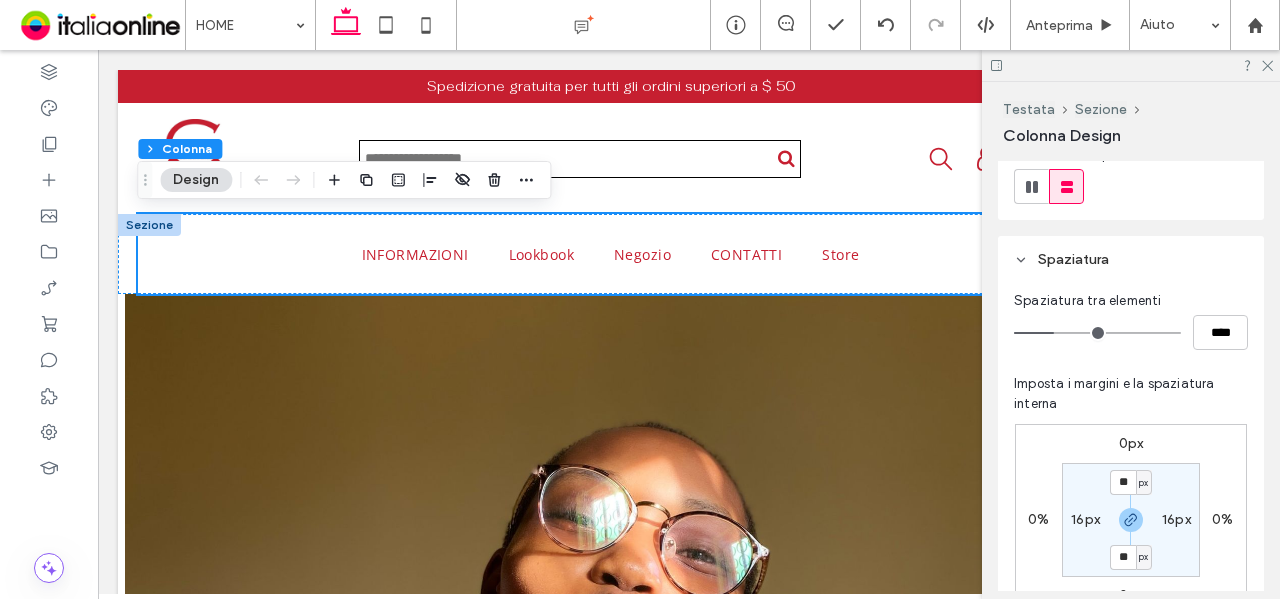 scroll, scrollTop: 353, scrollLeft: 0, axis: vertical 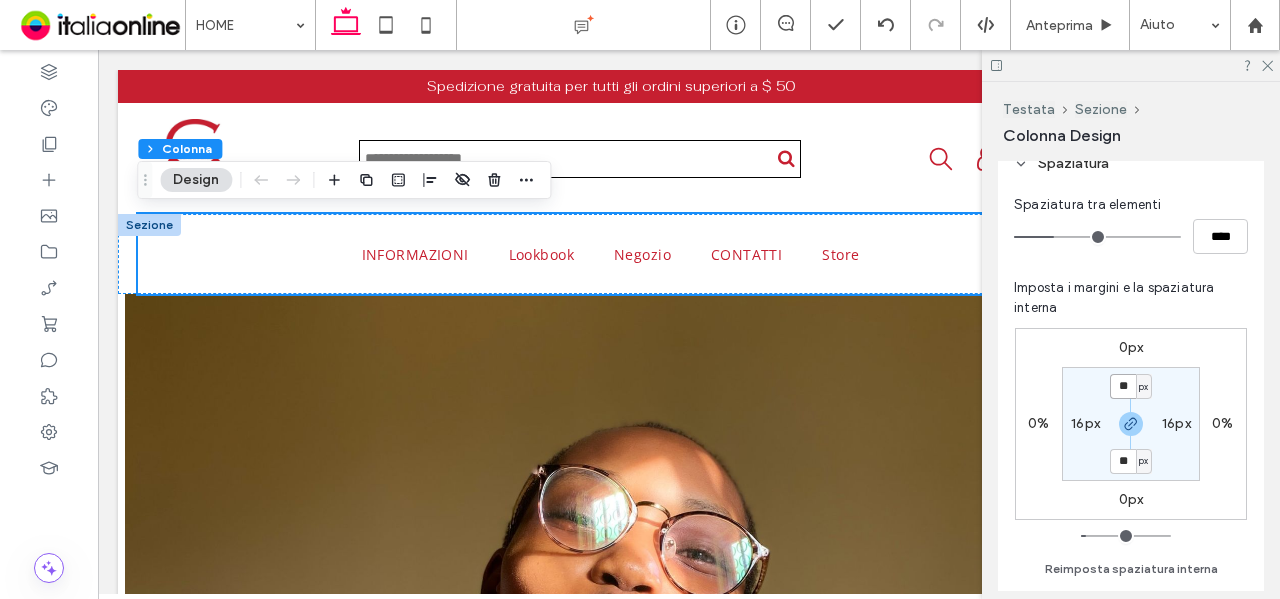 click on "**" at bounding box center (1123, 386) 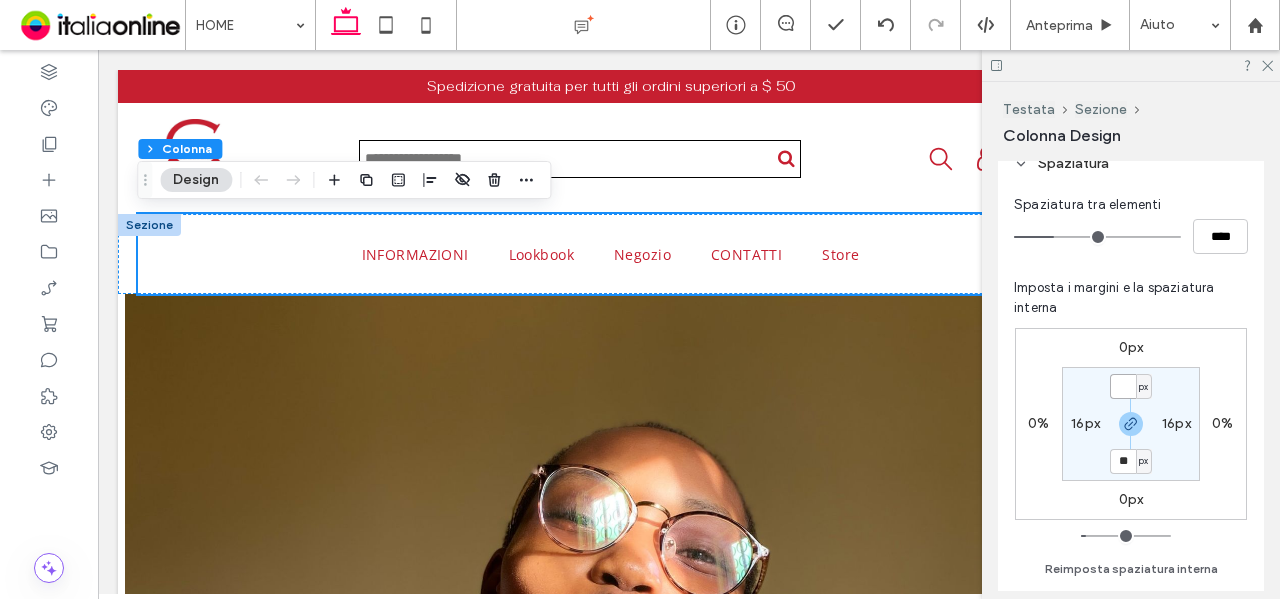 type on "*" 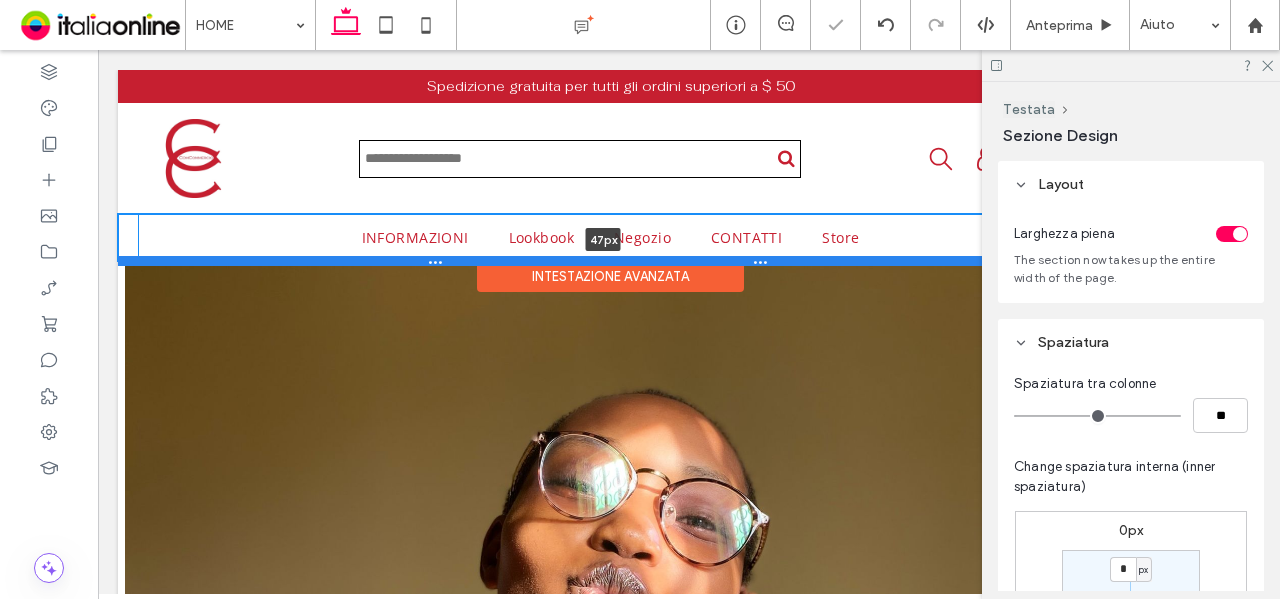 drag, startPoint x: 486, startPoint y: 292, endPoint x: 486, endPoint y: 259, distance: 33 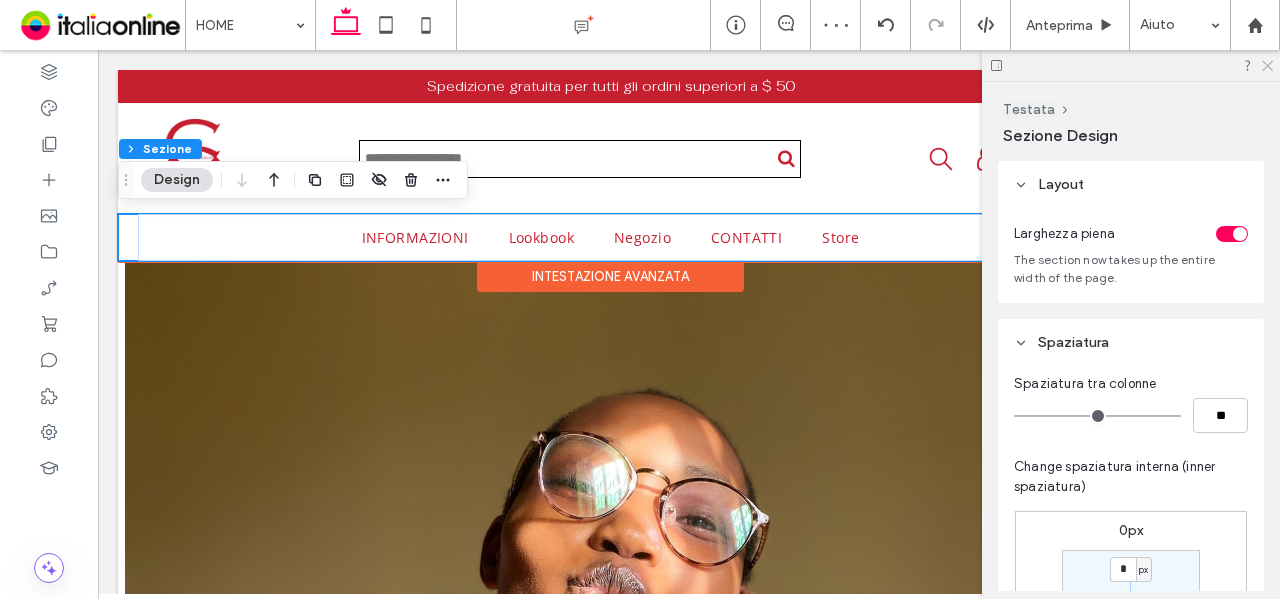 click 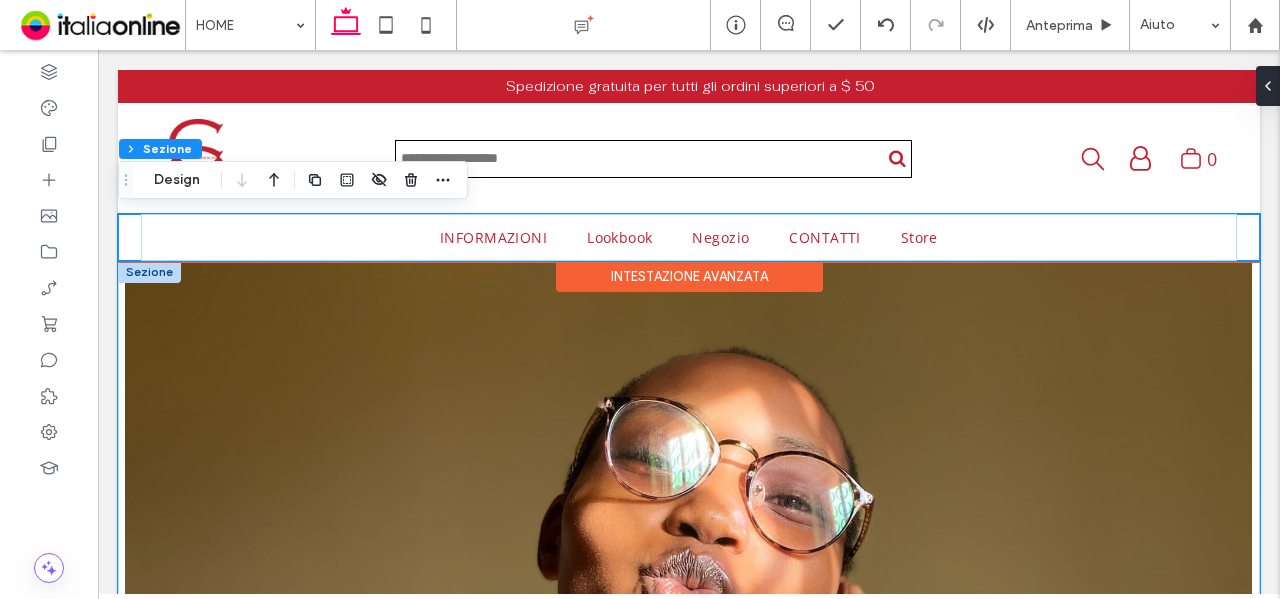 click on "Una cornice per ogni stato d'animo
Acquista subito" at bounding box center (689, 645) 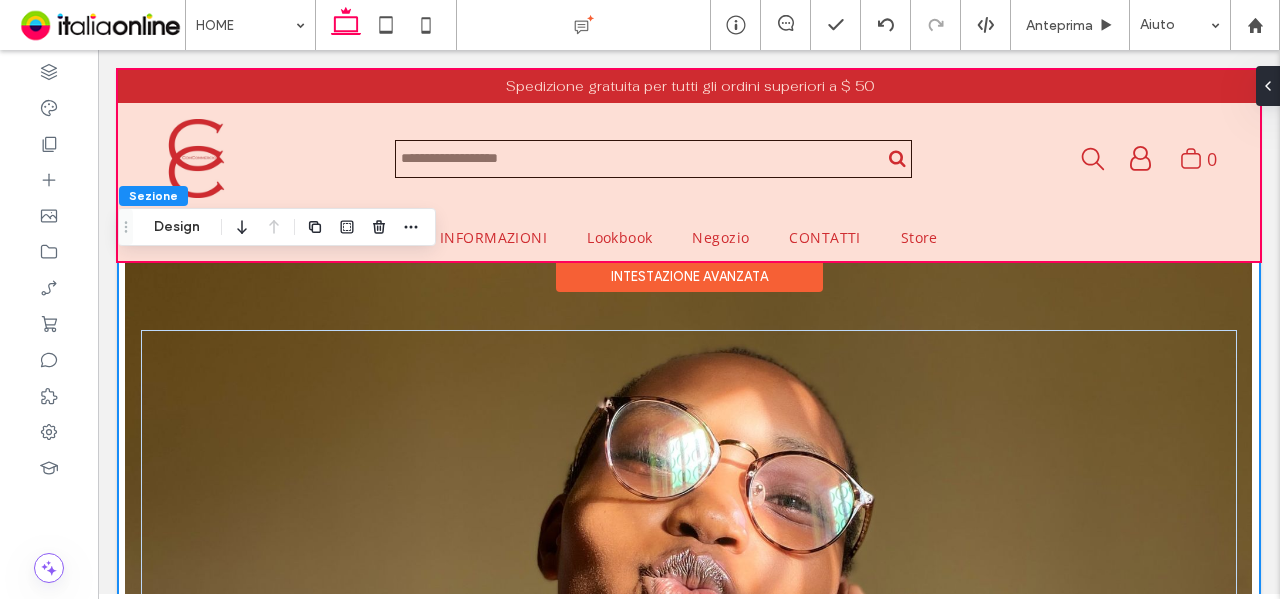 click at bounding box center [689, 165] 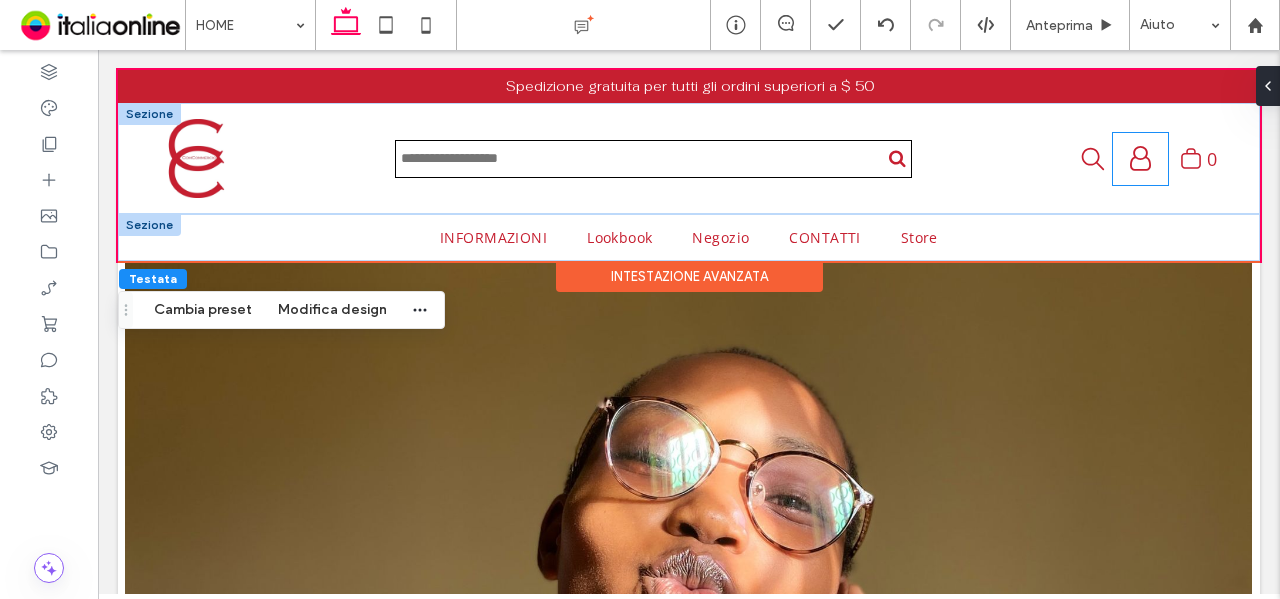 click at bounding box center (1140, 158) 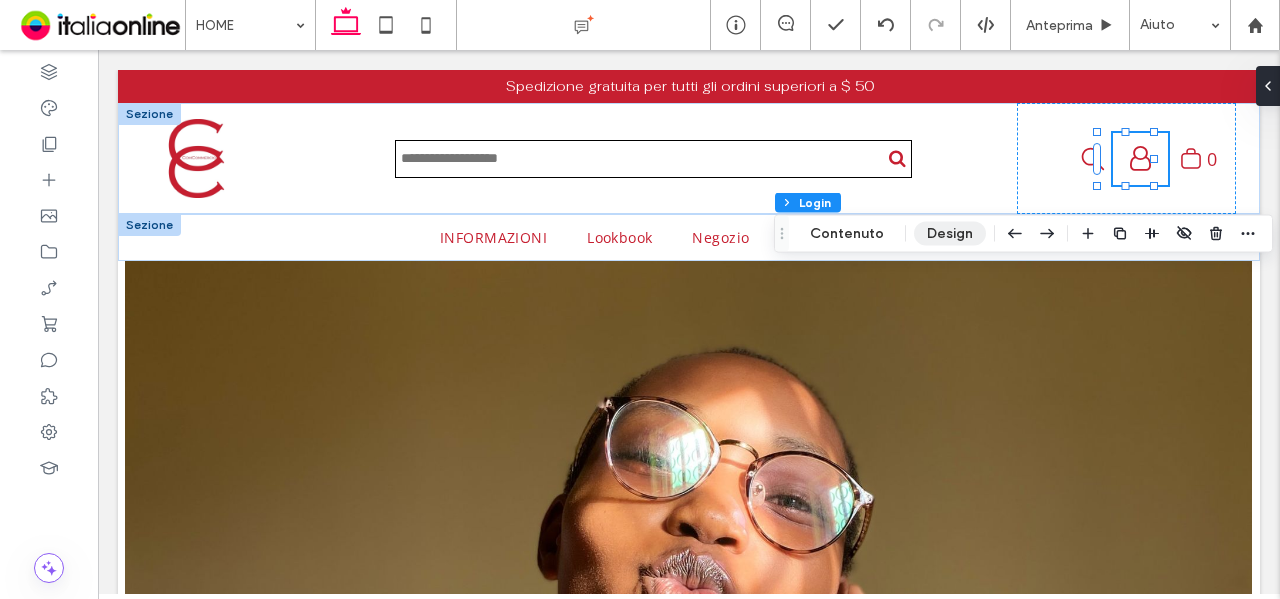 click on "Design" at bounding box center (950, 234) 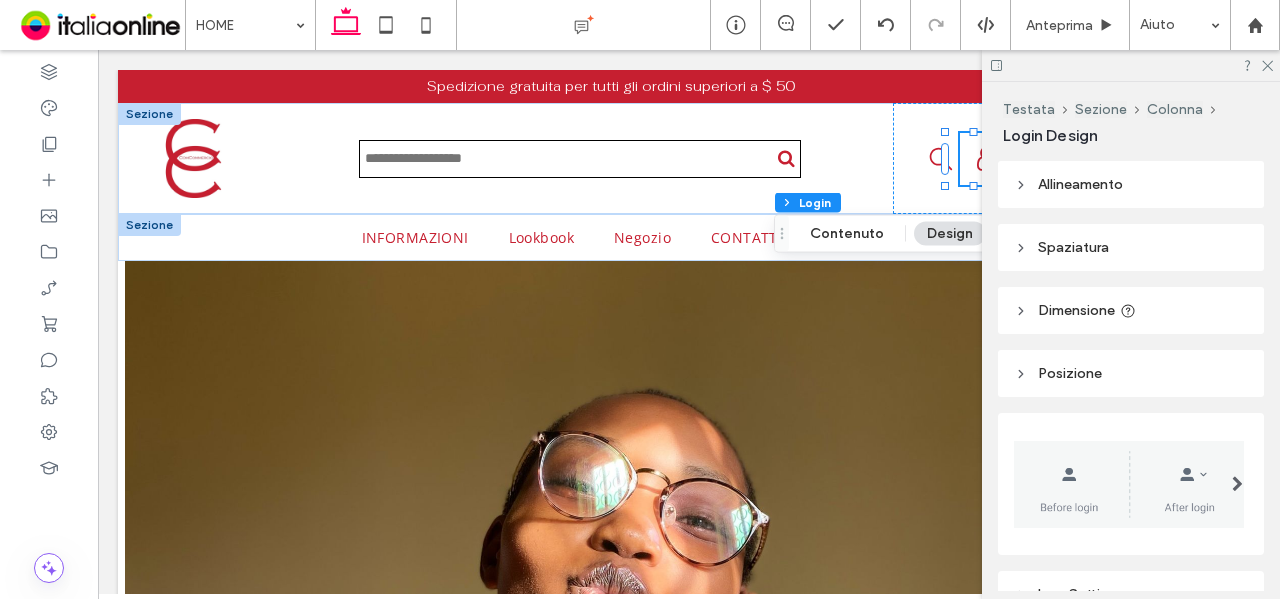 click at bounding box center [1129, 484] 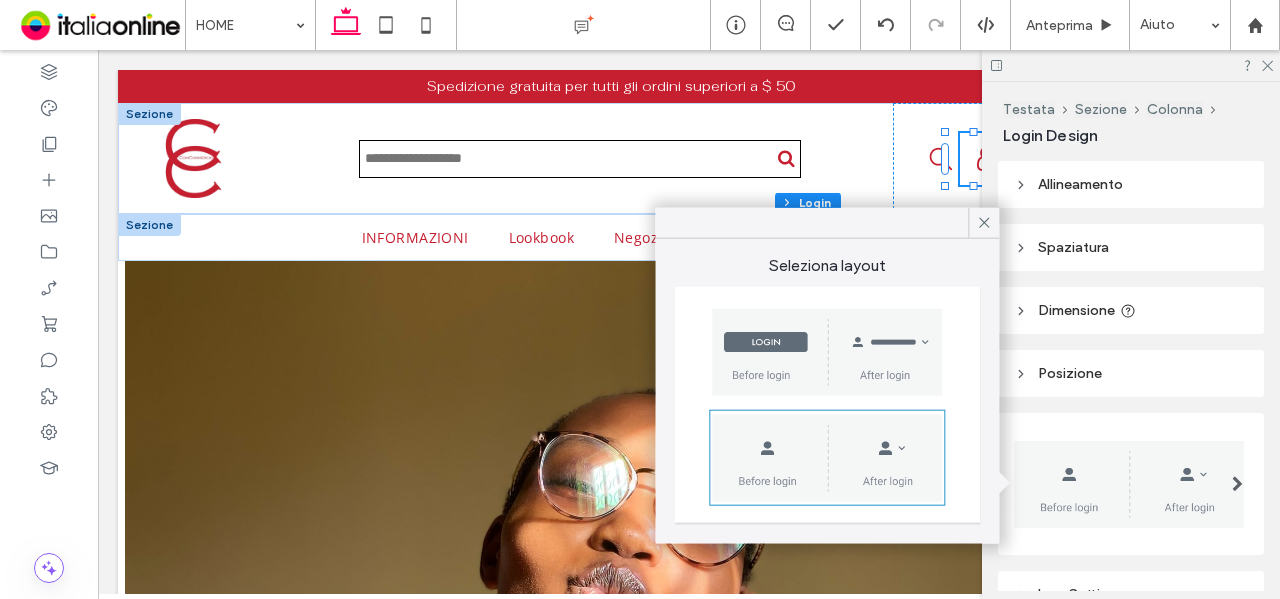 click at bounding box center (1129, 484) 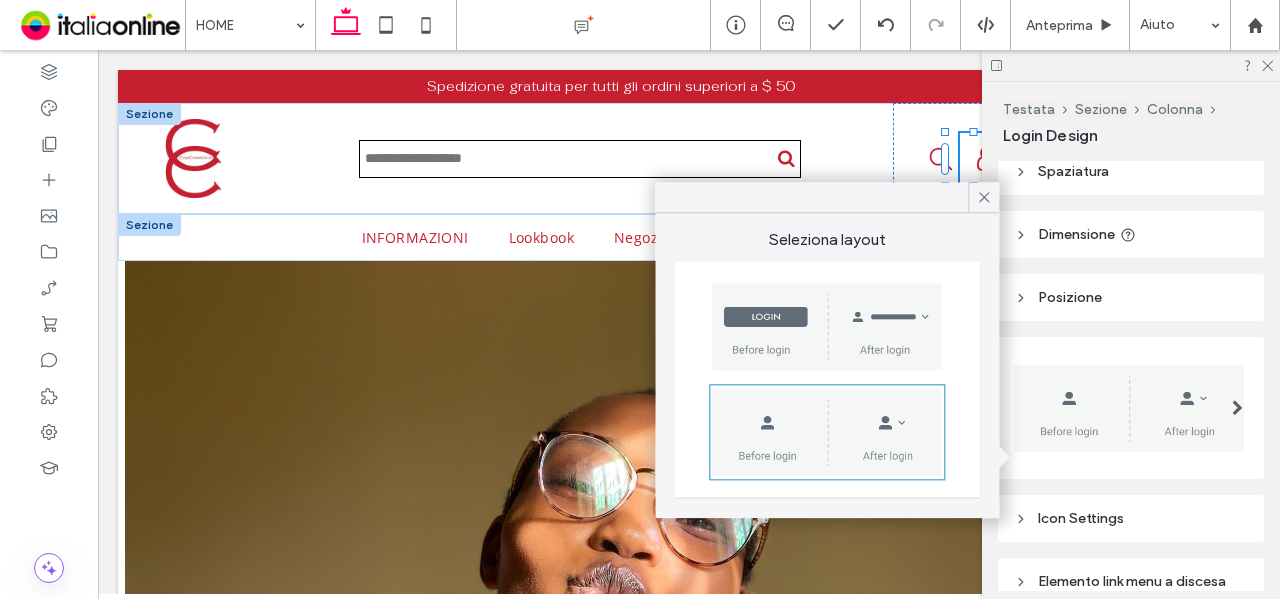 scroll, scrollTop: 167, scrollLeft: 0, axis: vertical 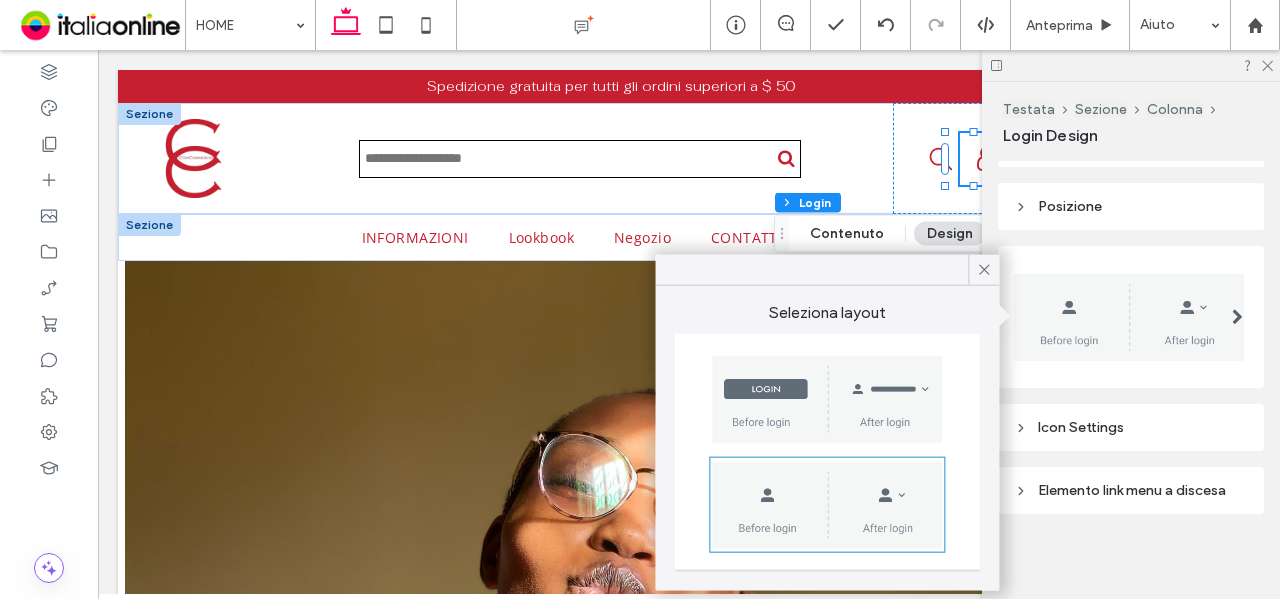click on "Icon Settings" at bounding box center (1131, 427) 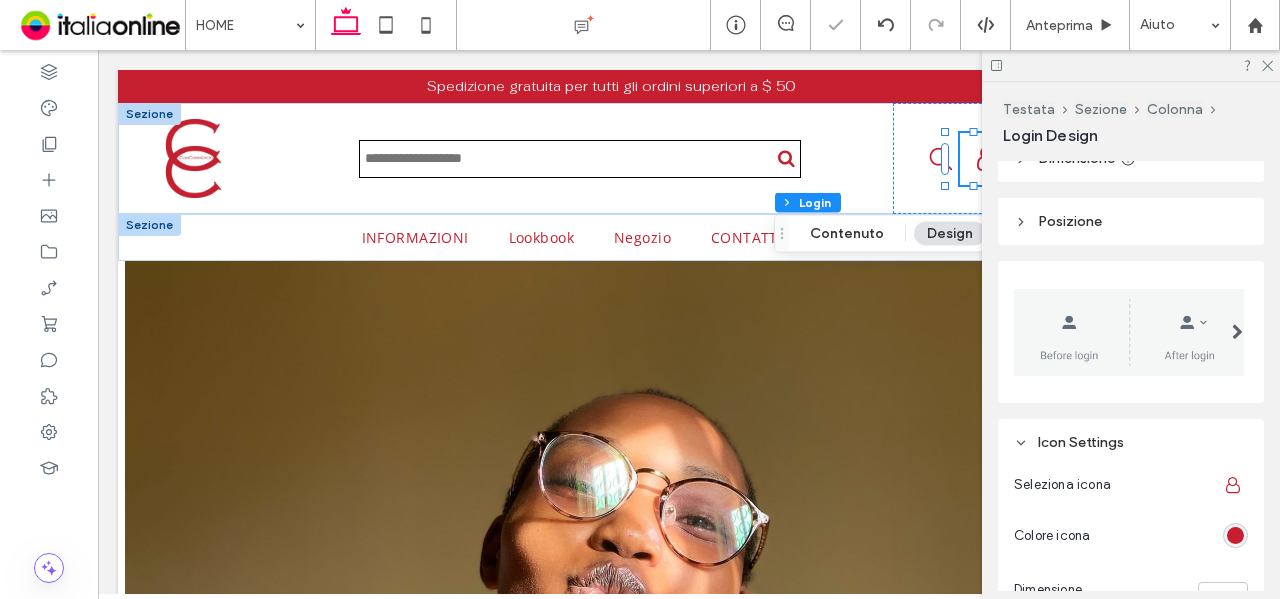 click on "Icon Settings Seleziona icona Colore icona Dimensione icona ****" at bounding box center [1131, 535] 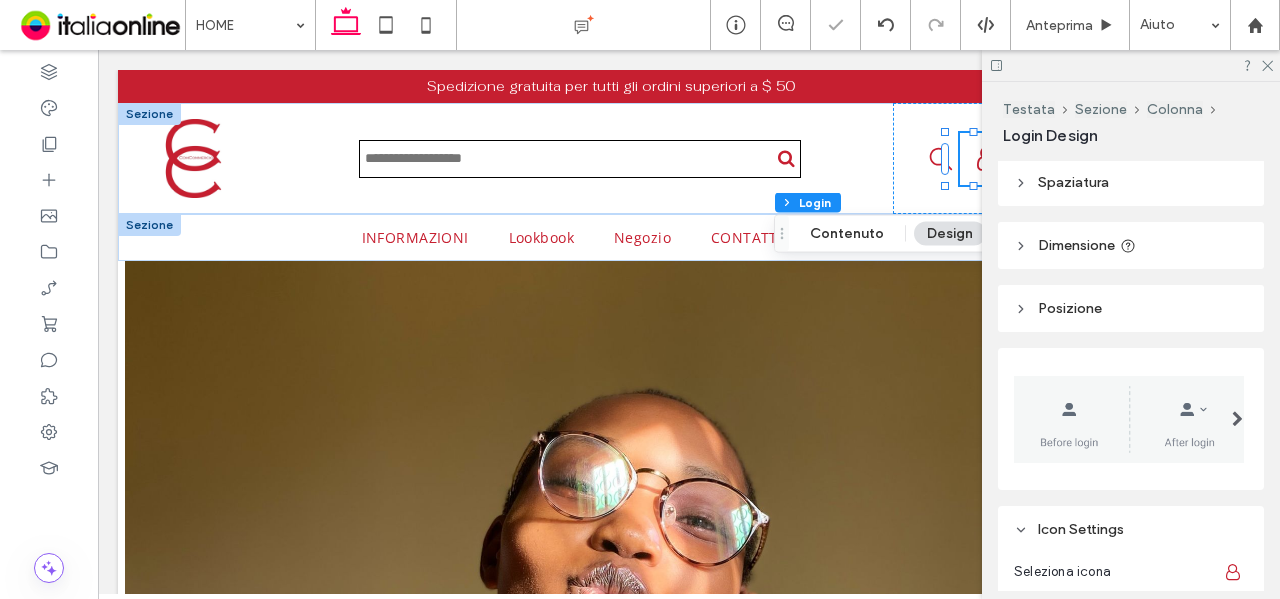 scroll, scrollTop: 0, scrollLeft: 0, axis: both 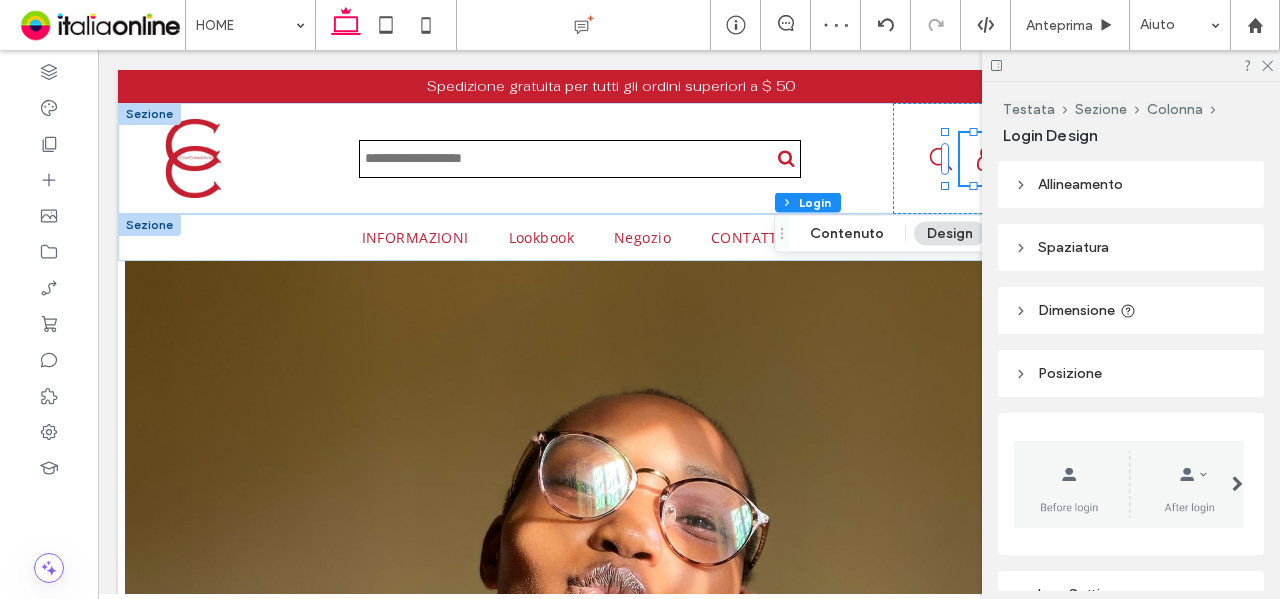 click on "Allineamento" at bounding box center [1080, 184] 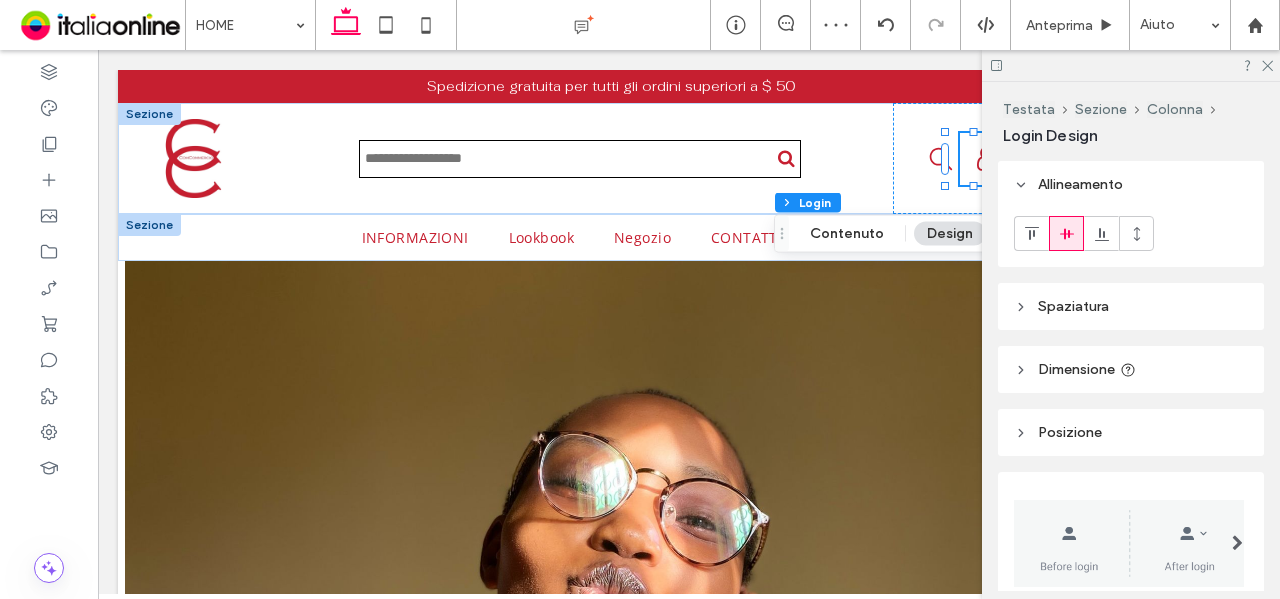 click on "Allineamento" at bounding box center (1080, 184) 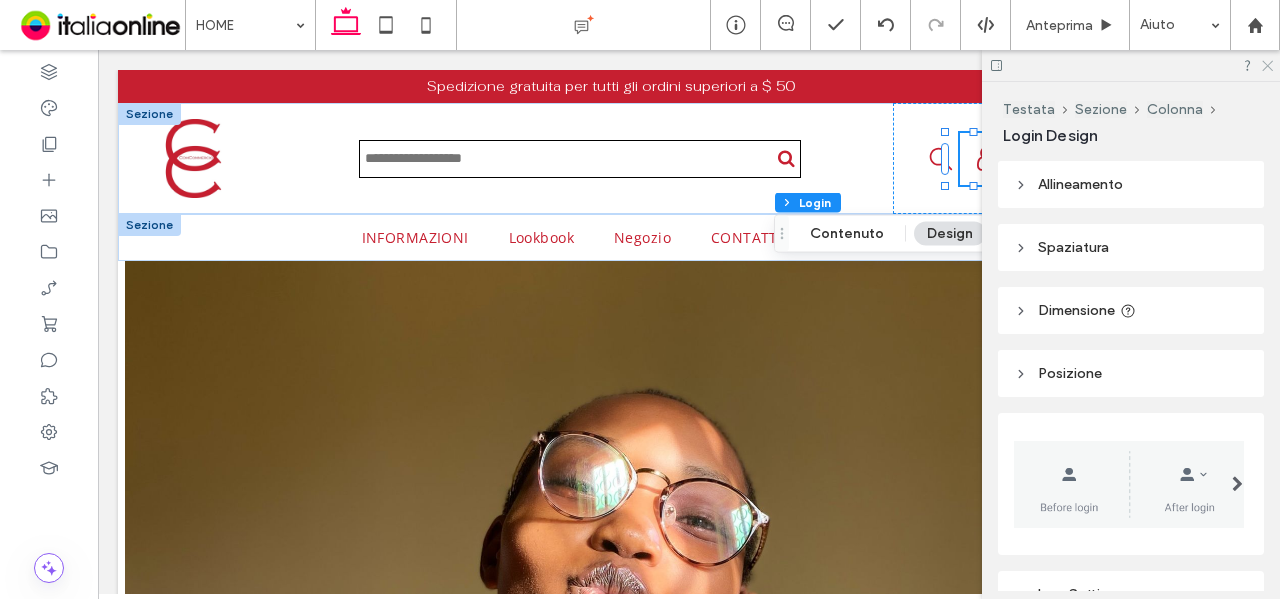 click 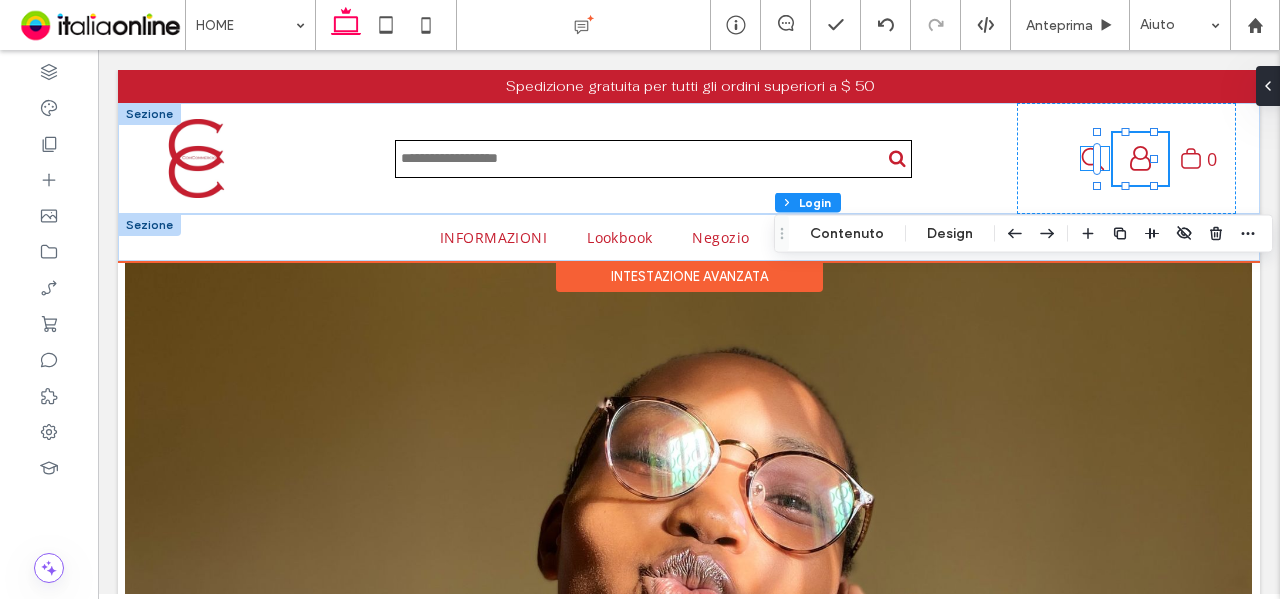 click 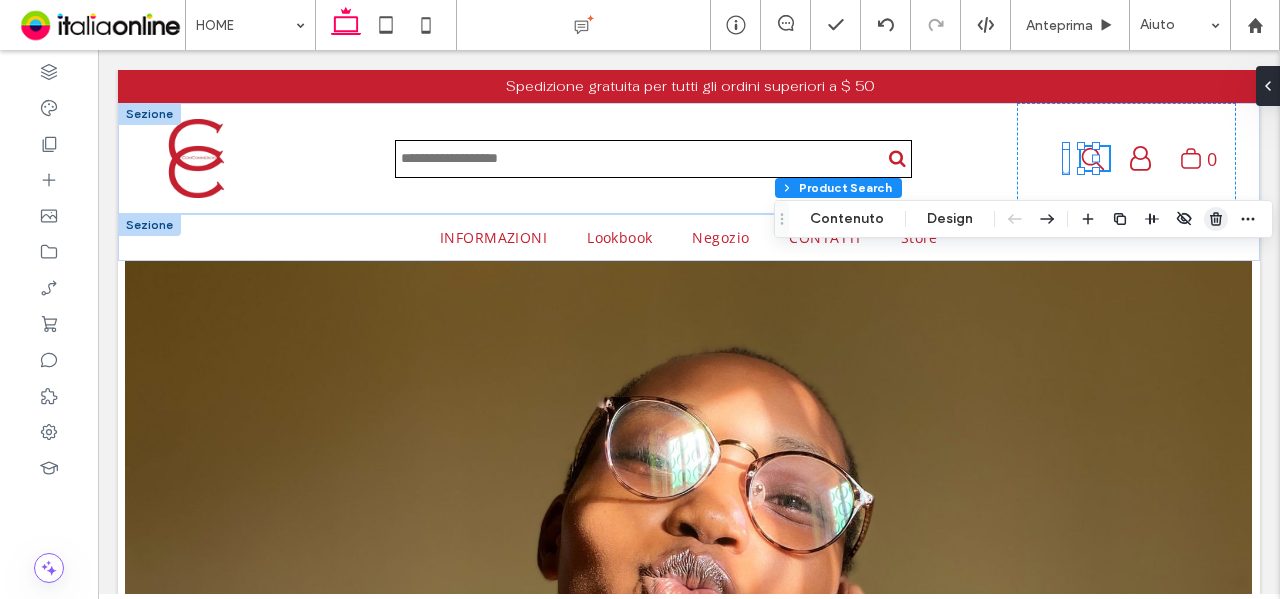 click 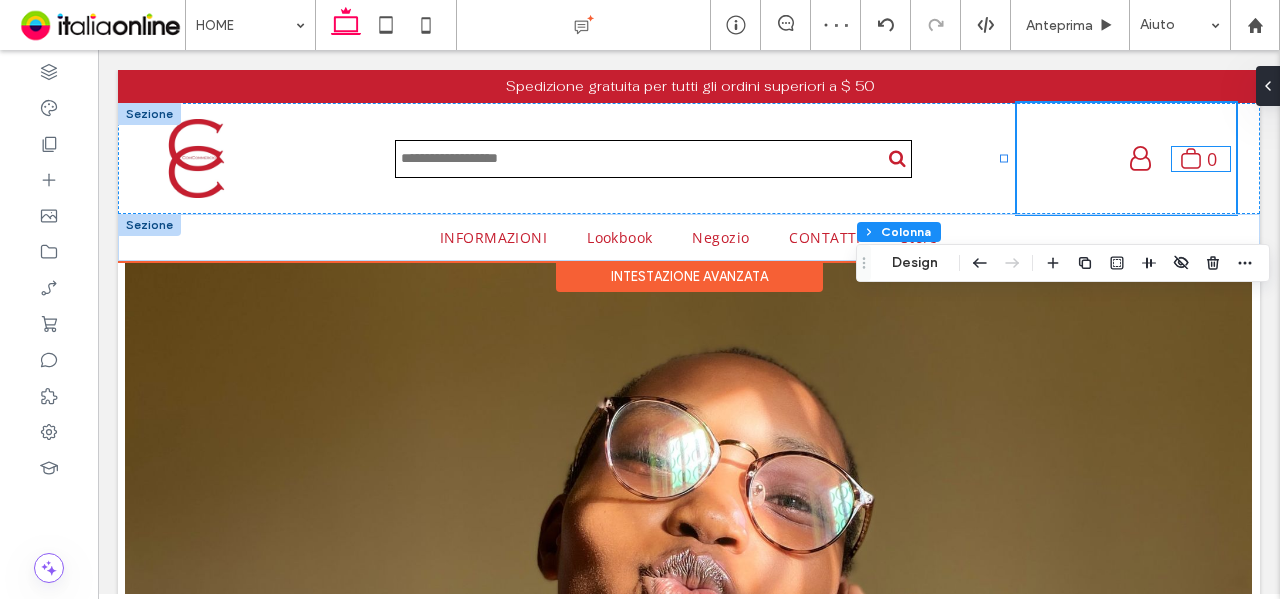 click 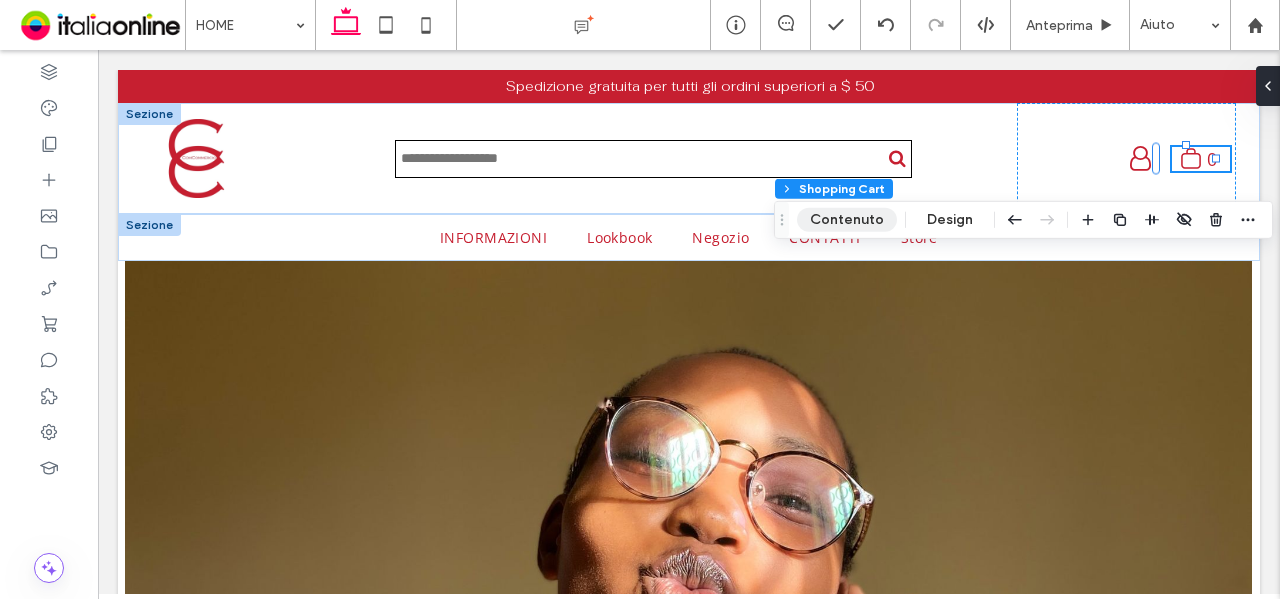 click on "Contenuto" at bounding box center [847, 220] 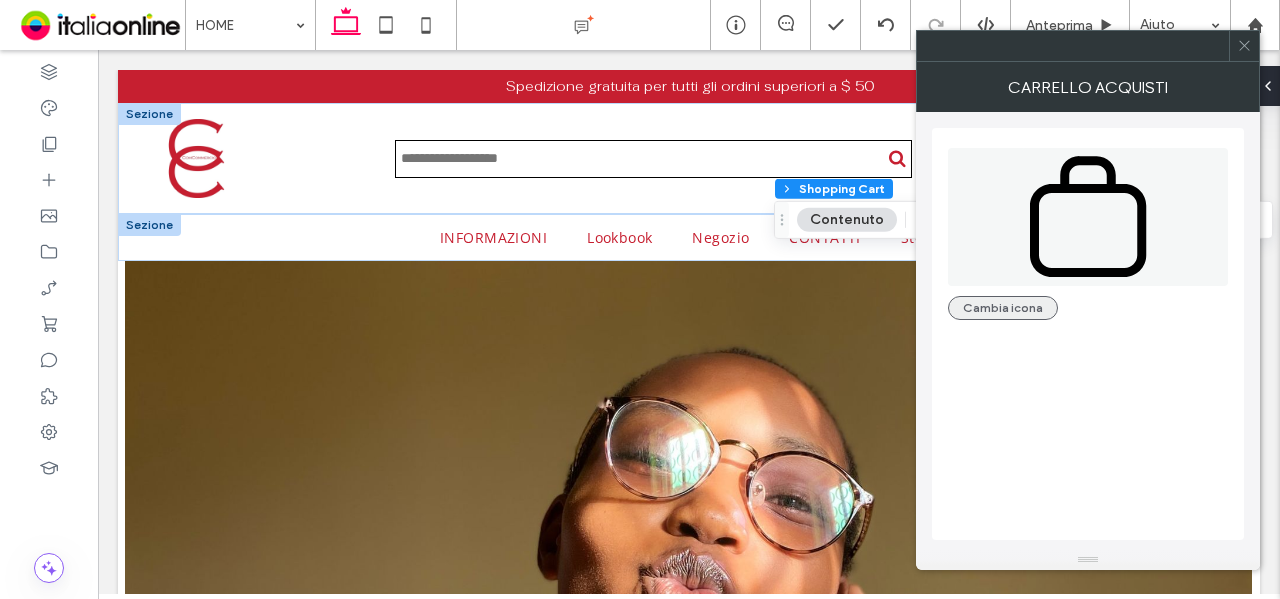 click on "Cambia icona" at bounding box center (1003, 308) 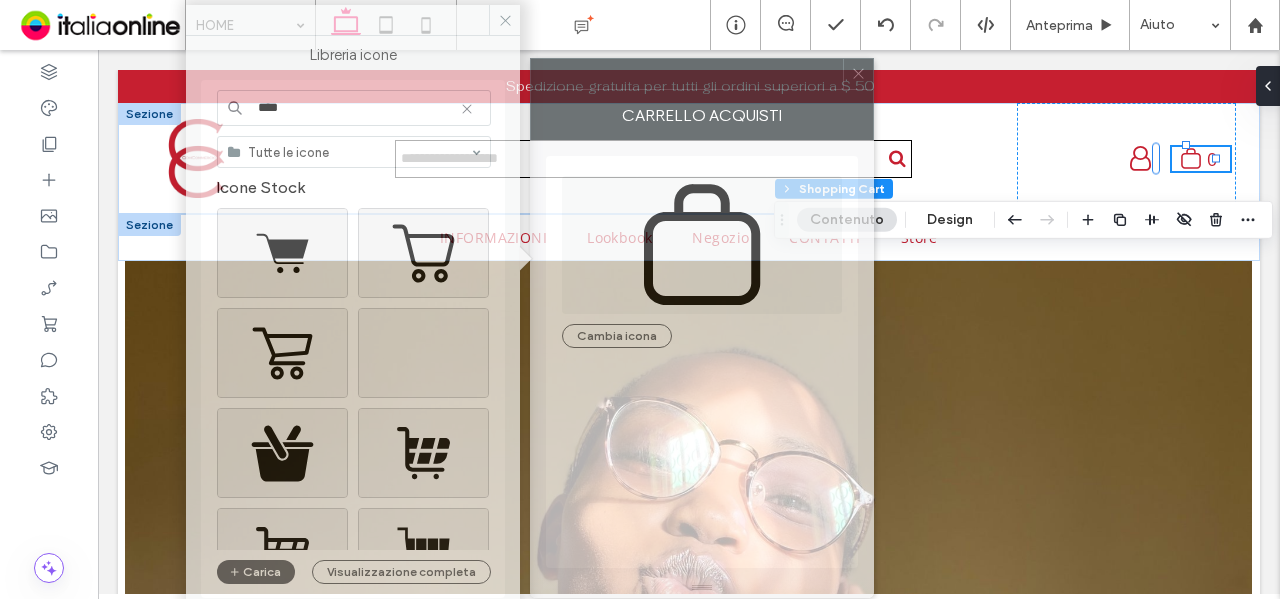 drag, startPoint x: 1031, startPoint y: 61, endPoint x: 645, endPoint y: 89, distance: 387.01422 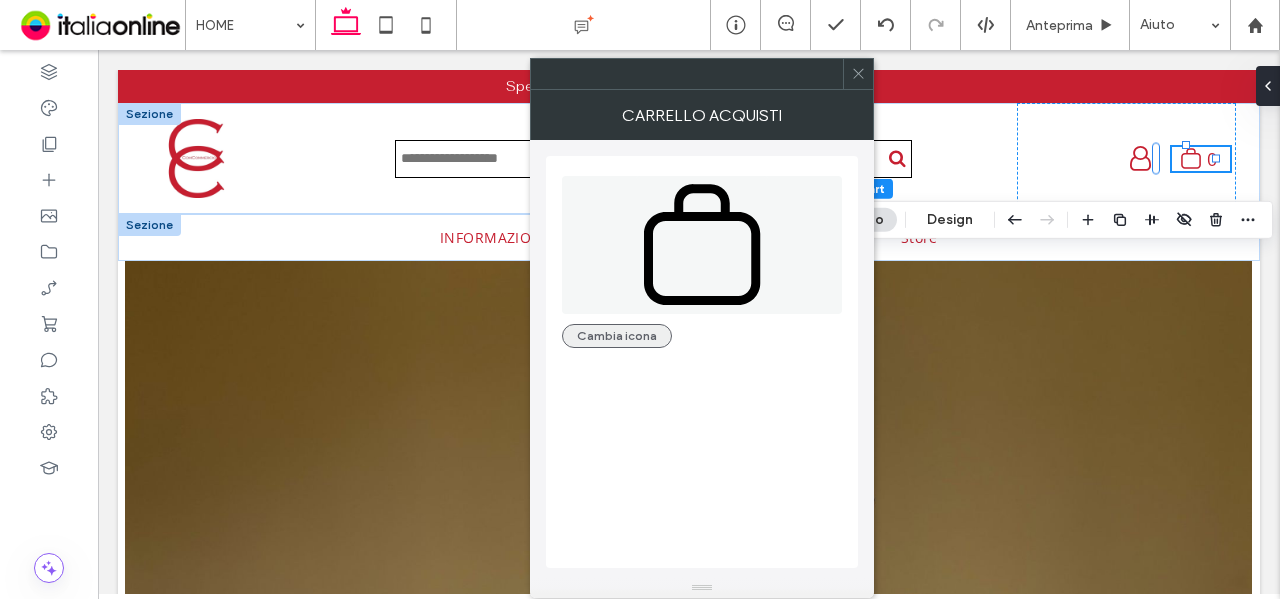 click on "Cambia icona" at bounding box center [617, 336] 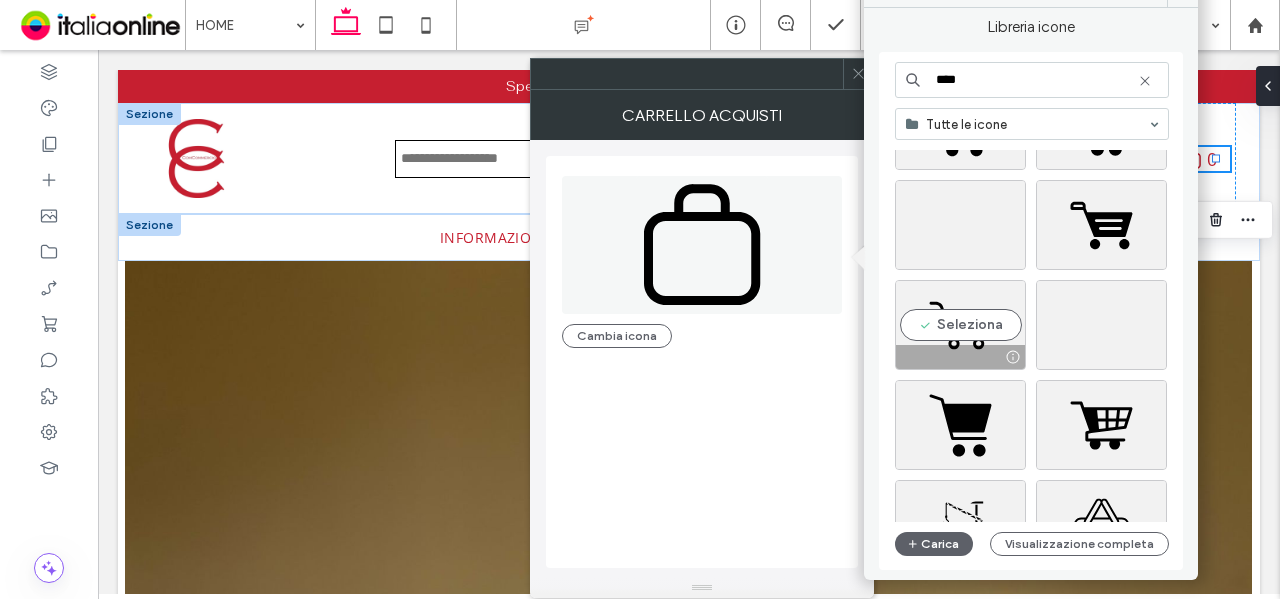 scroll, scrollTop: 400, scrollLeft: 0, axis: vertical 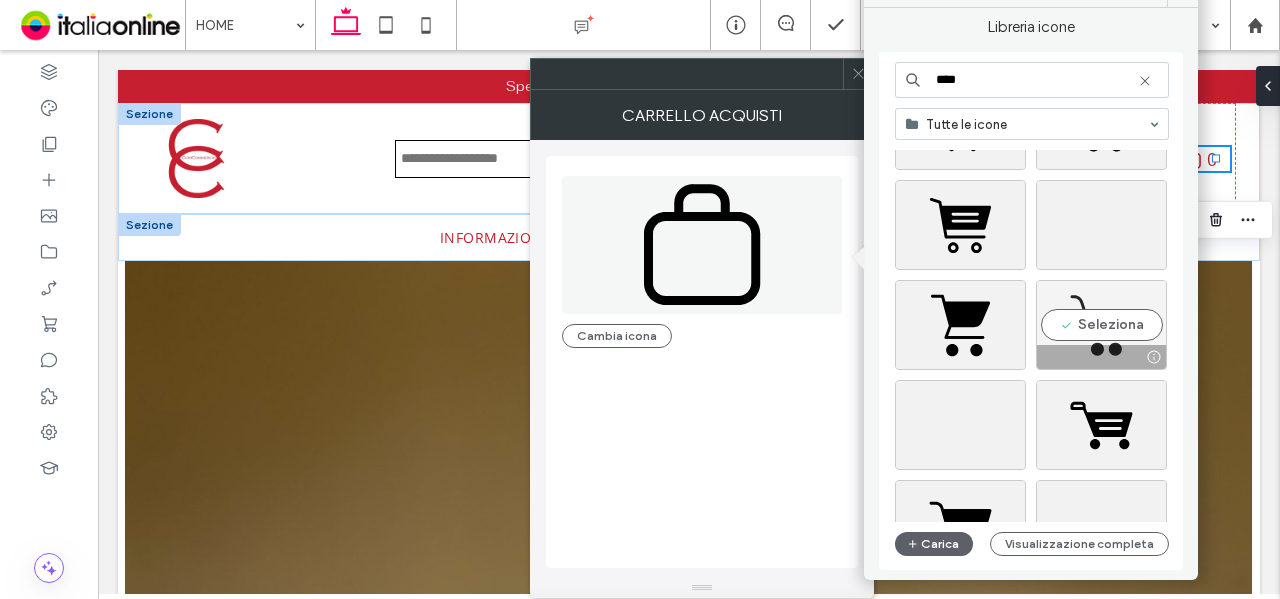 click on "Seleziona" at bounding box center (1101, 325) 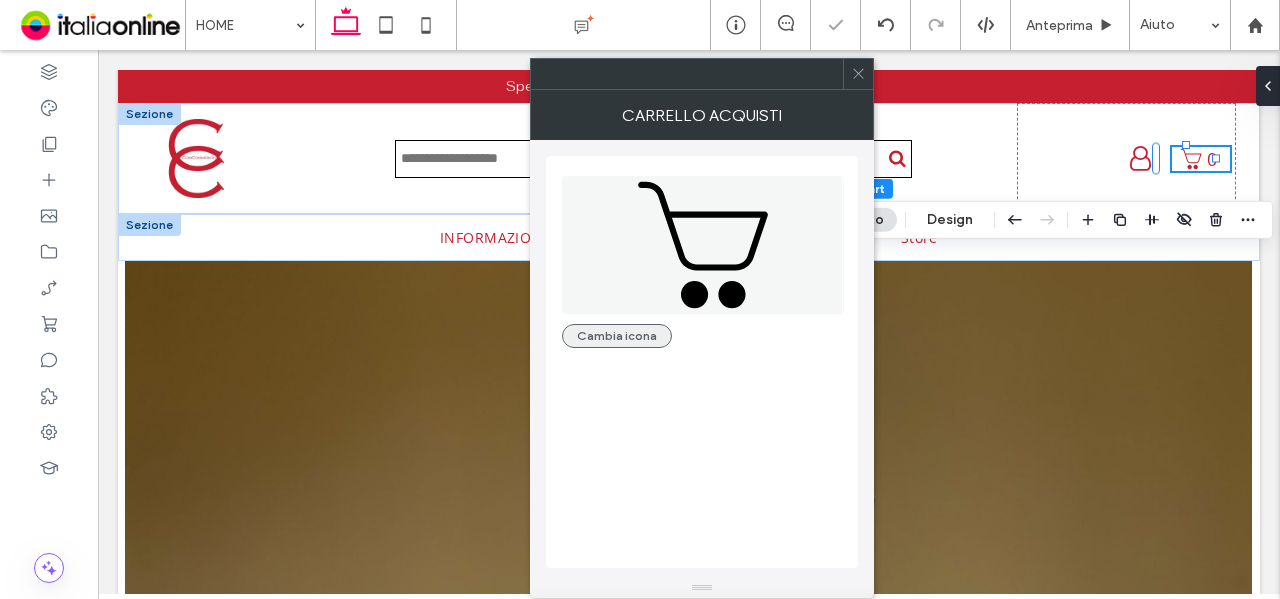 click on "Cambia icona" at bounding box center (617, 336) 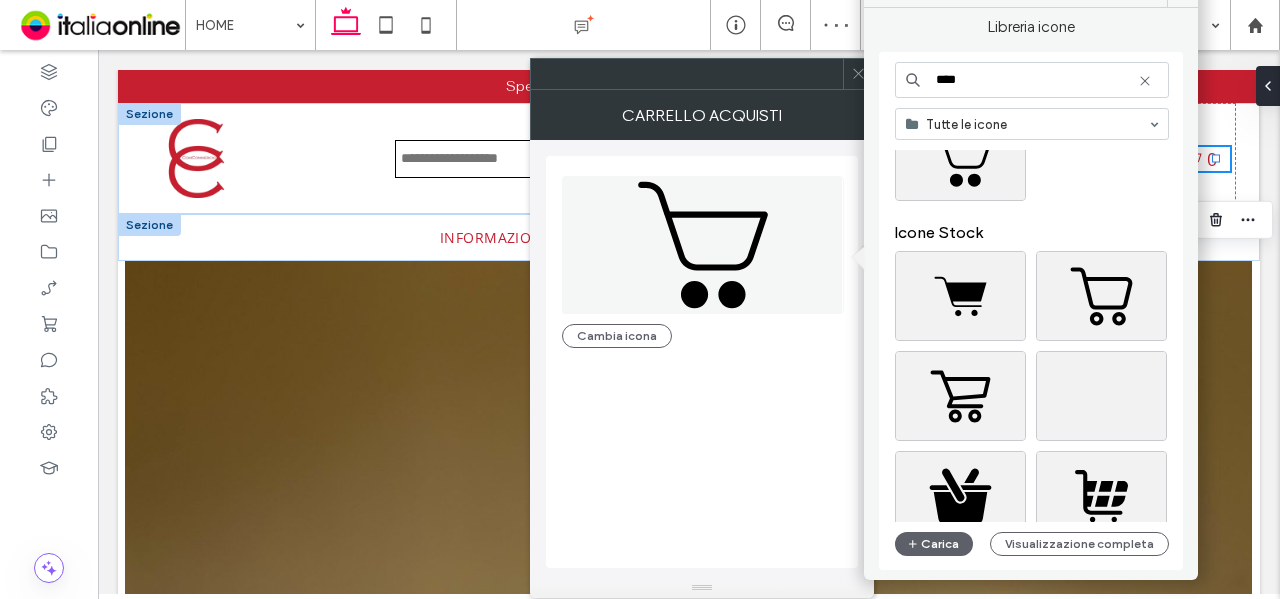 scroll, scrollTop: 100, scrollLeft: 0, axis: vertical 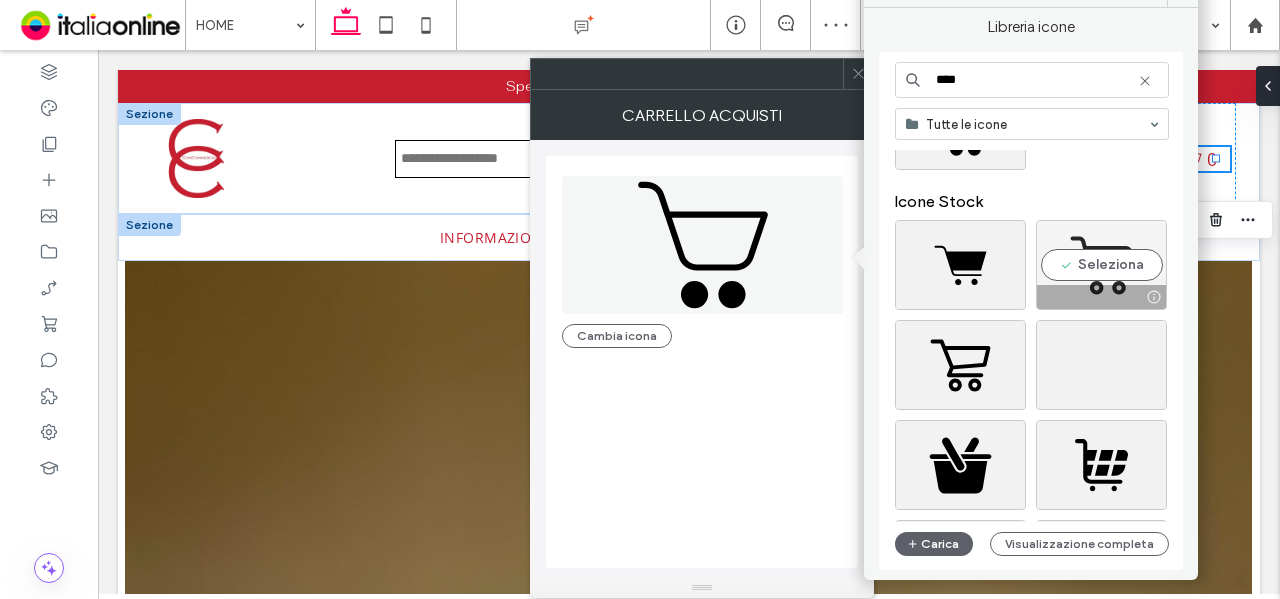 click on "Seleziona" at bounding box center (1101, 265) 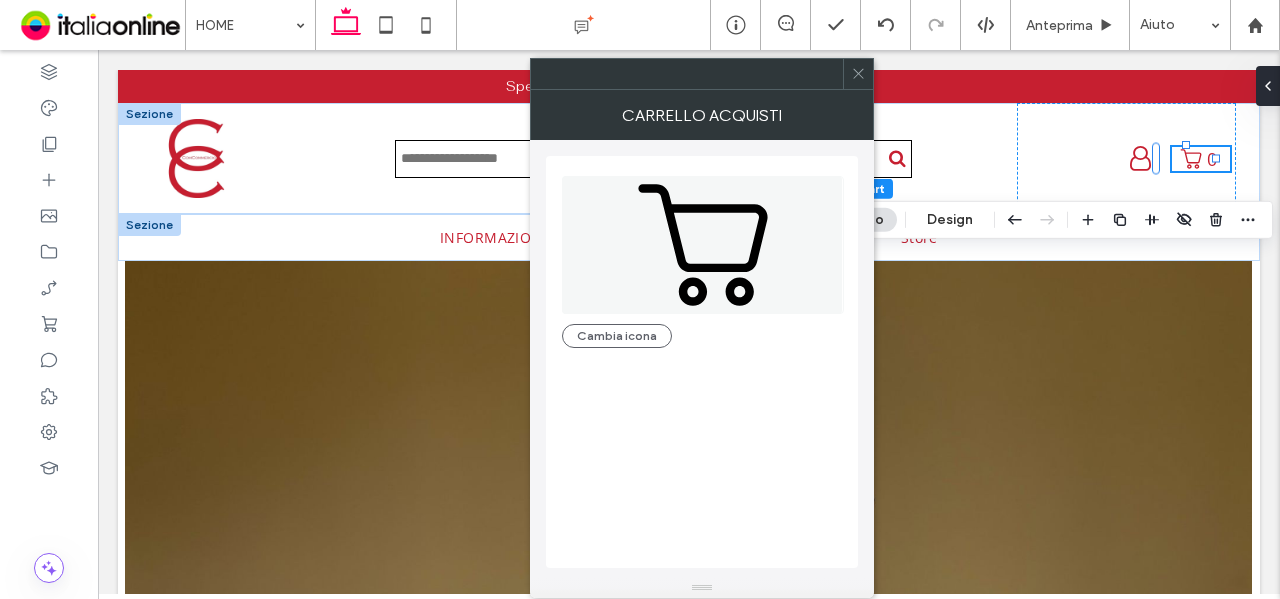 click 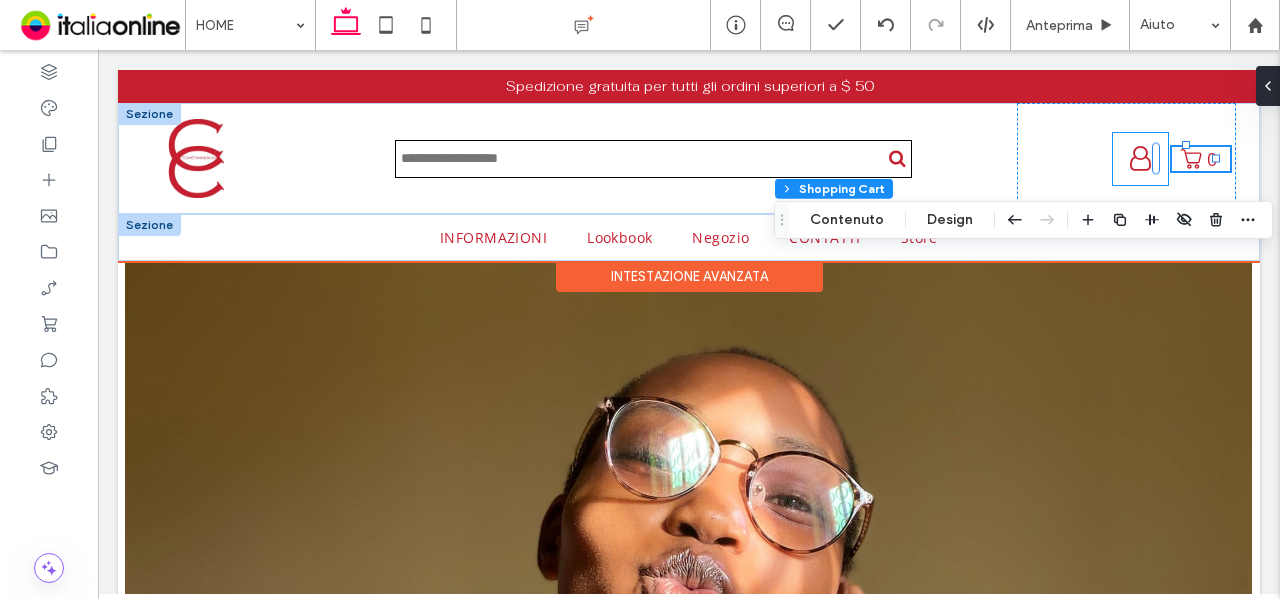 click at bounding box center (1140, 158) 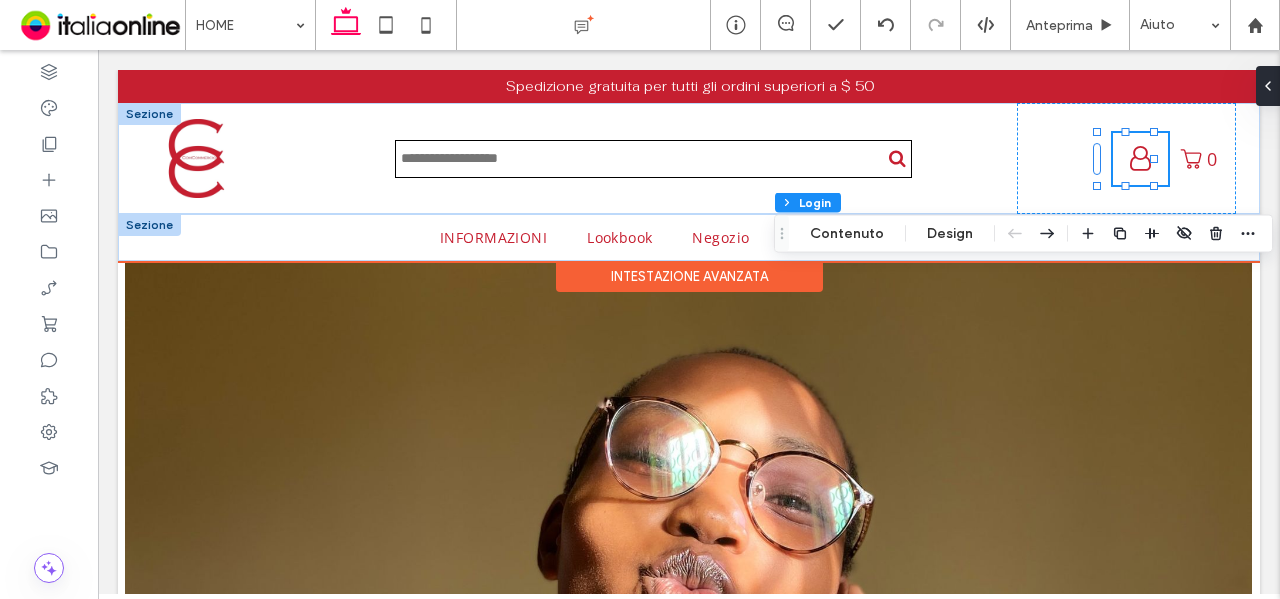 click at bounding box center (1140, 159) 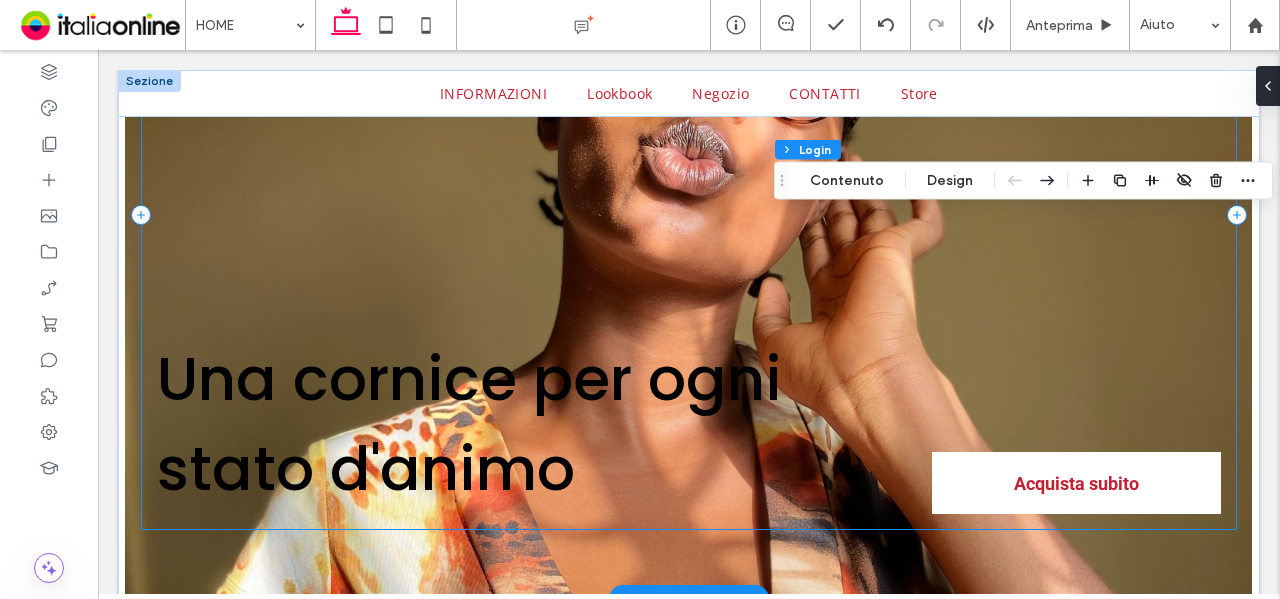 scroll, scrollTop: 0, scrollLeft: 0, axis: both 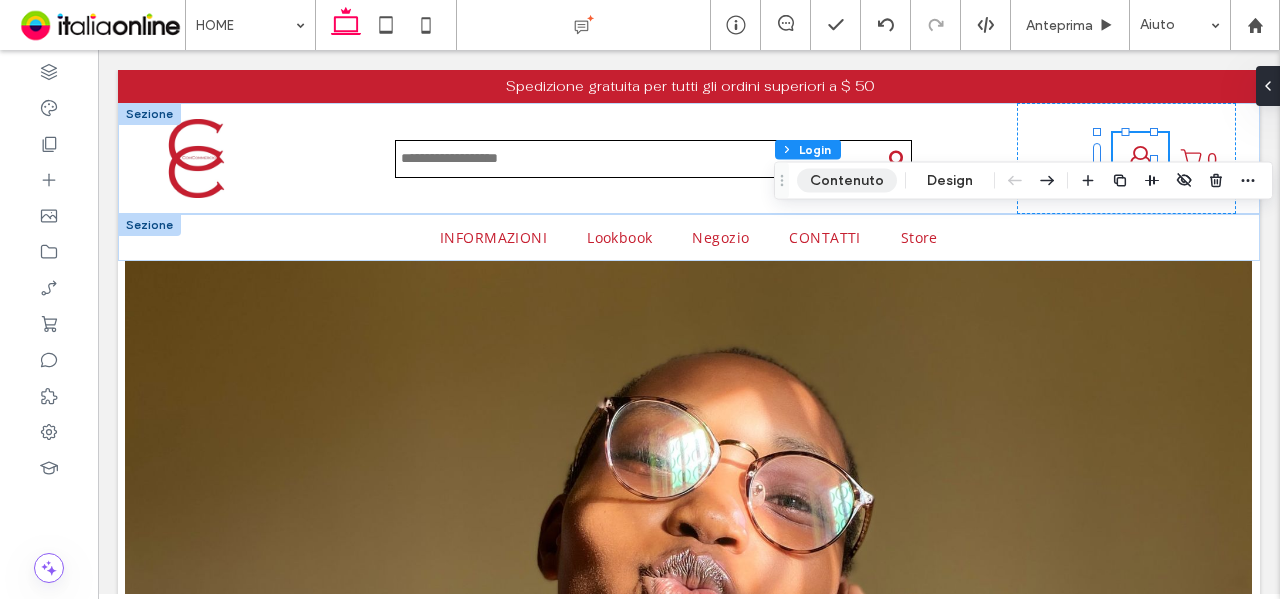 click on "Contenuto" at bounding box center [847, 181] 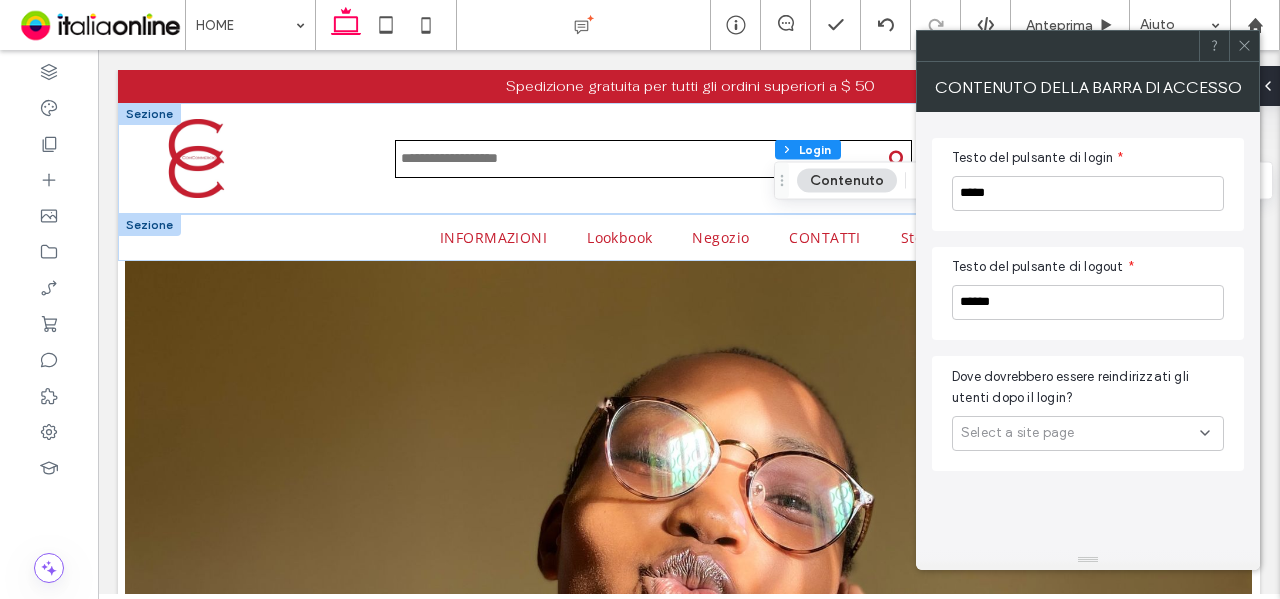 click at bounding box center (1244, 46) 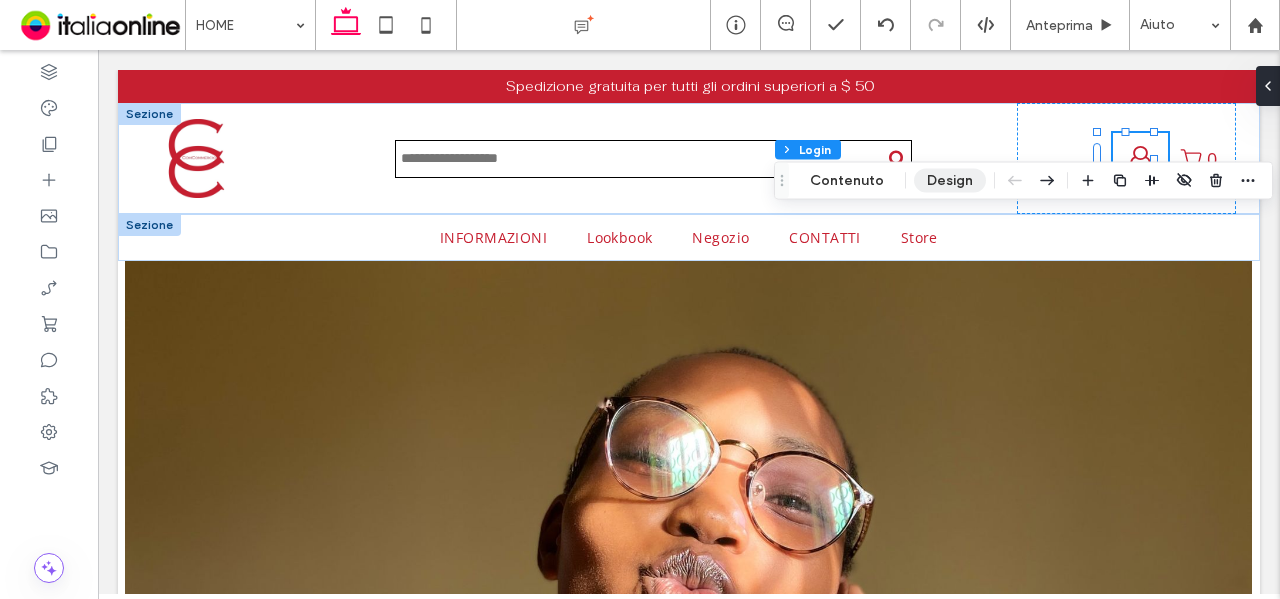 click on "Design" at bounding box center [950, 181] 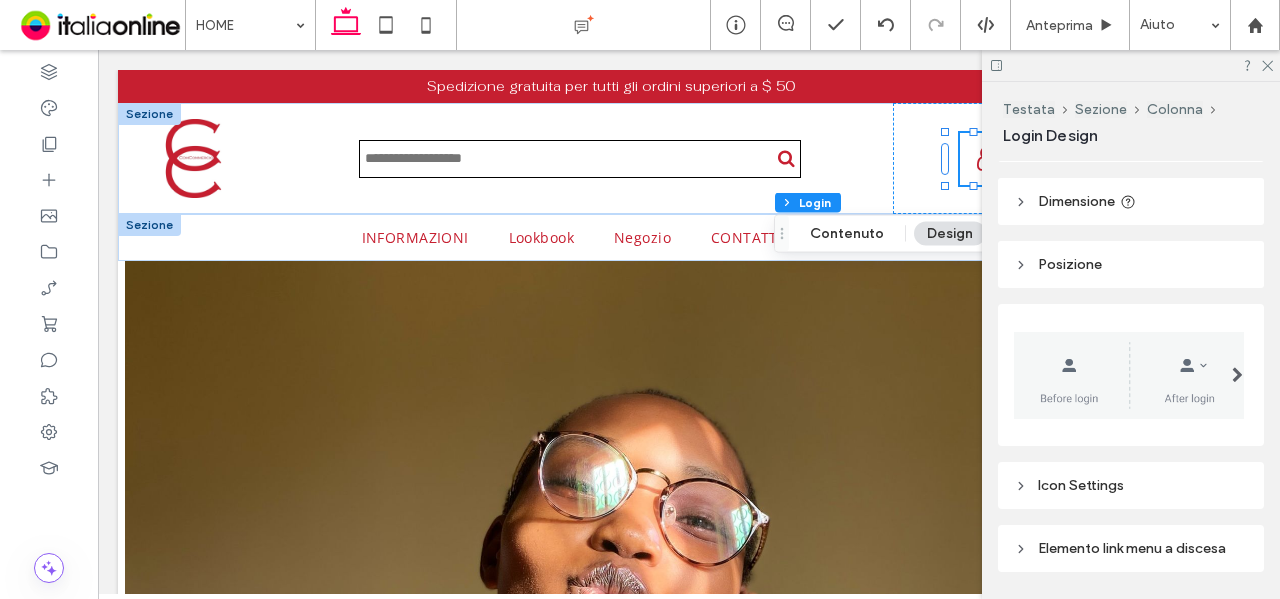 scroll, scrollTop: 167, scrollLeft: 0, axis: vertical 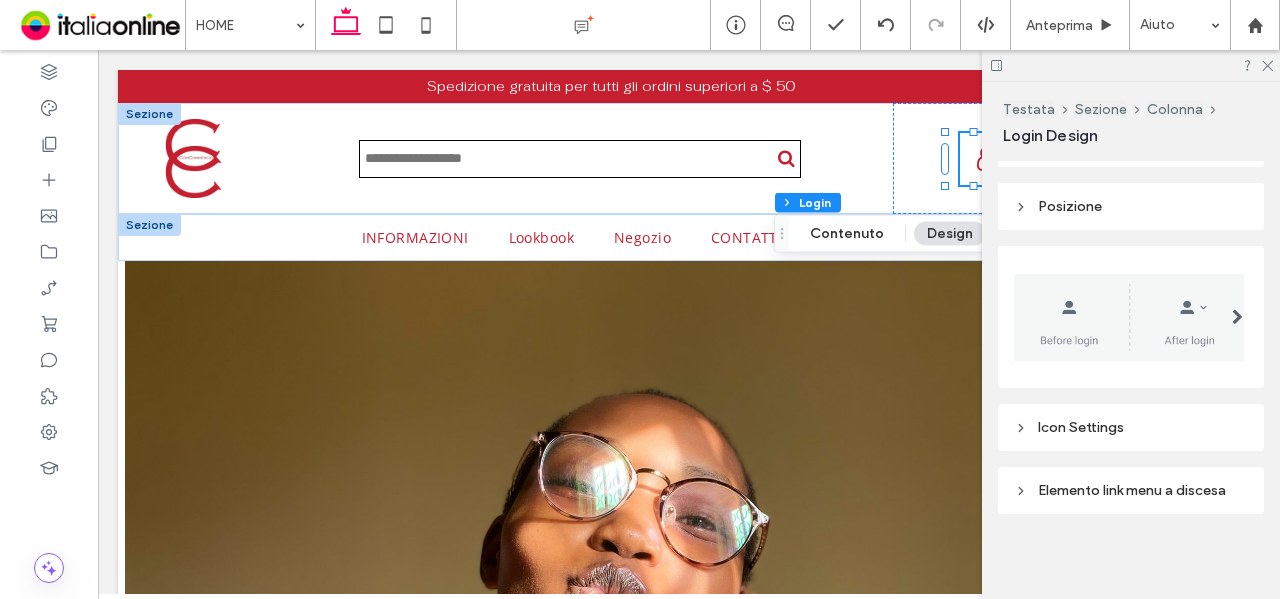 click on "Icon Settings" at bounding box center (1131, 427) 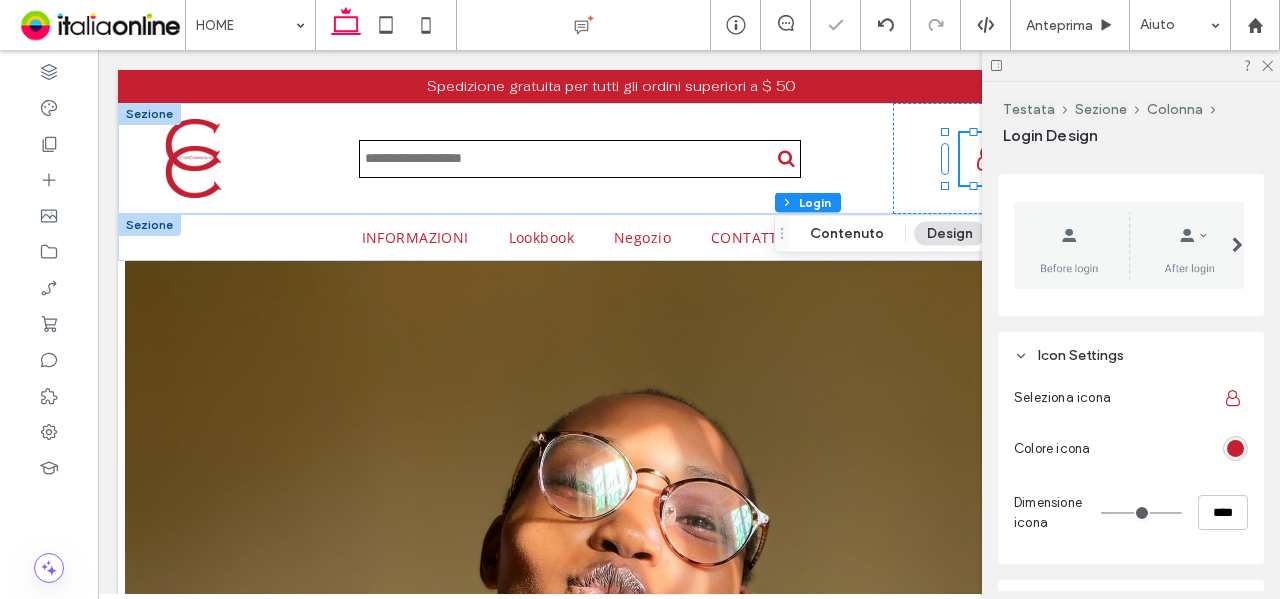 scroll, scrollTop: 352, scrollLeft: 0, axis: vertical 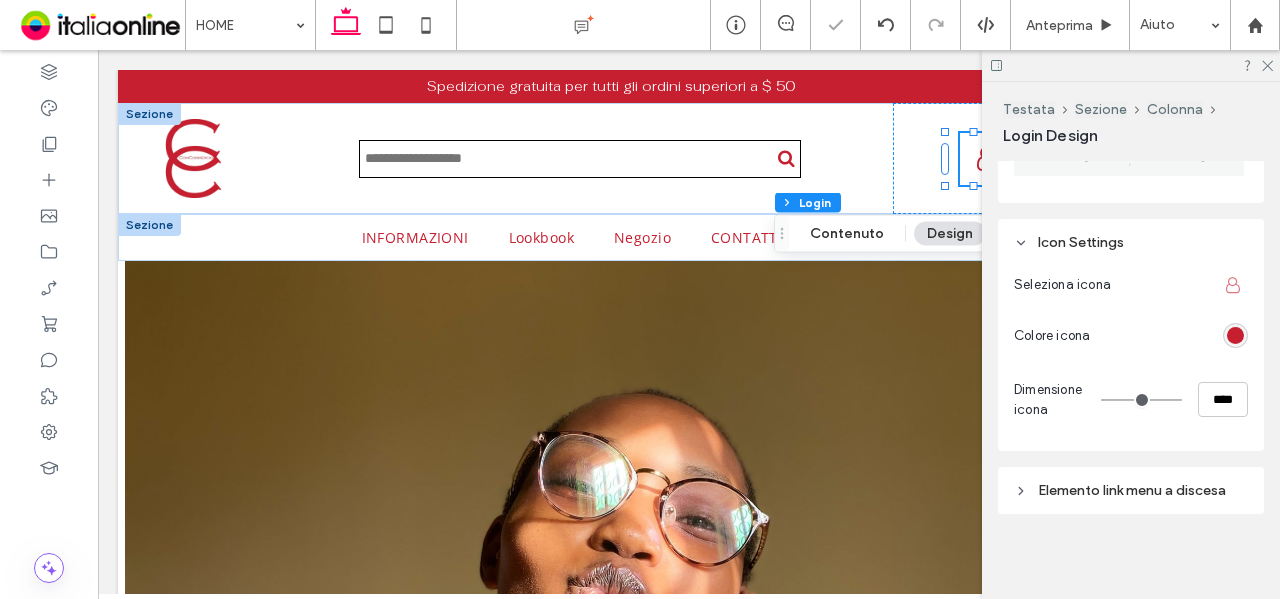 click at bounding box center [1233, 285] 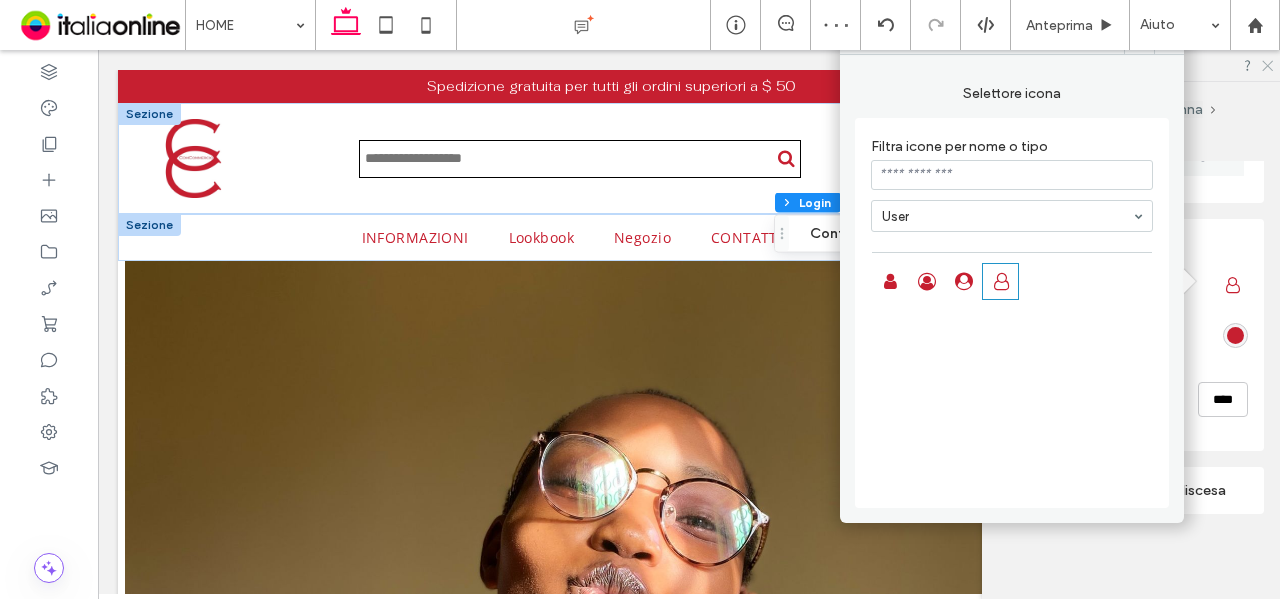 drag, startPoint x: 1270, startPoint y: 63, endPoint x: 1173, endPoint y: 15, distance: 108.226616 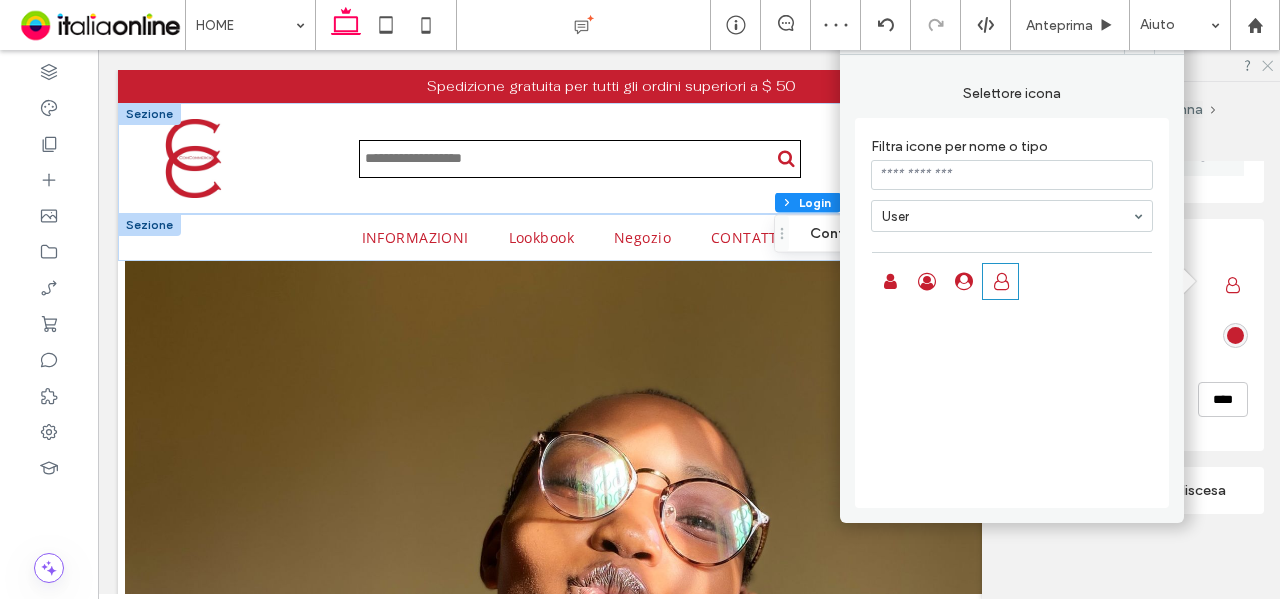 click 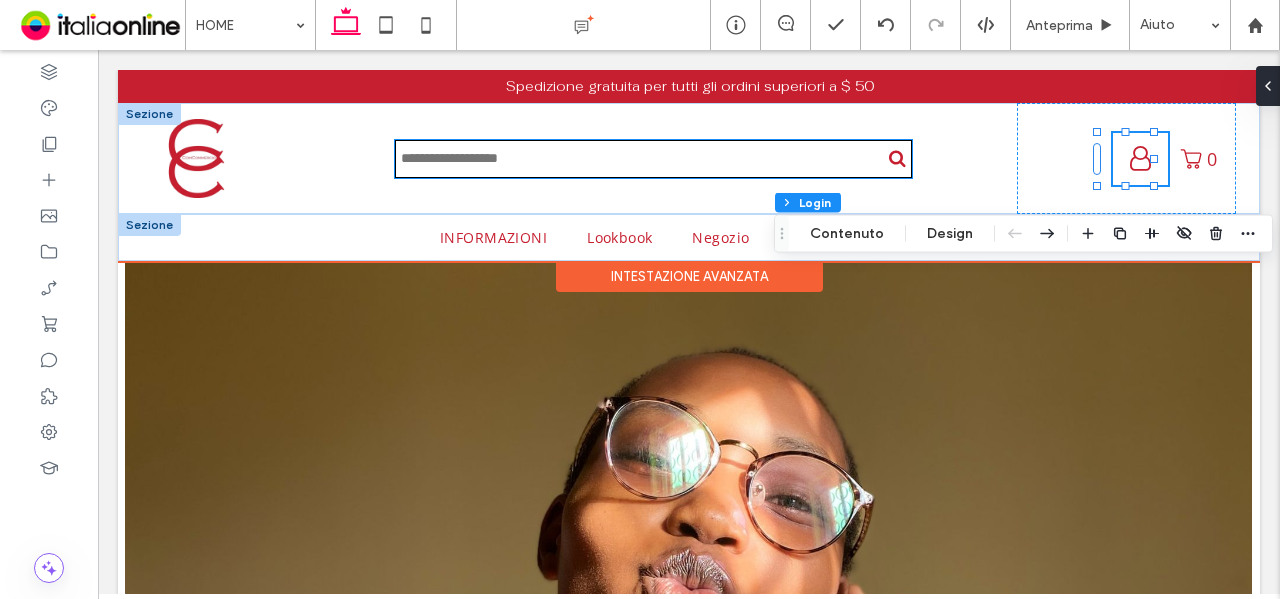 click at bounding box center (653, 159) 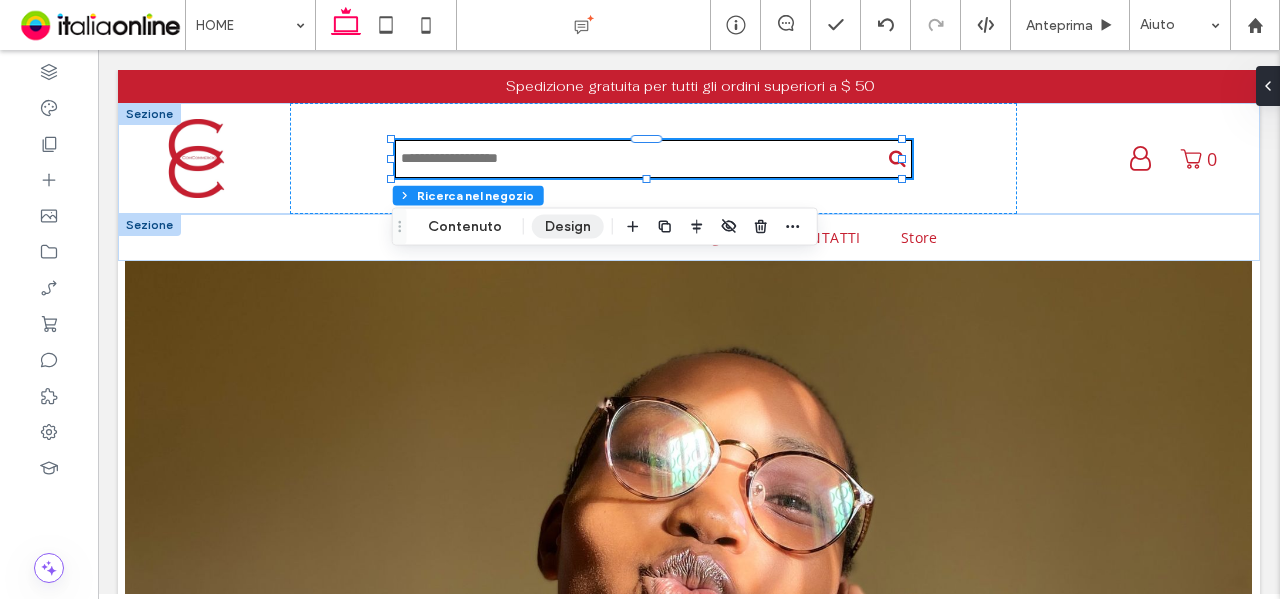 click on "Design" at bounding box center (568, 227) 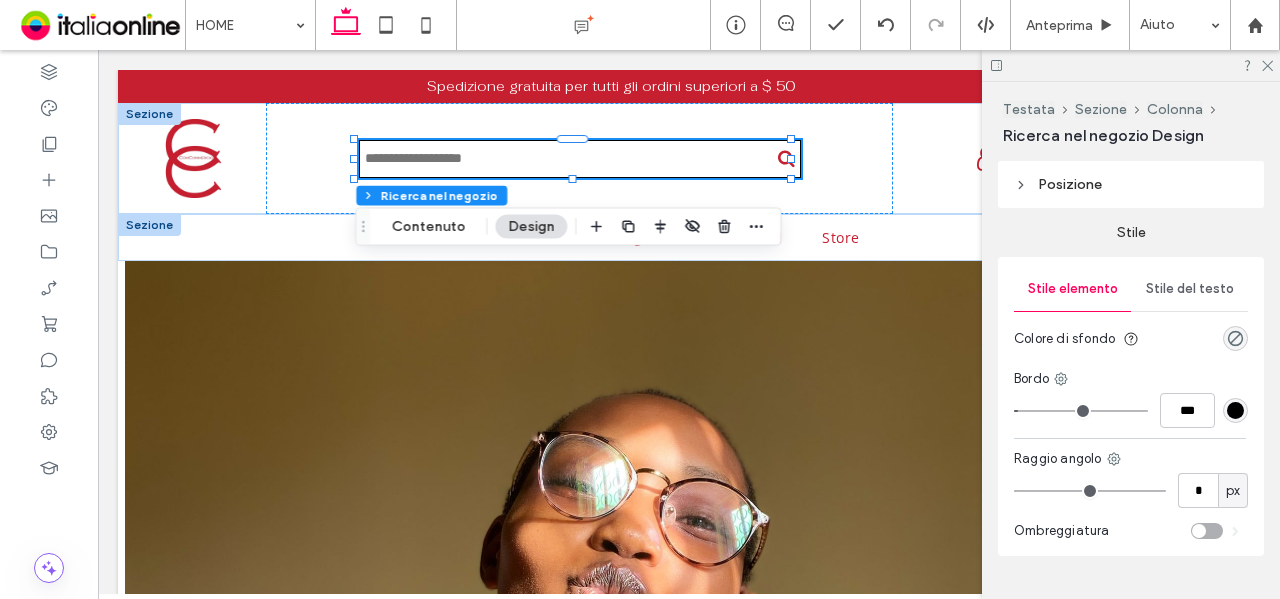 scroll, scrollTop: 289, scrollLeft: 0, axis: vertical 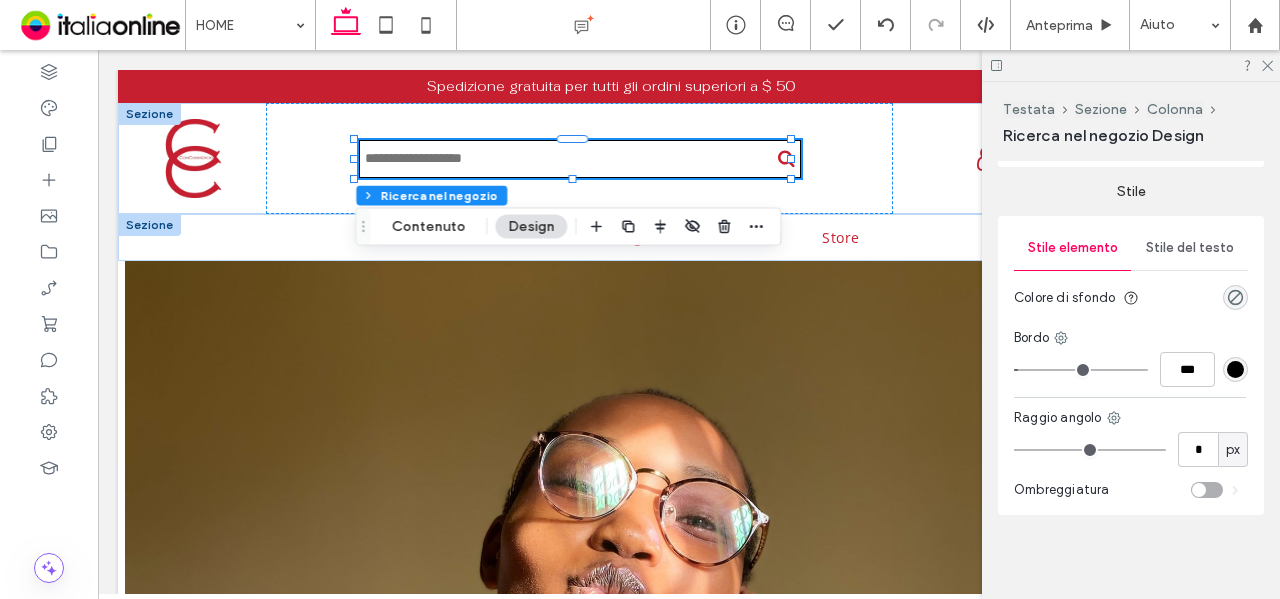 click at bounding box center (1235, 369) 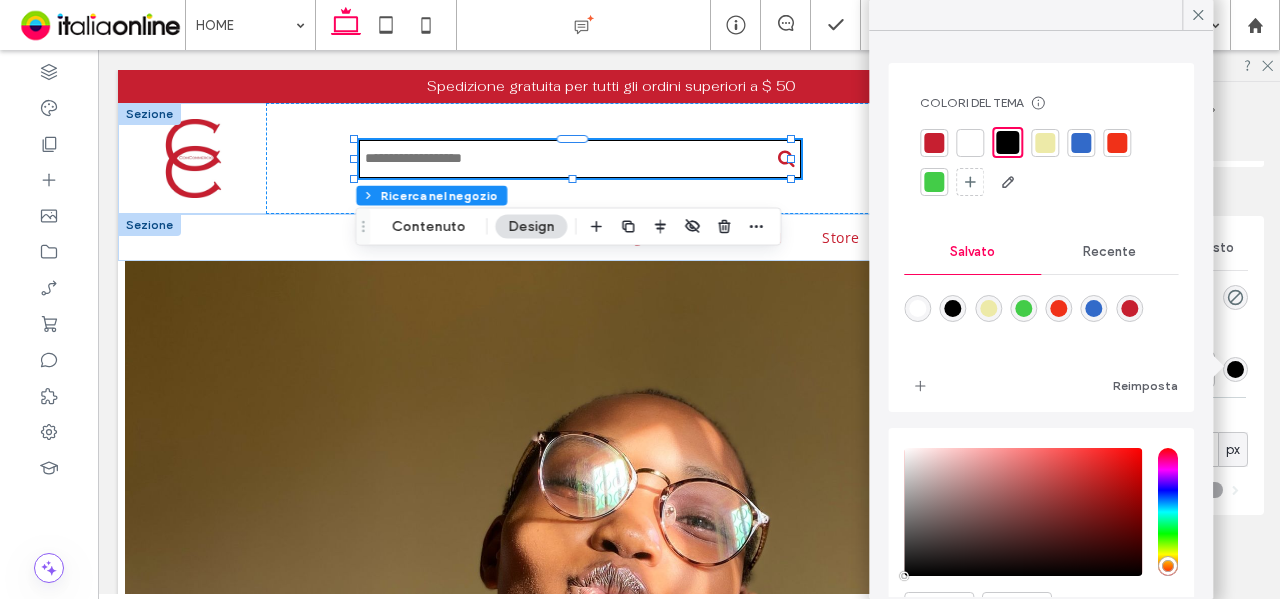 scroll, scrollTop: 100, scrollLeft: 0, axis: vertical 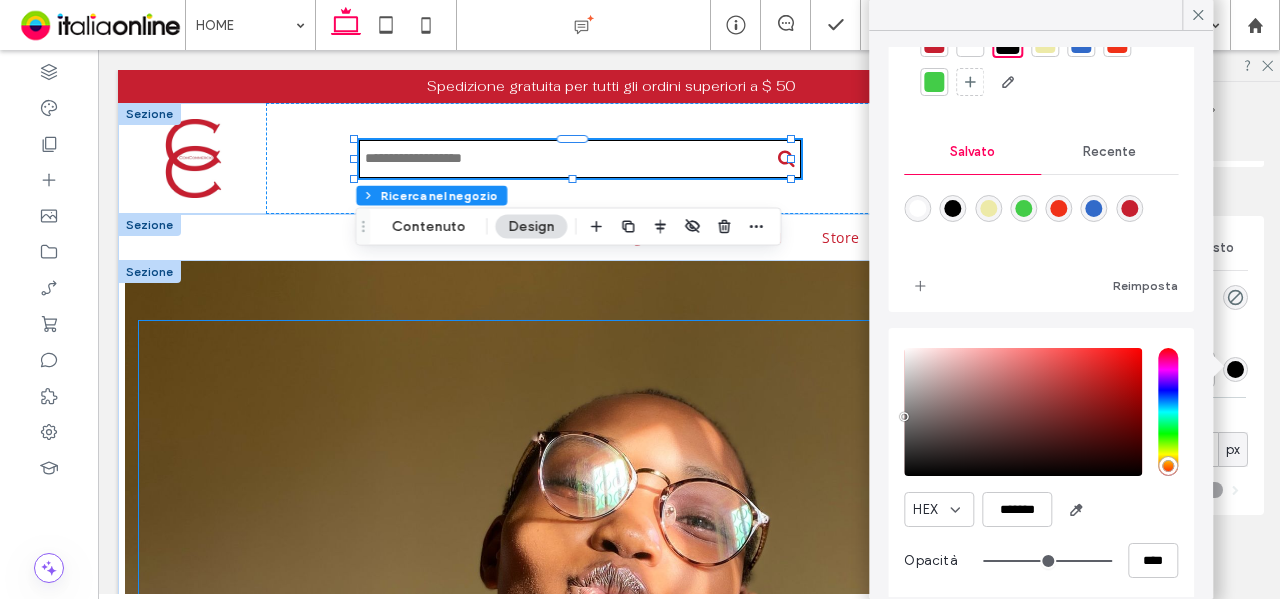drag, startPoint x: 998, startPoint y: 475, endPoint x: 851, endPoint y: 468, distance: 147.16656 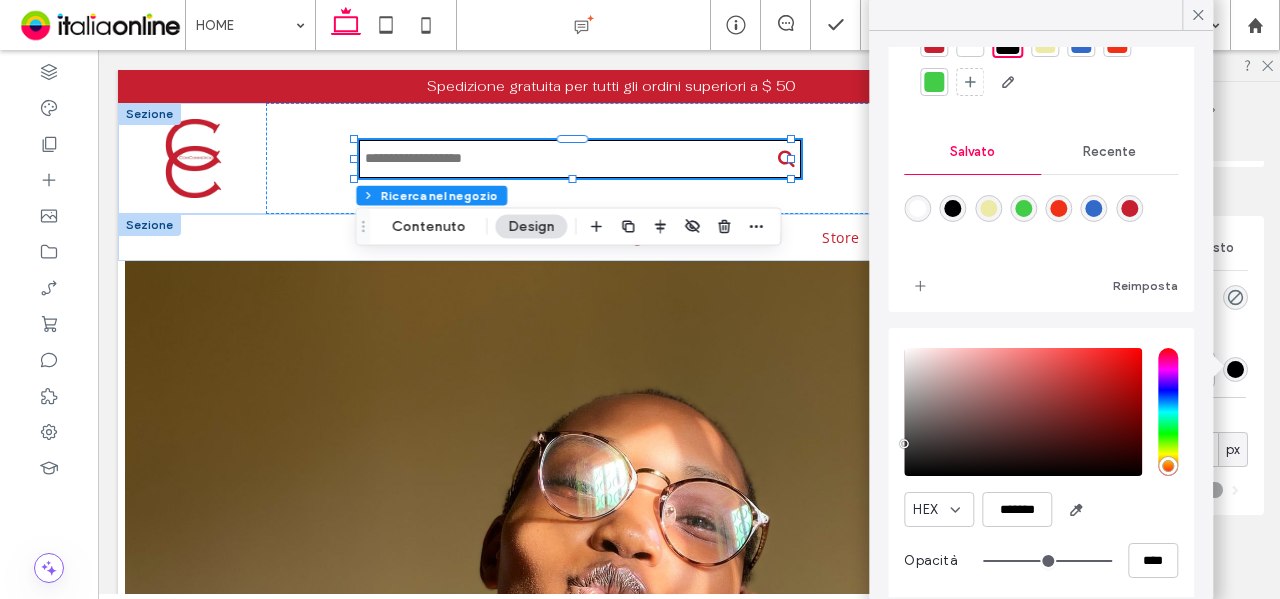 type on "*******" 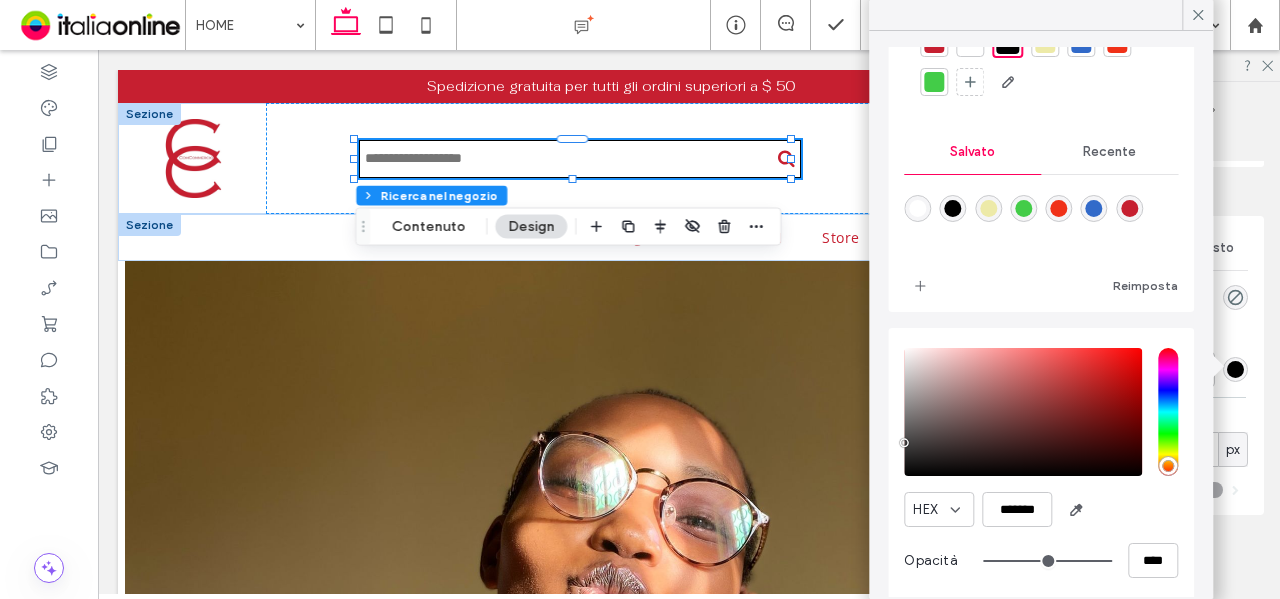 click on "Colori del tema Risparmia tempo con i colori del tema Crea una tavolozza di colori per aggiungere o modificare istantaneamente i colori degli elementi del sito collegati.    Maggiori informazioni Salvato Recente Reimposta HEX ******* Opacità ****" at bounding box center [1041, 322] 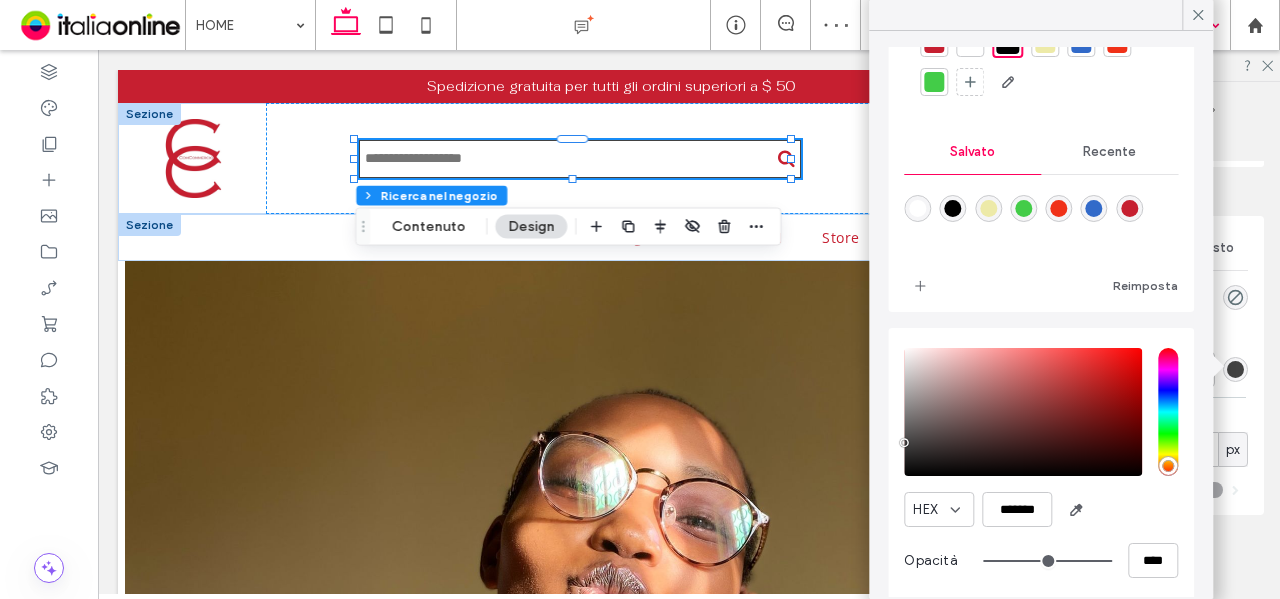 click 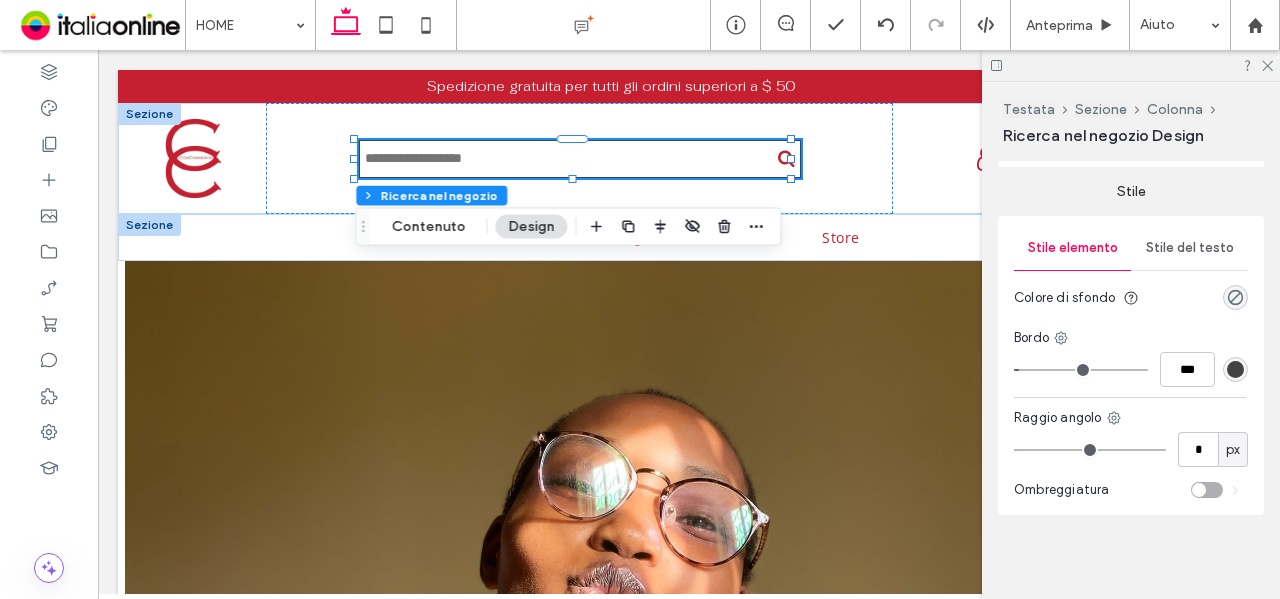 click on "Stile del testo" at bounding box center (1190, 248) 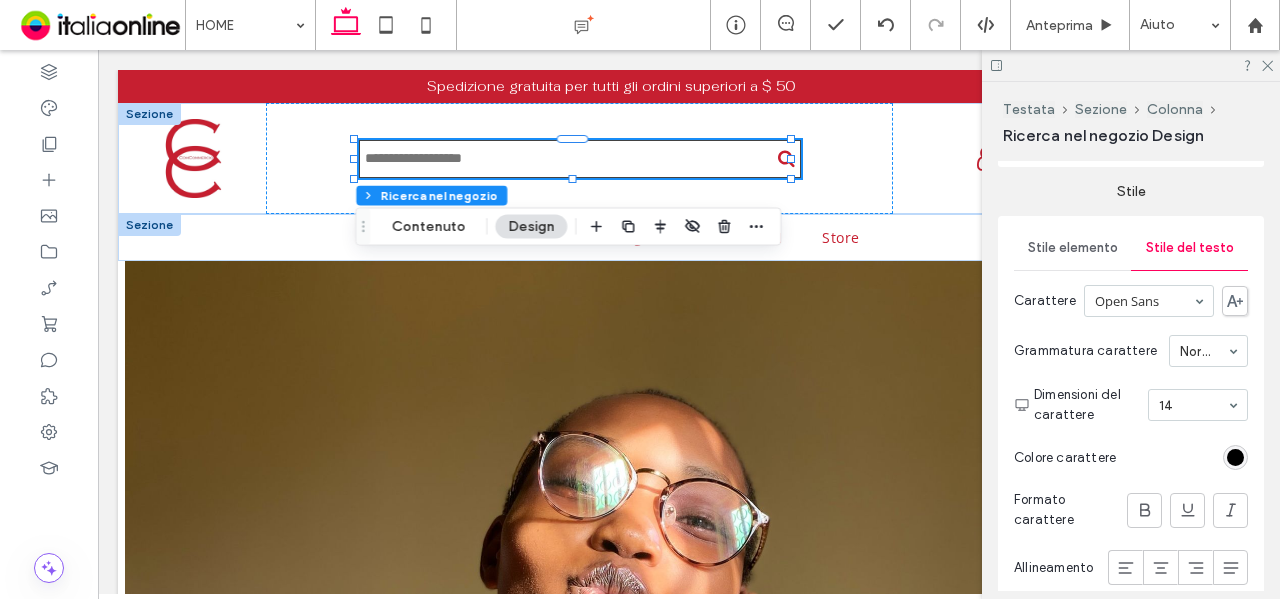 click on "Stile elemento" at bounding box center [1073, 248] 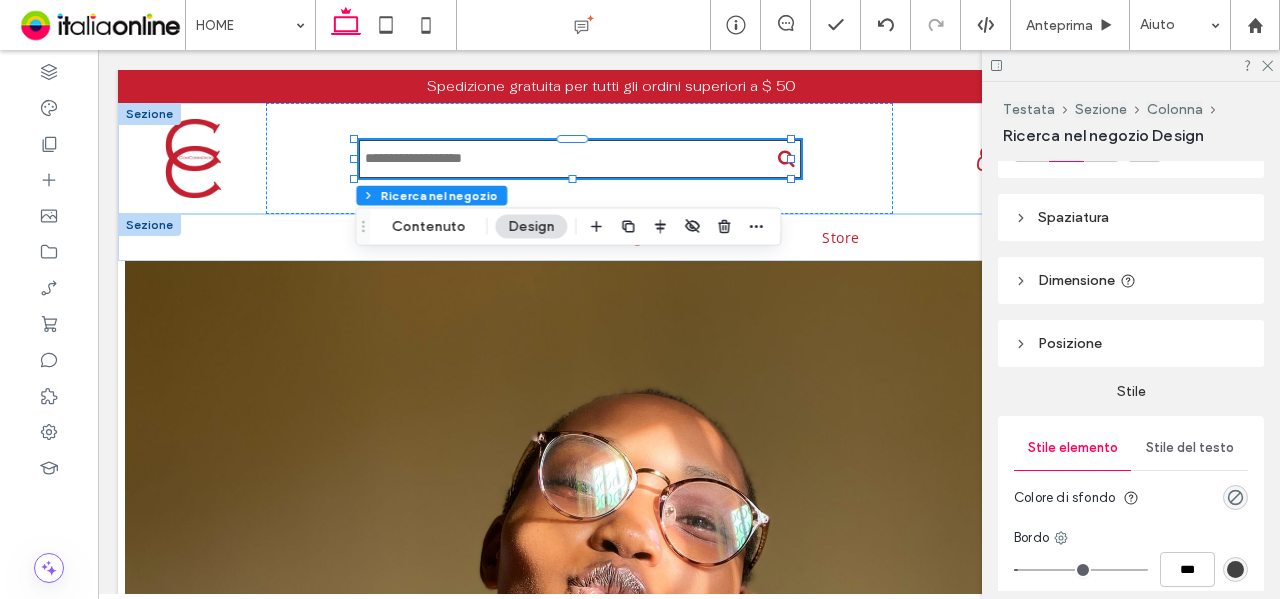 scroll, scrollTop: 0, scrollLeft: 0, axis: both 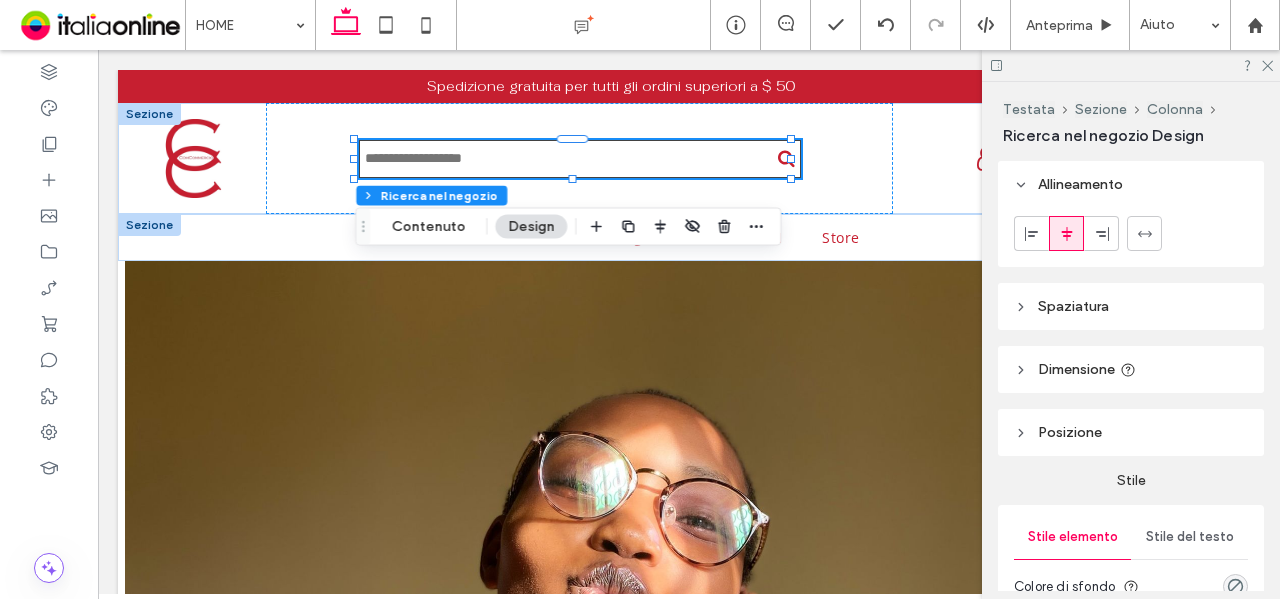 click on "Spaziatura" at bounding box center [1131, 306] 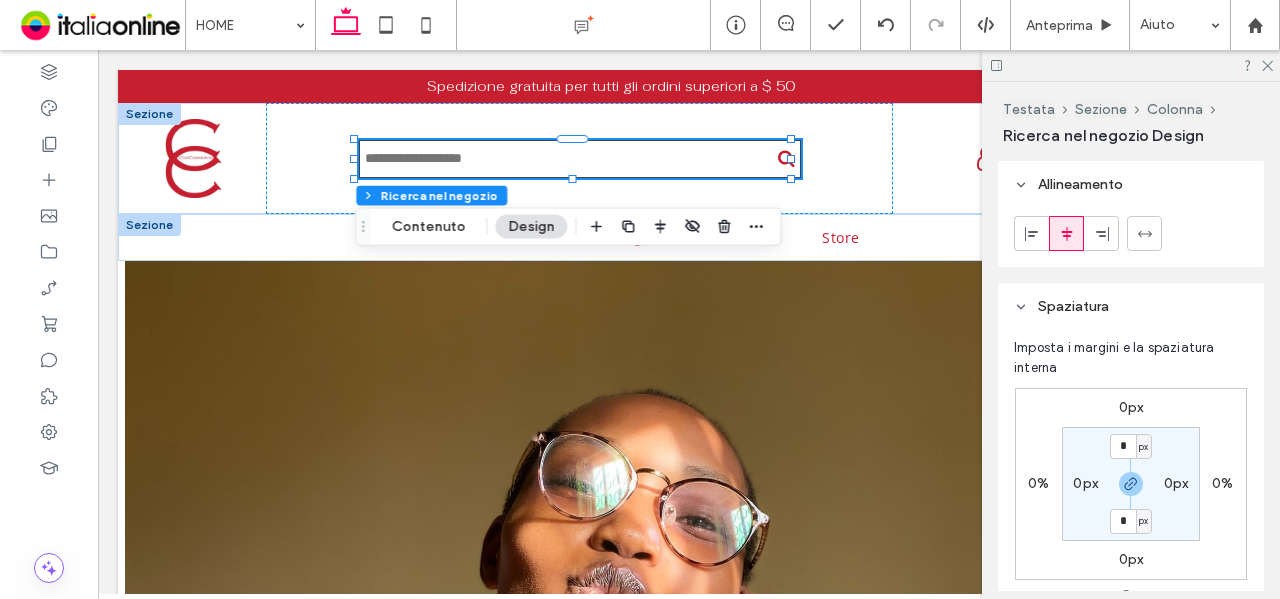 click on "0px" at bounding box center [1085, 483] 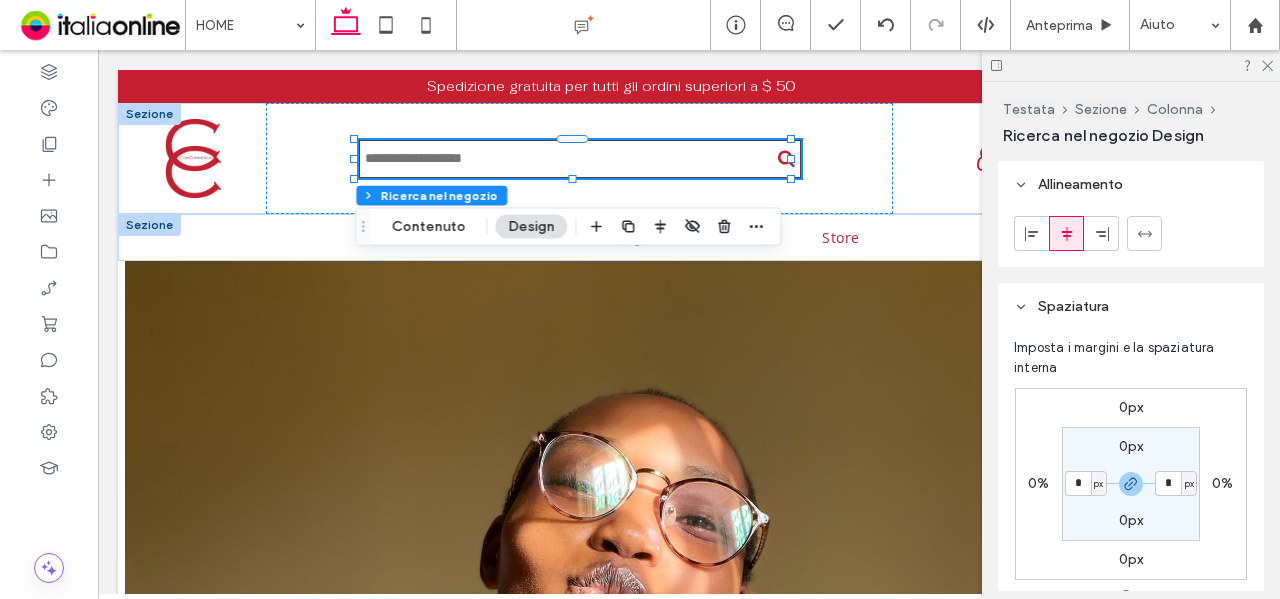 type on "*" 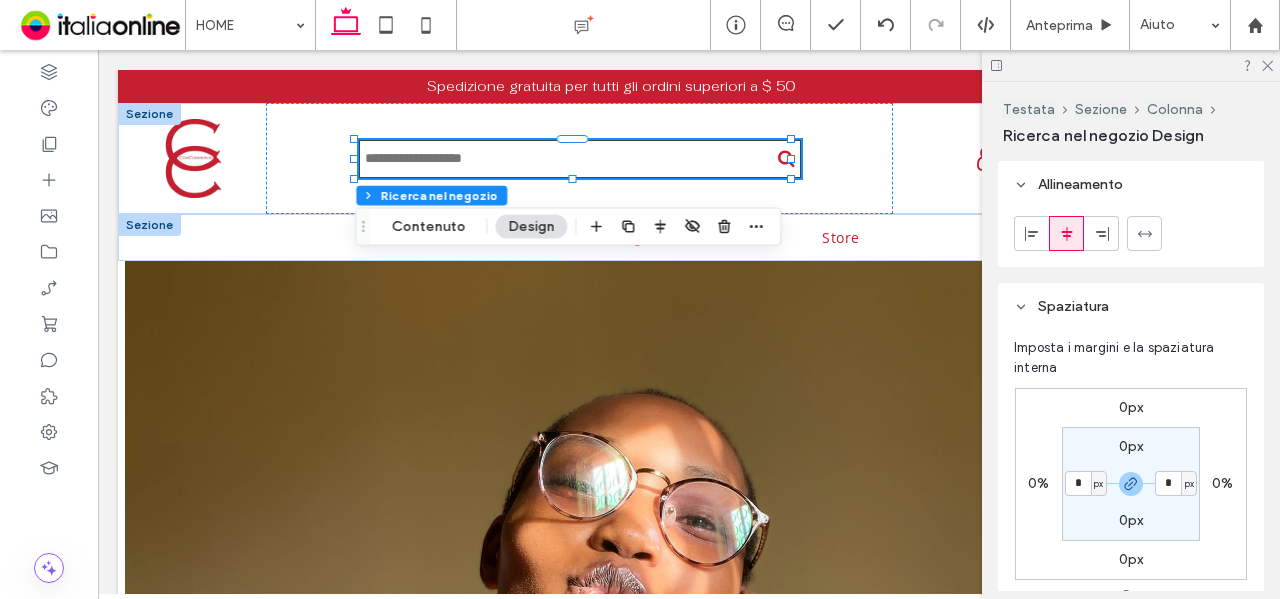 type on "*" 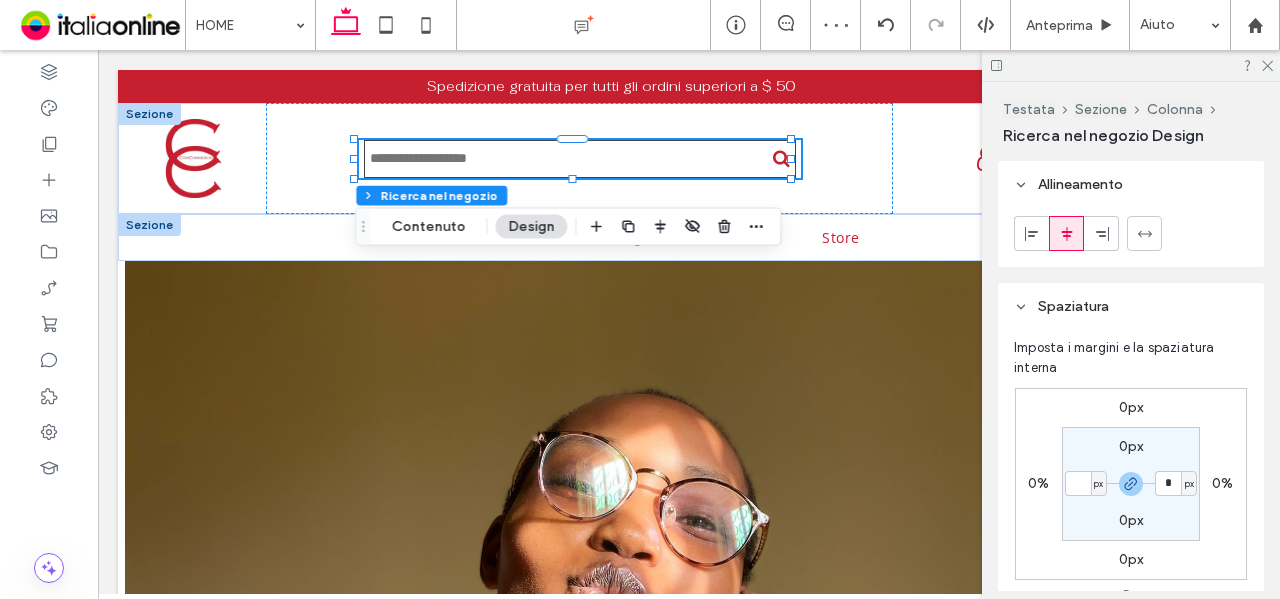 type 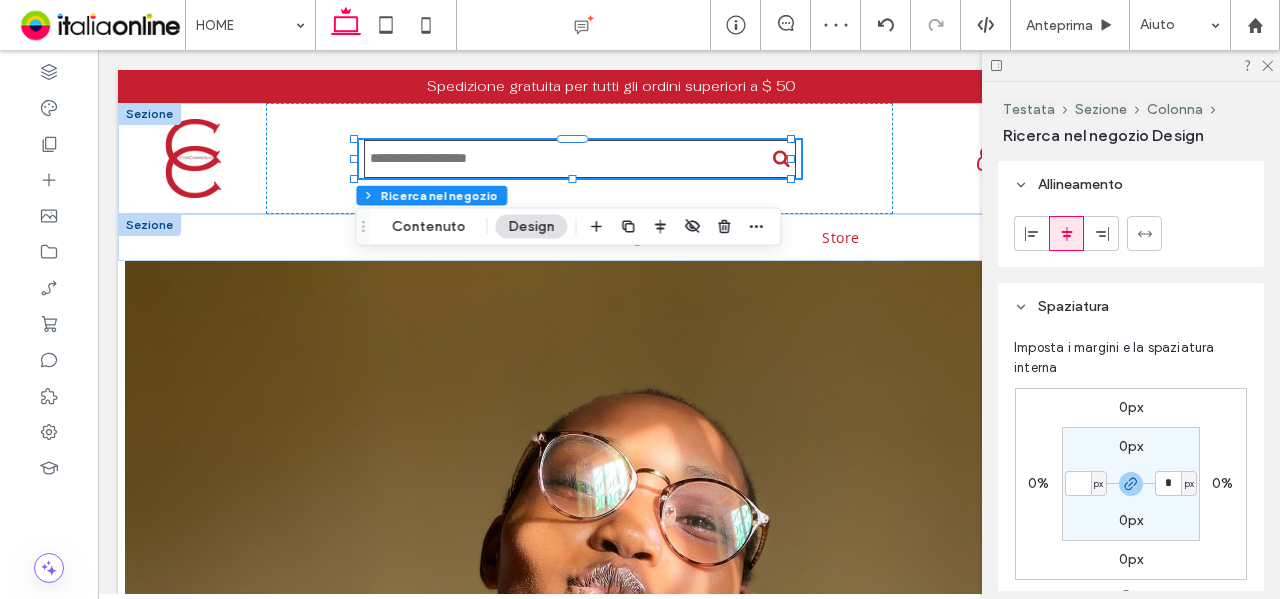 type on "*" 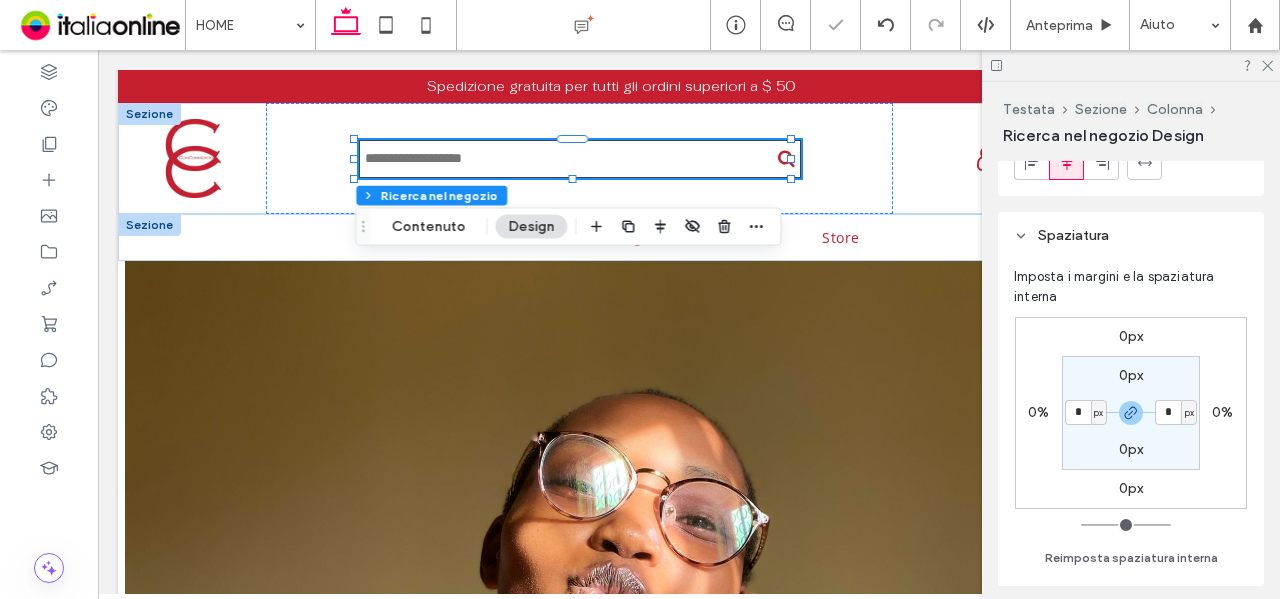 scroll, scrollTop: 200, scrollLeft: 0, axis: vertical 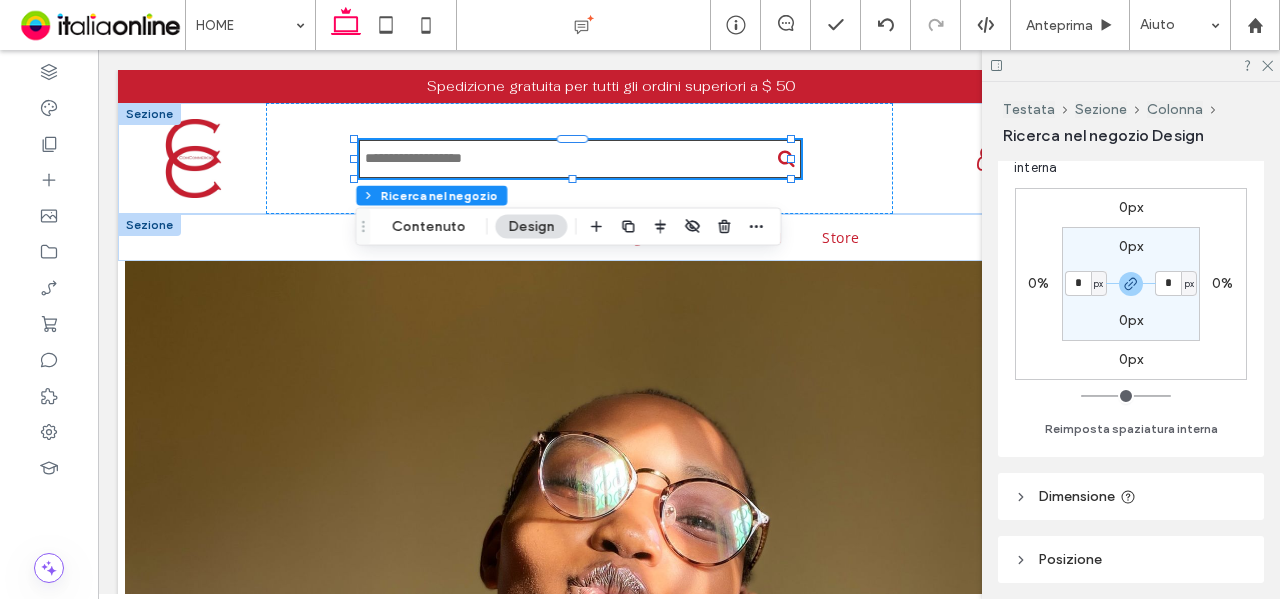 click on "Dimensione" at bounding box center (1076, 496) 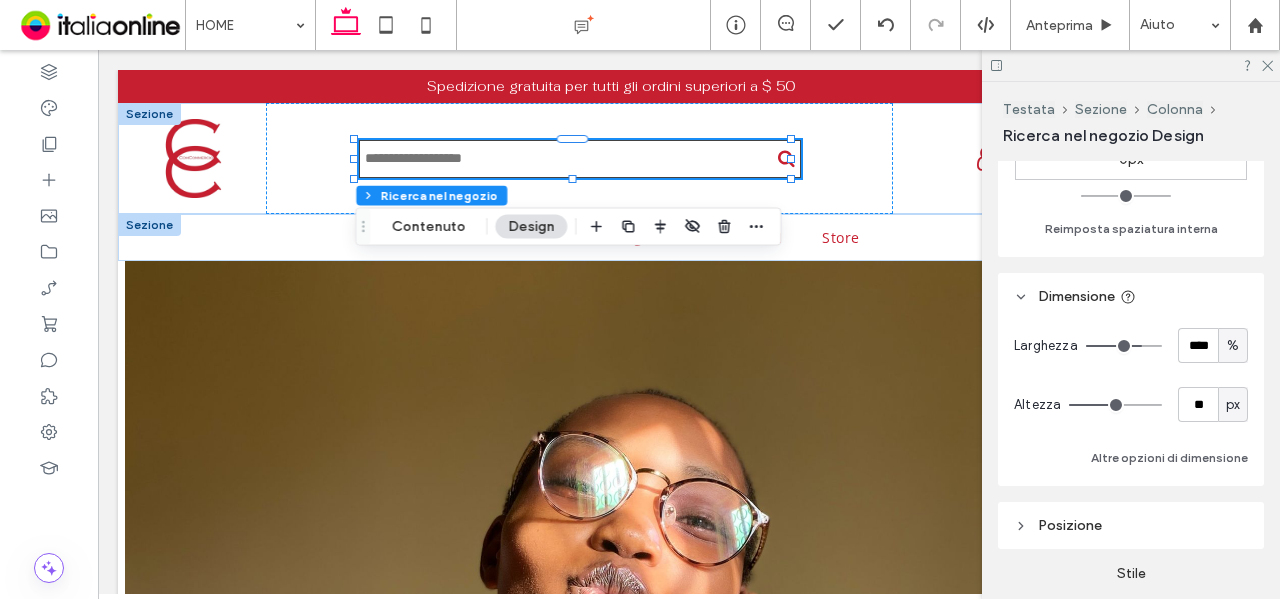 scroll, scrollTop: 500, scrollLeft: 0, axis: vertical 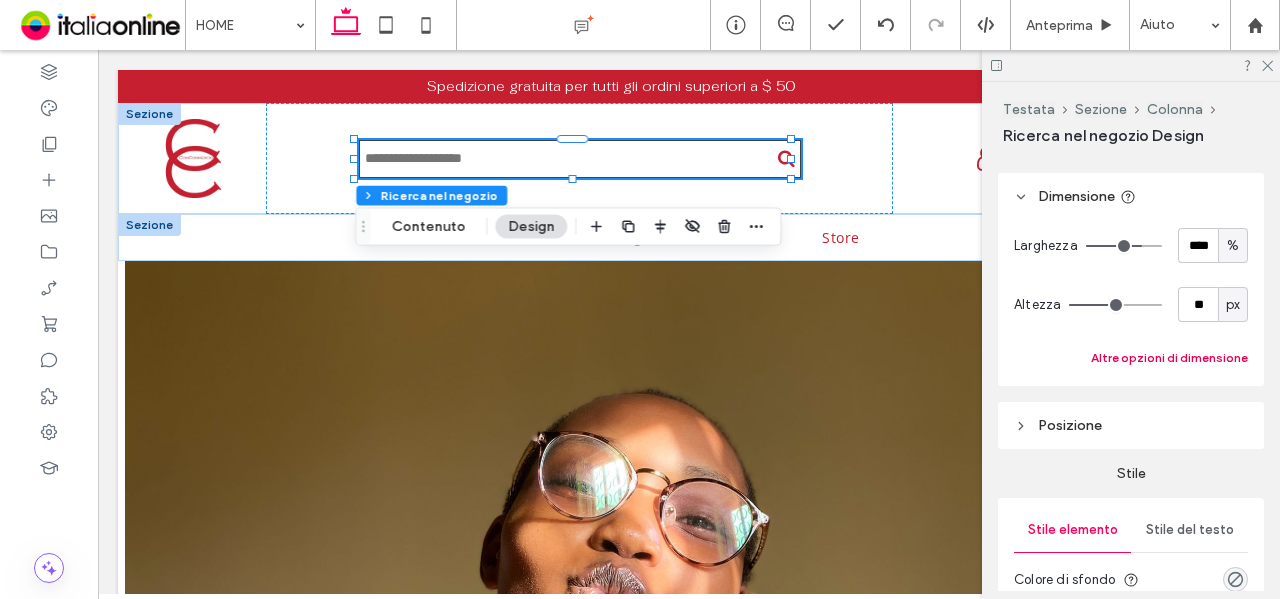 click on "Altre opzioni di dimensione" at bounding box center (1169, 358) 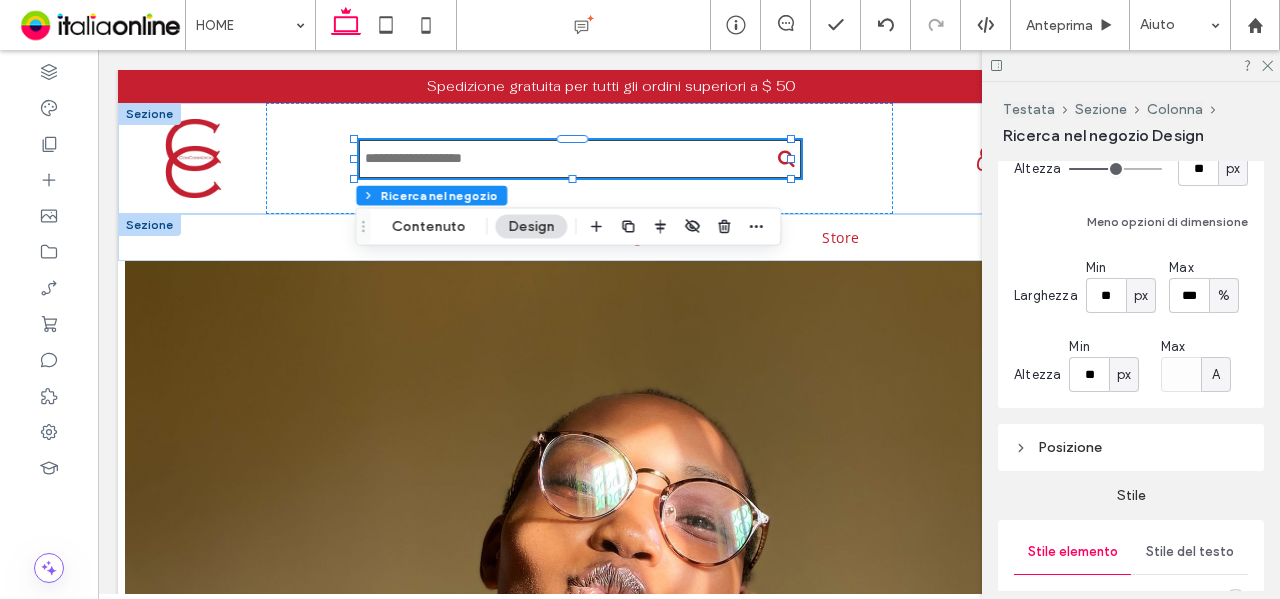 scroll, scrollTop: 700, scrollLeft: 0, axis: vertical 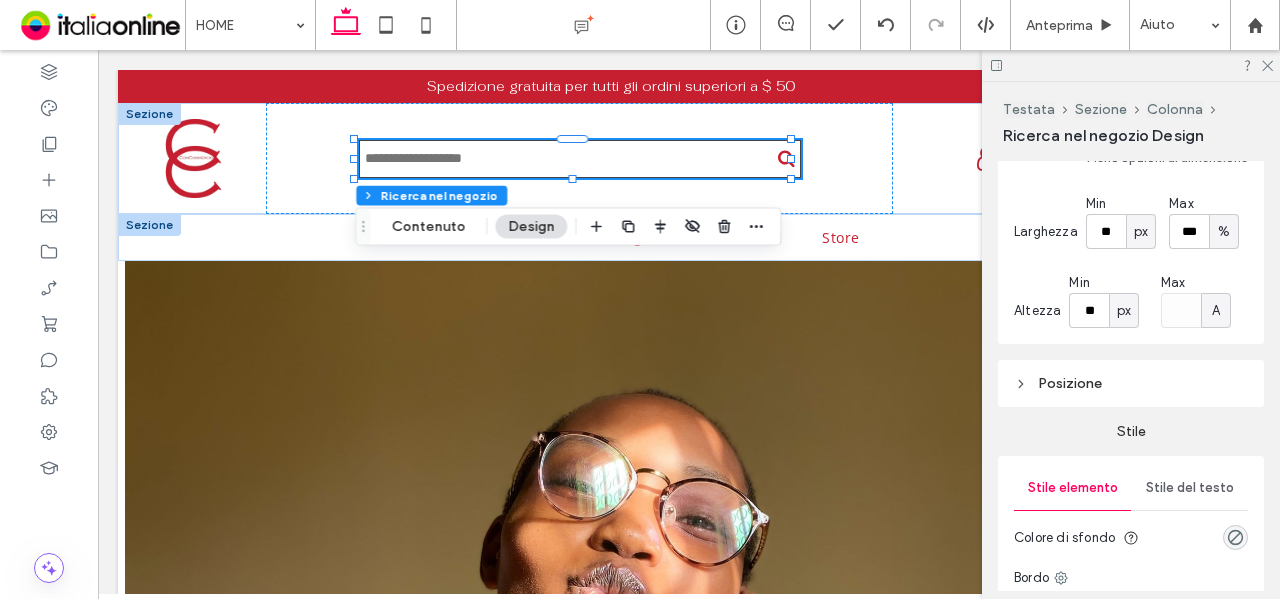 click on "Posizione" at bounding box center [1131, 383] 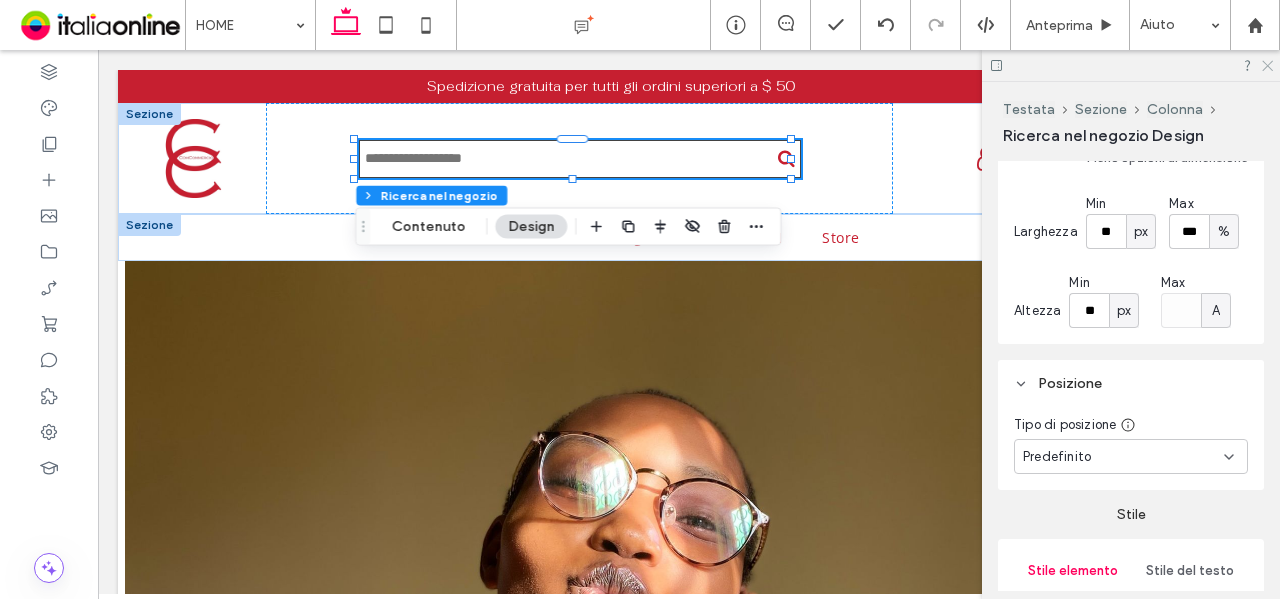 click 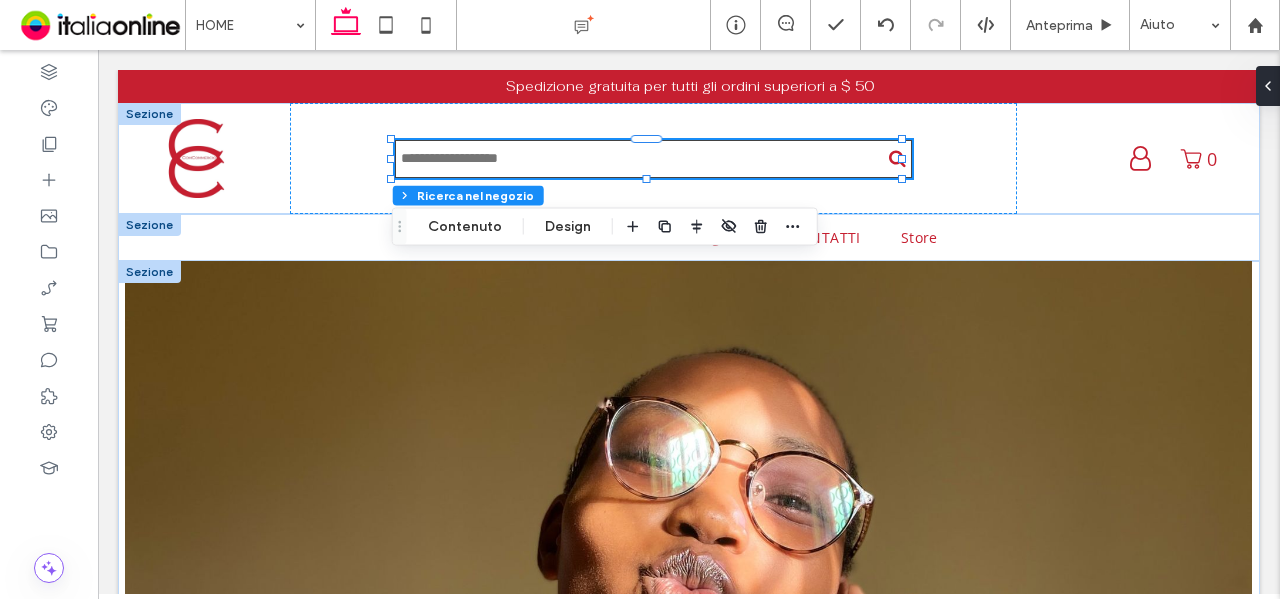 drag, startPoint x: 98, startPoint y: 696, endPoint x: 1029, endPoint y: 286, distance: 1017.2812 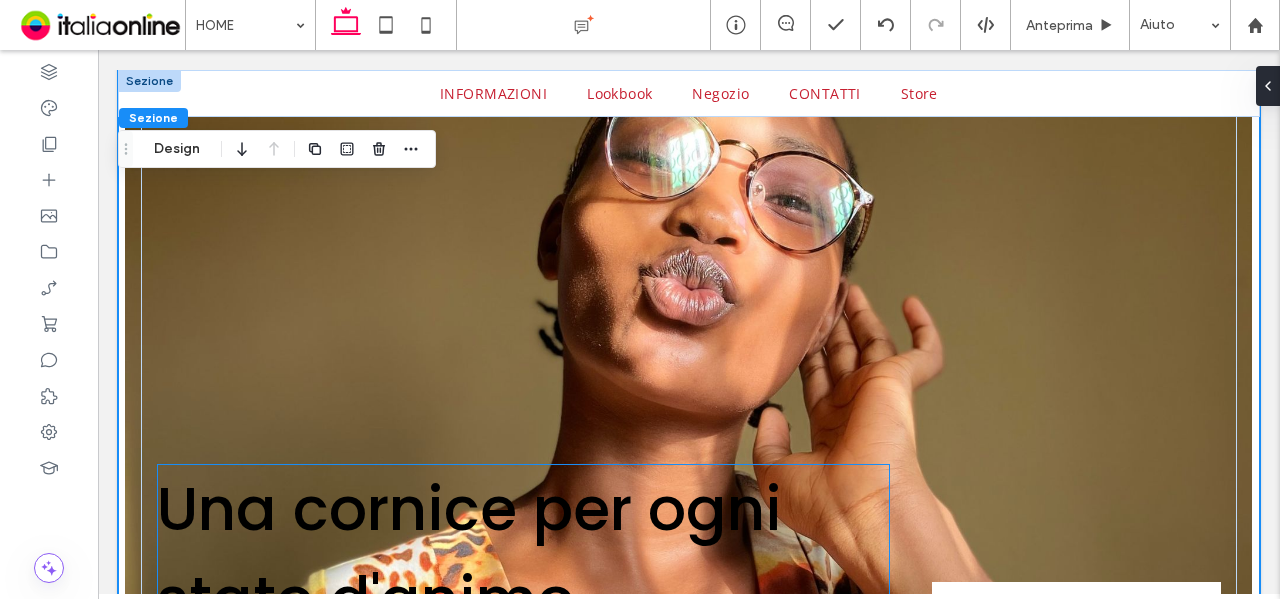 scroll, scrollTop: 0, scrollLeft: 0, axis: both 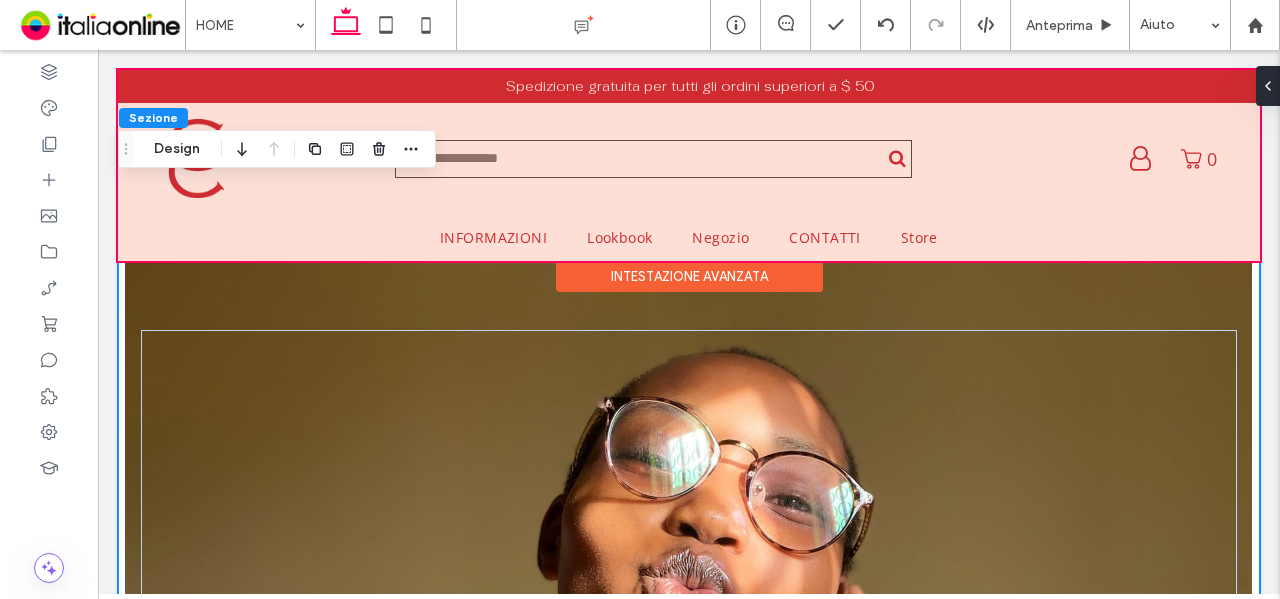 click at bounding box center [689, 165] 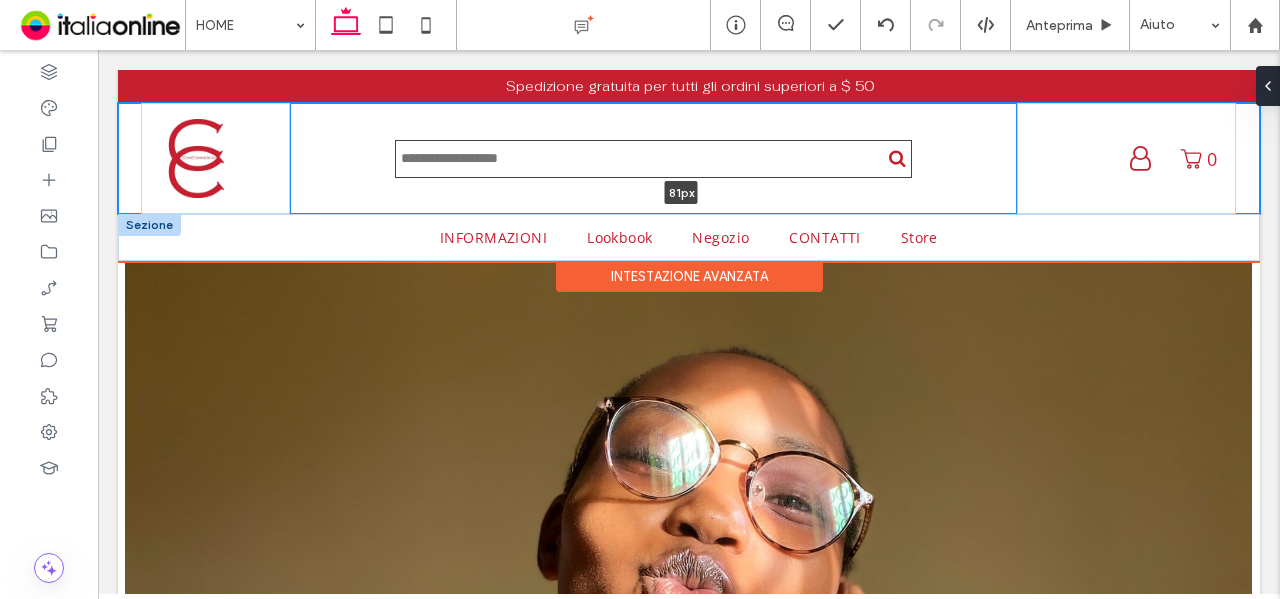 drag, startPoint x: 464, startPoint y: 211, endPoint x: 465, endPoint y: 181, distance: 30.016663 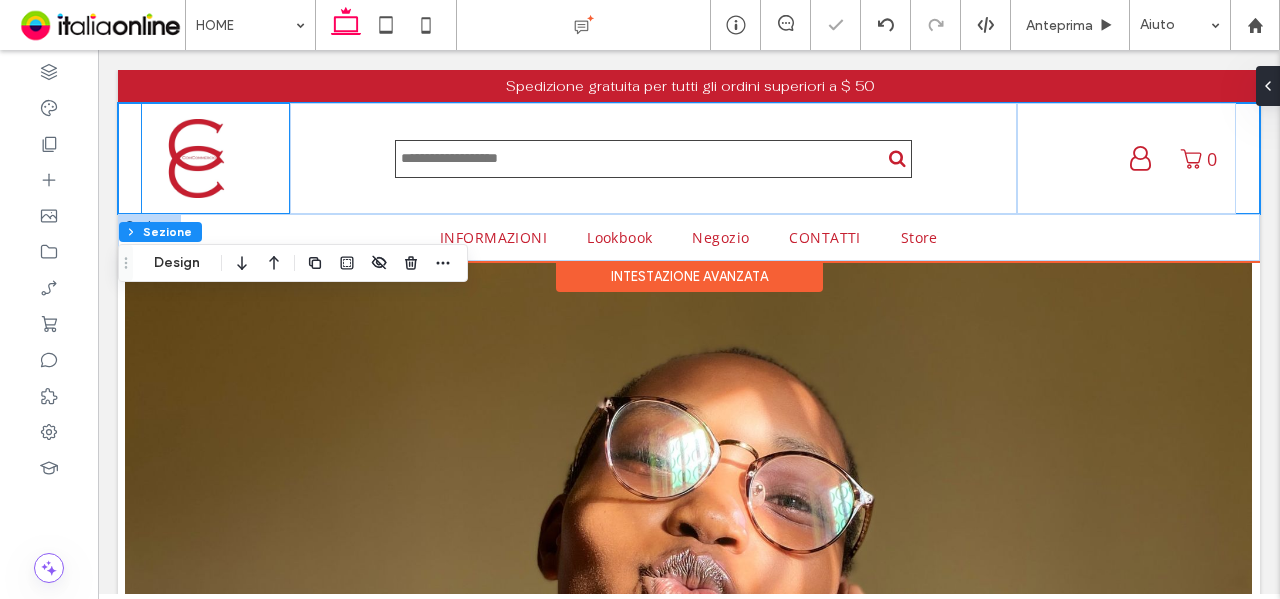 click at bounding box center (215, 158) 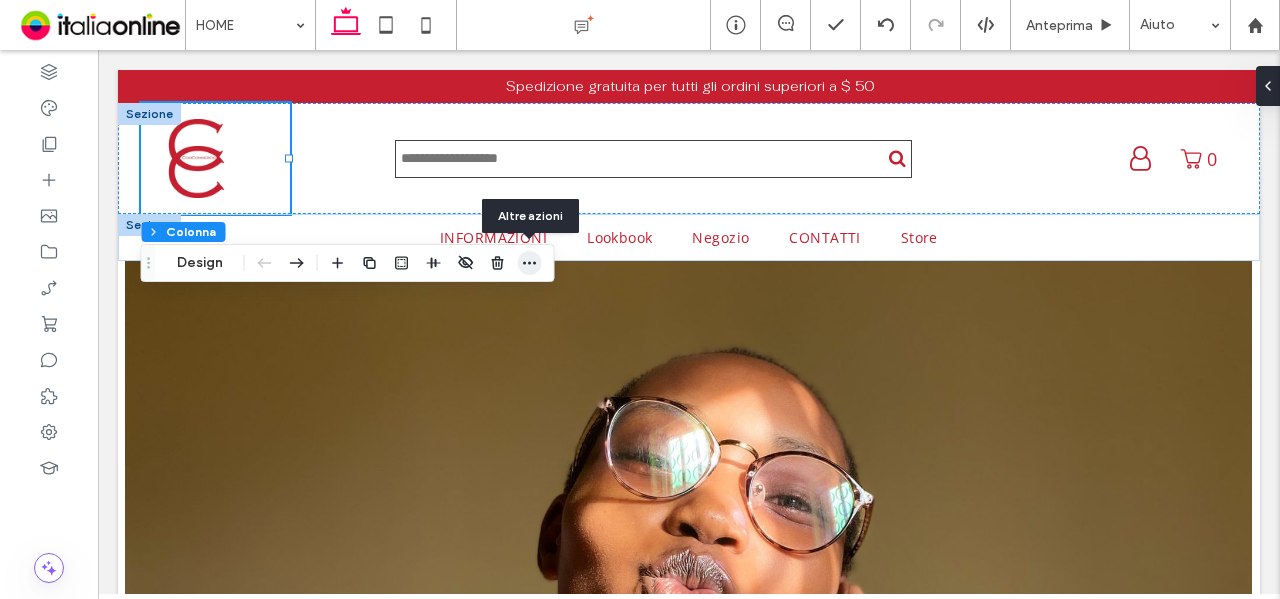 click 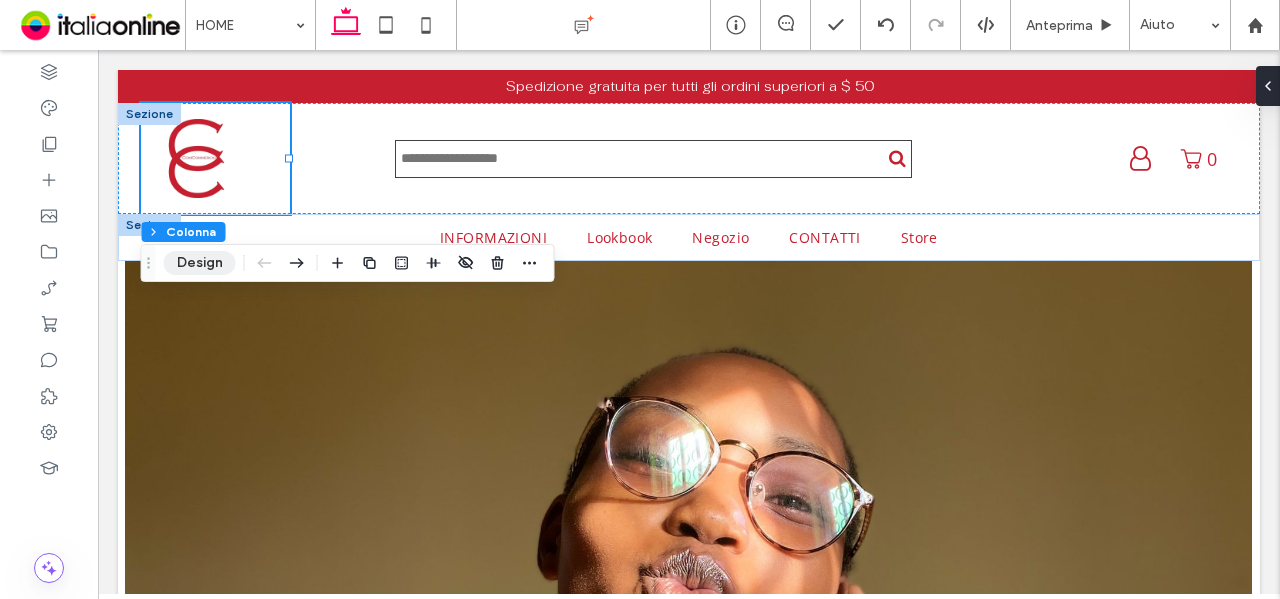 click on "Design" at bounding box center [200, 263] 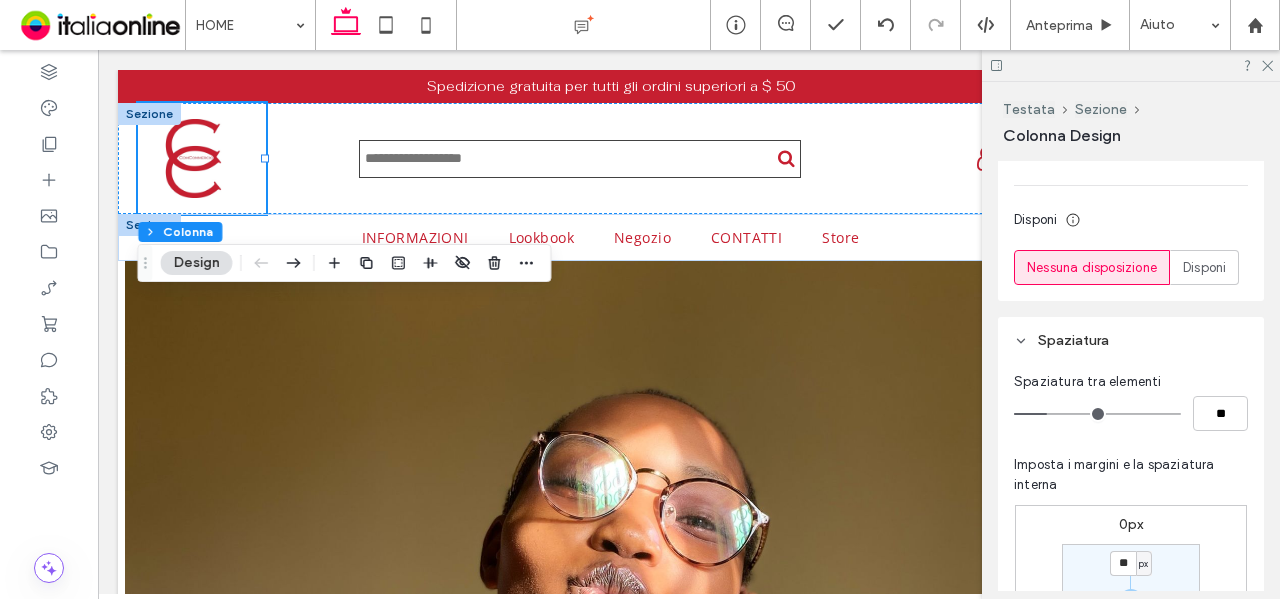 scroll, scrollTop: 500, scrollLeft: 0, axis: vertical 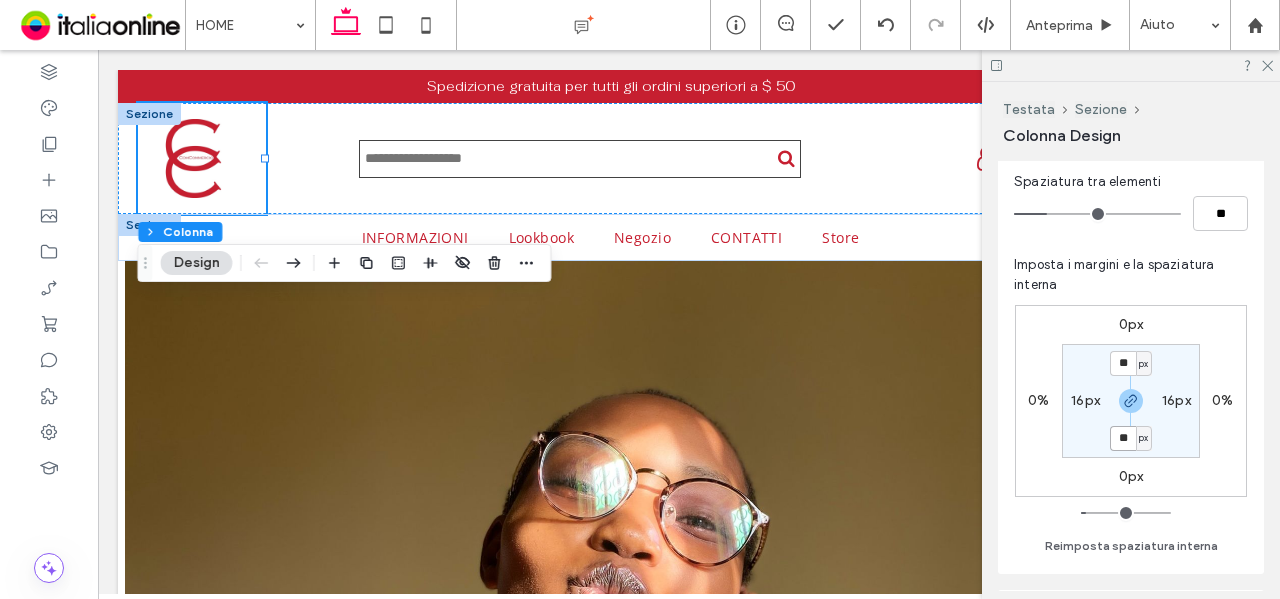 click on "**" at bounding box center (1123, 438) 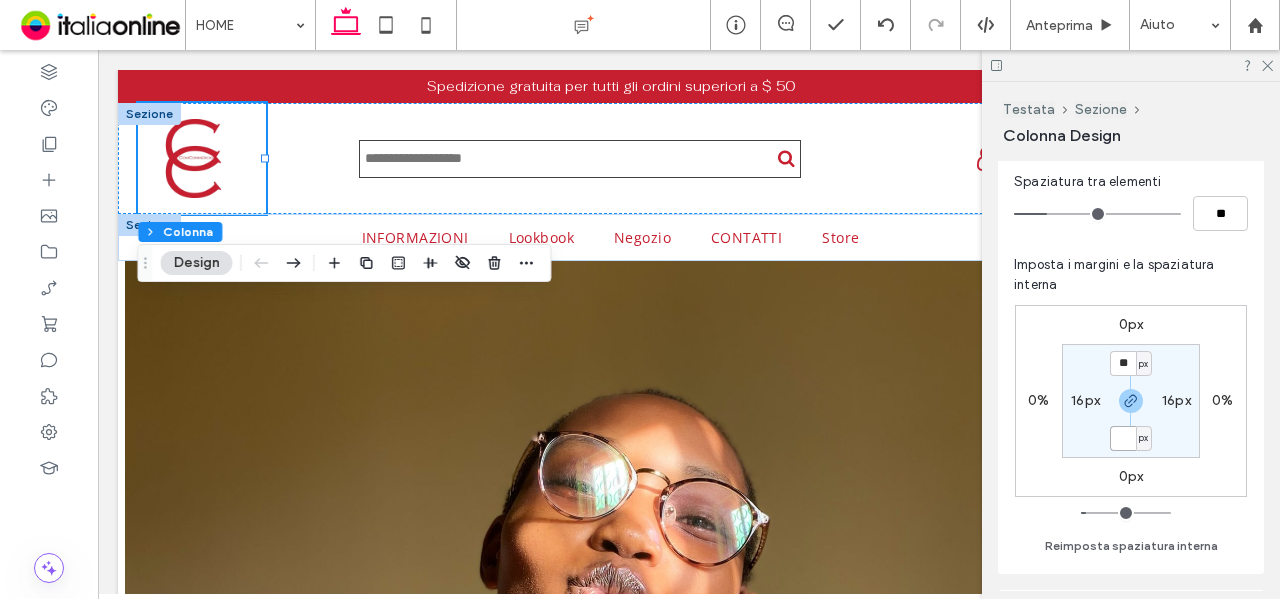 type 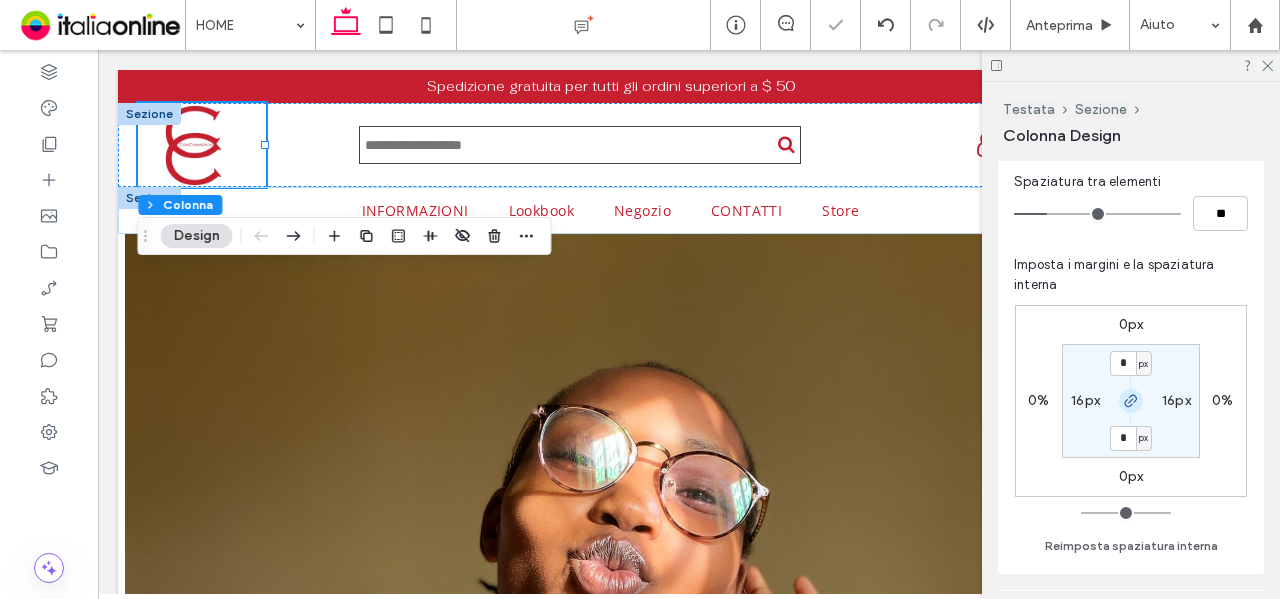 click 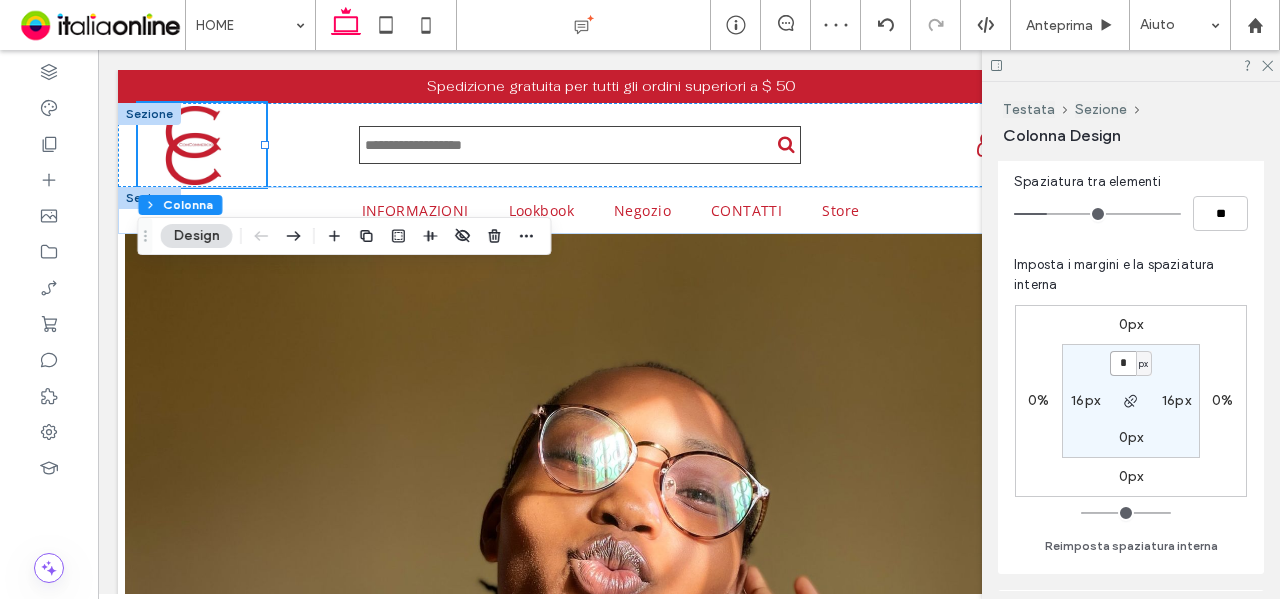 click on "*" at bounding box center (1123, 363) 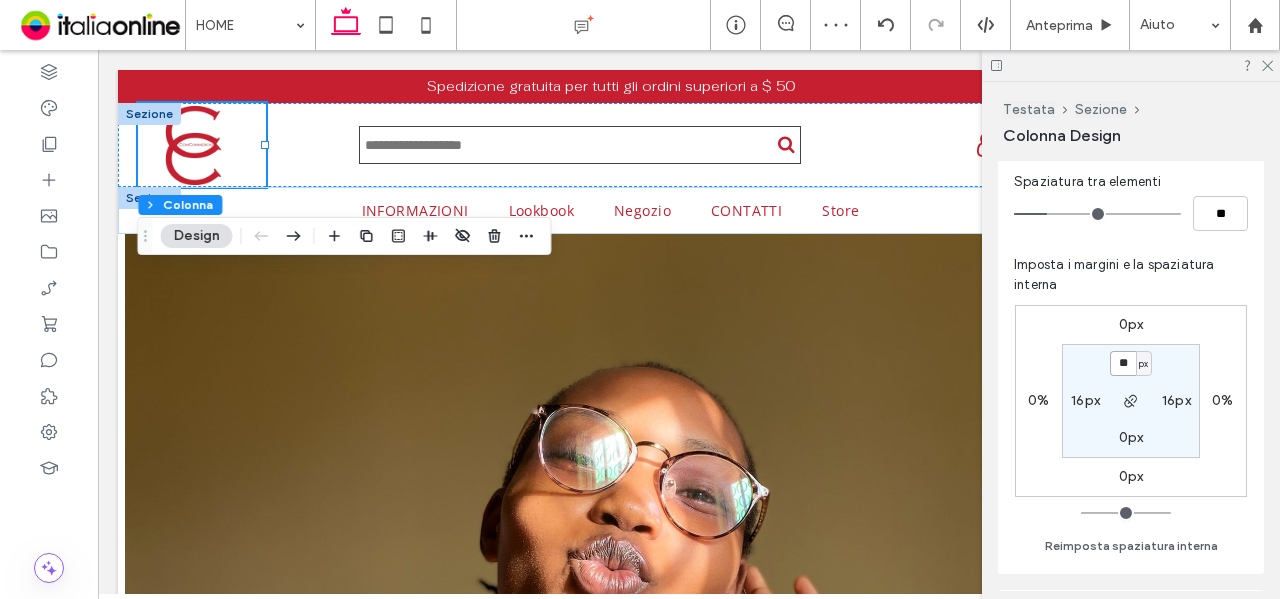 type on "**" 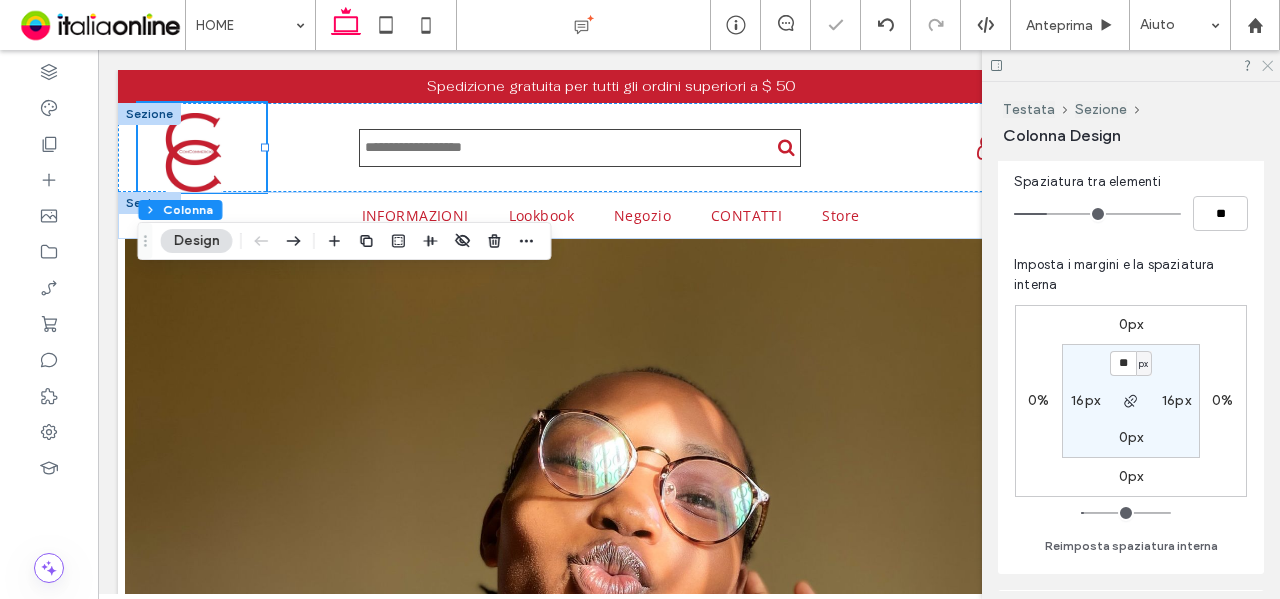 click 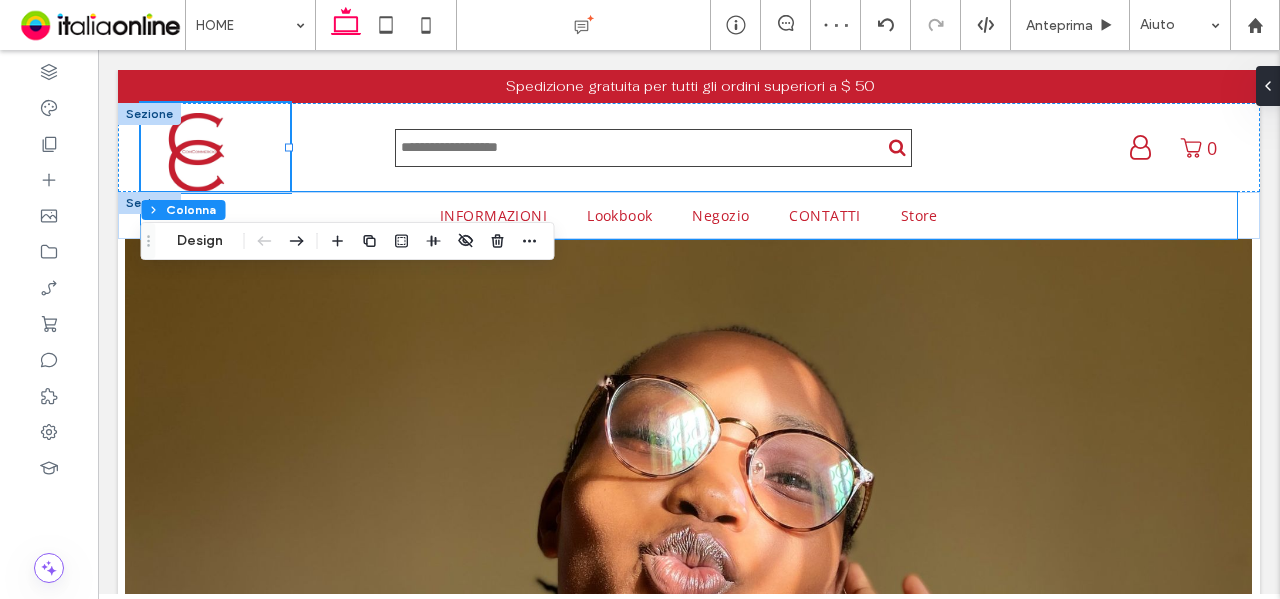 click on "INFORMAZIONI
Lookbook
Negozio
CONTATTI
Store" at bounding box center [689, 215] 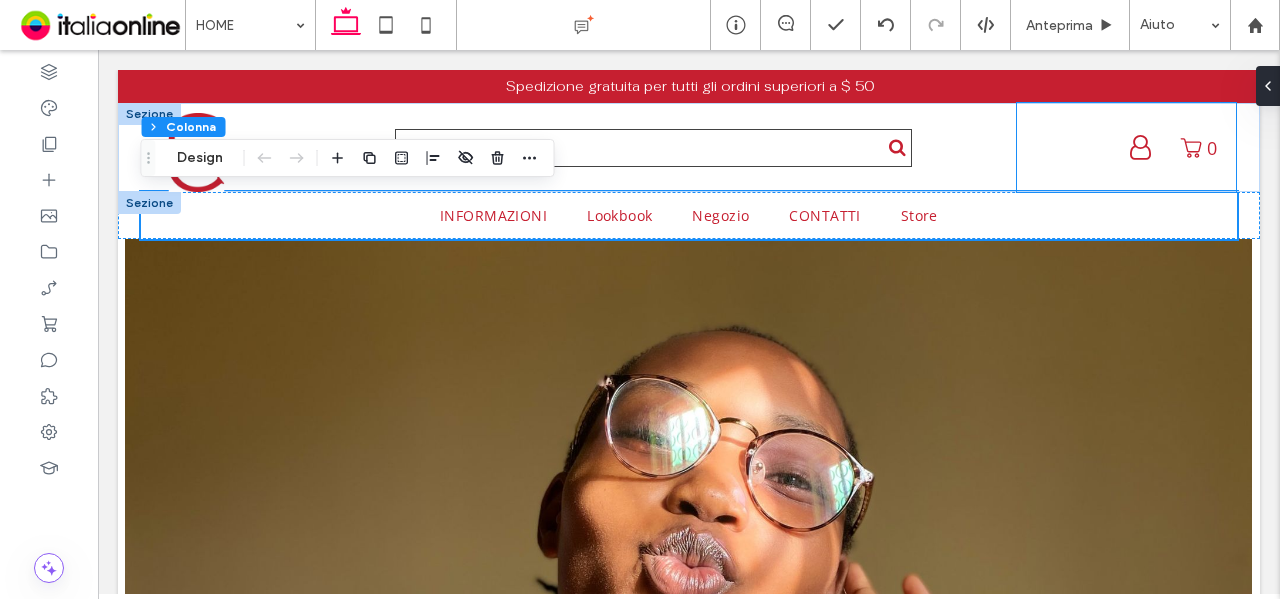 click on "Il mio account
Logout
0" at bounding box center (1126, 147) 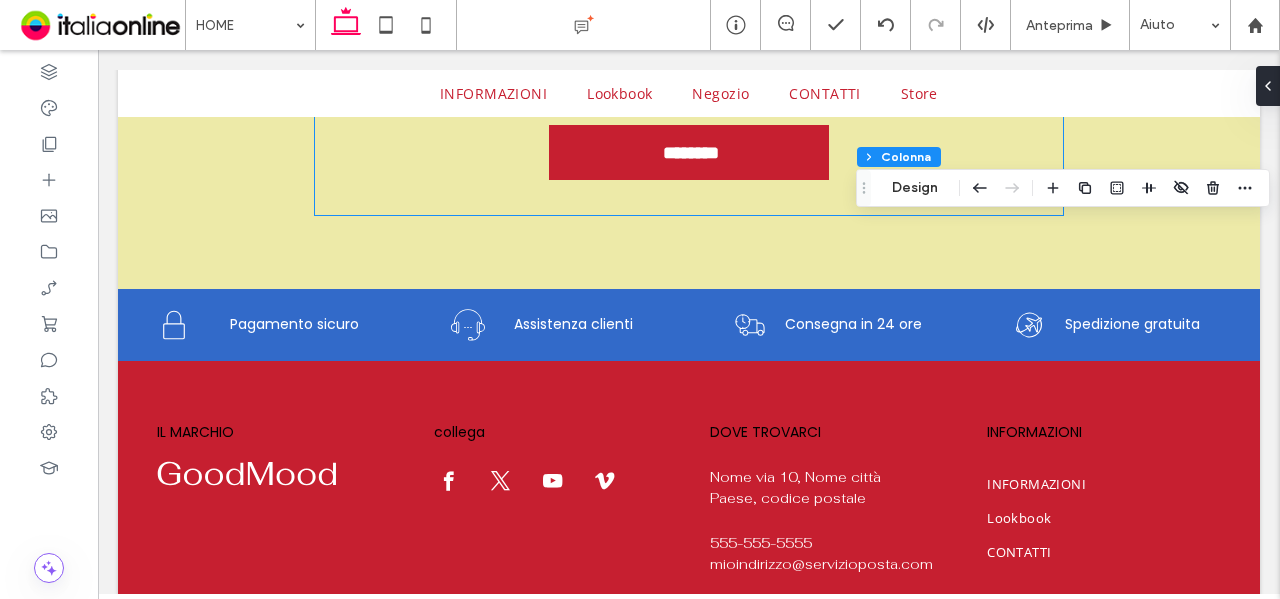 scroll, scrollTop: 5196, scrollLeft: 0, axis: vertical 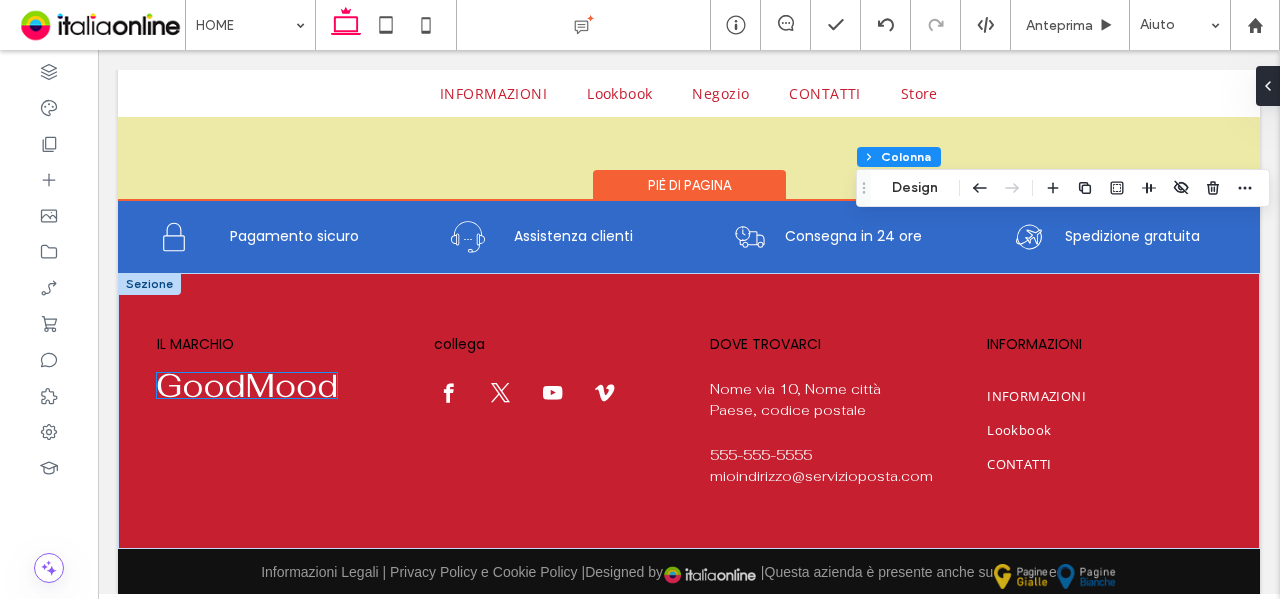 click at bounding box center [247, 385] 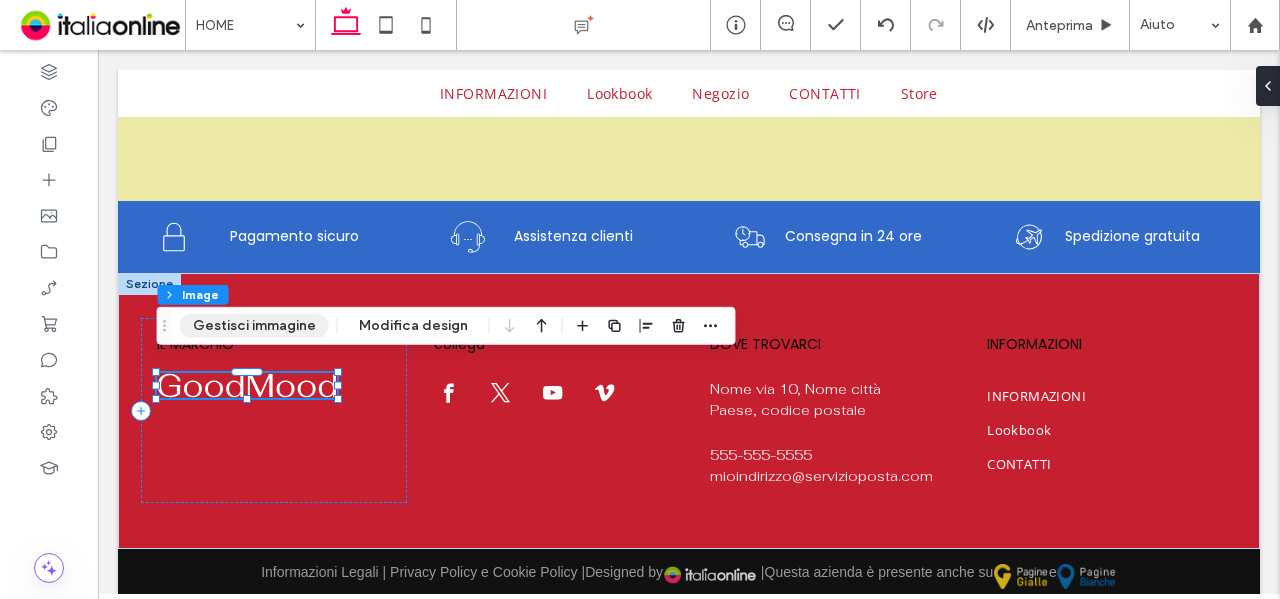 click on "Gestisci immagine" at bounding box center [254, 326] 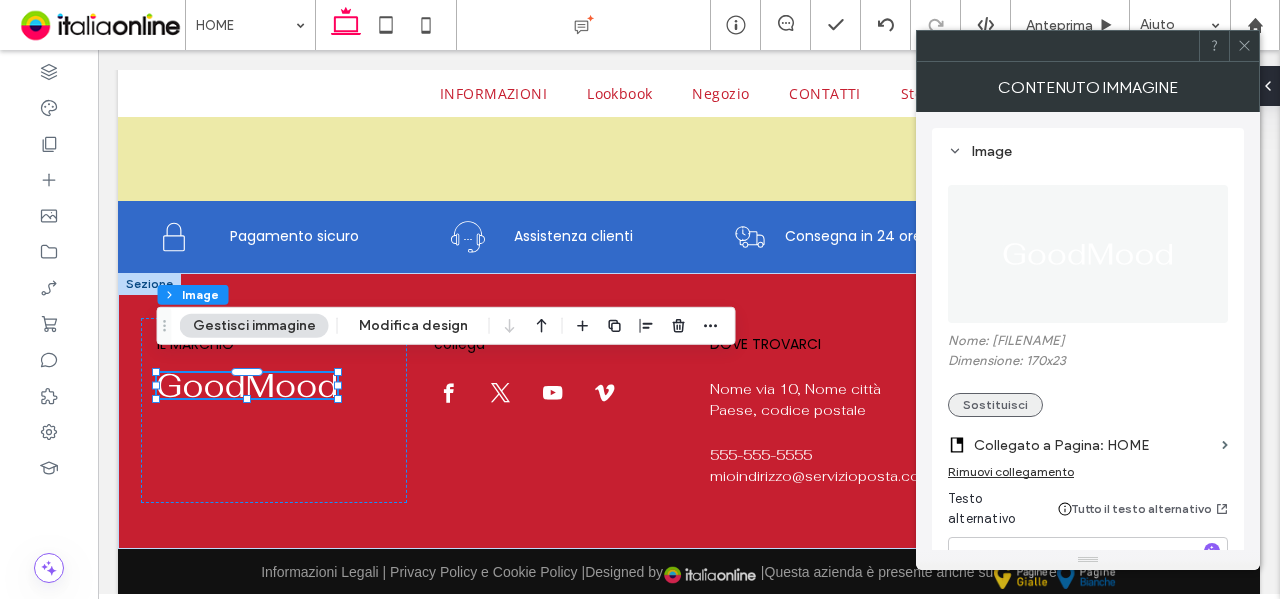 click on "Sostituisci" at bounding box center (995, 405) 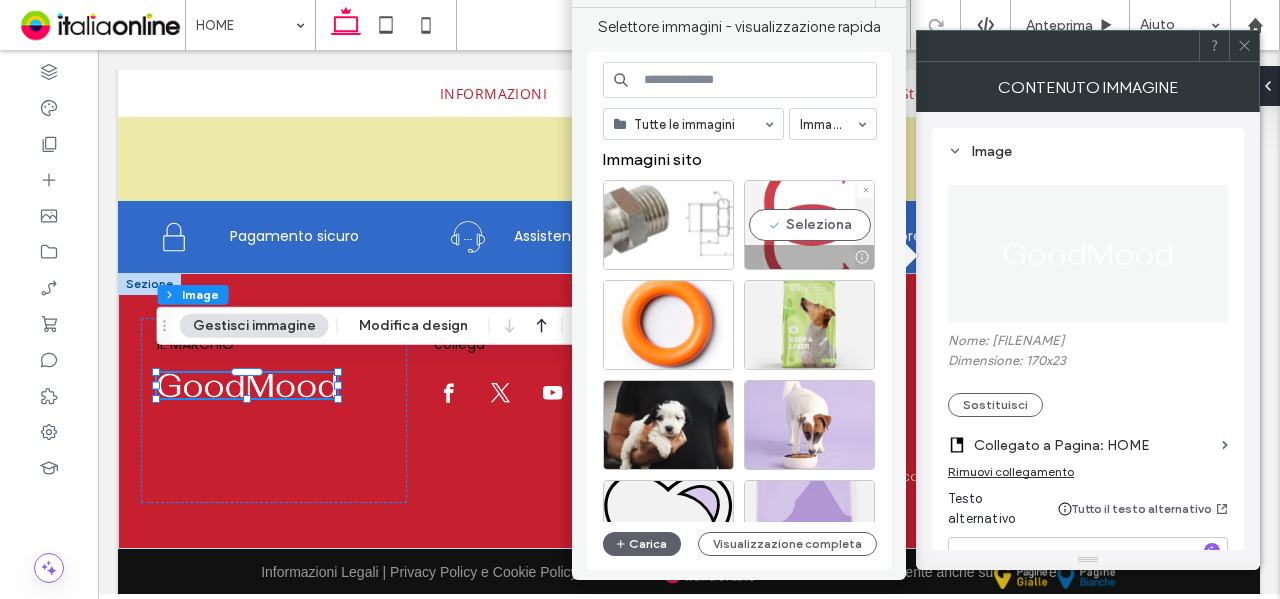 click on "Seleziona" at bounding box center (809, 225) 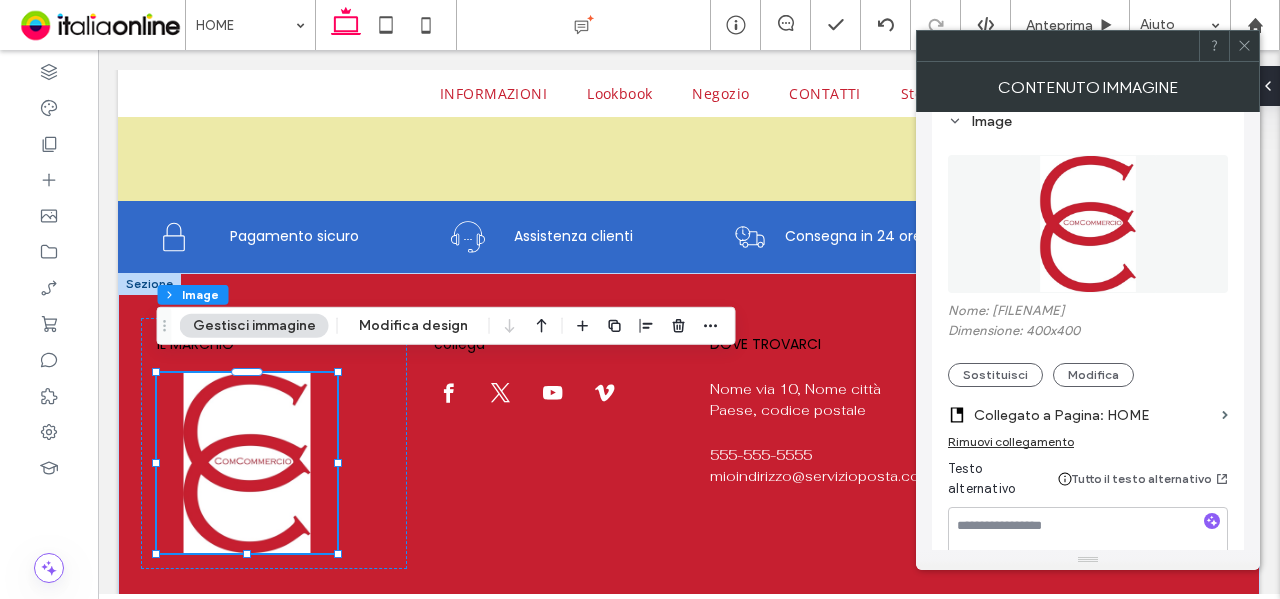 scroll, scrollTop: 0, scrollLeft: 0, axis: both 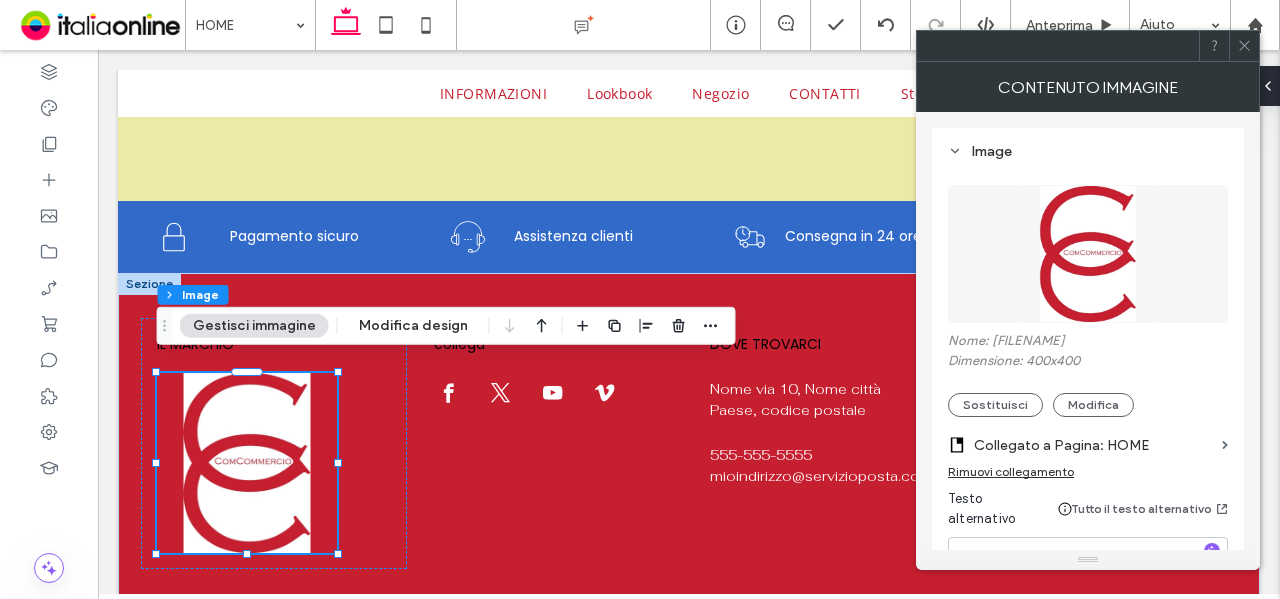 click on "Image" at bounding box center (1088, 151) 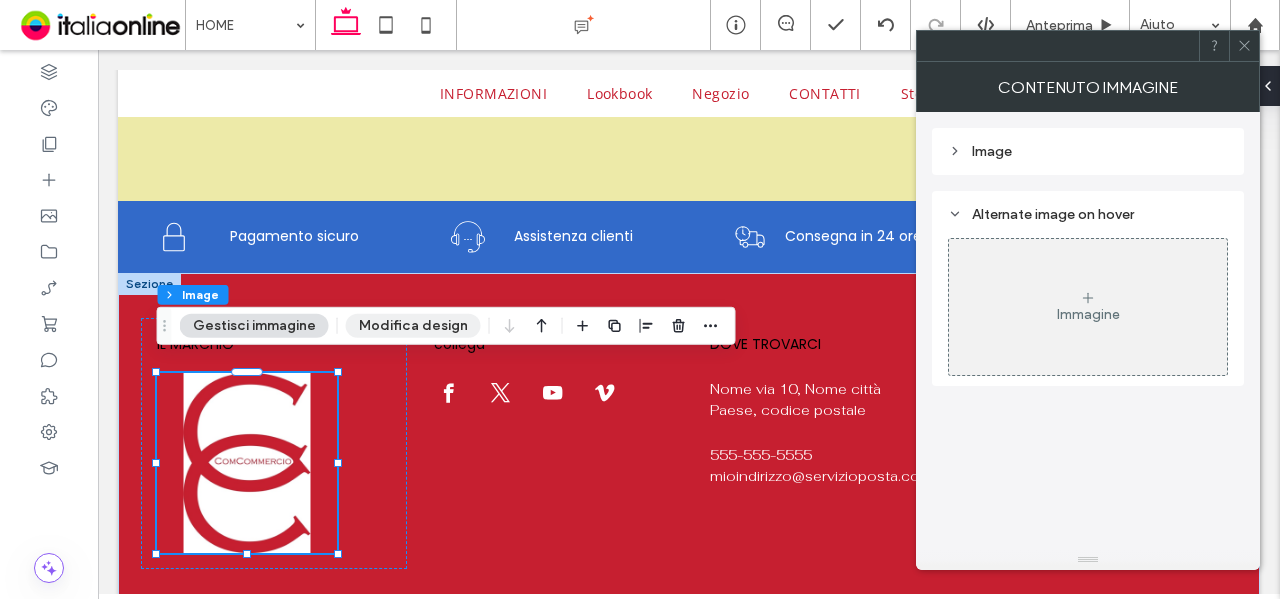 click on "Modifica design" at bounding box center (413, 326) 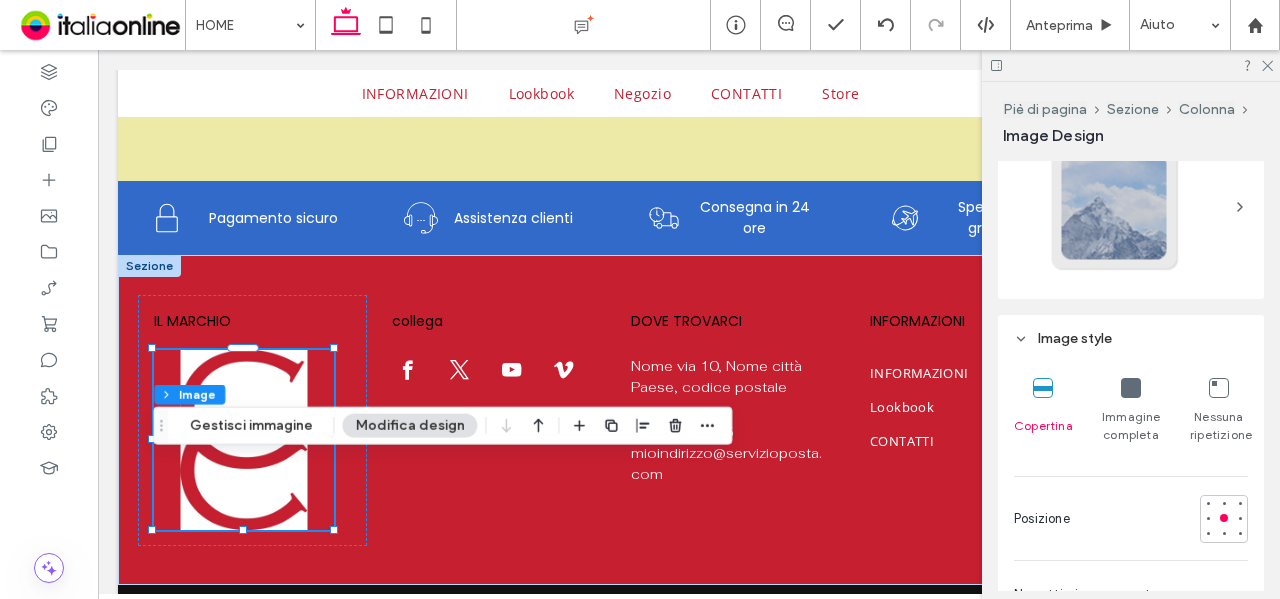 scroll, scrollTop: 400, scrollLeft: 0, axis: vertical 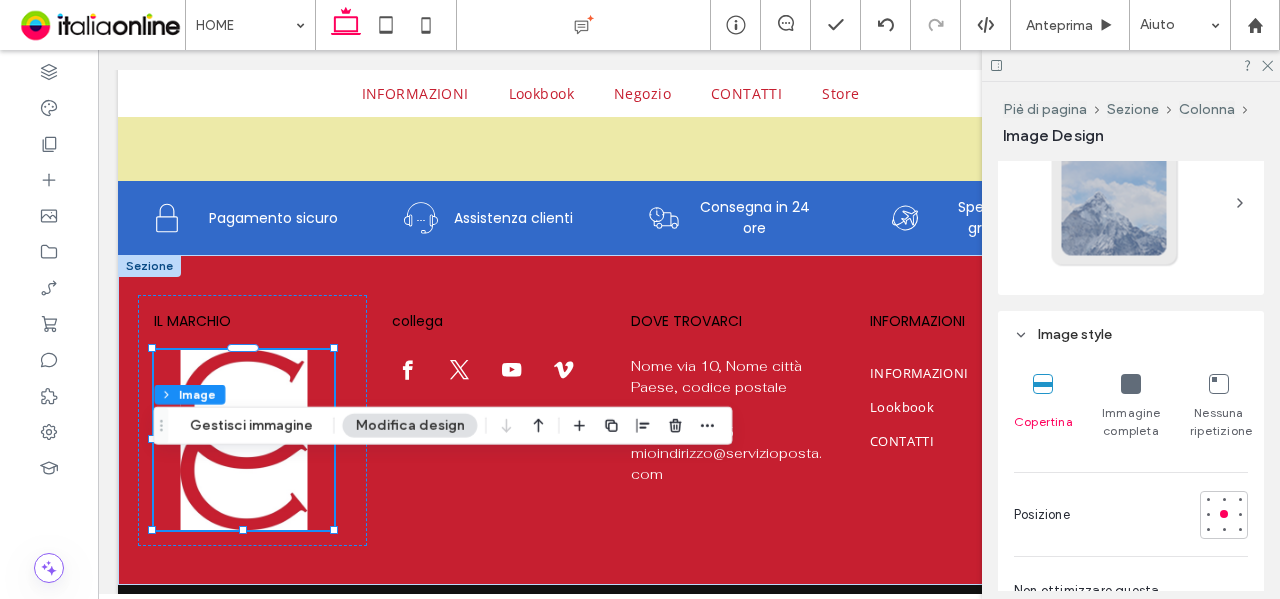 click at bounding box center (1115, 203) 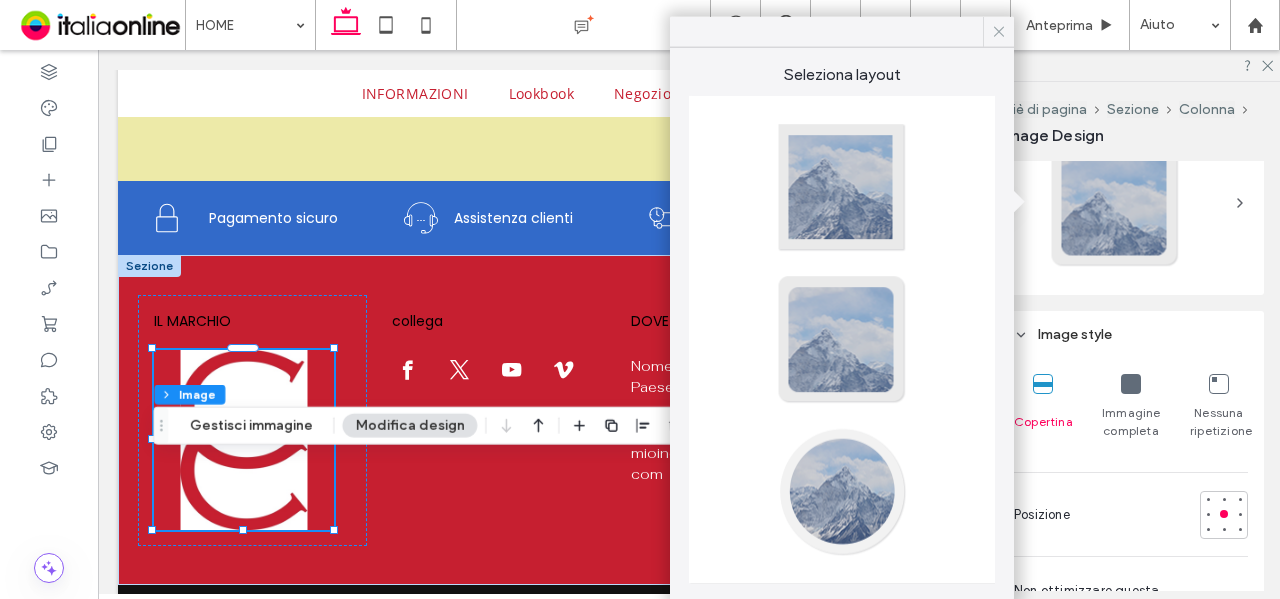 click 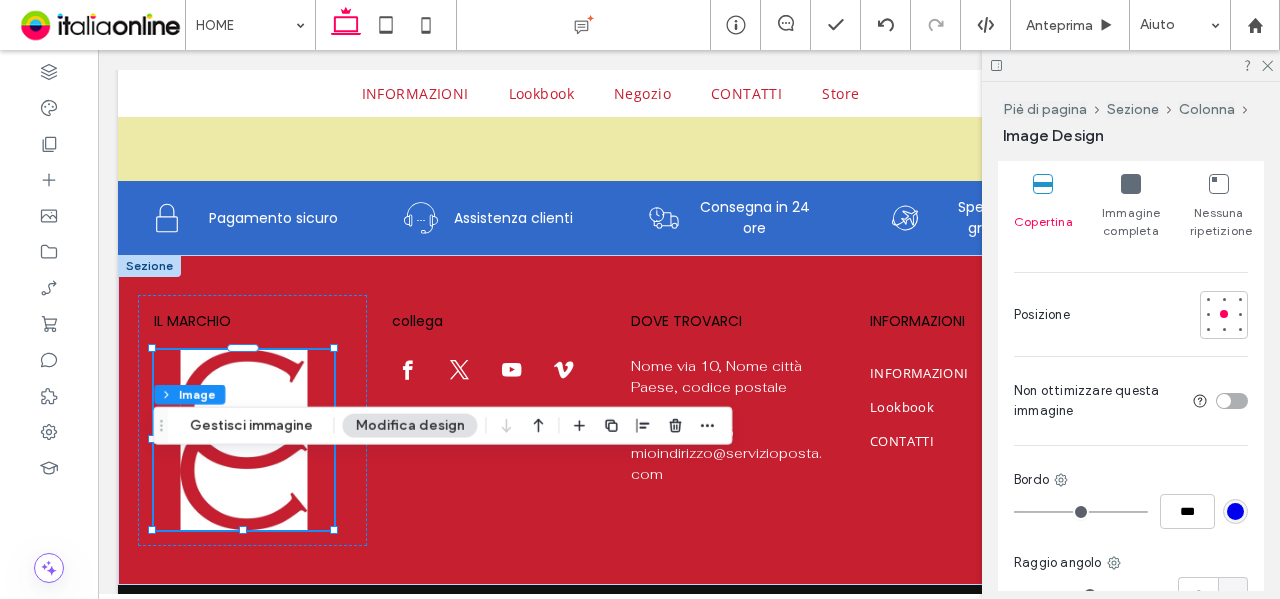 scroll, scrollTop: 400, scrollLeft: 0, axis: vertical 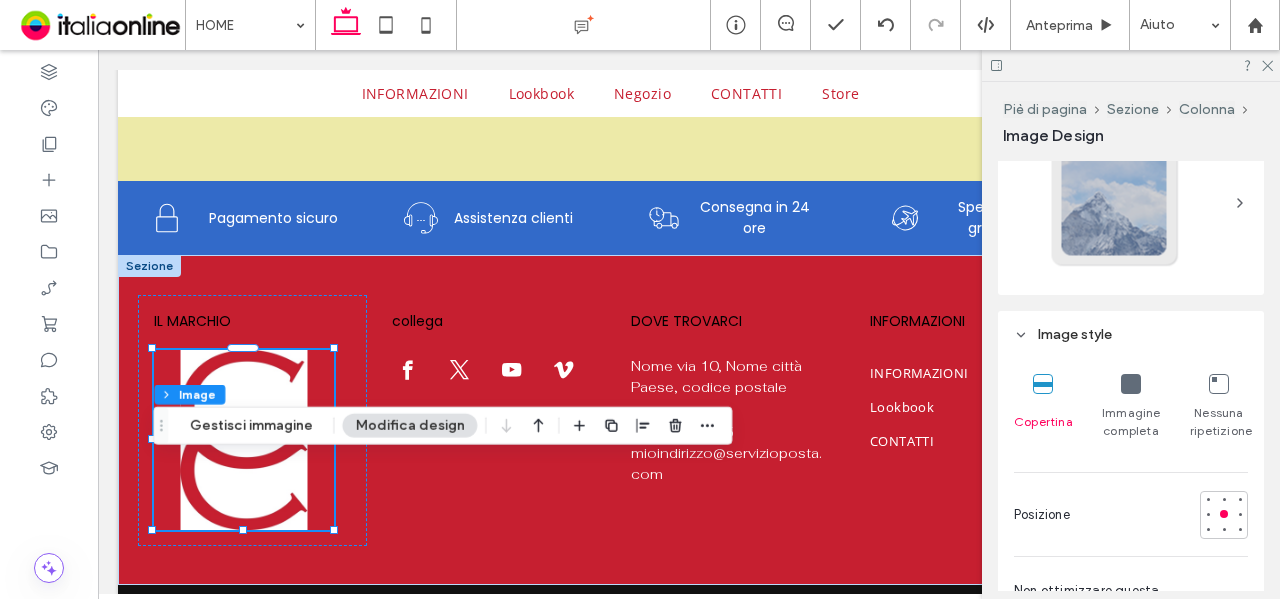 click at bounding box center (1131, 384) 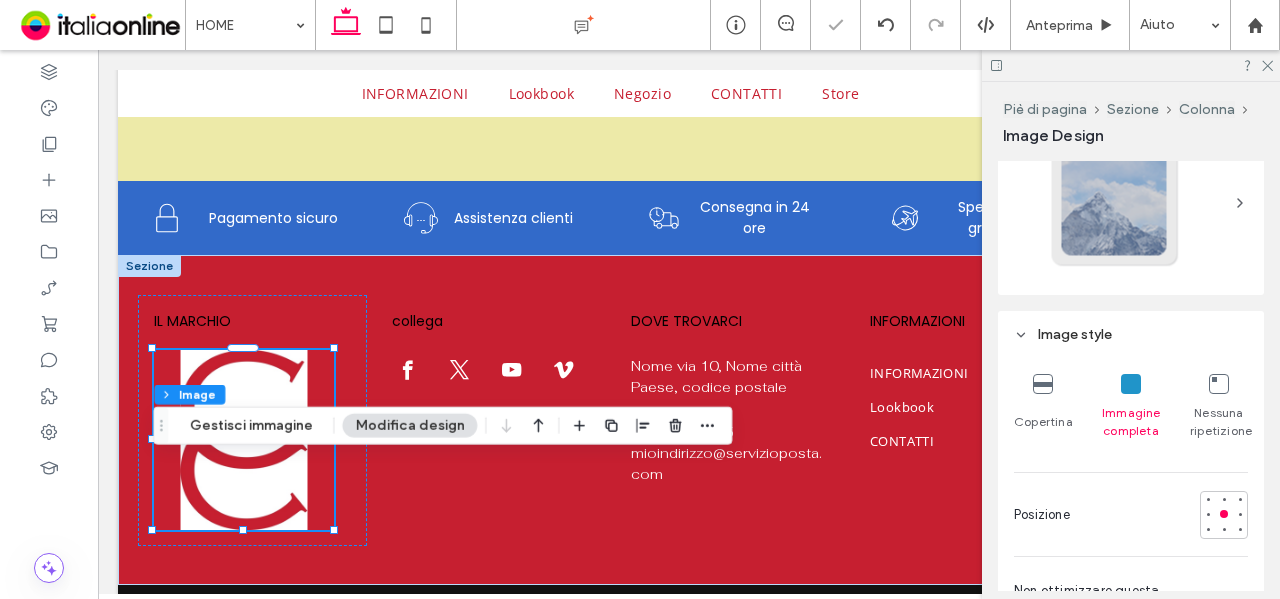 click on "Nessuna ripetizione" at bounding box center (1219, 422) 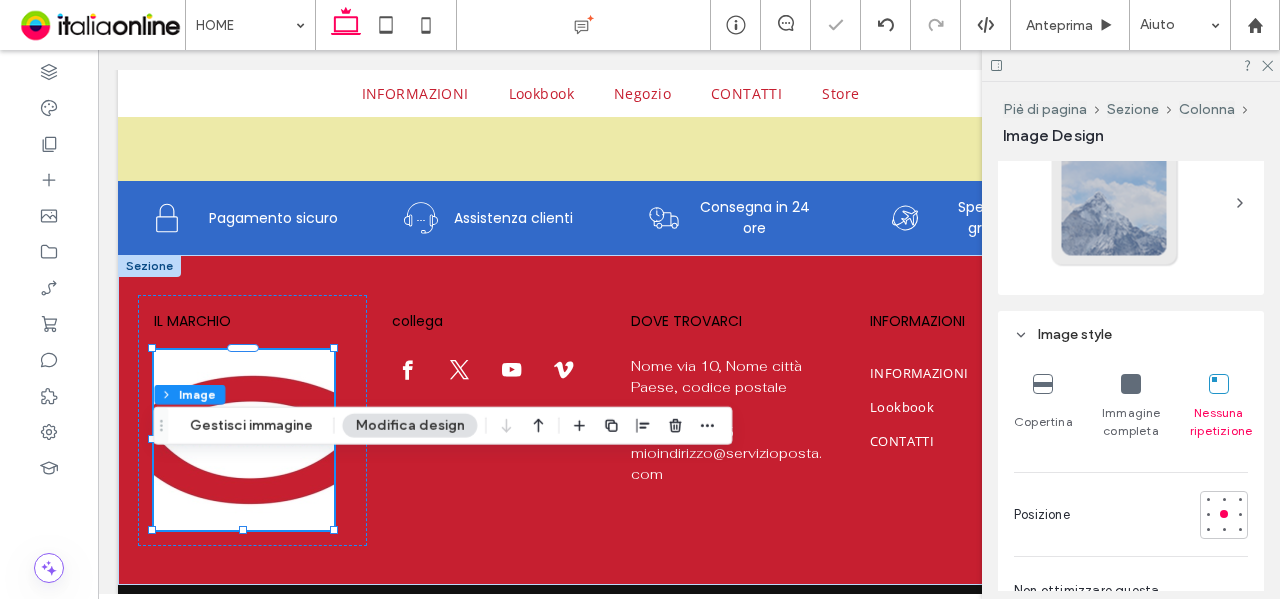 click at bounding box center (1043, 384) 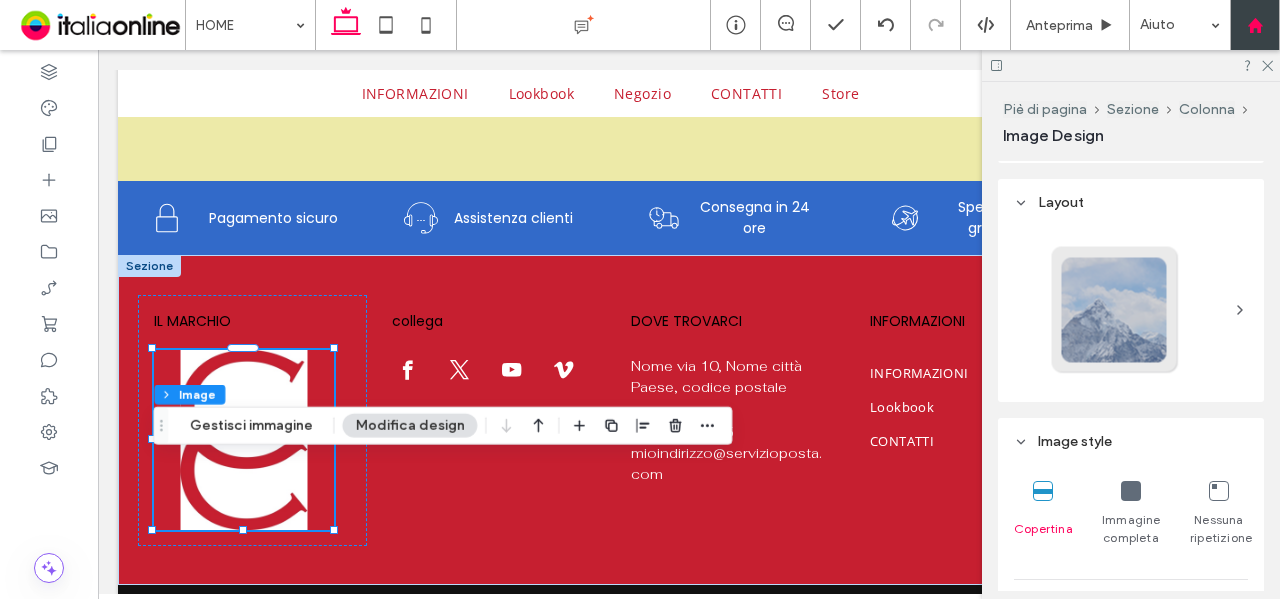 scroll, scrollTop: 262, scrollLeft: 0, axis: vertical 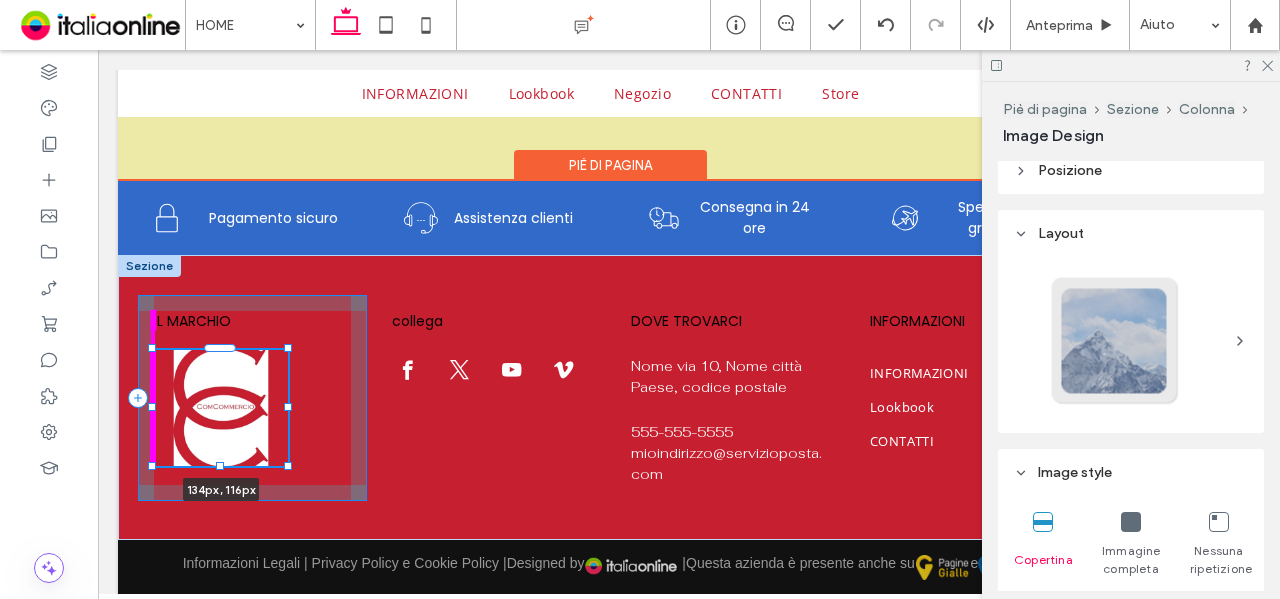 drag, startPoint x: 332, startPoint y: 519, endPoint x: 286, endPoint y: 455, distance: 78.81624 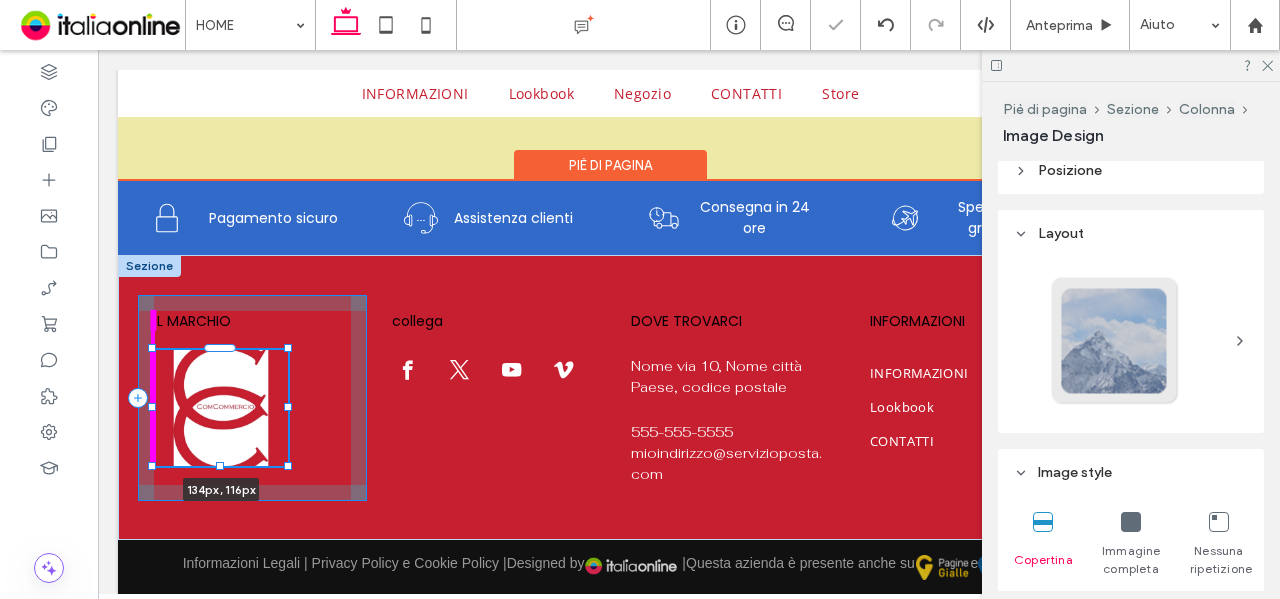 type on "***" 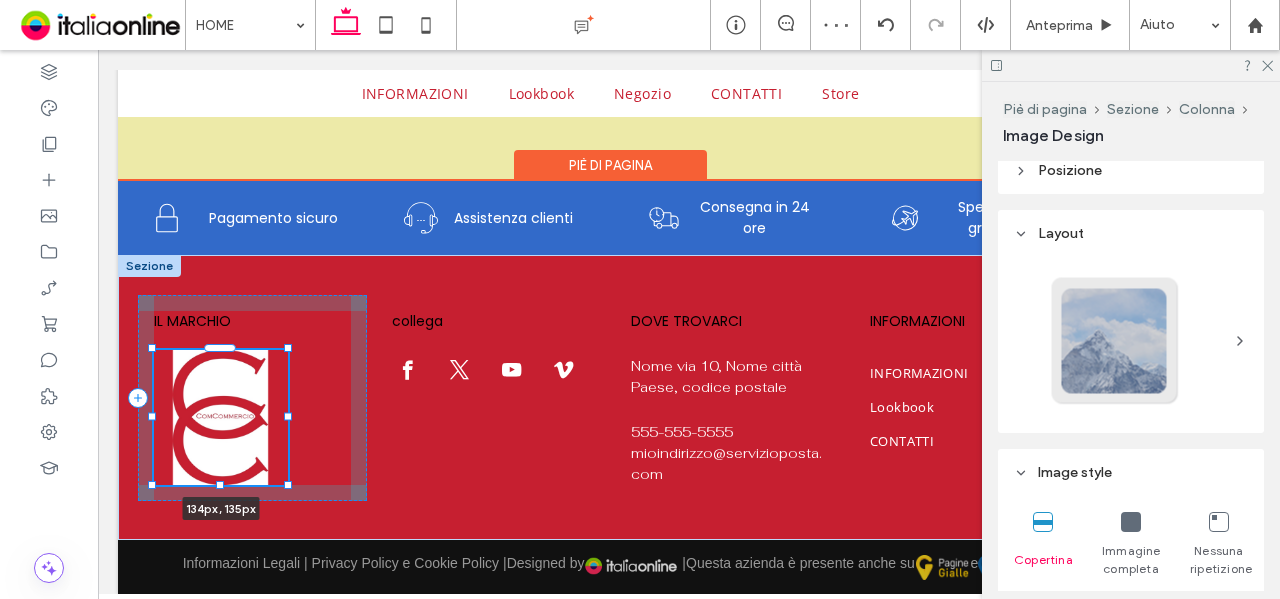 drag, startPoint x: 225, startPoint y: 459, endPoint x: 221, endPoint y: 476, distance: 17.464249 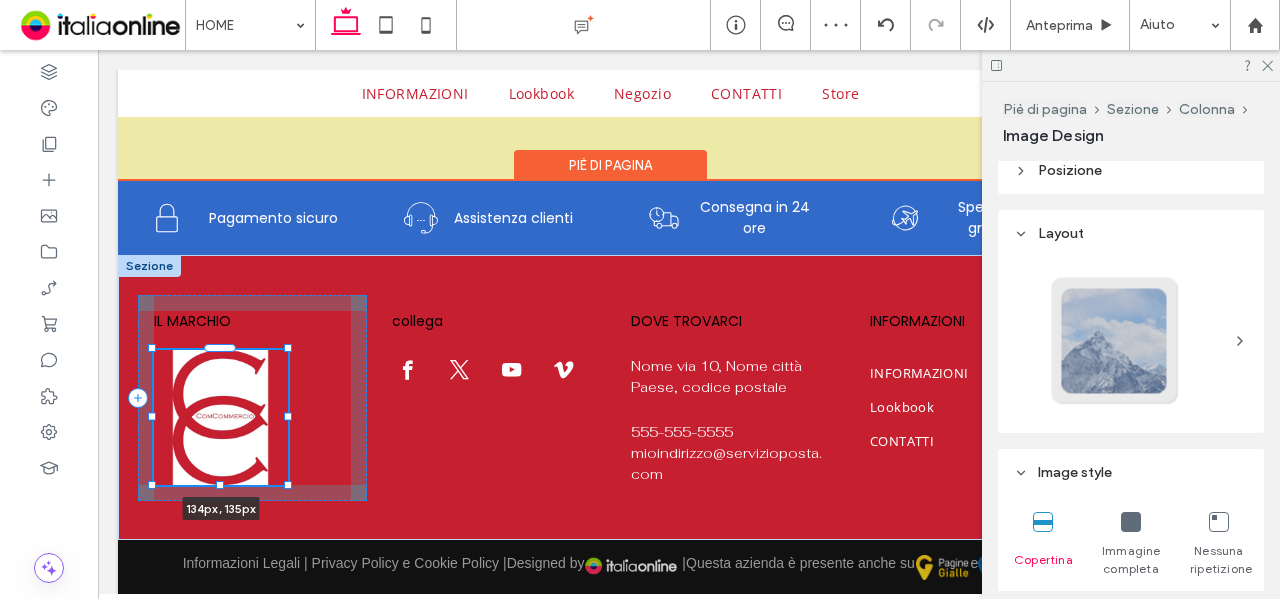 click at bounding box center [220, 485] 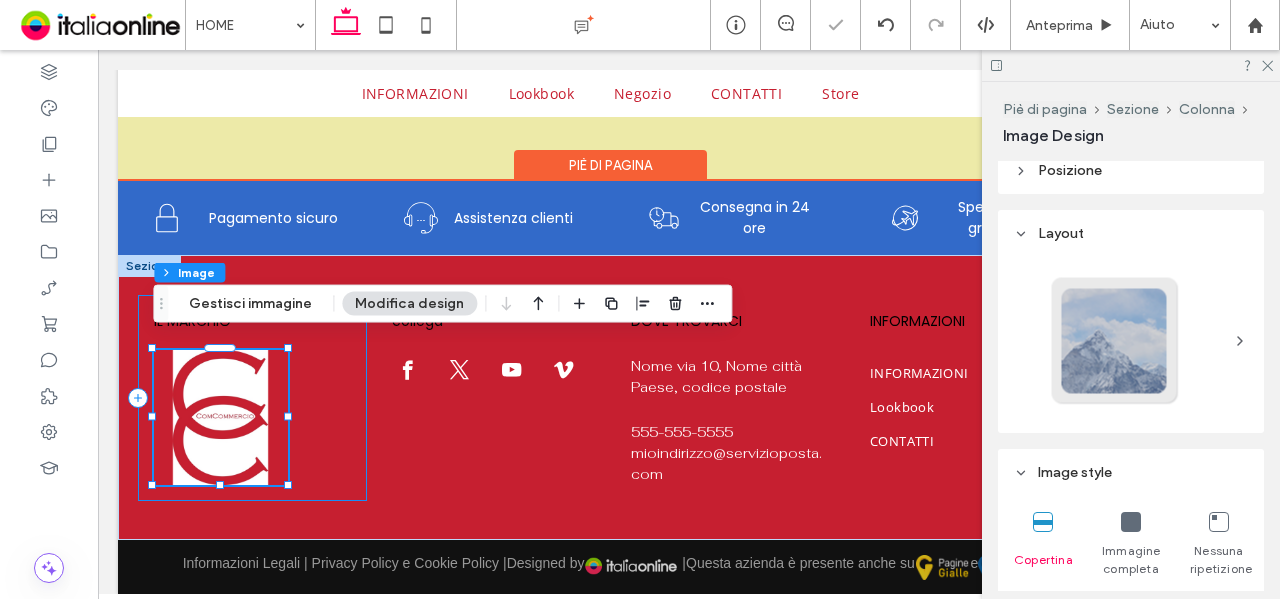 click on "IL MARCHIO
134px , 135px" at bounding box center (252, 398) 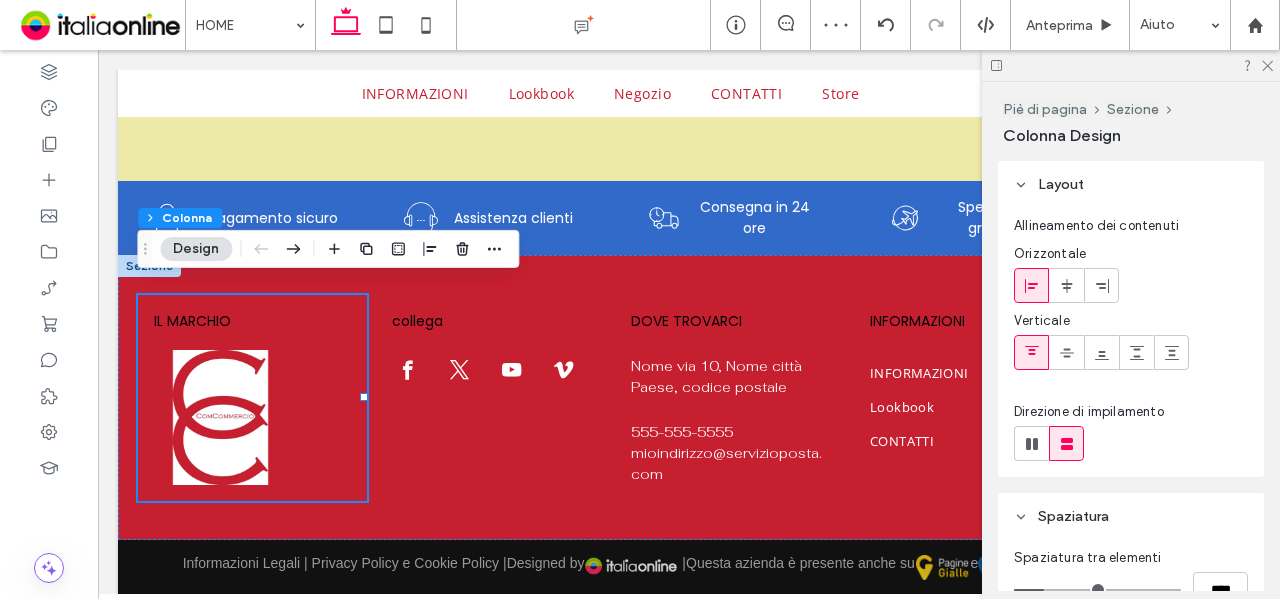 click at bounding box center [494, 249] 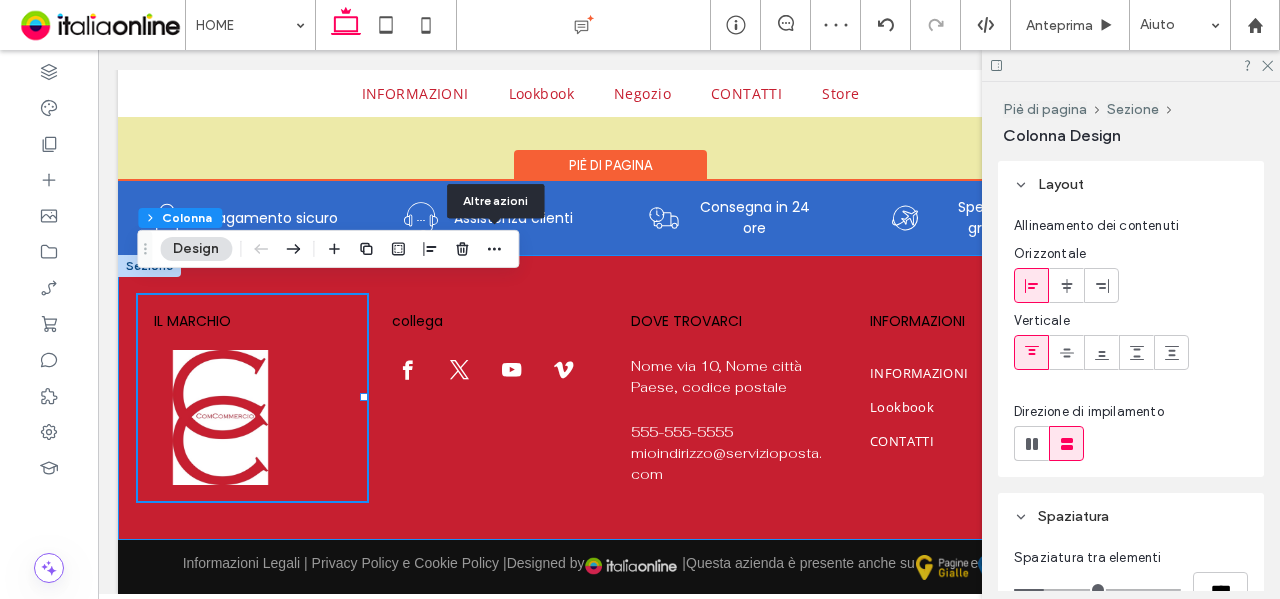 drag, startPoint x: 655, startPoint y: 279, endPoint x: 629, endPoint y: 292, distance: 29.068884 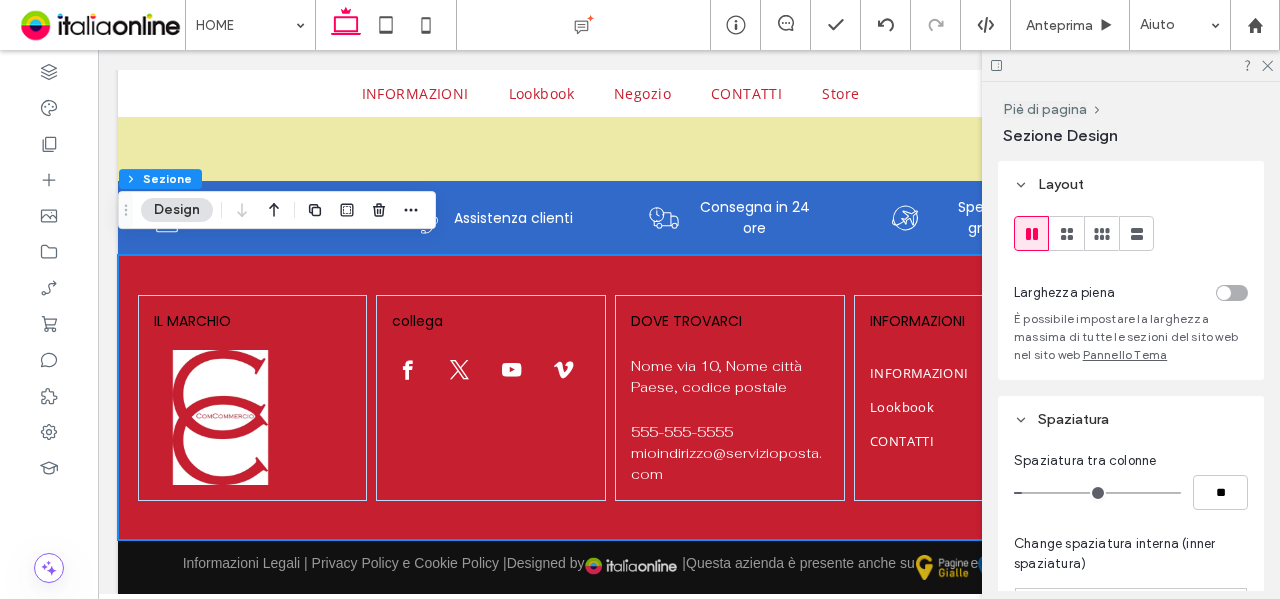 drag, startPoint x: 1261, startPoint y: 63, endPoint x: 1212, endPoint y: 93, distance: 57.45433 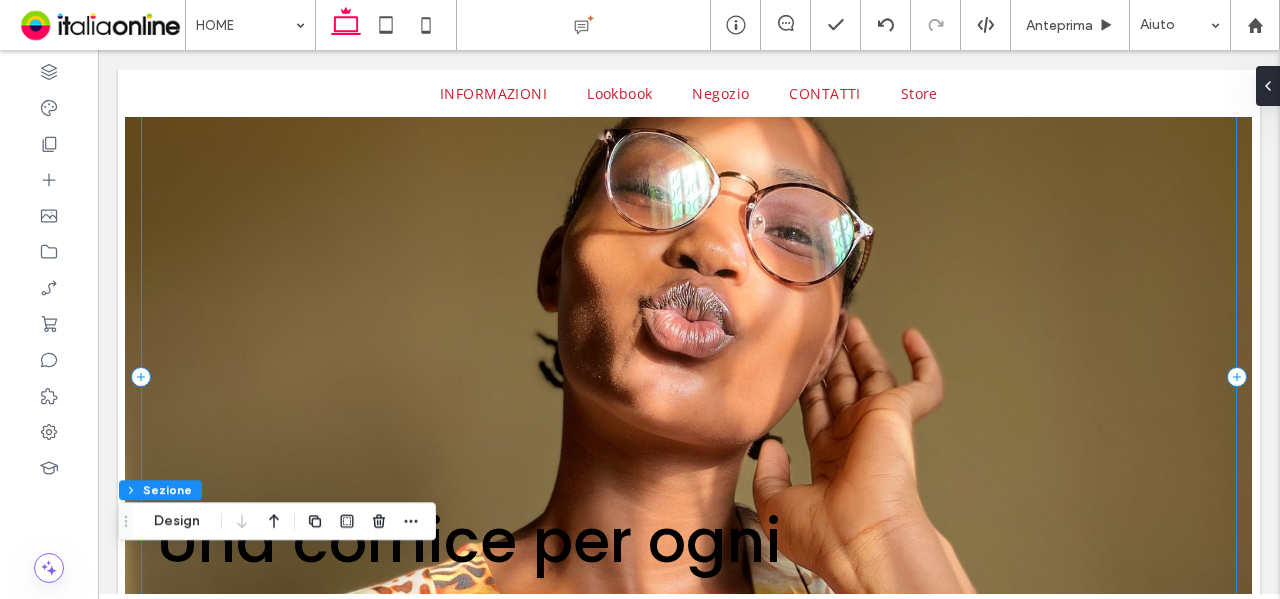 scroll, scrollTop: 0, scrollLeft: 0, axis: both 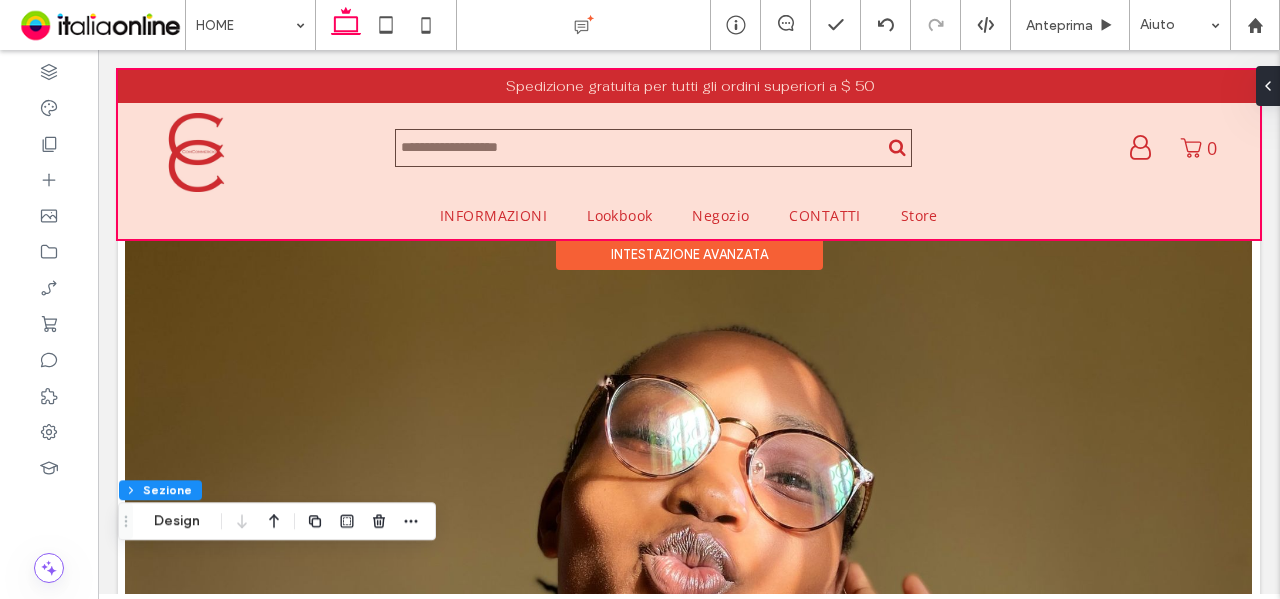 click at bounding box center [689, 154] 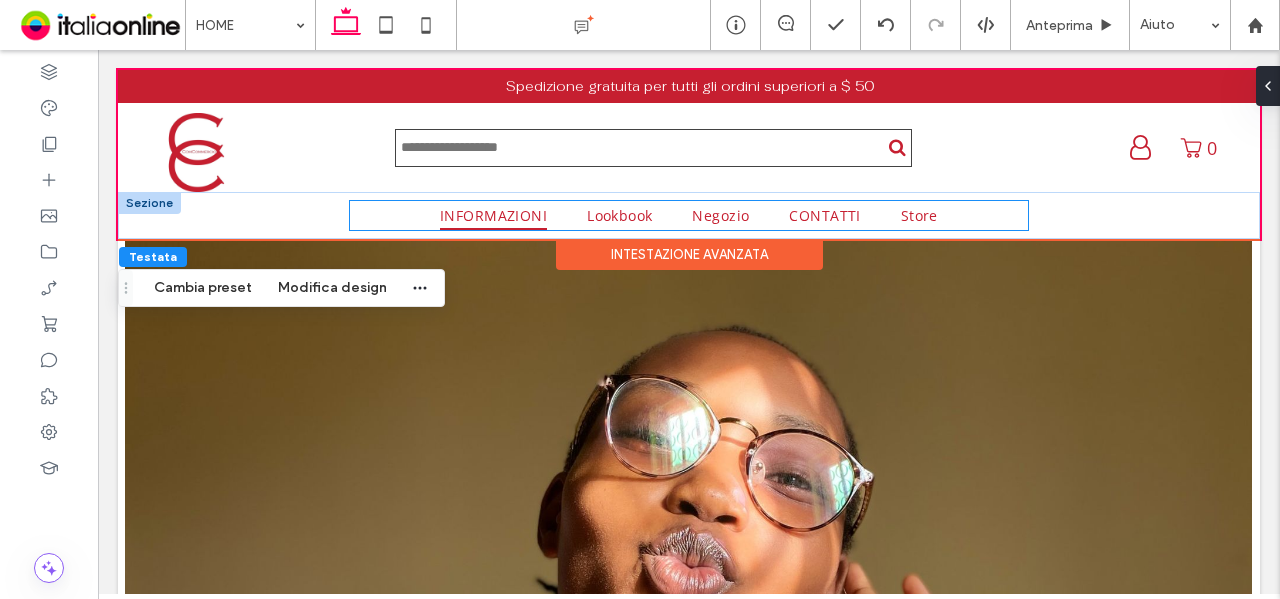 click on "INFORMAZIONI" at bounding box center (493, 215) 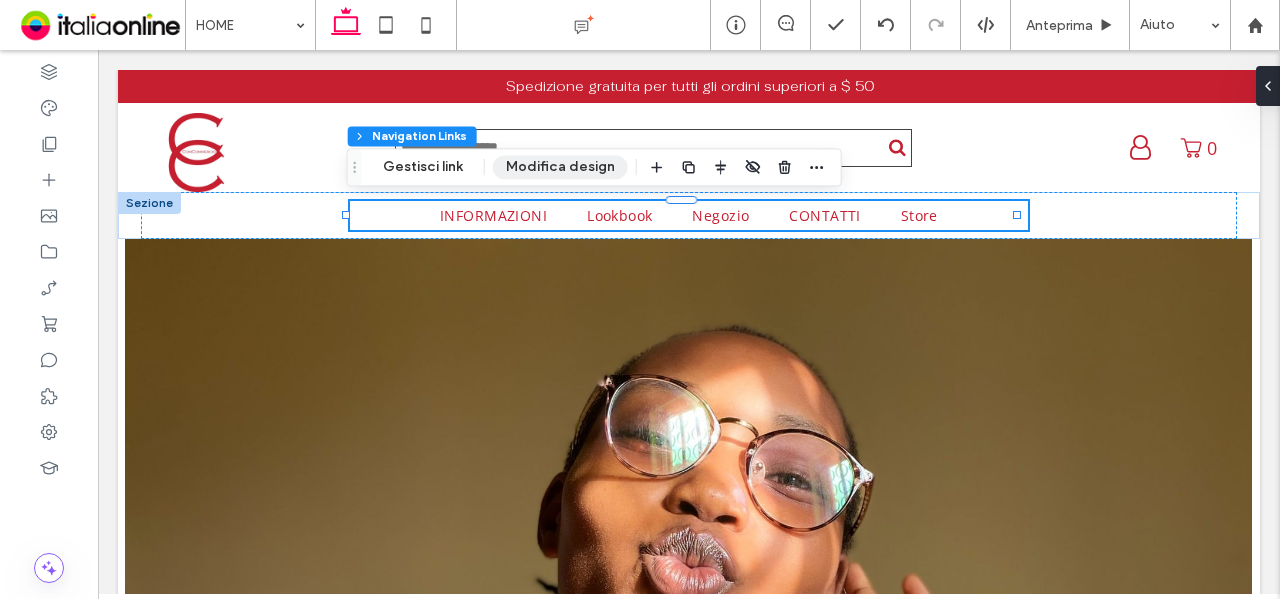 click on "Modifica design" at bounding box center [560, 167] 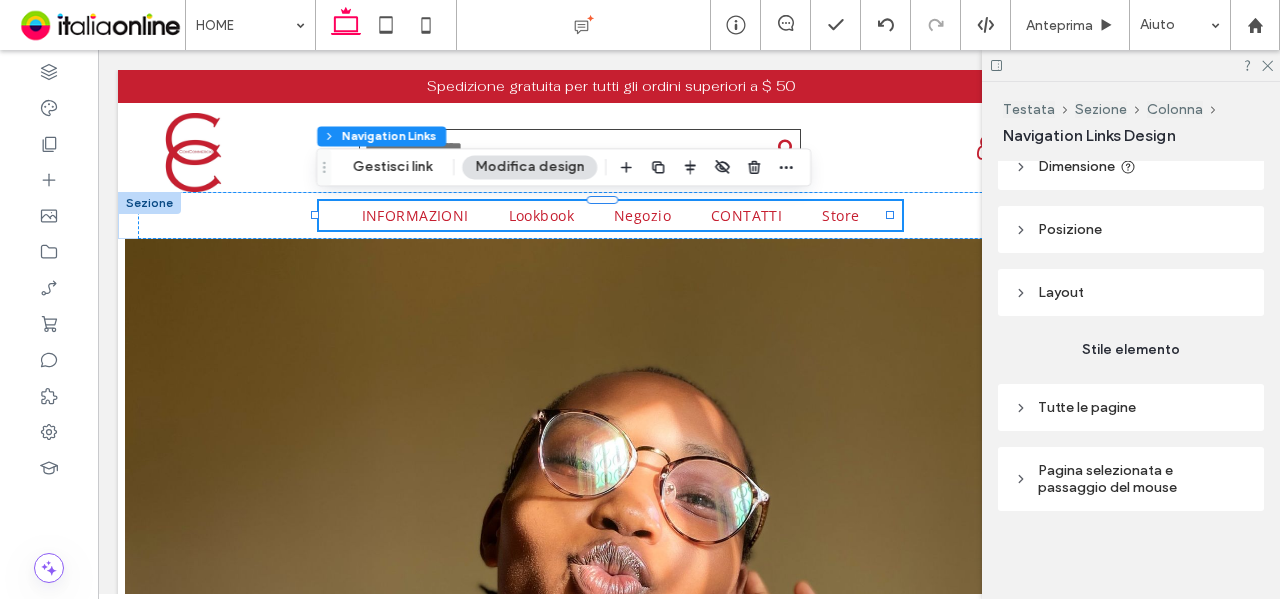 click on "Tutte le pagine" at bounding box center (1087, 407) 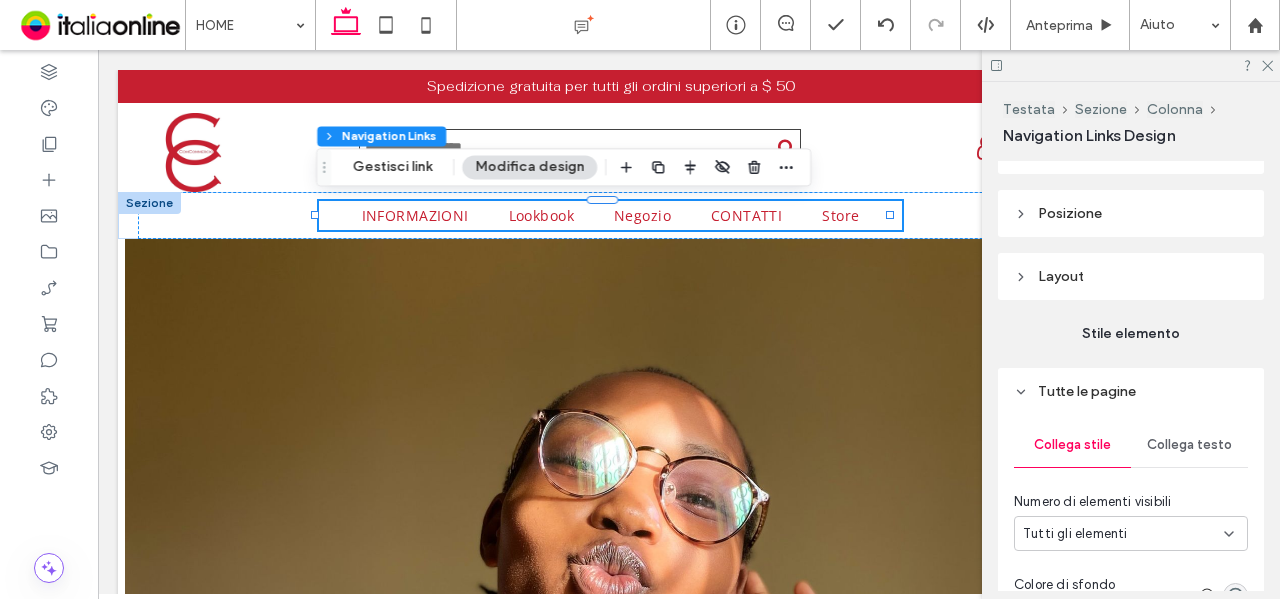 scroll, scrollTop: 473, scrollLeft: 0, axis: vertical 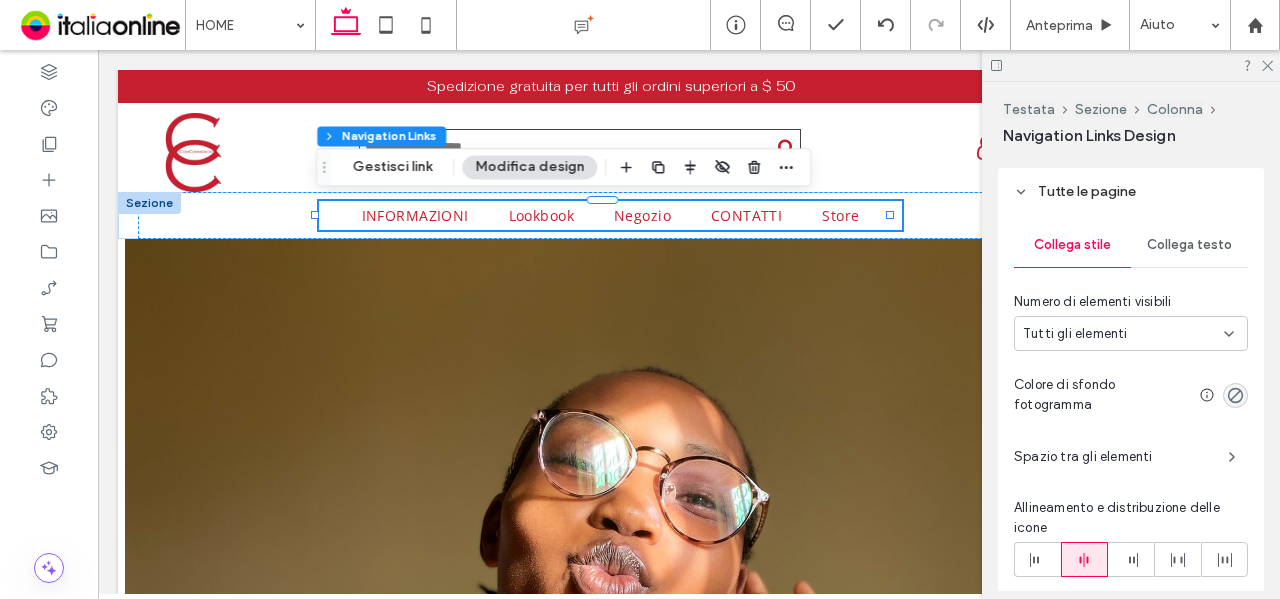 click on "Collega testo" at bounding box center (1189, 245) 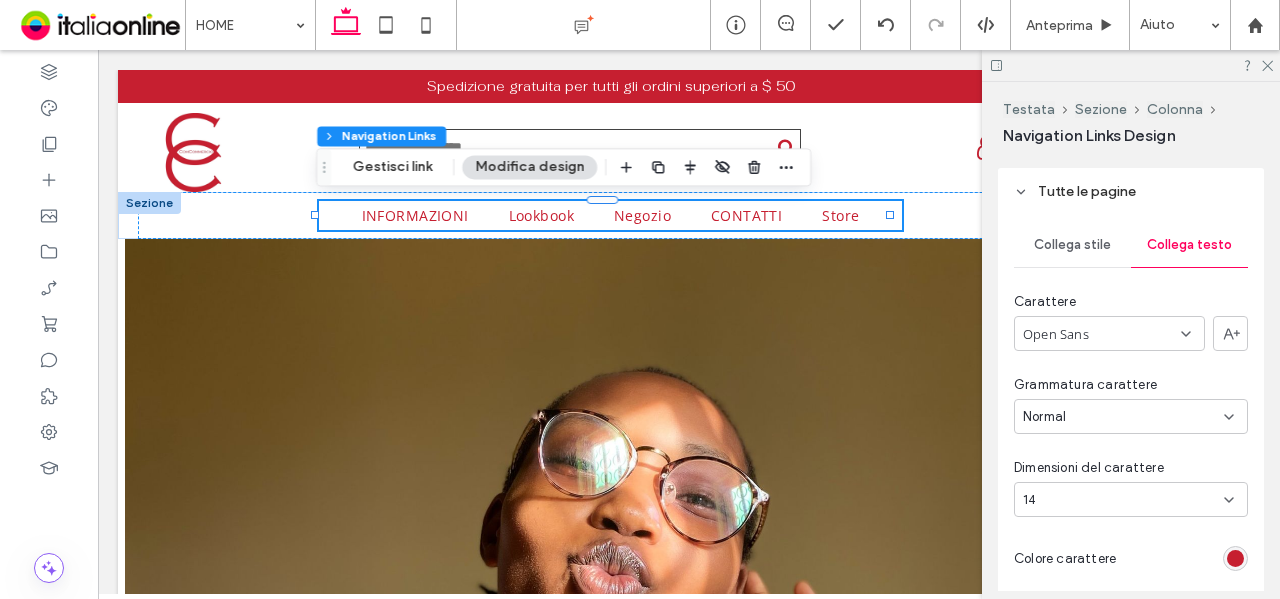 scroll, scrollTop: 673, scrollLeft: 0, axis: vertical 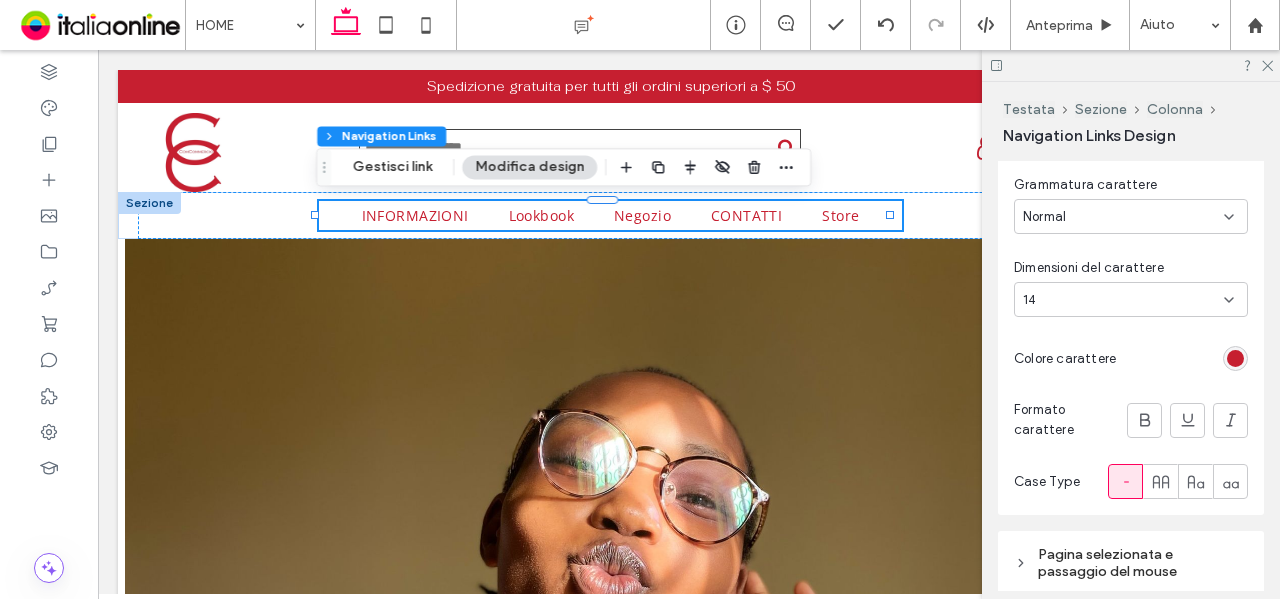 click at bounding box center [1235, 358] 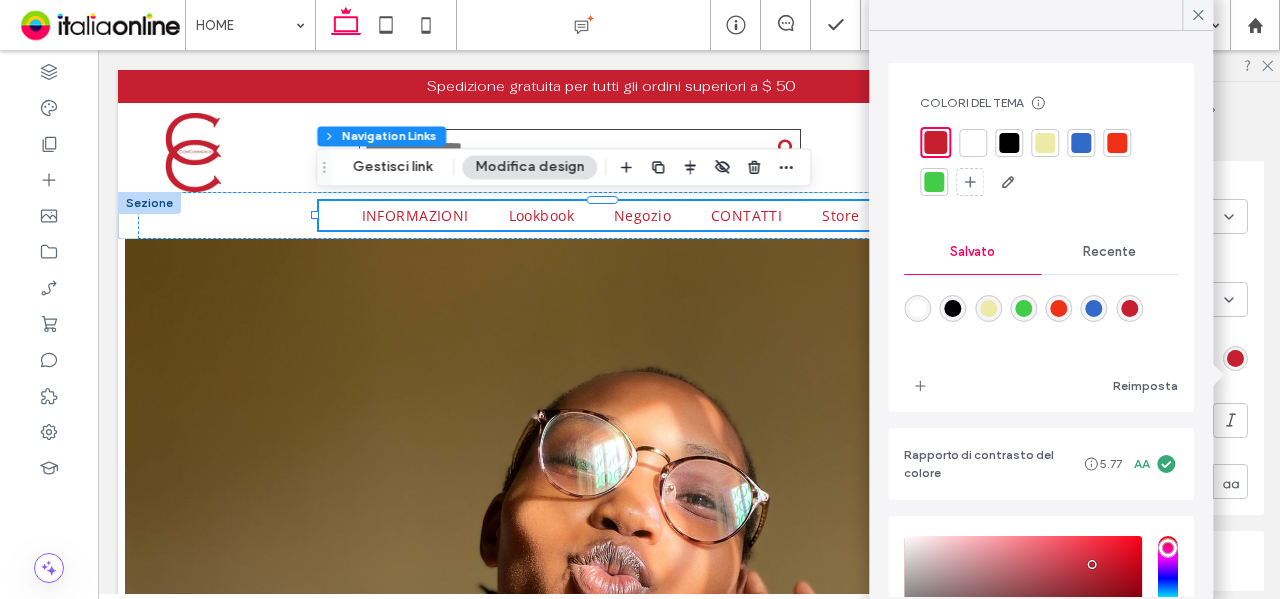click at bounding box center (1009, 143) 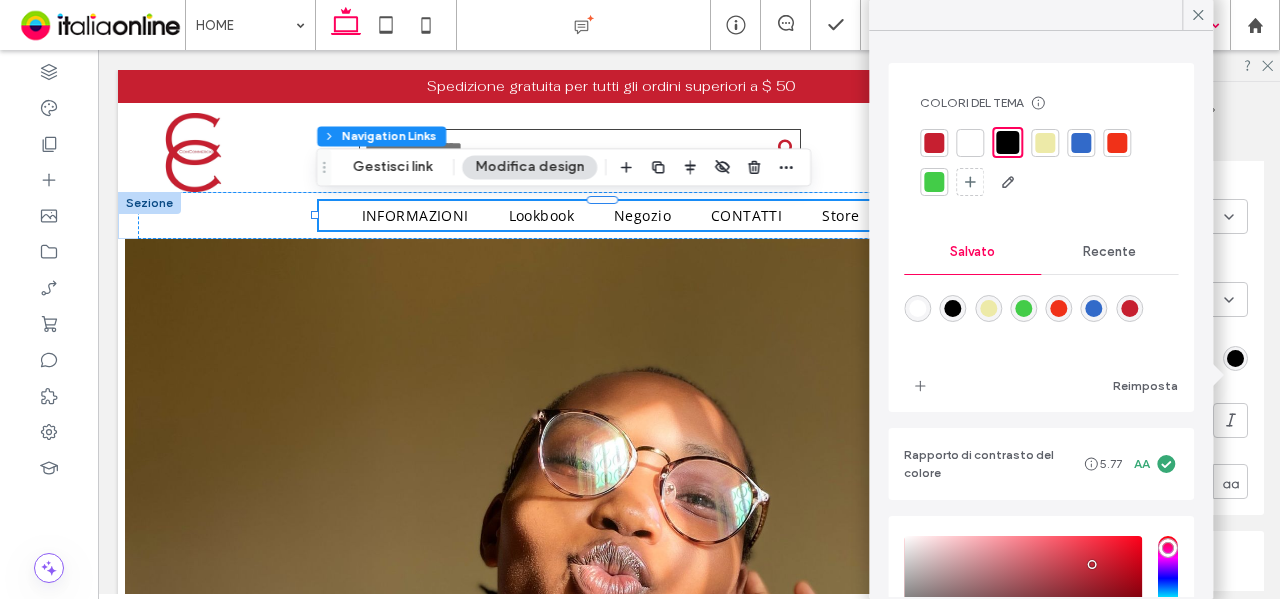 click 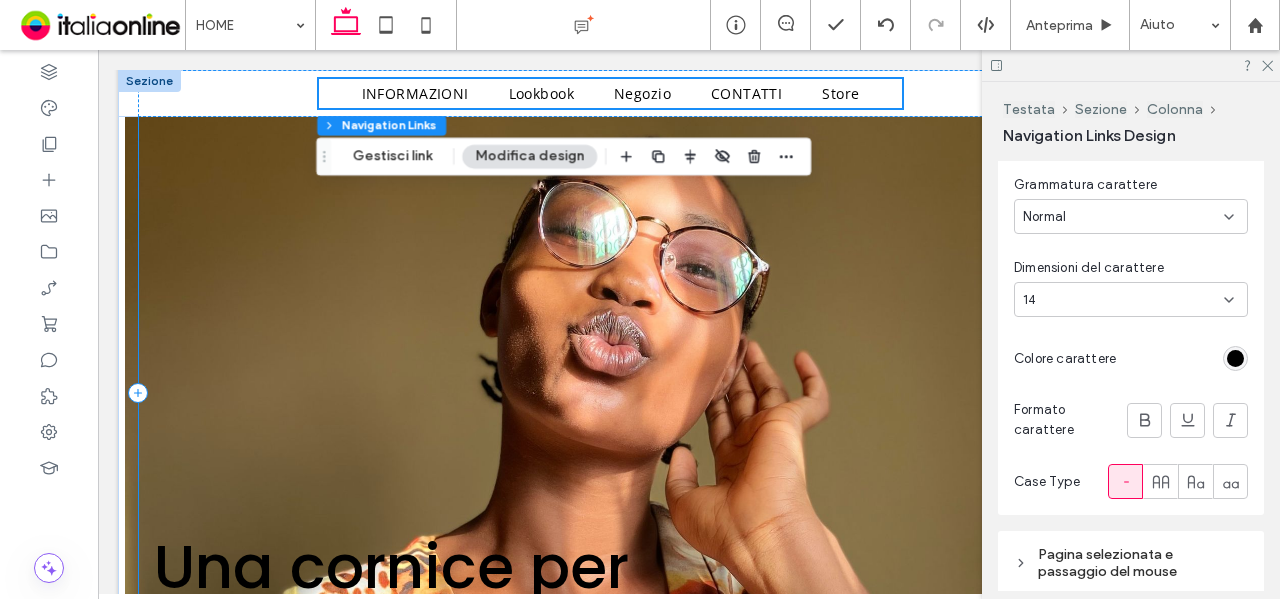 scroll, scrollTop: 0, scrollLeft: 0, axis: both 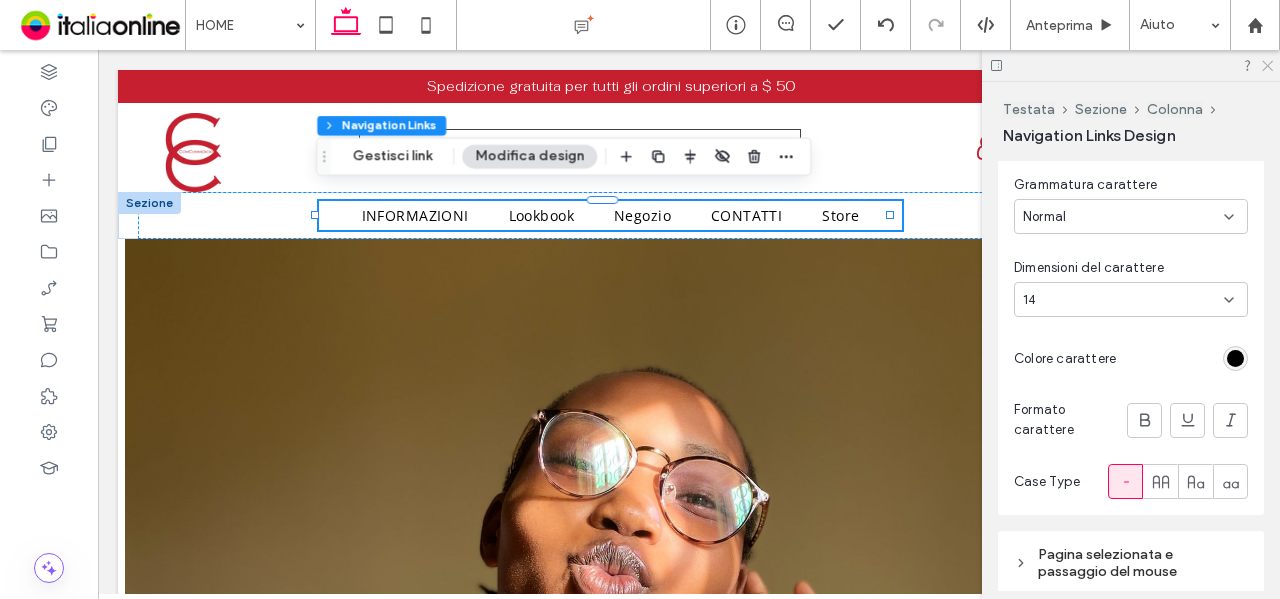 drag, startPoint x: 1272, startPoint y: 66, endPoint x: 1129, endPoint y: 47, distance: 144.25671 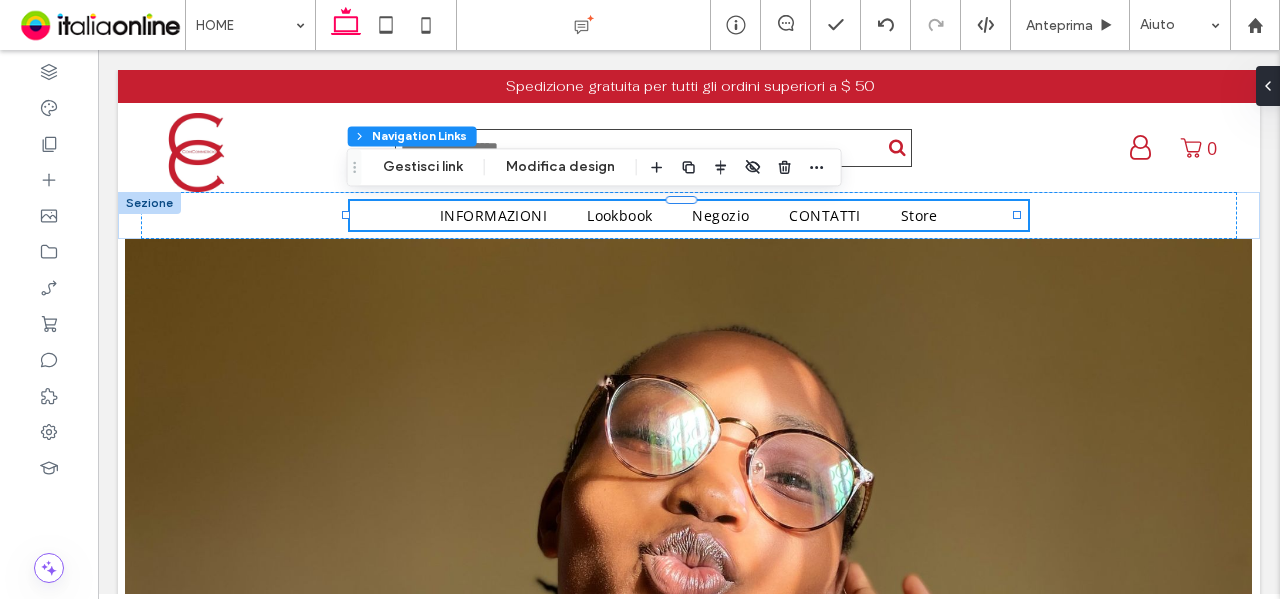 click on "Spedizione gratuita per tutti gli ordini superiori a $ 50
Sezione
Il mio account
Logout
0
Sezione
INFORMAZIONI
Lookbook
Negozio
CONTATTI
Store
Sezione
Intestazione avanzata
Sezione
INFORMAZIONI
Lookbook
Negozio
CONTATTI
Store
Sezione
Tieniti in contatto
555-555-5555" at bounding box center (689, 2996) 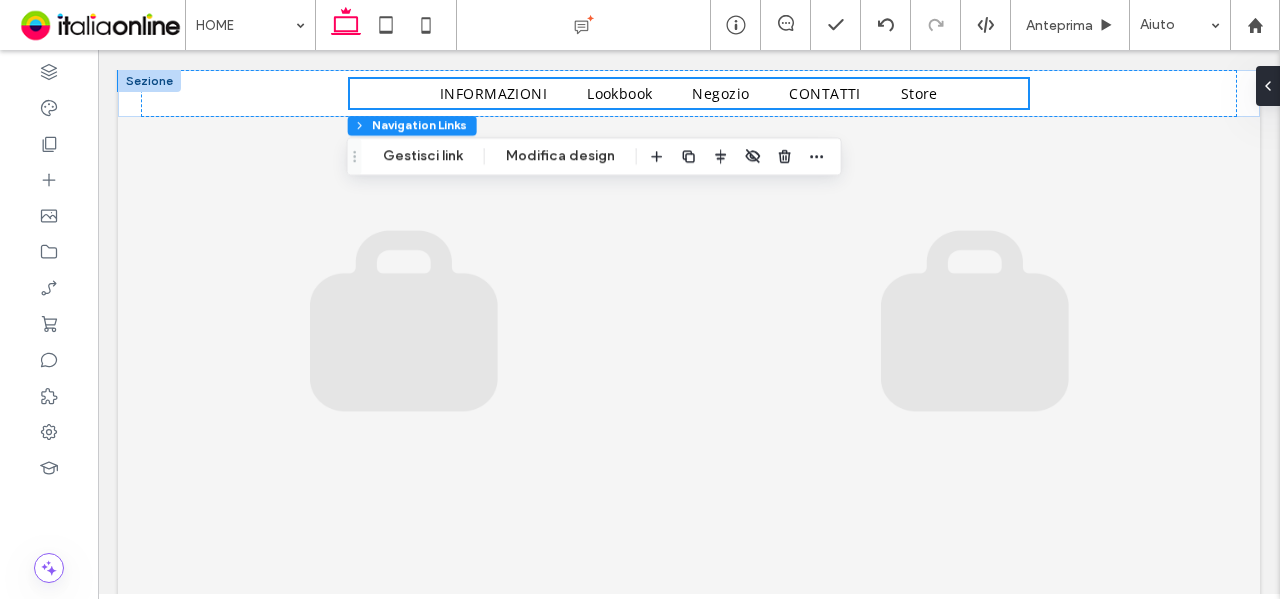 scroll, scrollTop: 800, scrollLeft: 0, axis: vertical 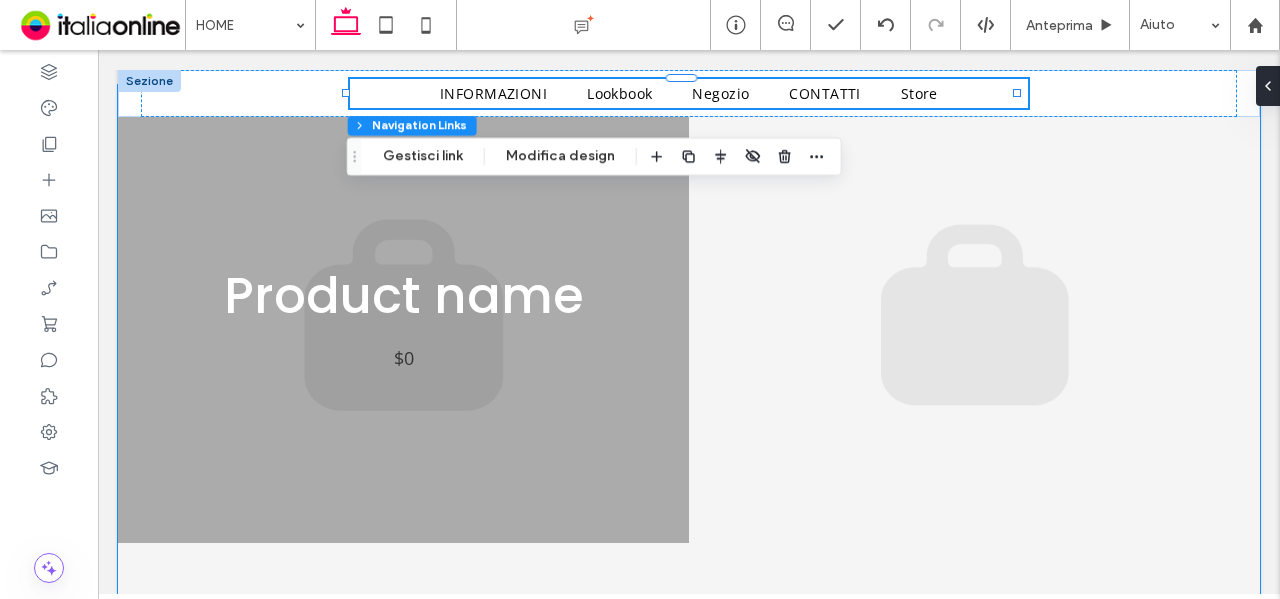 click at bounding box center (403, 313) 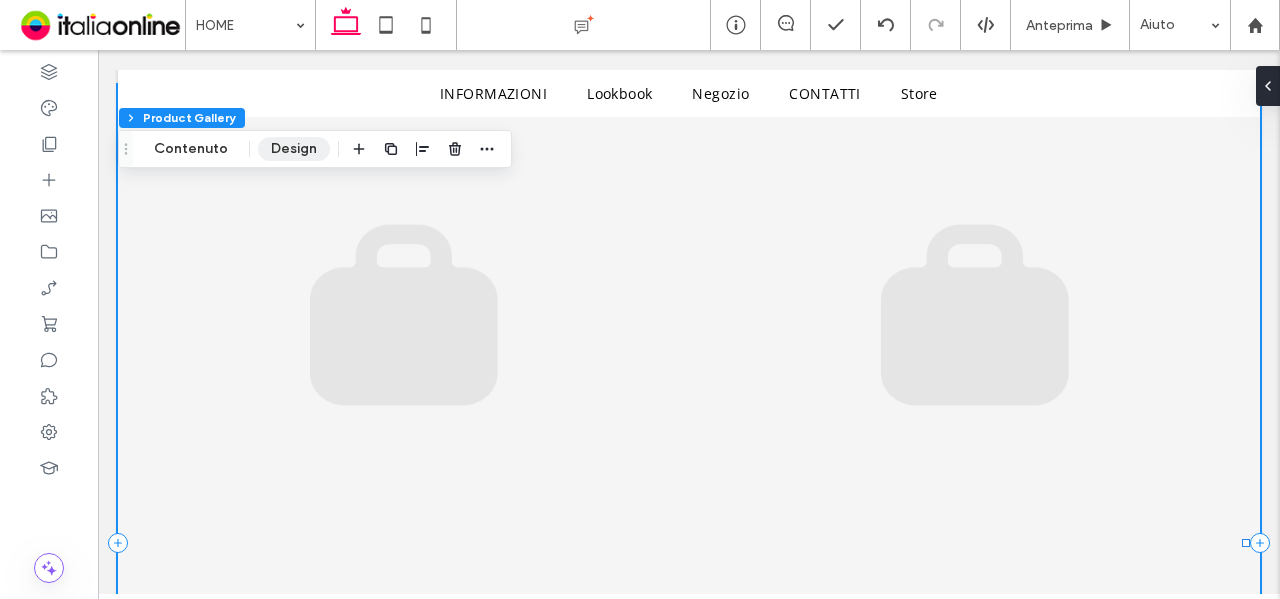 click on "Design" at bounding box center (294, 149) 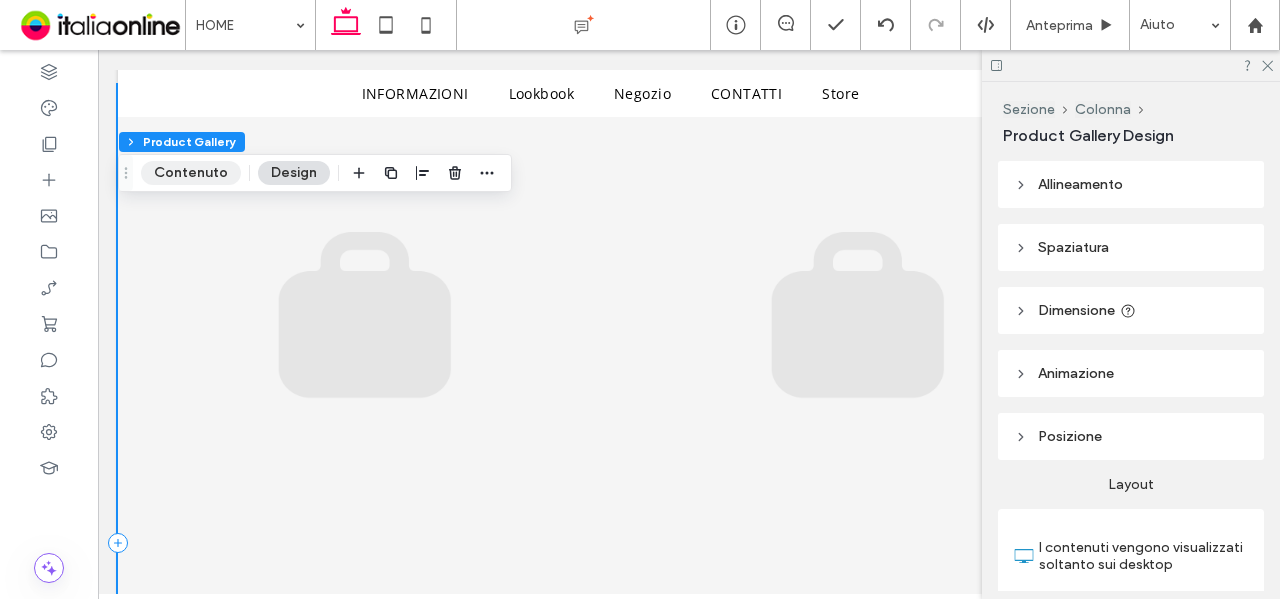 click on "Contenuto" at bounding box center [191, 173] 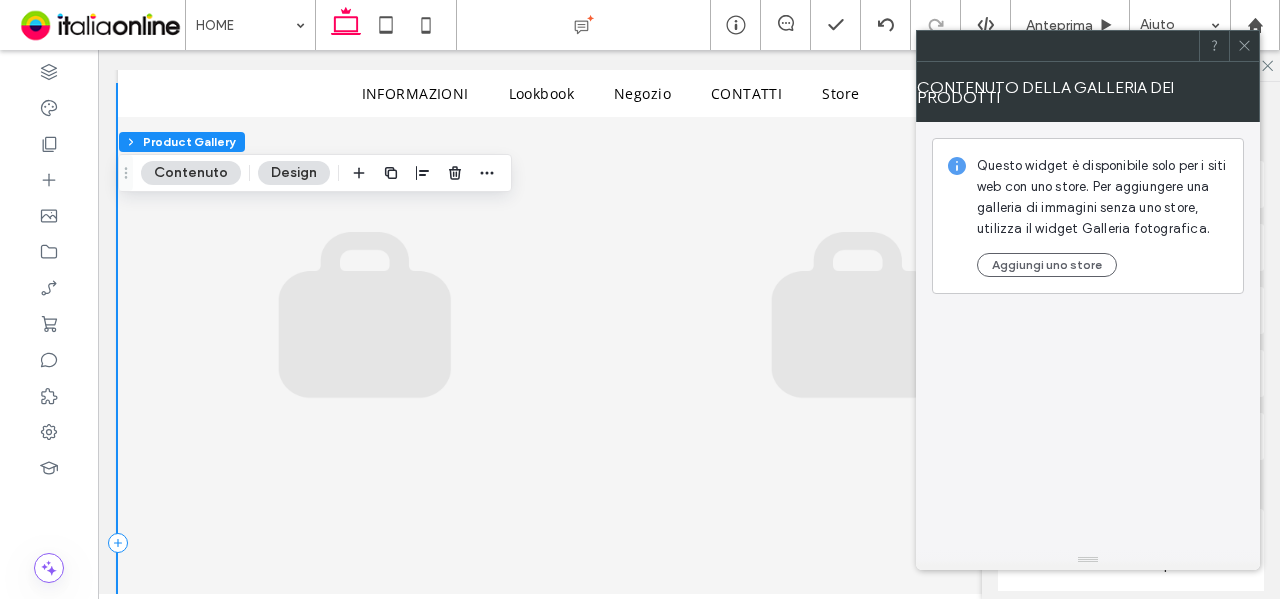 click 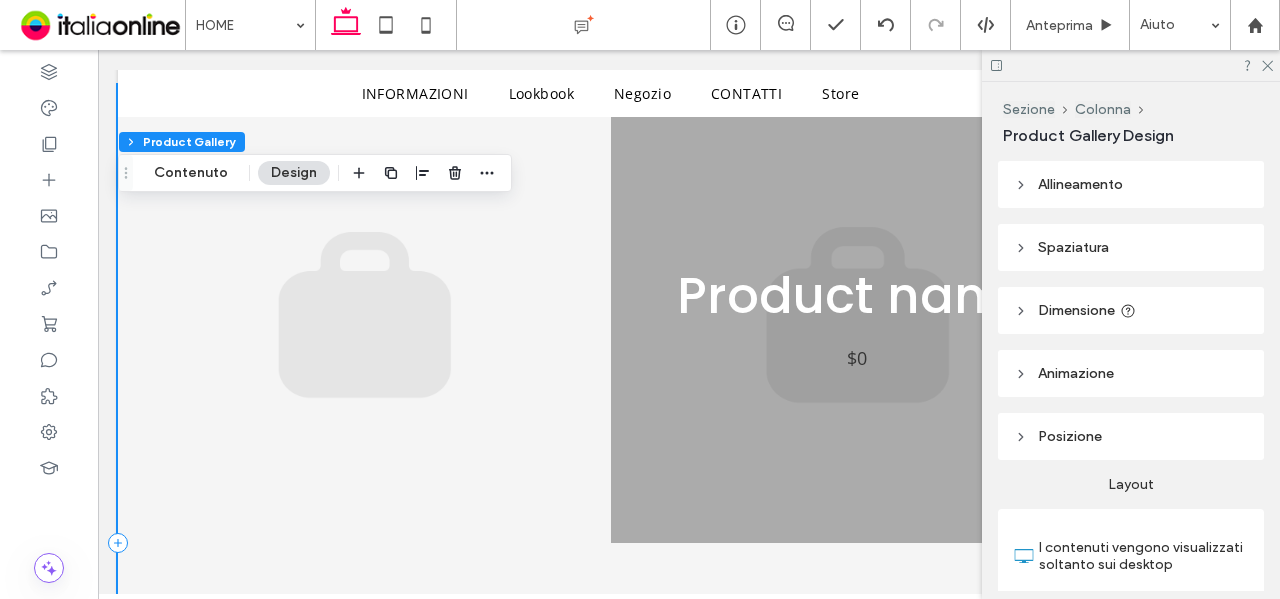scroll, scrollTop: 700, scrollLeft: 0, axis: vertical 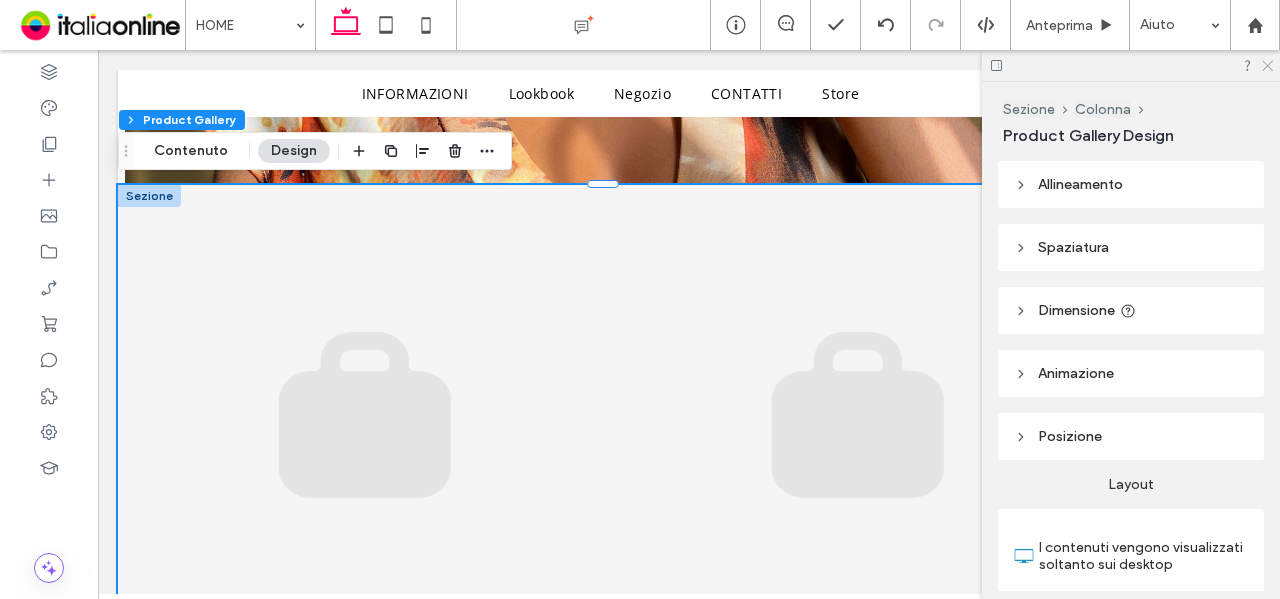 drag, startPoint x: 1267, startPoint y: 65, endPoint x: 1109, endPoint y: 77, distance: 158.45505 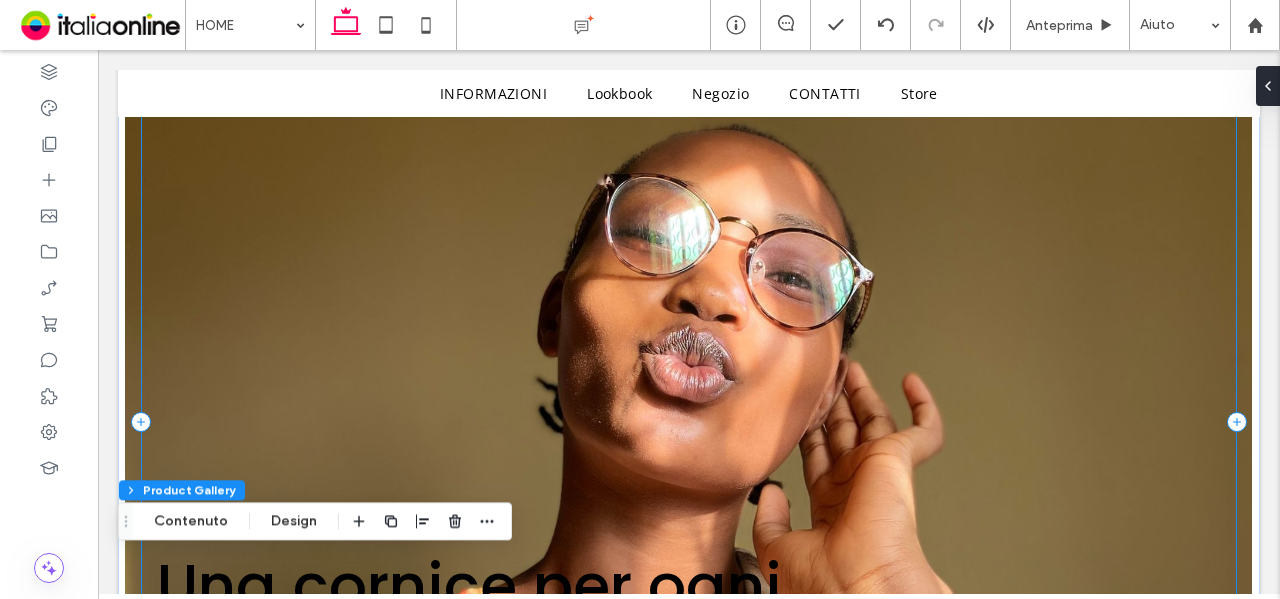 scroll, scrollTop: 300, scrollLeft: 0, axis: vertical 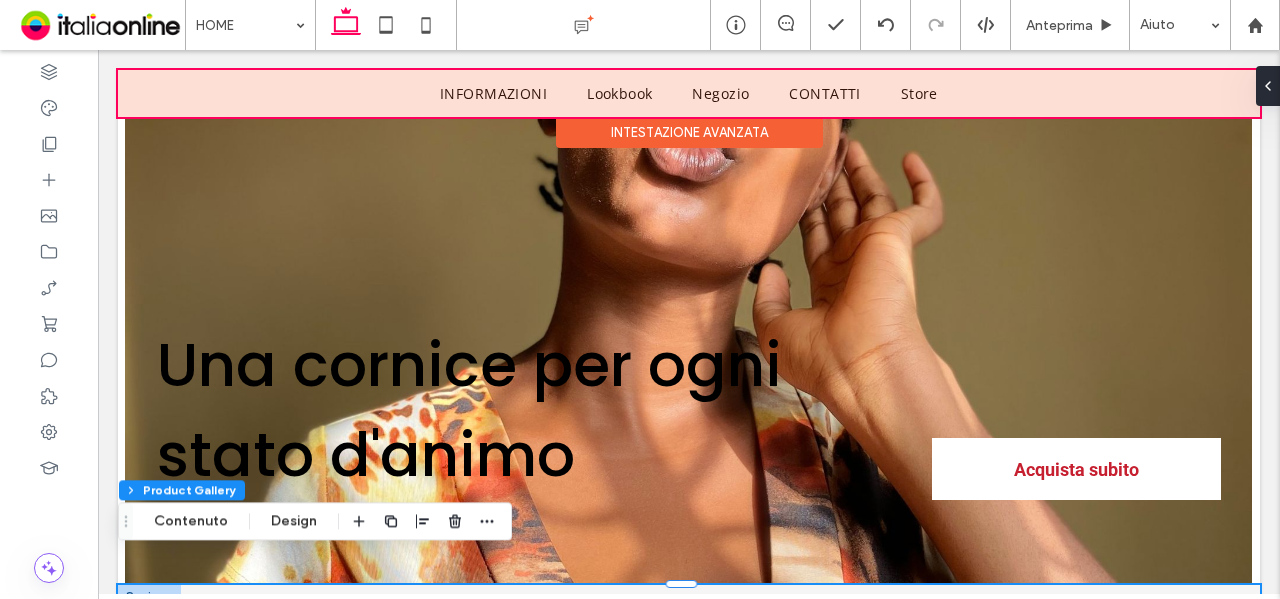 click at bounding box center (689, 93) 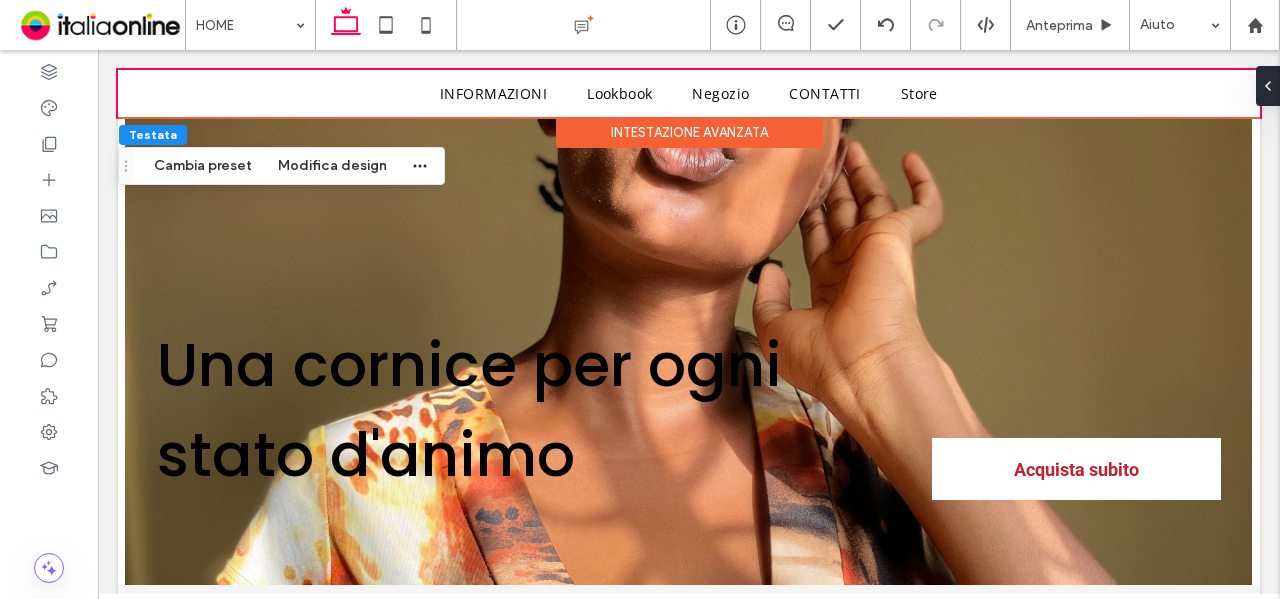 click on "Intestazione avanzata" at bounding box center [689, 132] 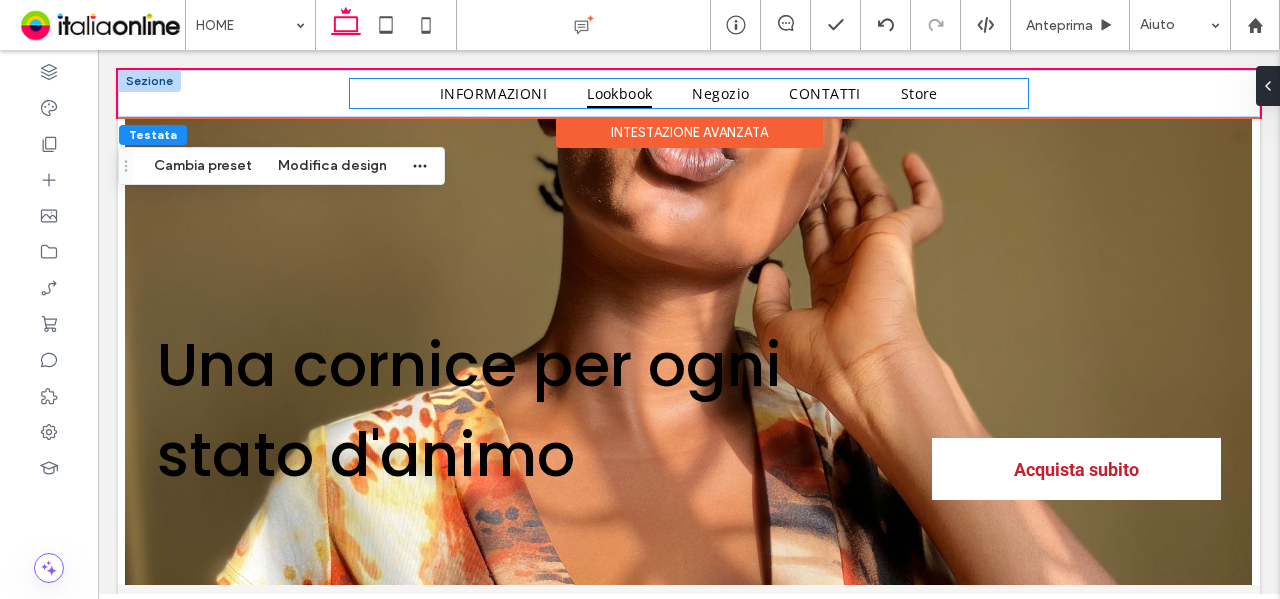 click on "Lookbook" at bounding box center (619, 93) 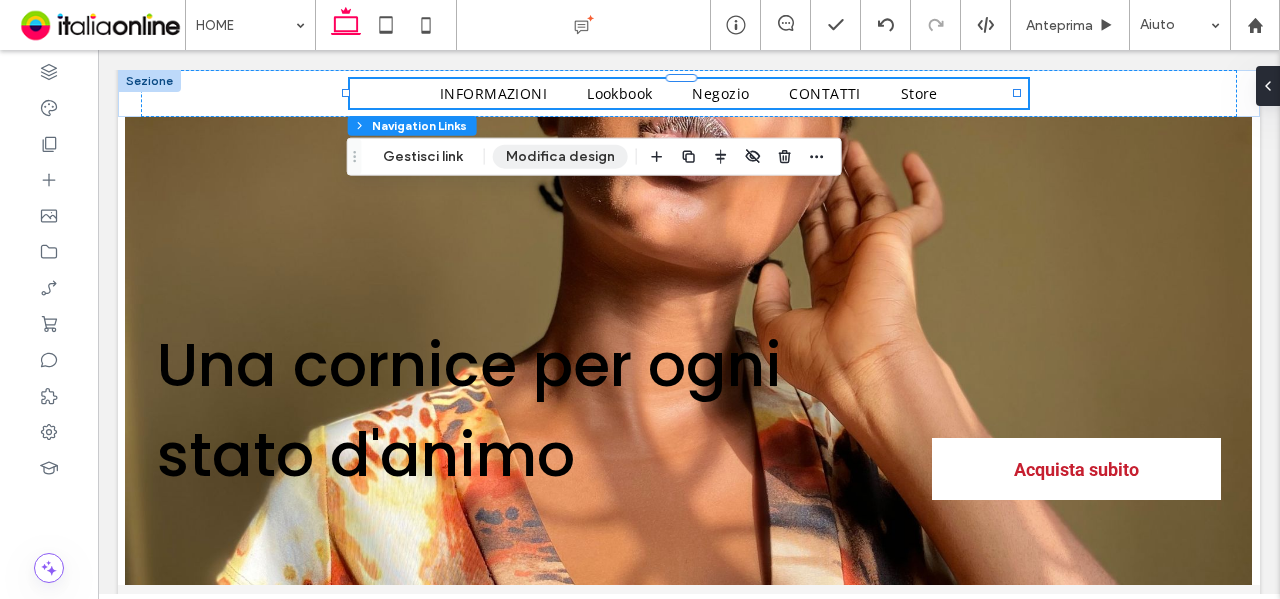 click on "Modifica design" at bounding box center (560, 157) 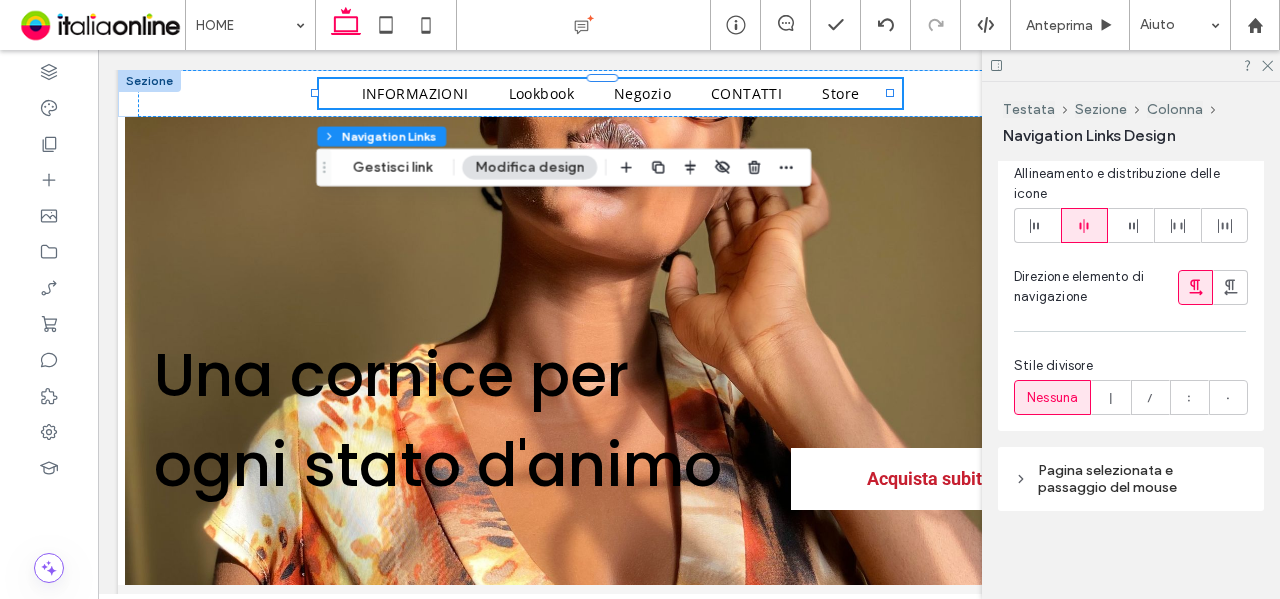 scroll, scrollTop: 822, scrollLeft: 0, axis: vertical 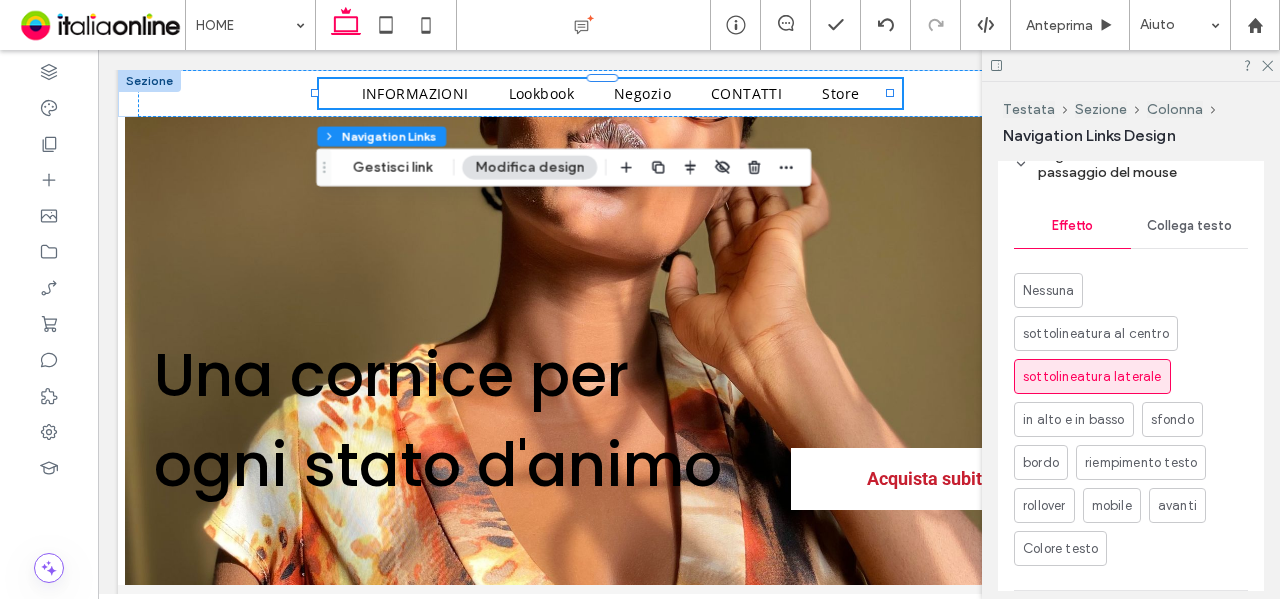click on "Collega testo" at bounding box center (1189, 226) 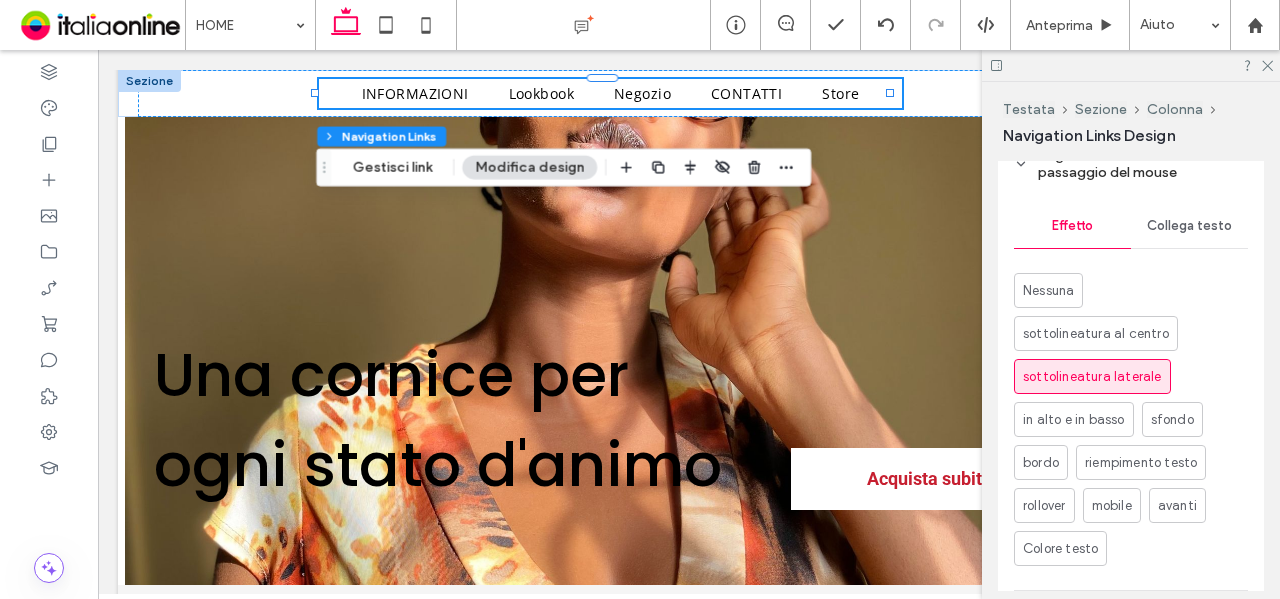 scroll, scrollTop: 1014, scrollLeft: 0, axis: vertical 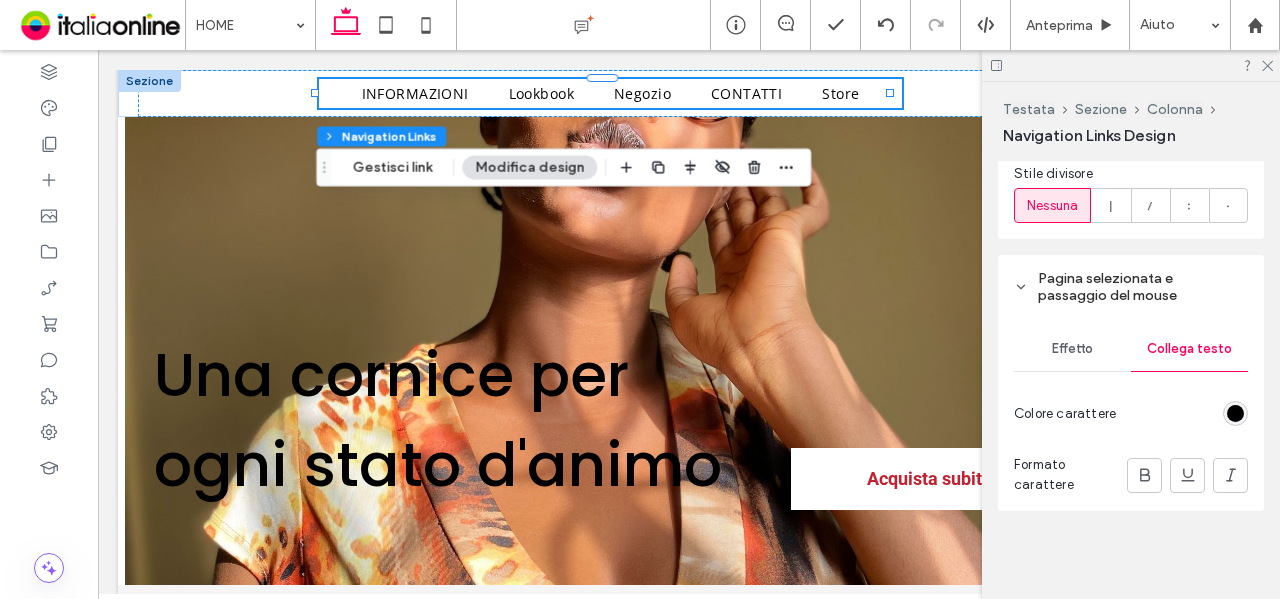 click at bounding box center (1235, 413) 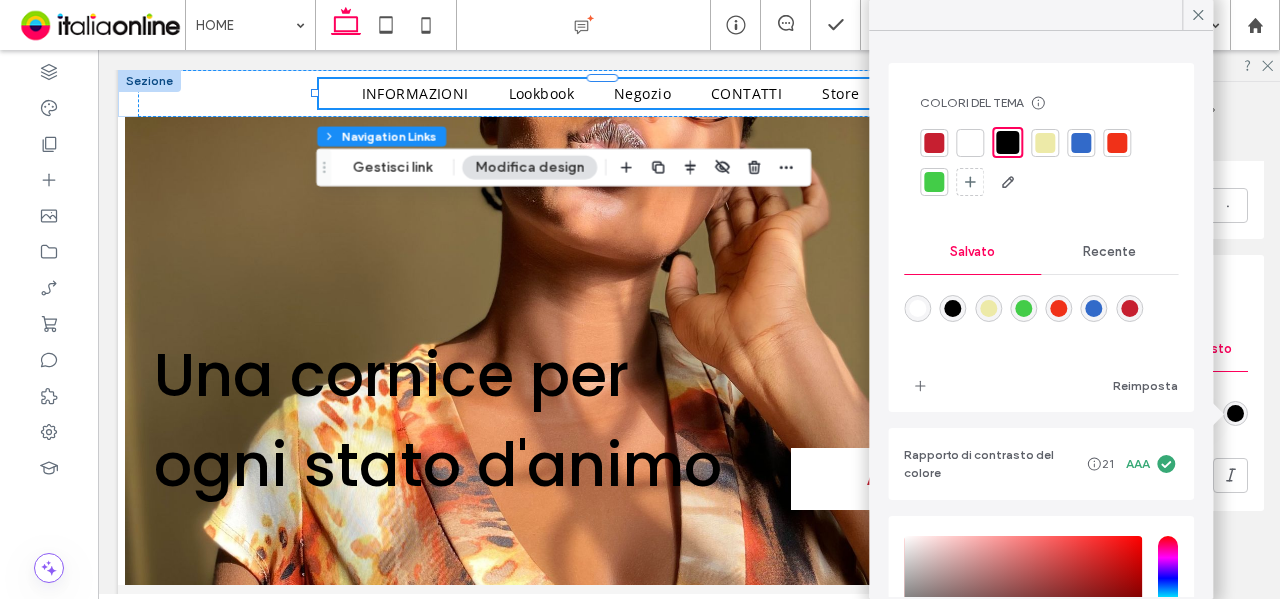 click at bounding box center [934, 143] 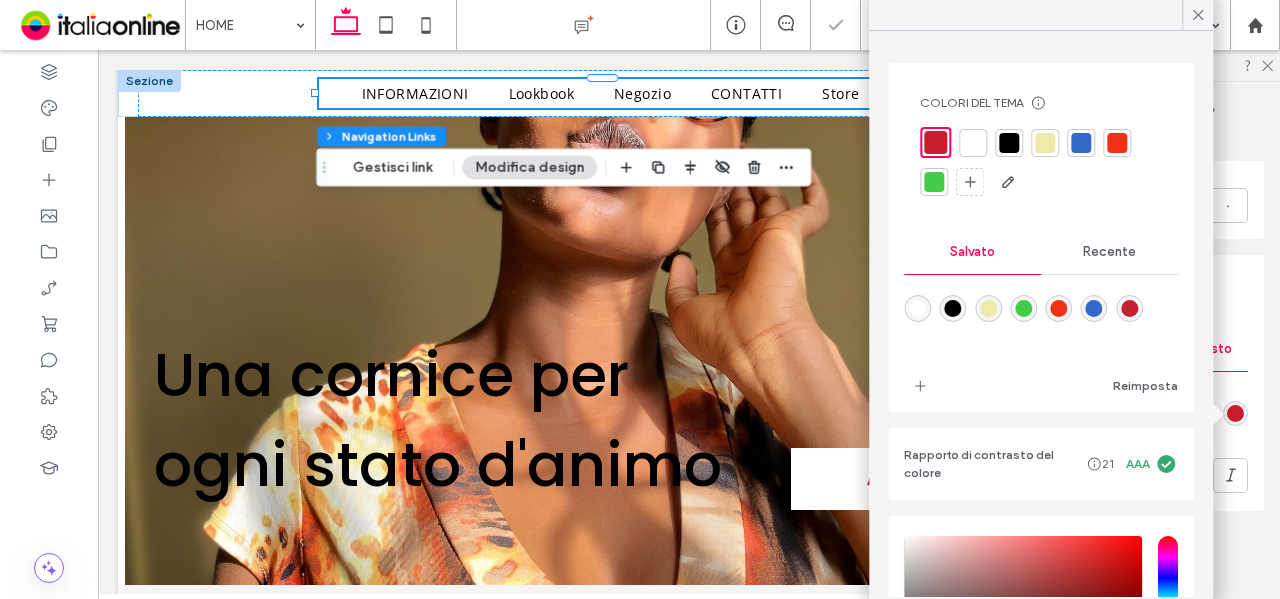 drag, startPoint x: 1241, startPoint y: 396, endPoint x: 1210, endPoint y: 379, distance: 35.35534 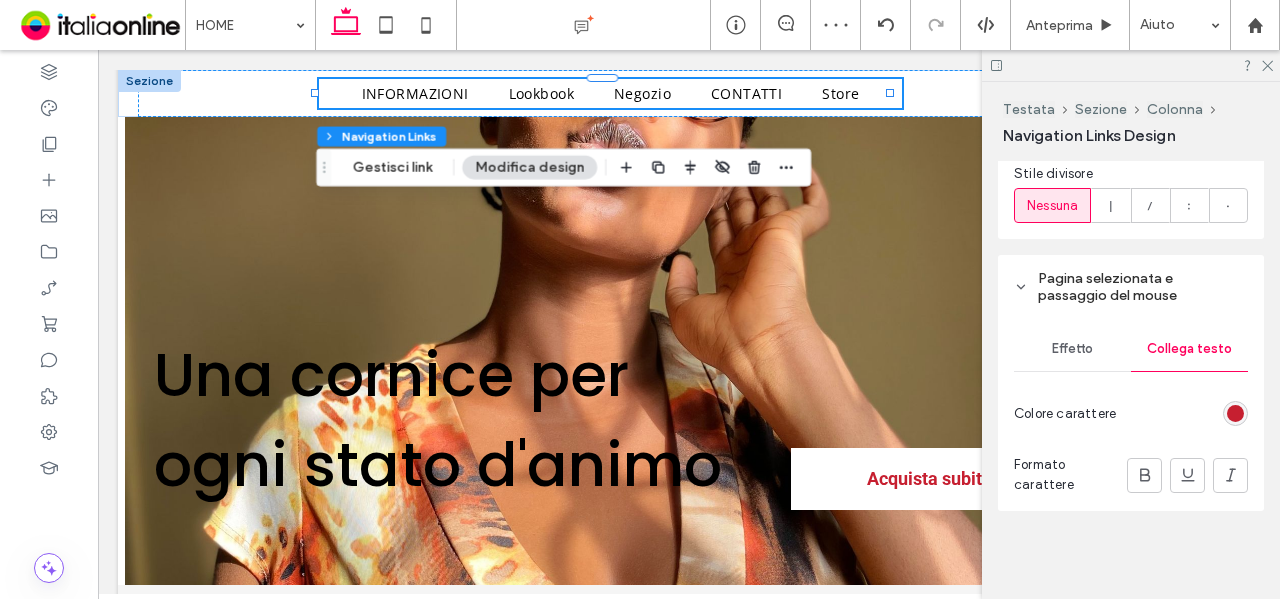 click on "Effetto" at bounding box center (1072, 349) 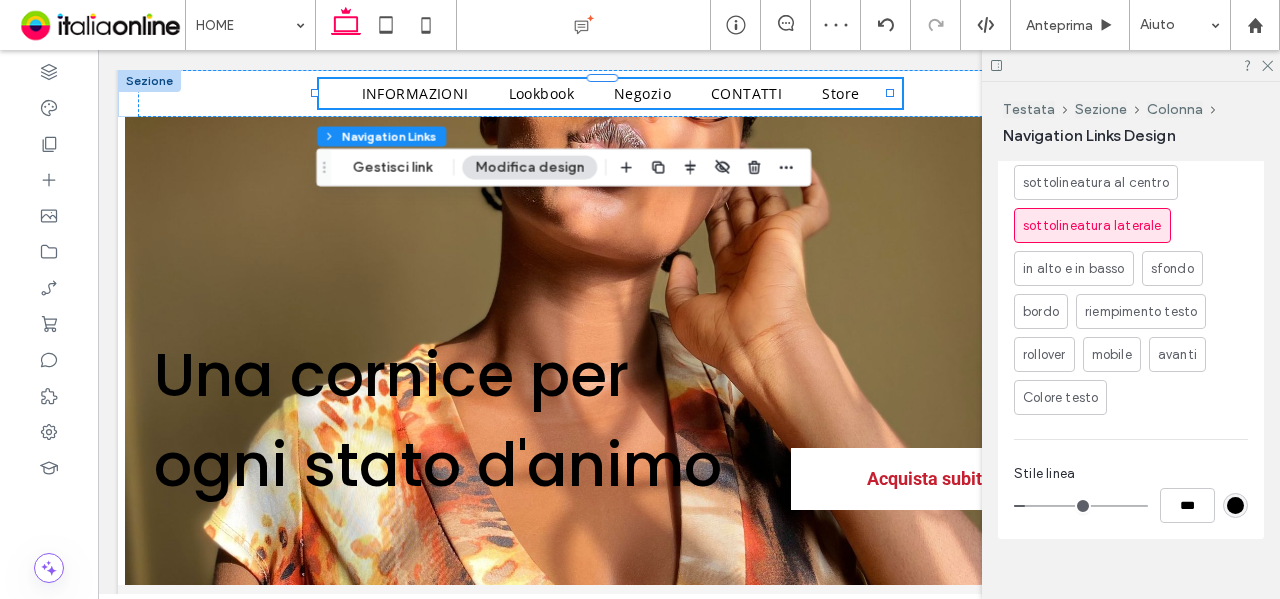 scroll, scrollTop: 1316, scrollLeft: 0, axis: vertical 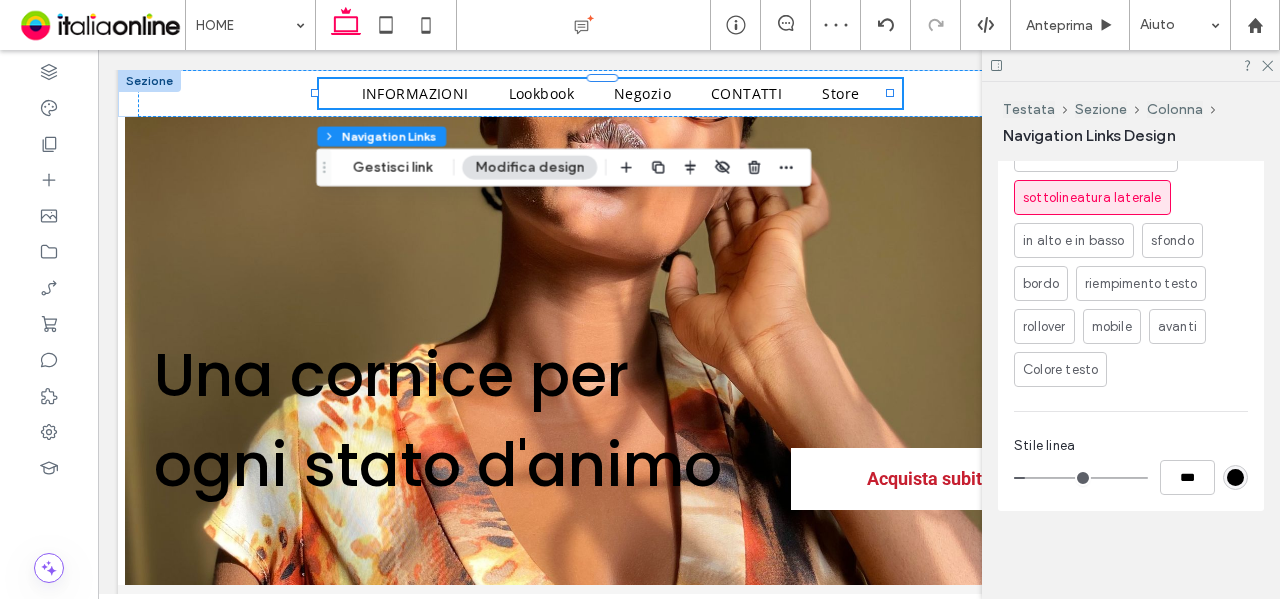 click at bounding box center (1235, 477) 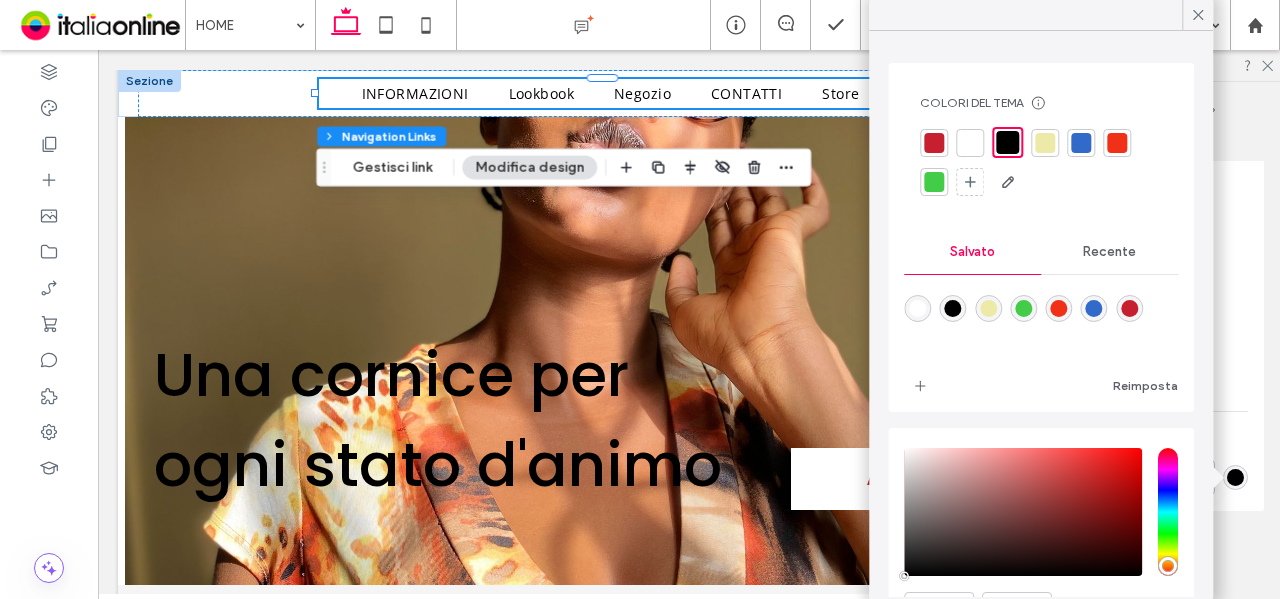 click at bounding box center [934, 143] 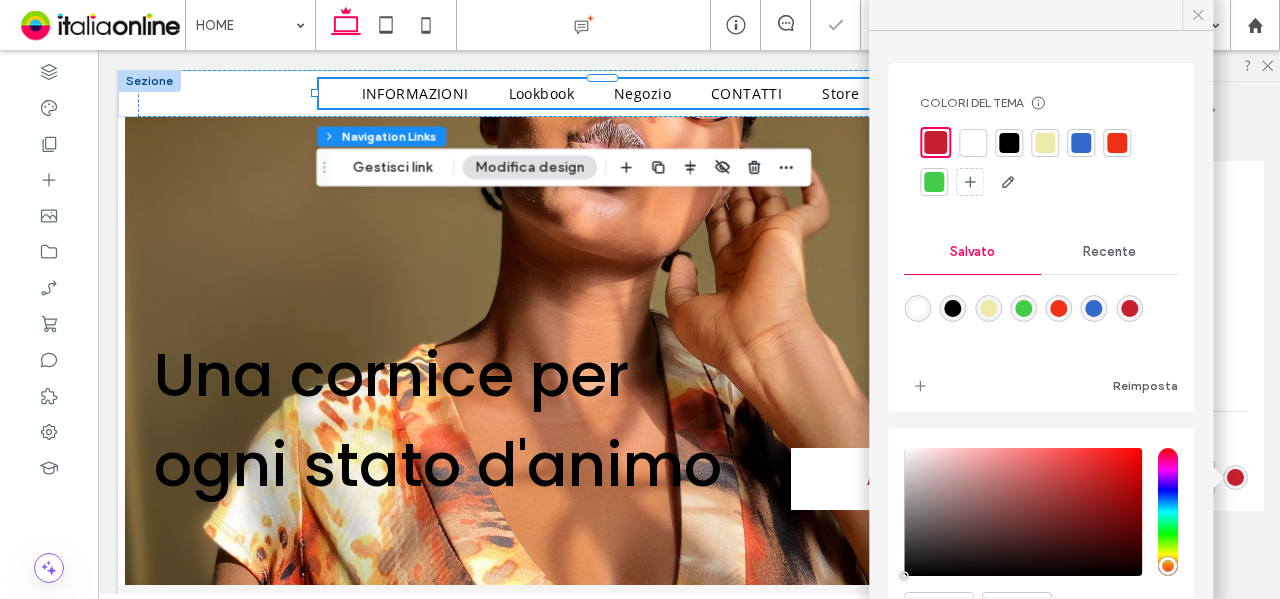 click 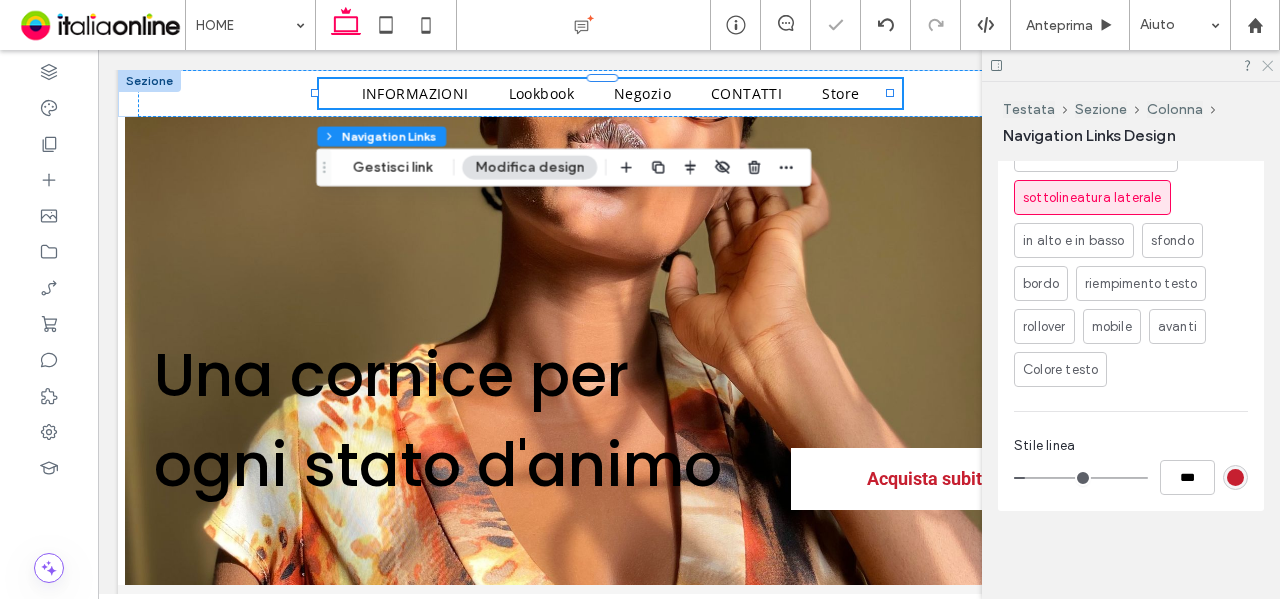 drag, startPoint x: 1263, startPoint y: 63, endPoint x: 1166, endPoint y: 12, distance: 109.59015 